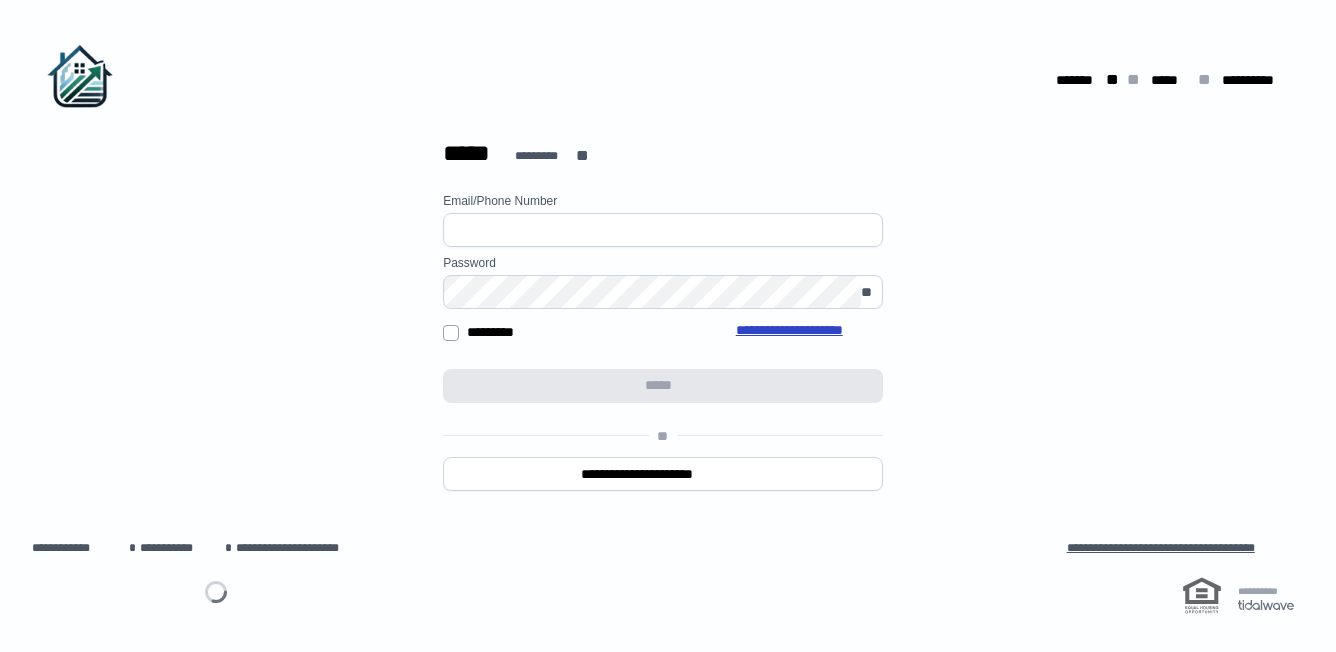 scroll, scrollTop: 0, scrollLeft: 0, axis: both 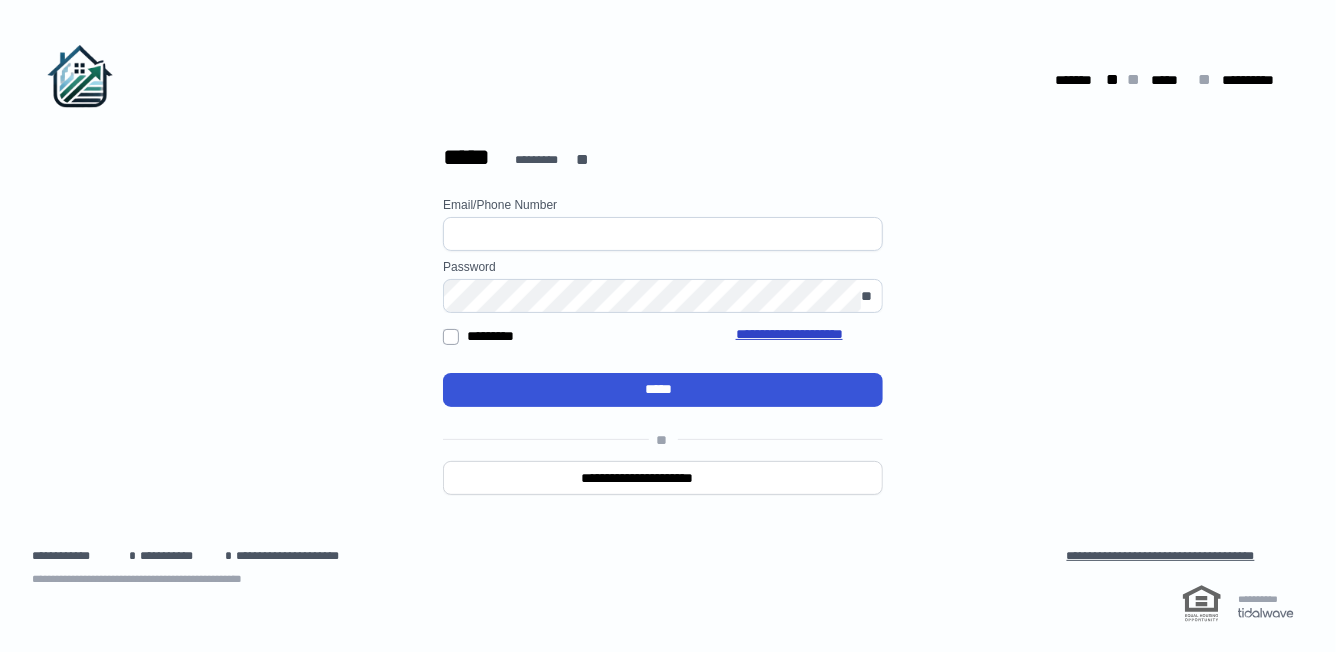 click at bounding box center [663, 234] 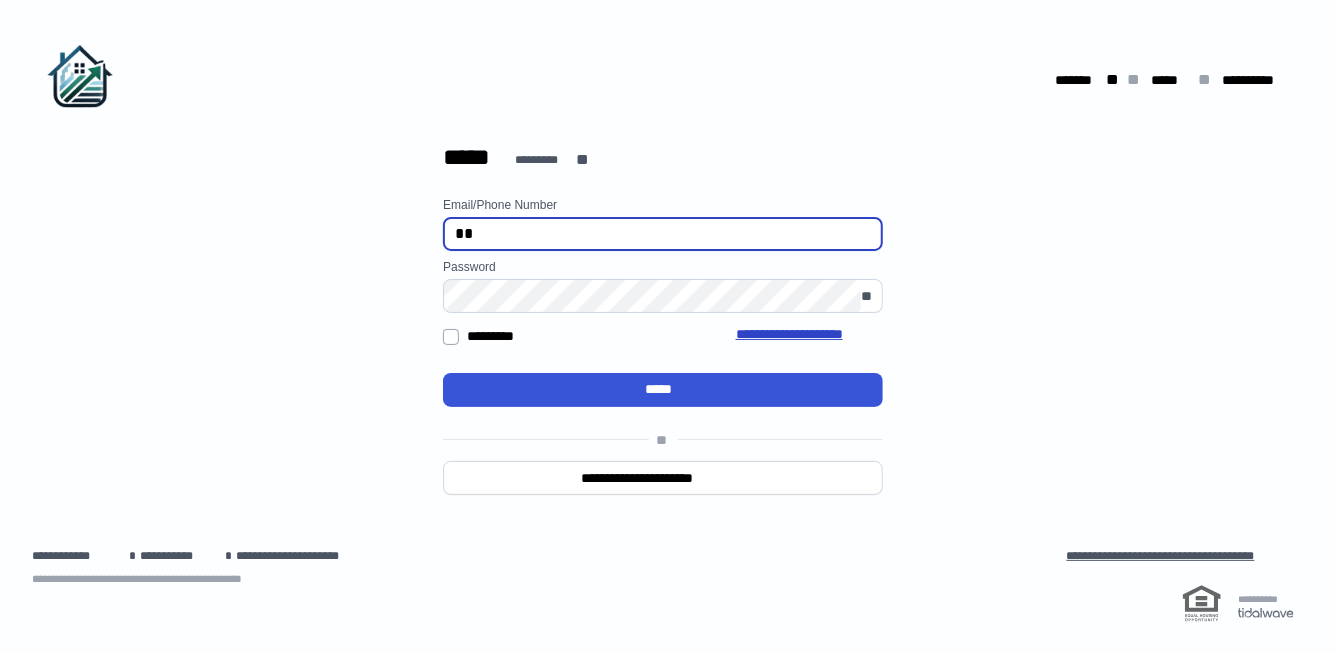 type on "*" 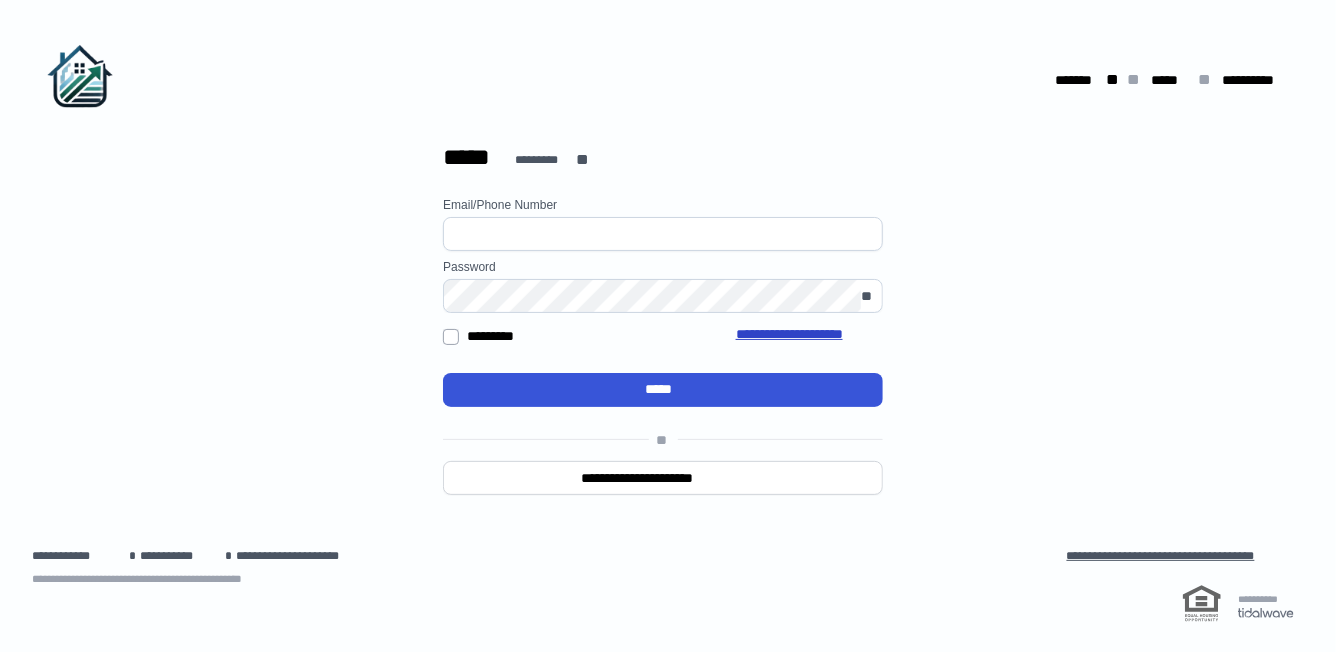 type on "**********" 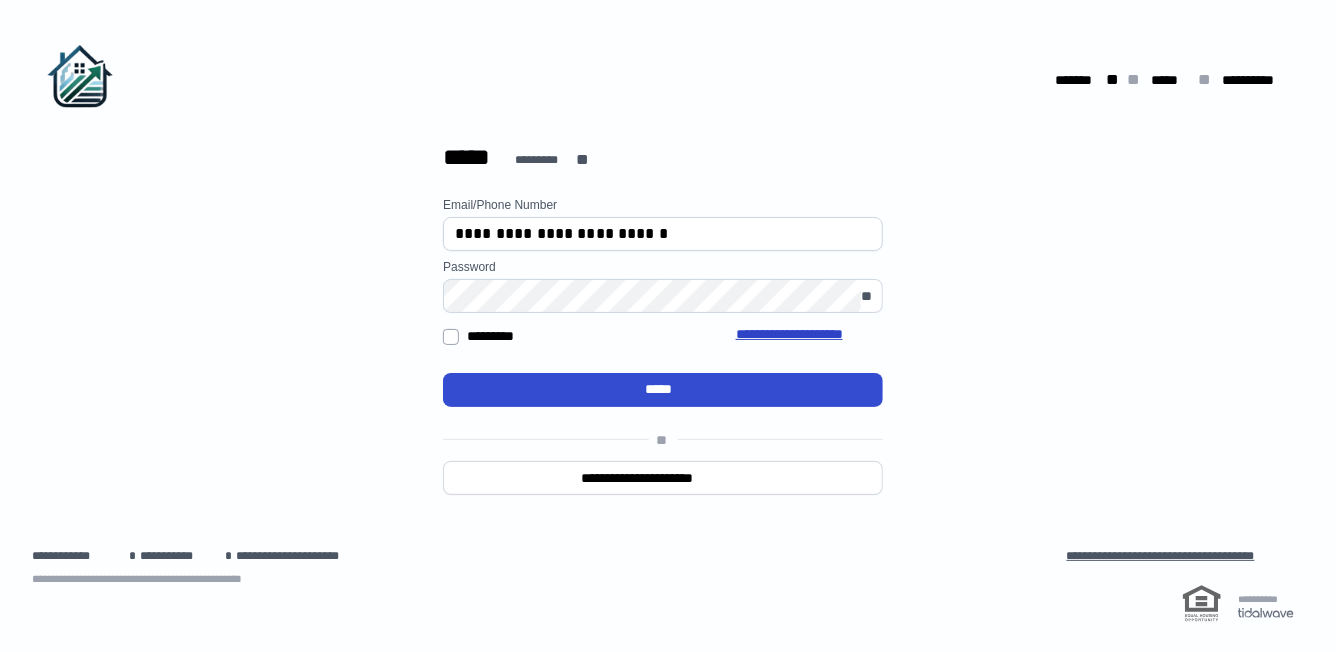 click on "*****" at bounding box center (663, 389) 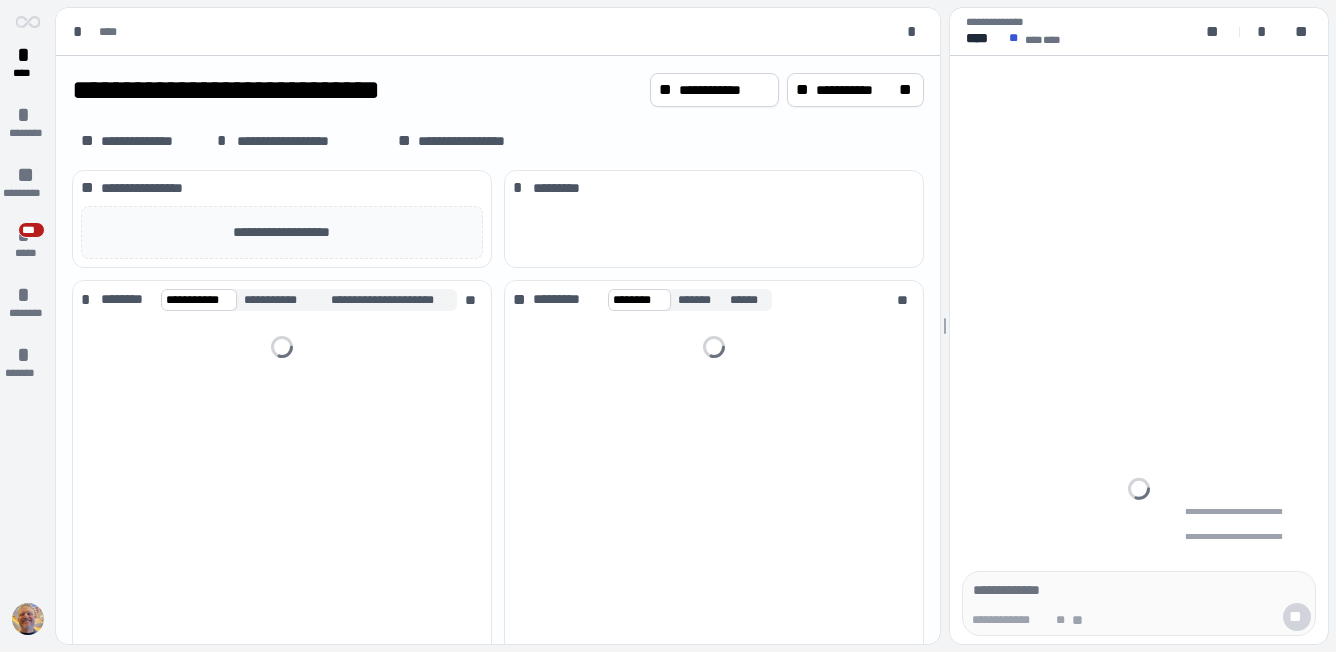 scroll, scrollTop: 0, scrollLeft: 0, axis: both 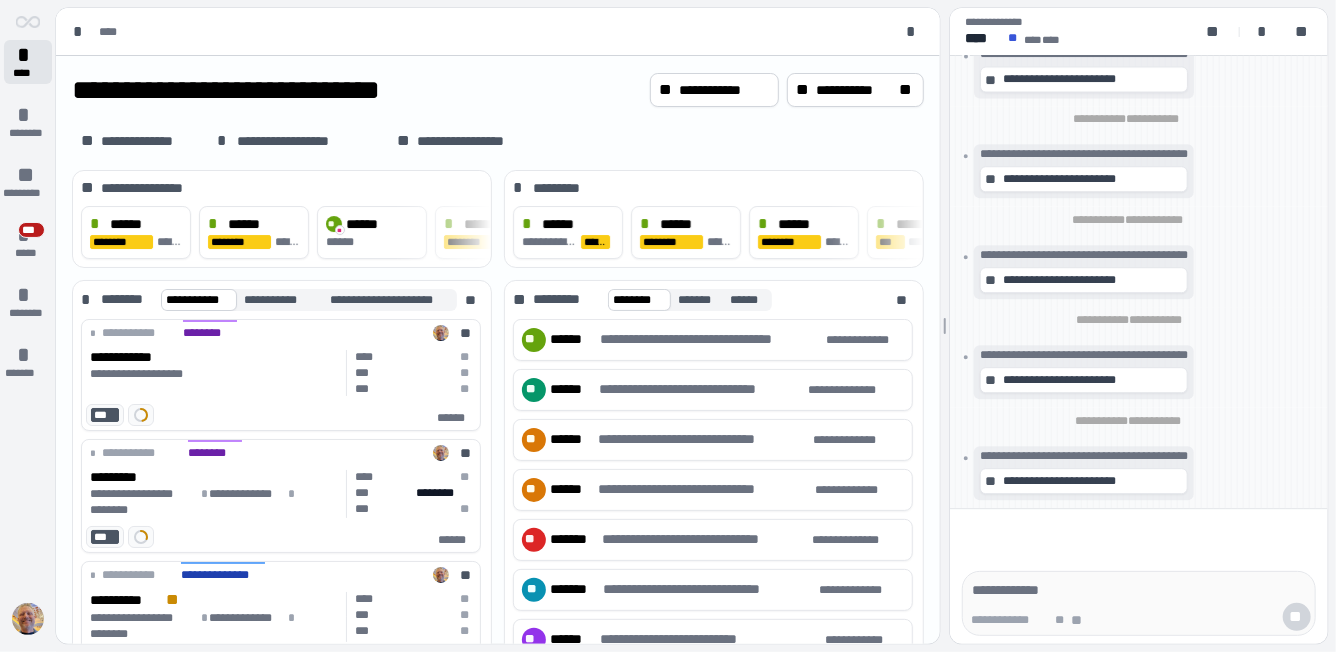 click on "****" at bounding box center [27, 73] 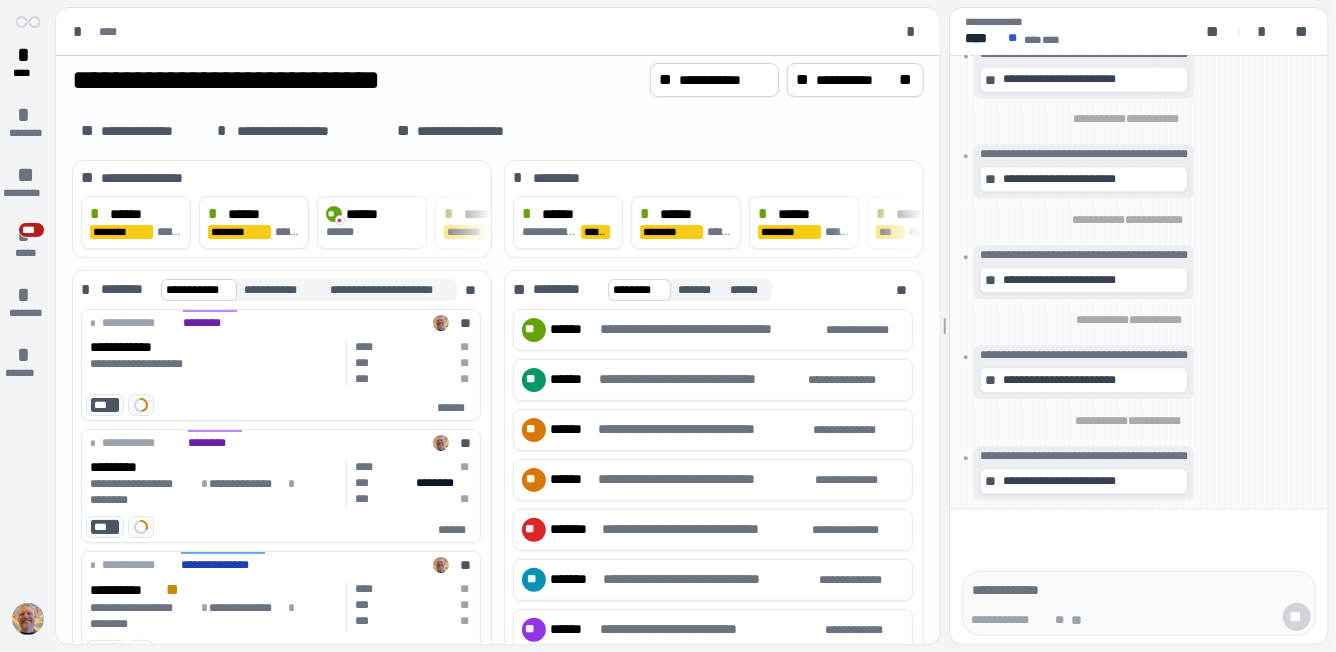 scroll, scrollTop: 16, scrollLeft: 0, axis: vertical 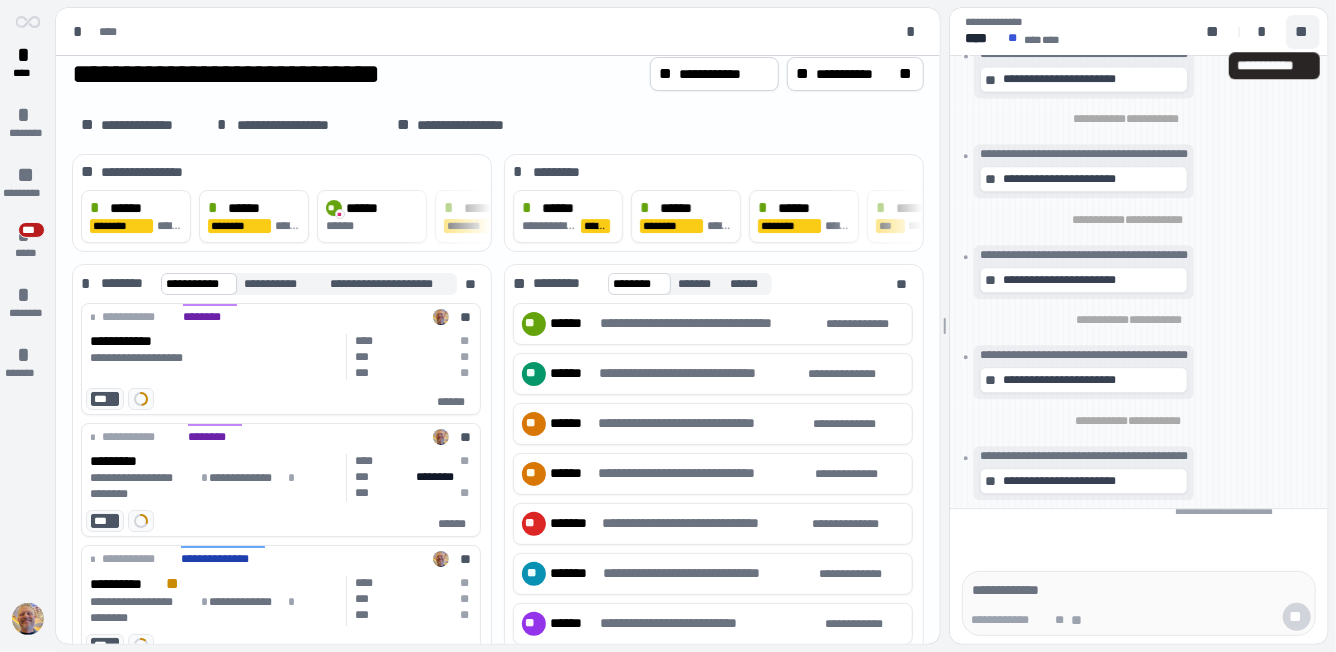 click on "**" at bounding box center [1303, 32] 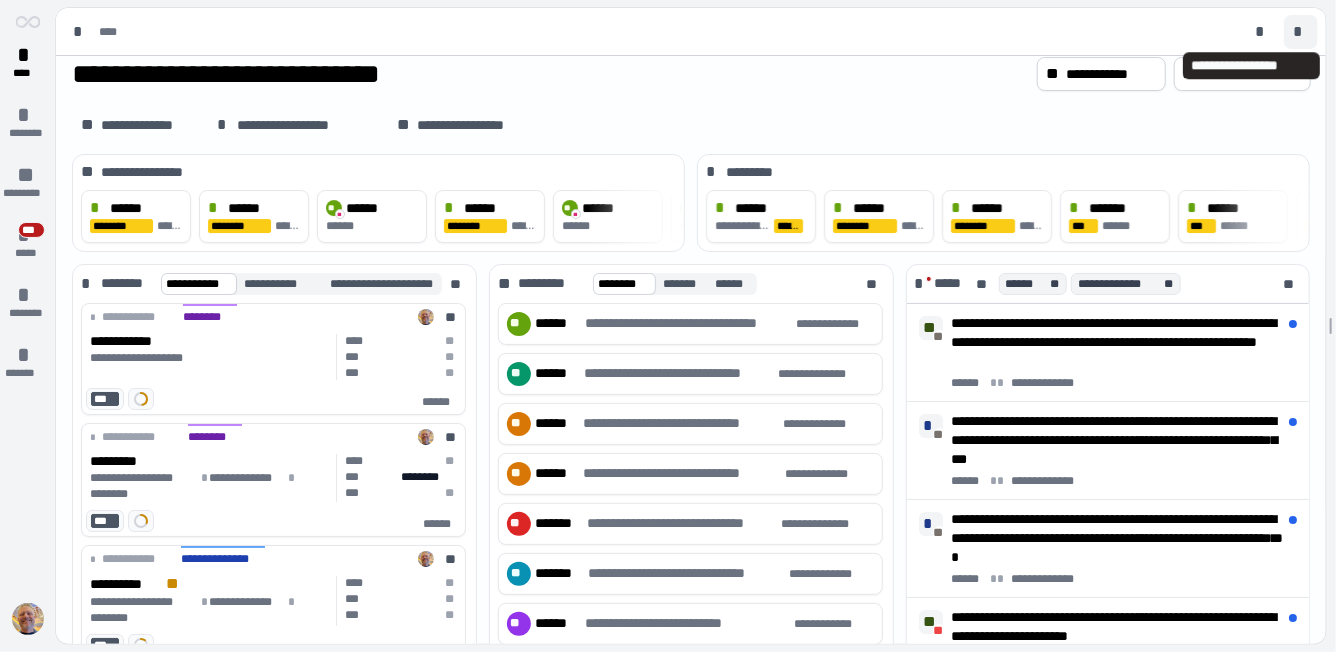 click on "*" at bounding box center [1301, 32] 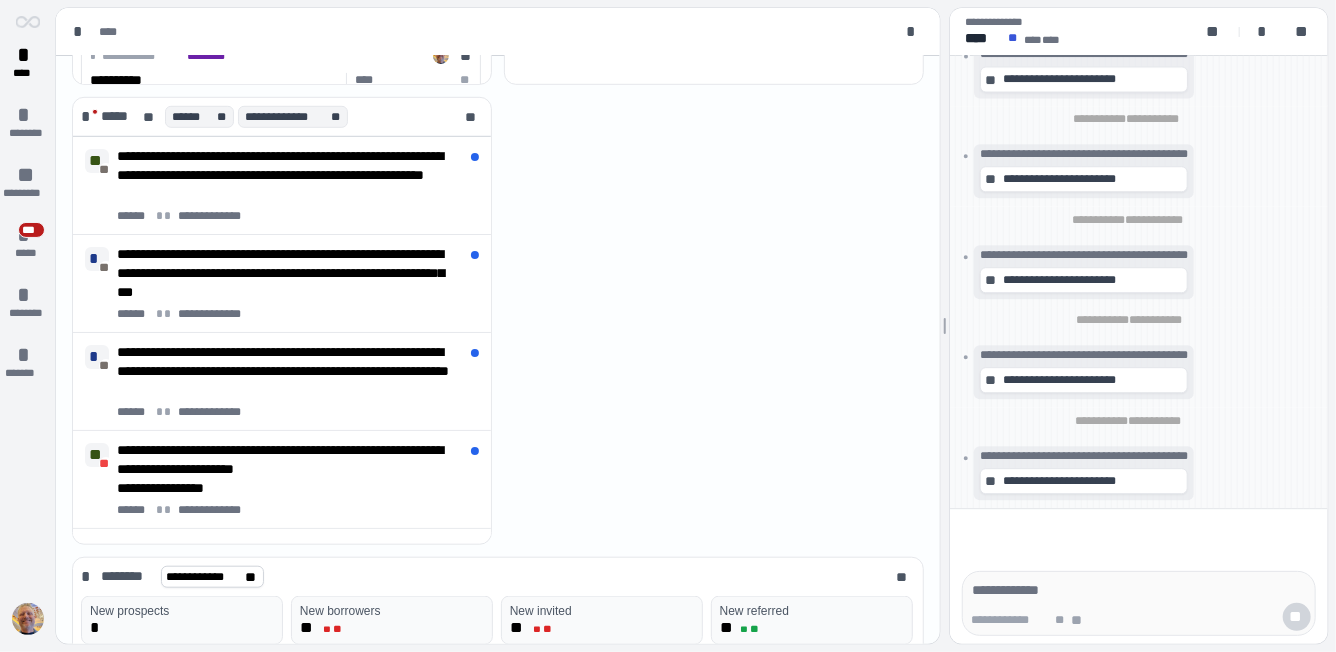 scroll, scrollTop: 647, scrollLeft: 0, axis: vertical 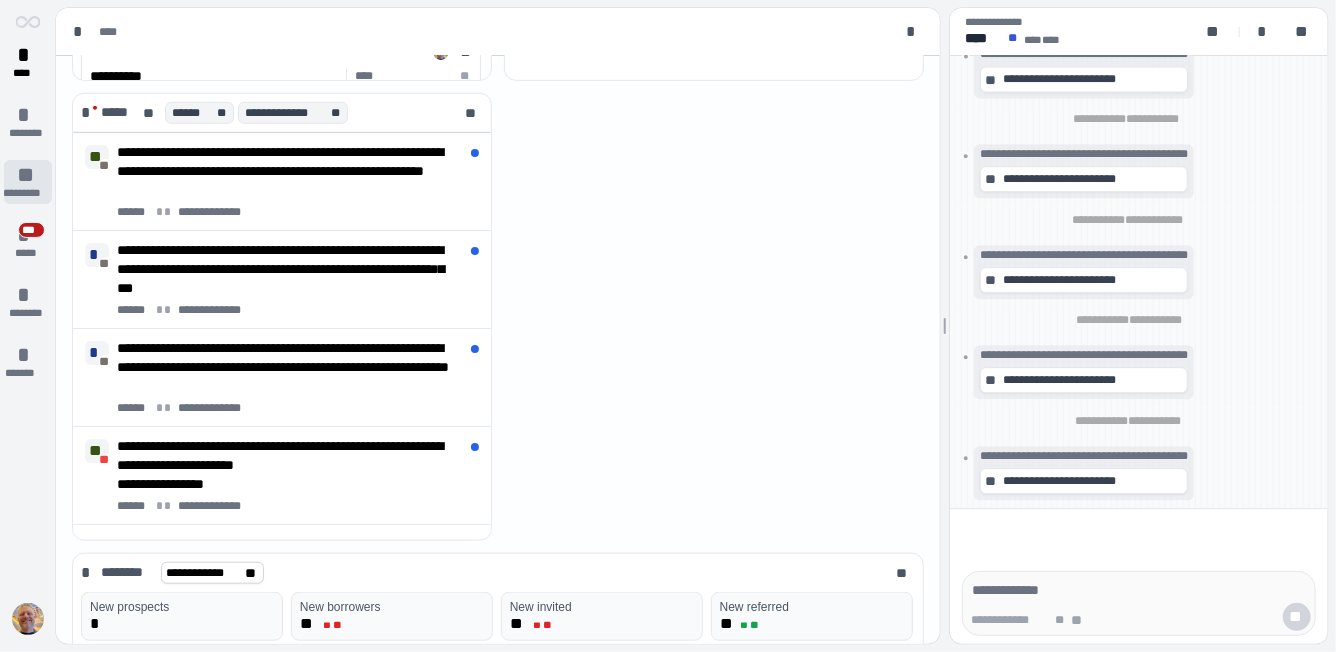 click on "**" at bounding box center [28, 175] 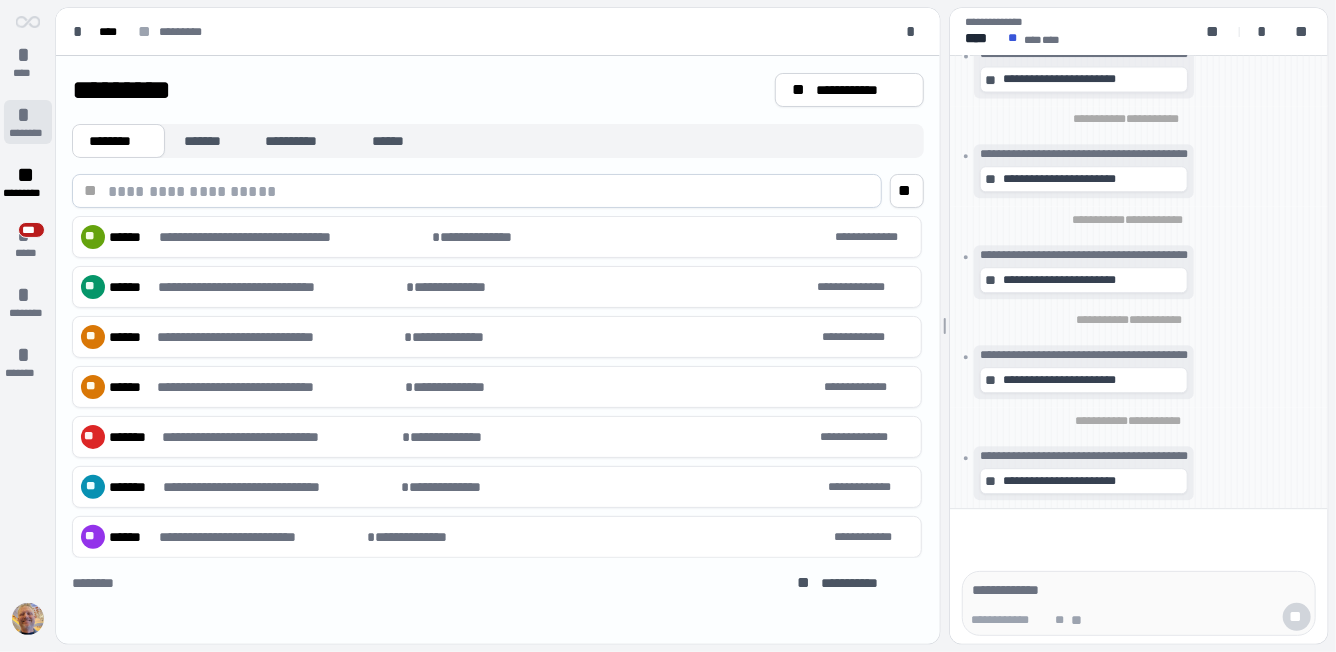 click on "*" at bounding box center [28, 115] 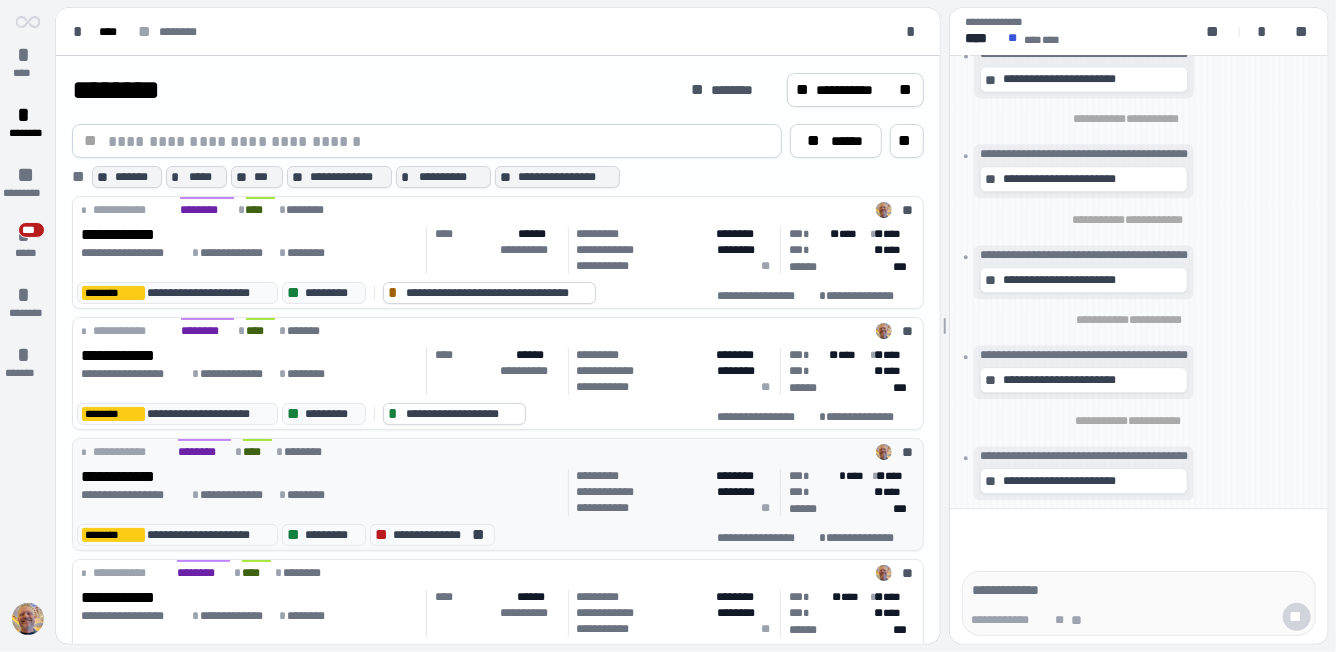 scroll, scrollTop: 0, scrollLeft: 0, axis: both 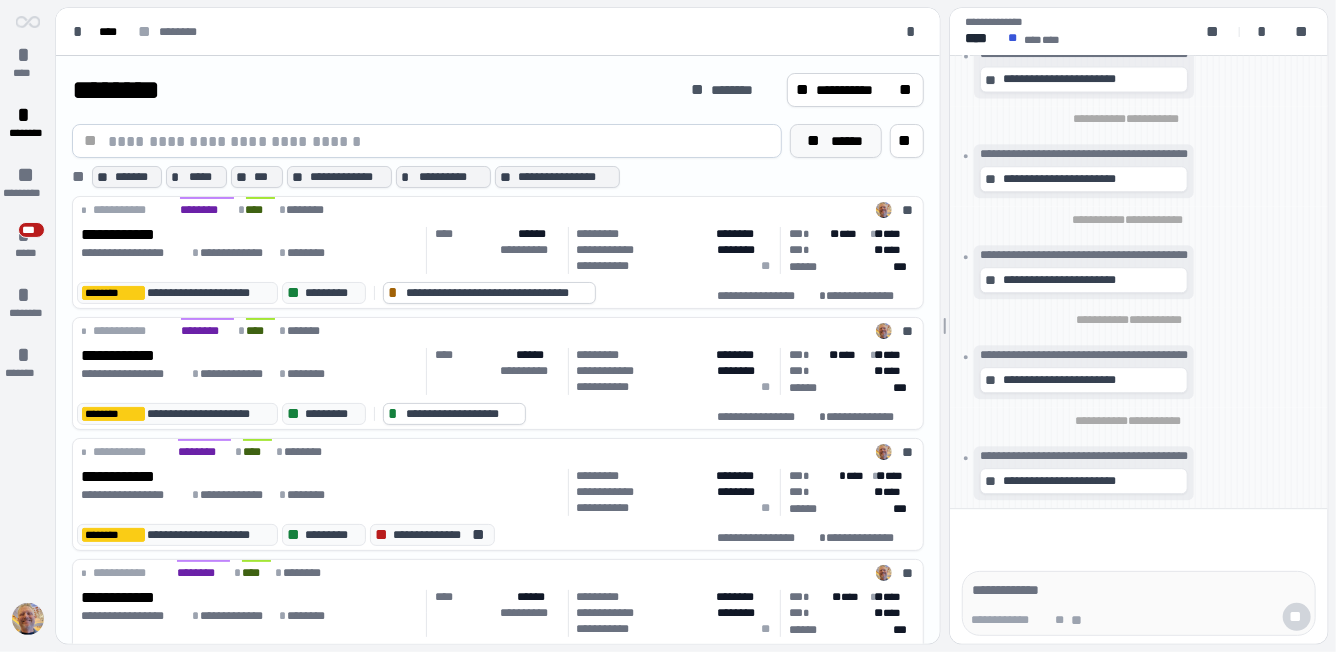 click on "** ******" at bounding box center (836, 141) 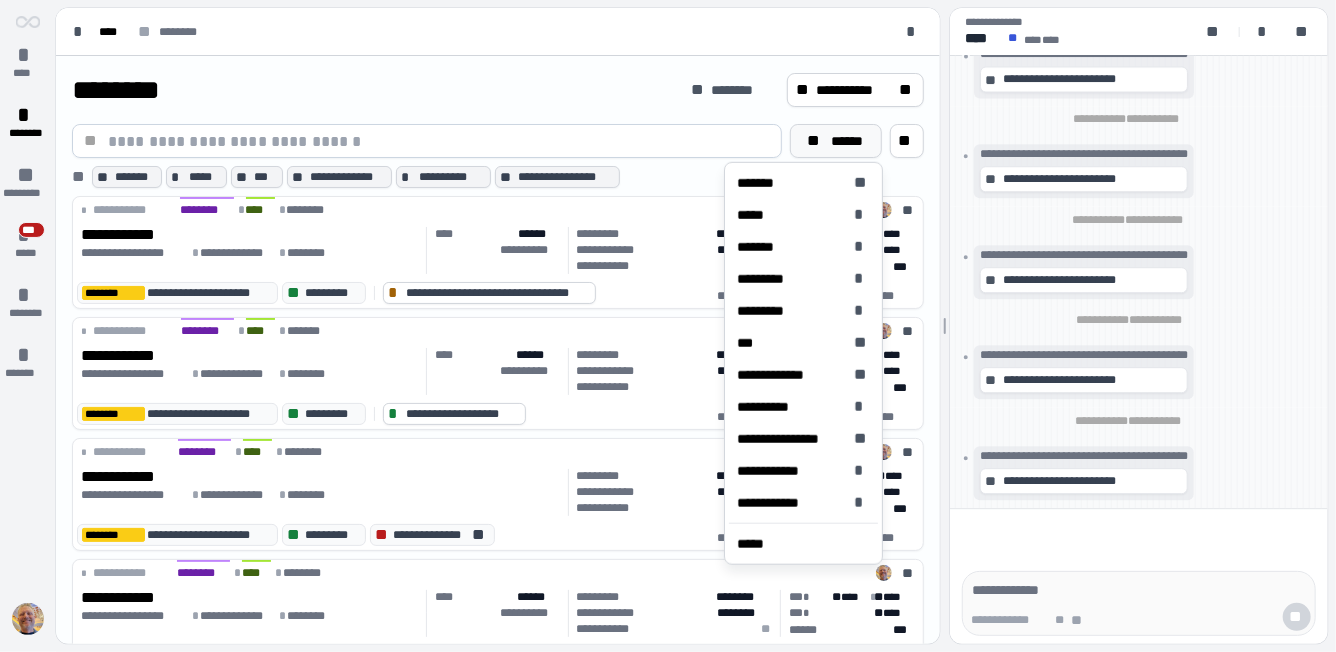 click on "********" at bounding box center [373, 90] 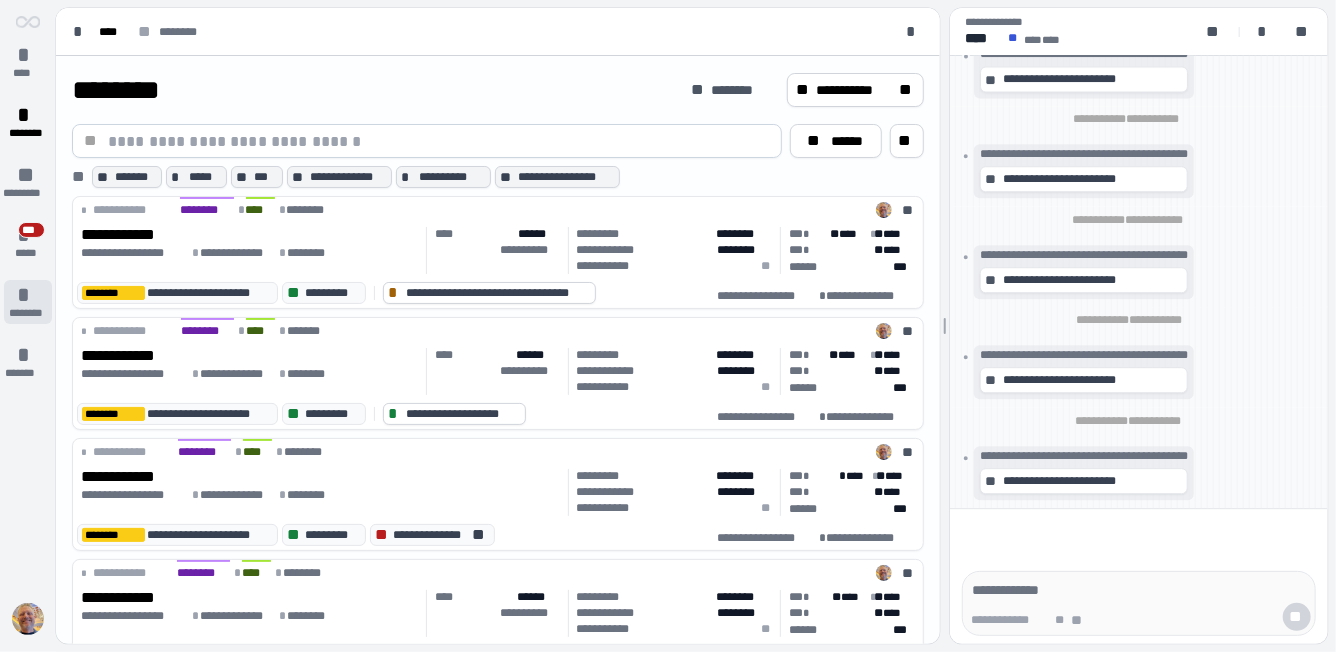 click on "*" at bounding box center [28, 295] 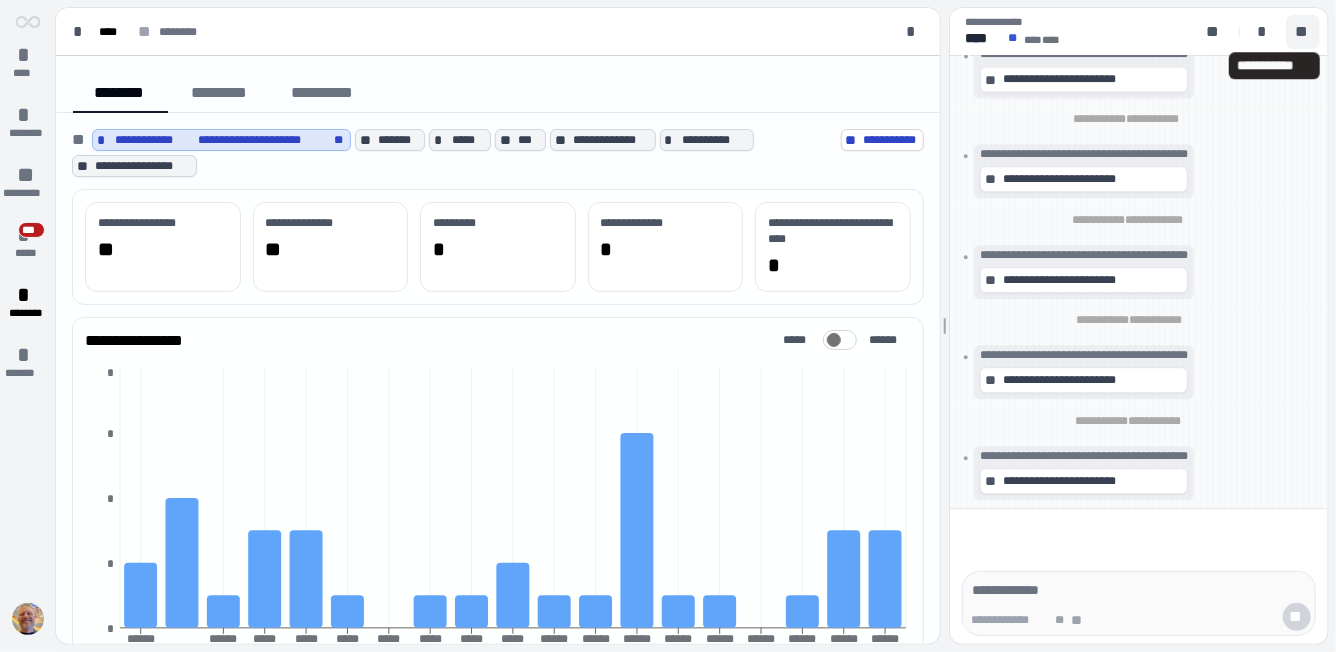 click on "**" at bounding box center (1303, 32) 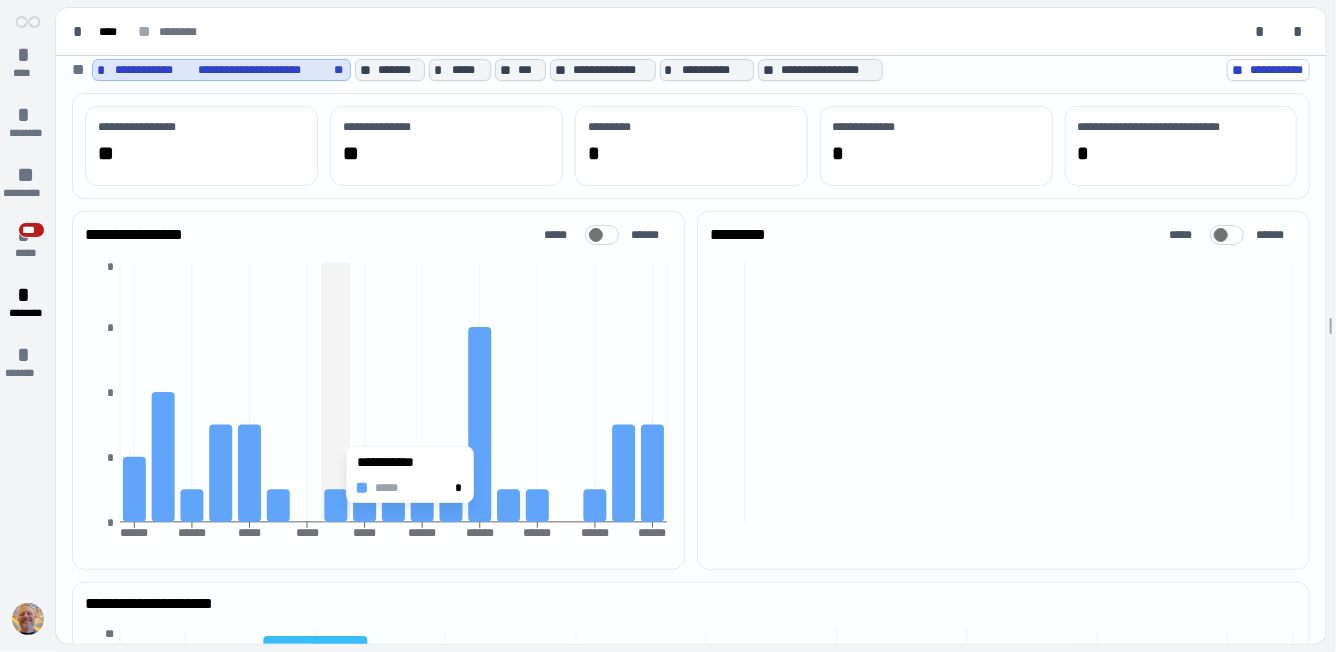 scroll, scrollTop: 0, scrollLeft: 0, axis: both 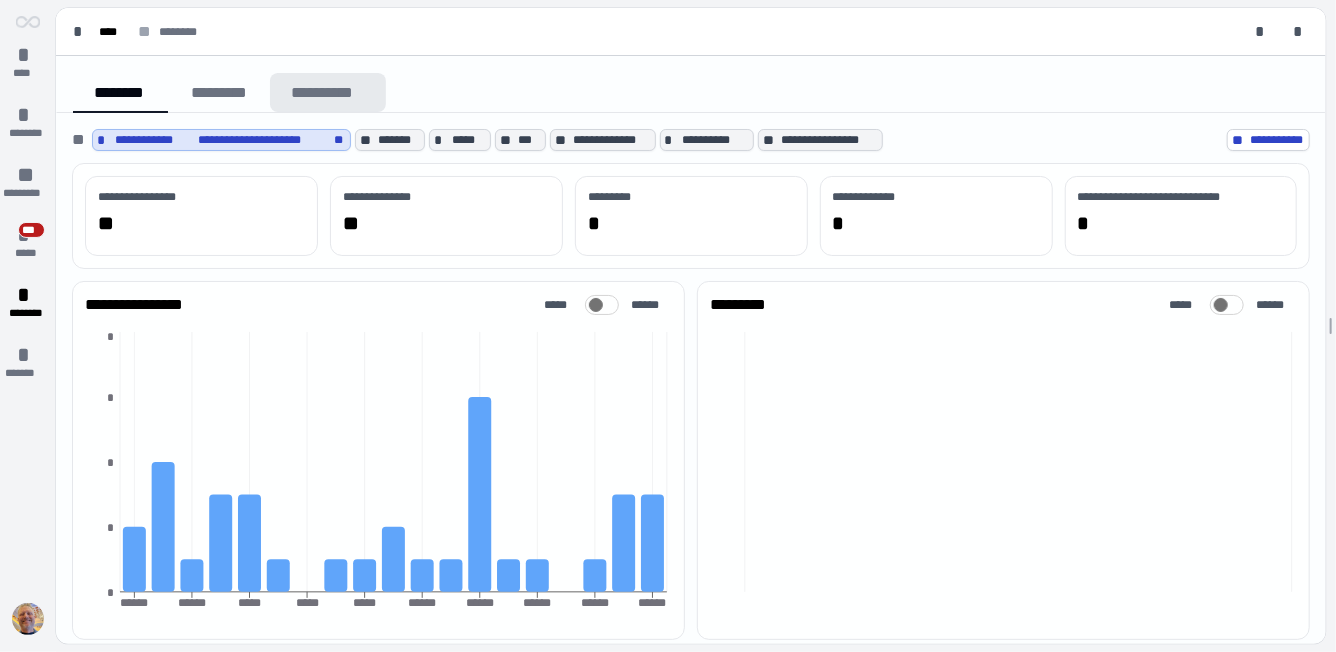 click on "**********" at bounding box center (328, 92) 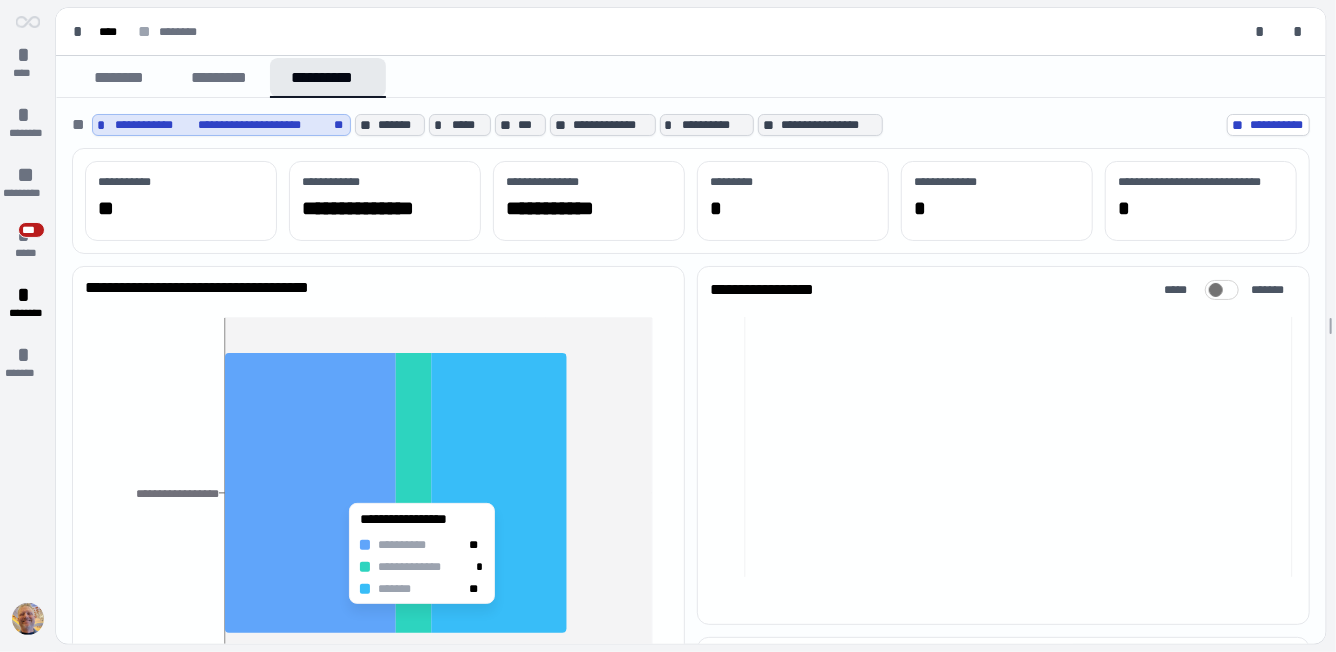 scroll, scrollTop: 0, scrollLeft: 0, axis: both 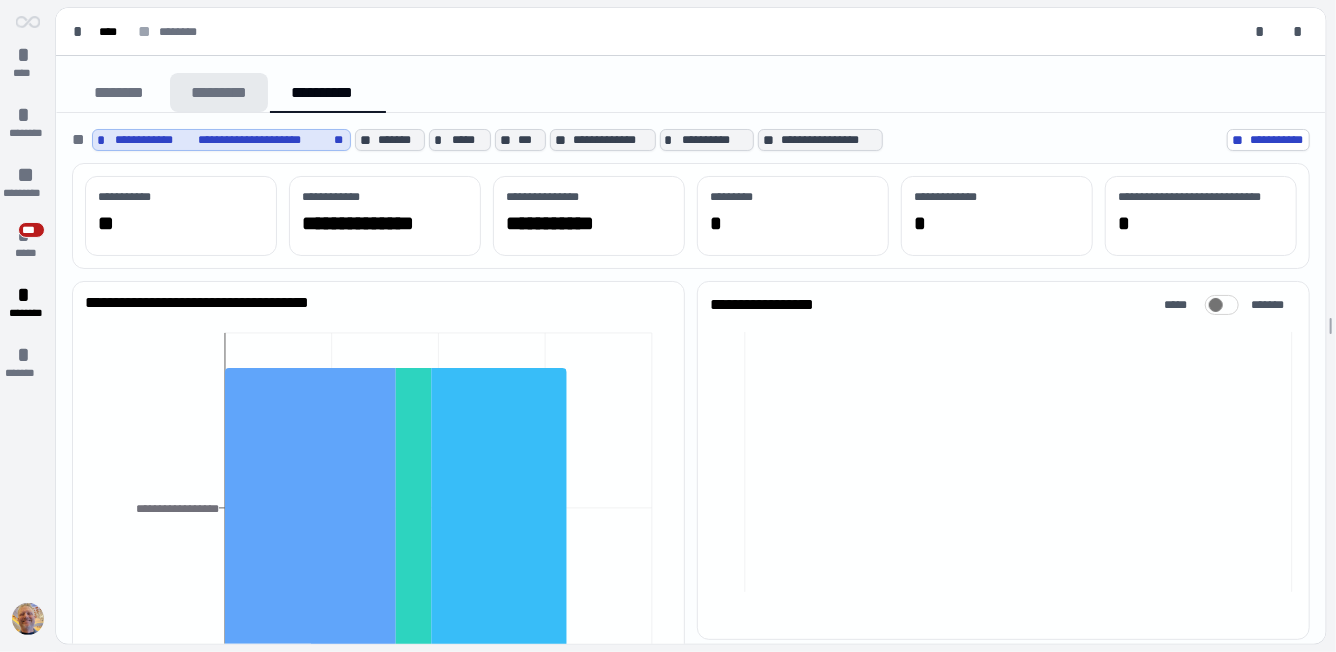 click on "*********" at bounding box center [219, 92] 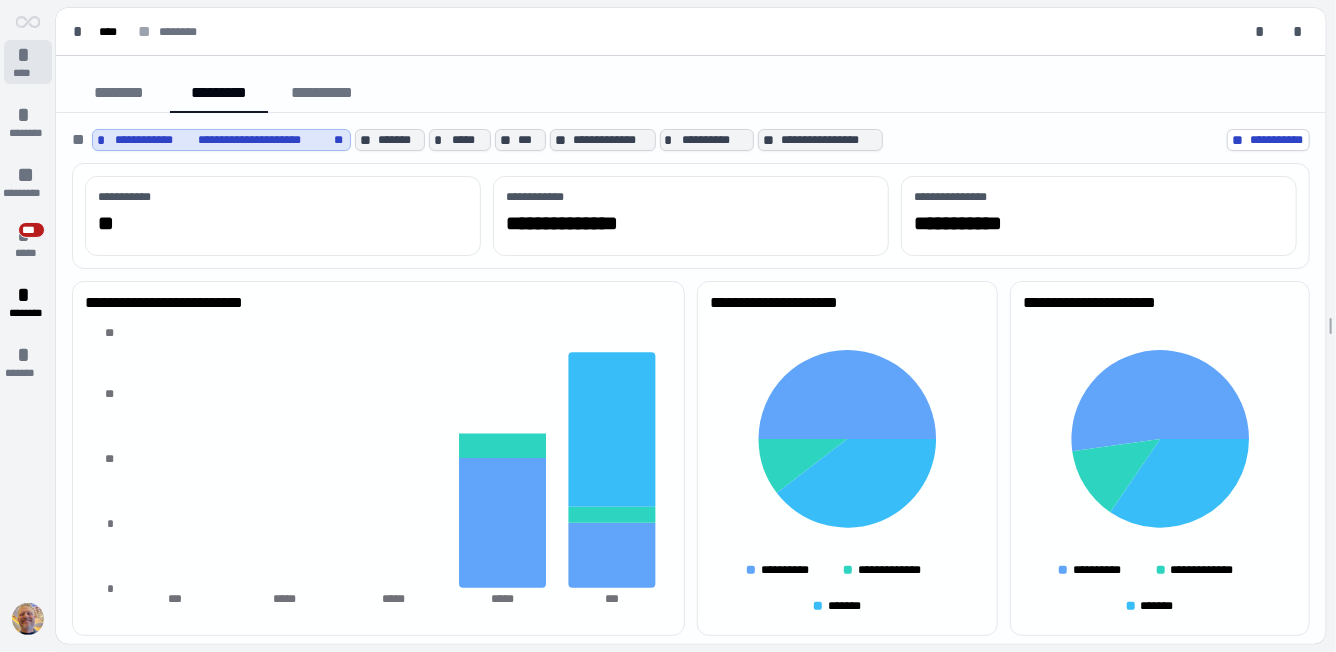 click on "*" at bounding box center (28, 55) 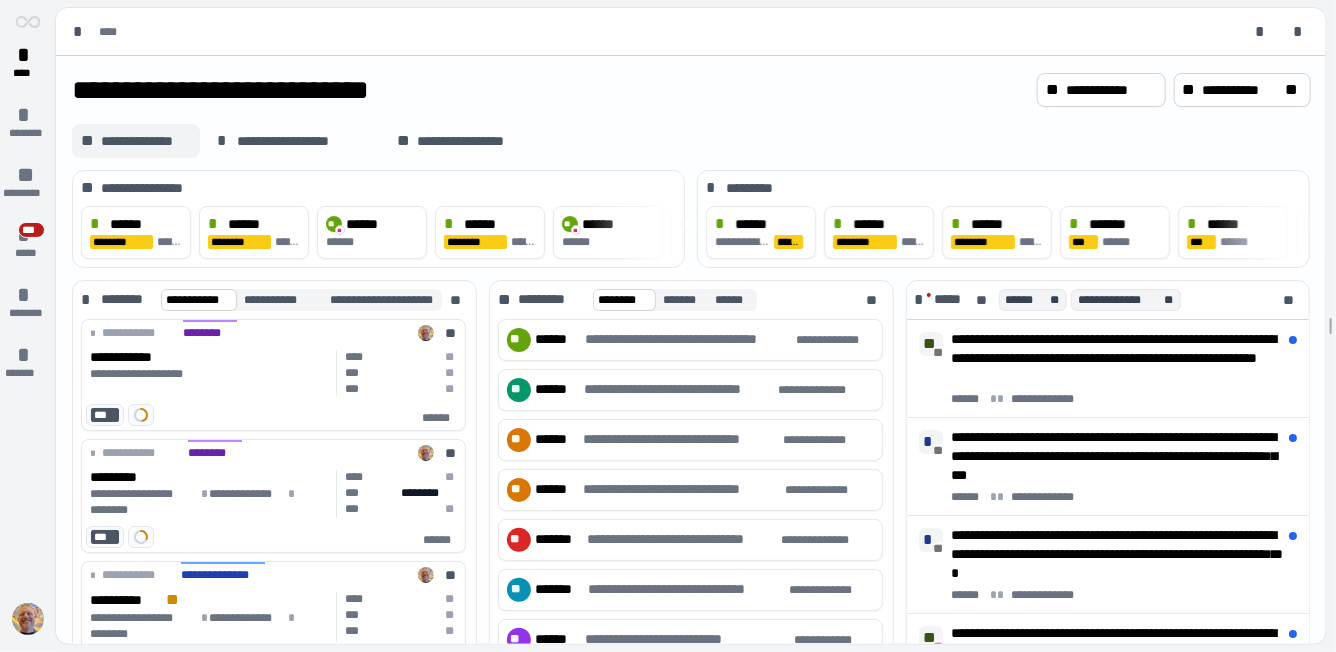 click on "**********" at bounding box center (146, 141) 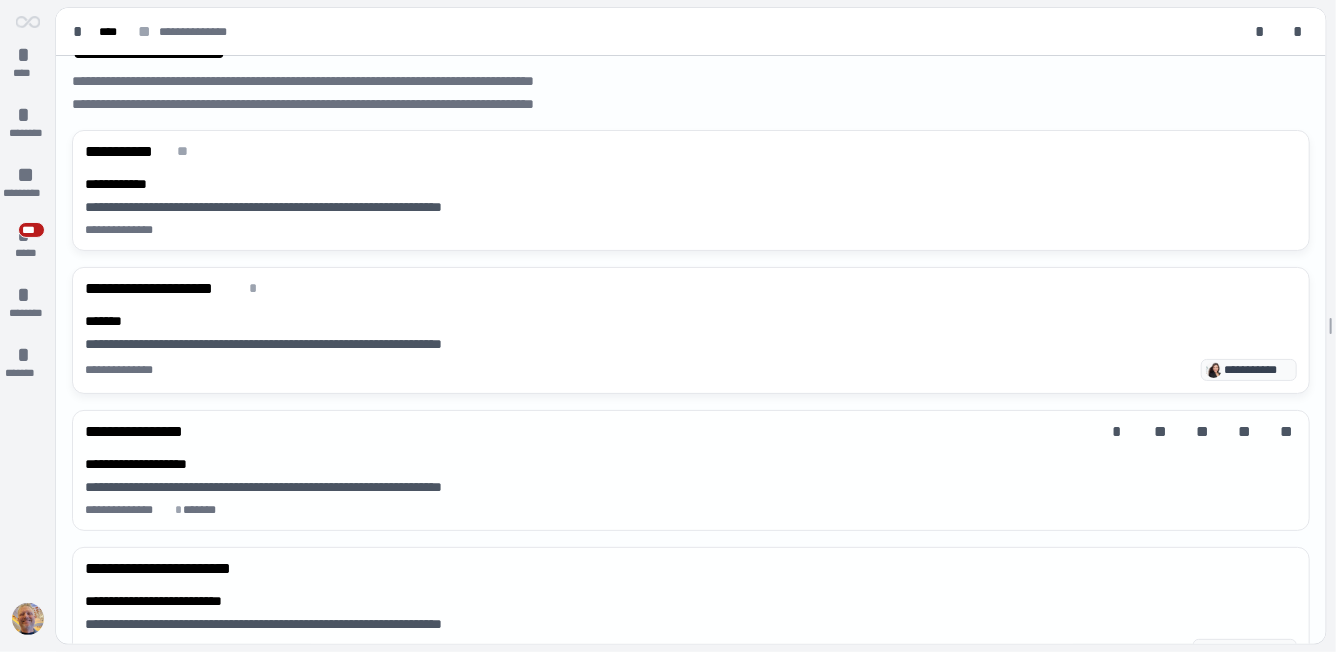 scroll, scrollTop: 0, scrollLeft: 0, axis: both 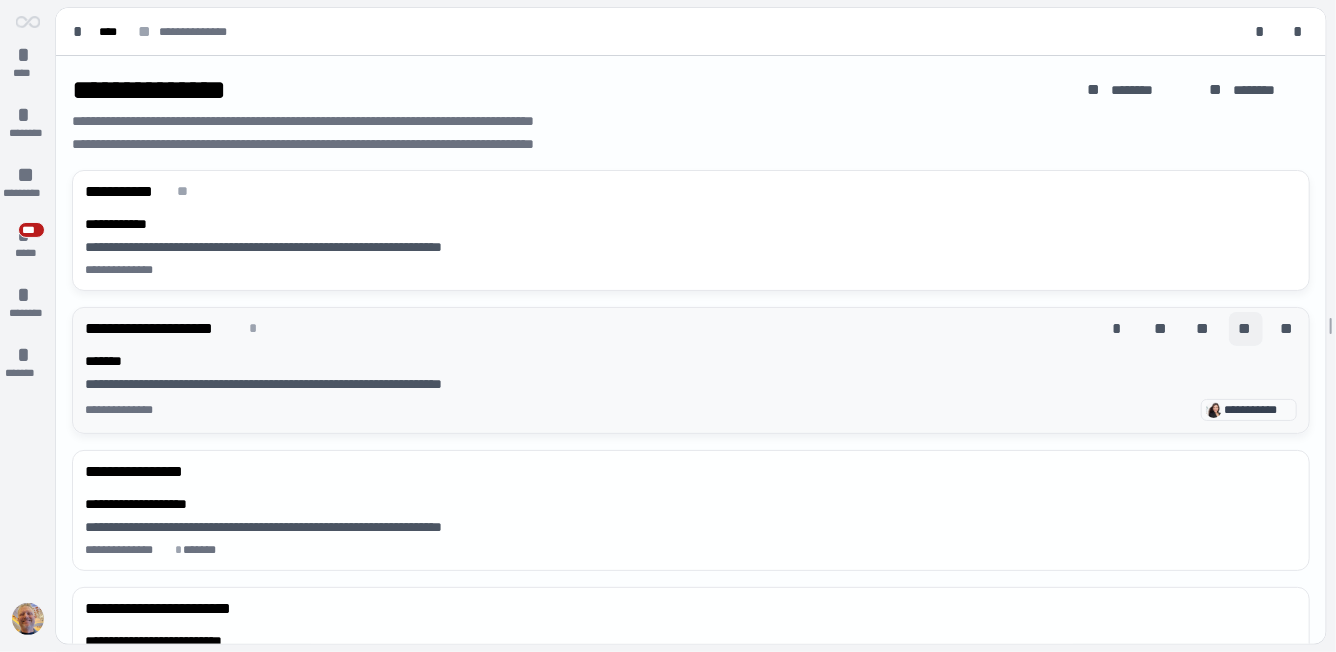 click on "**" at bounding box center [1246, 329] 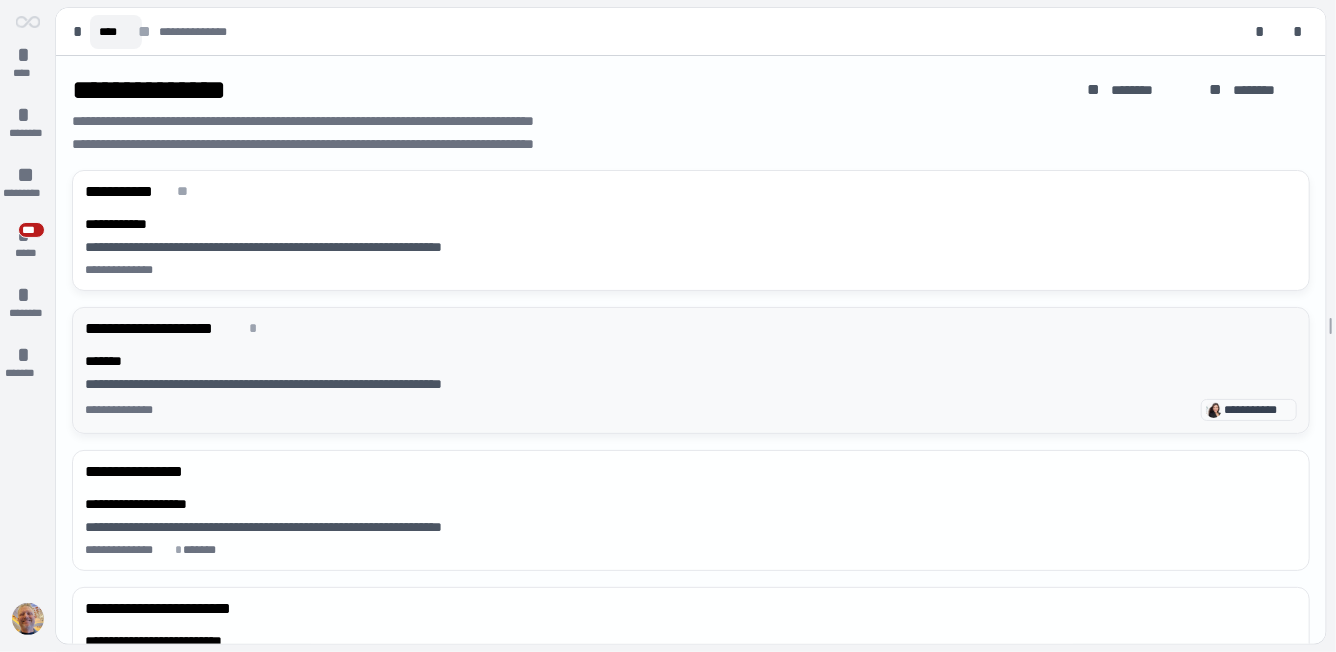 click on "****" at bounding box center [116, 32] 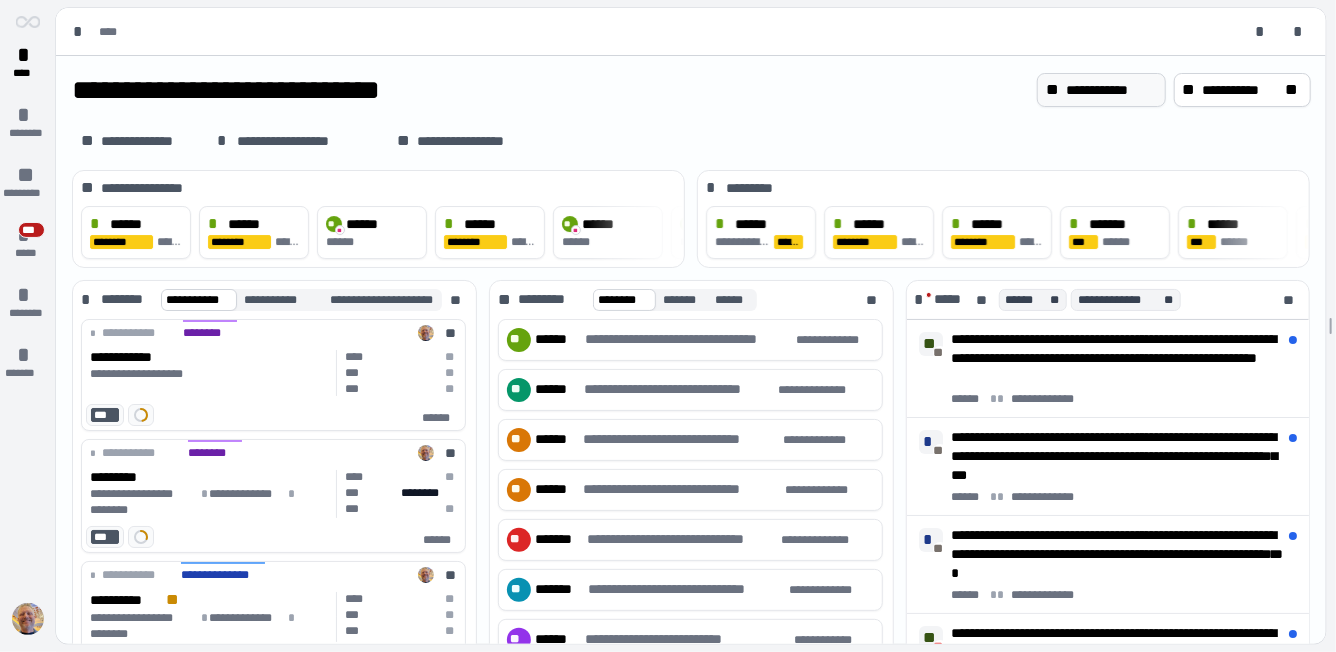 click on "**********" at bounding box center [1101, 90] 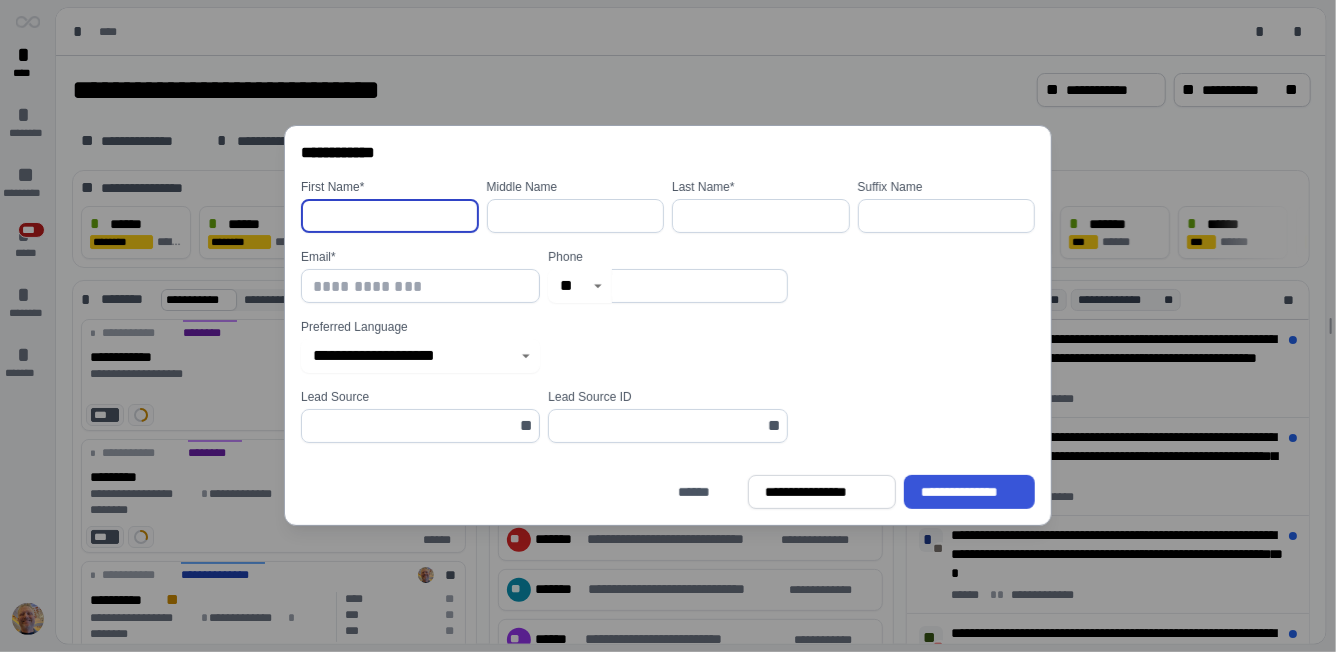 click at bounding box center [390, 216] 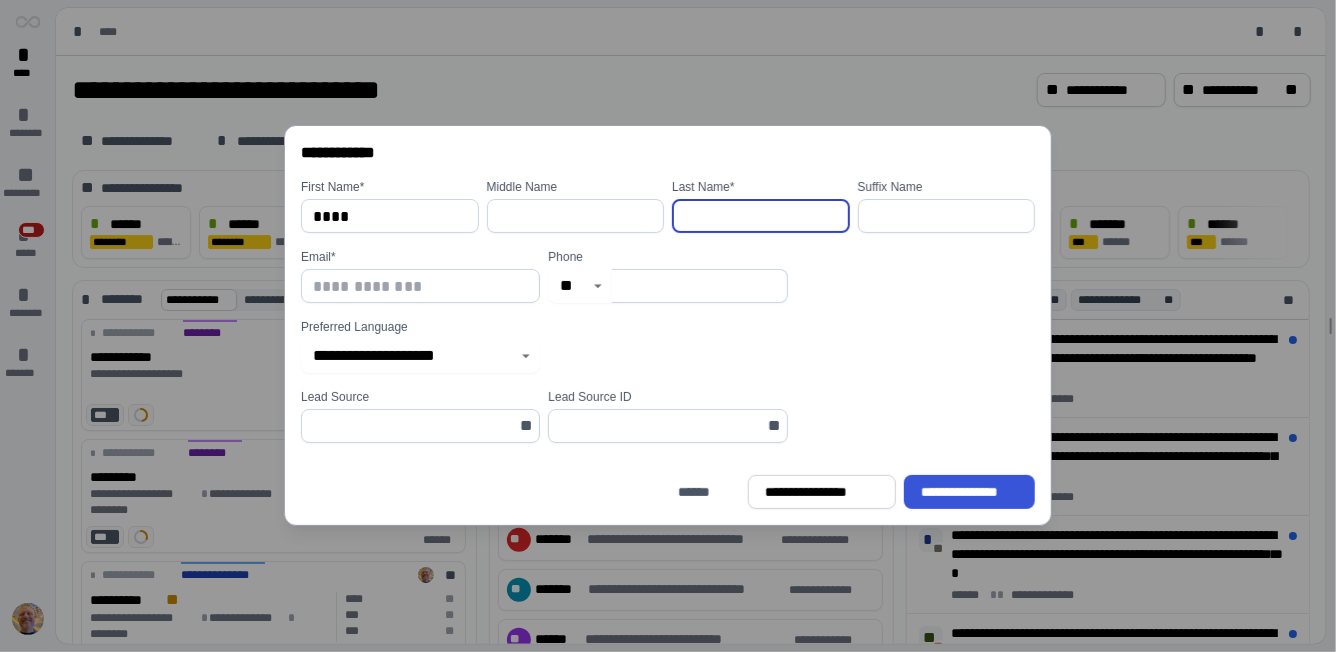click at bounding box center [761, 216] 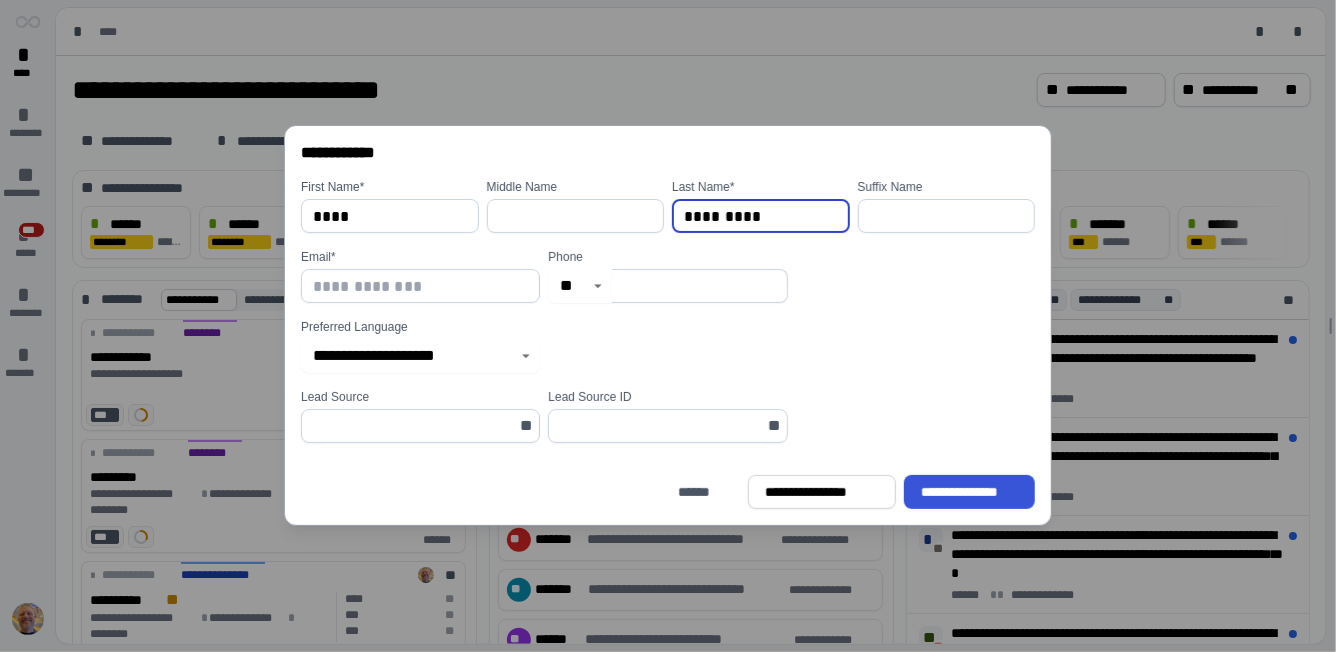 type on "*********" 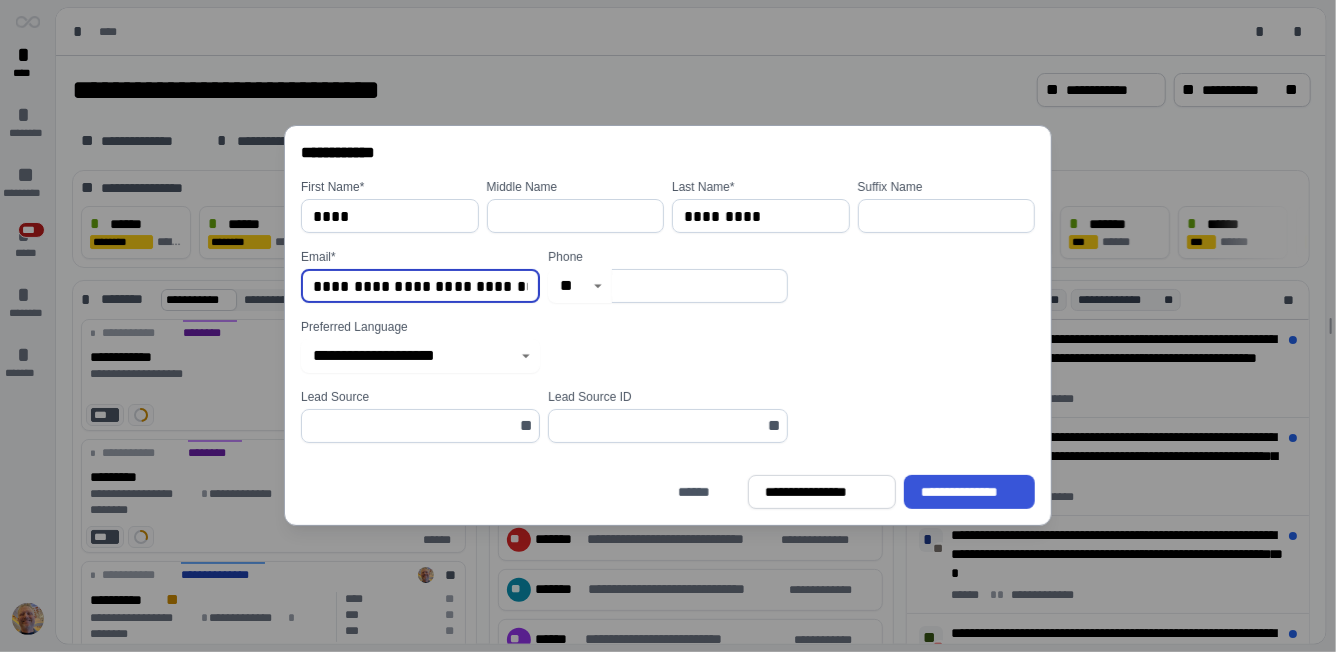 drag, startPoint x: 422, startPoint y: 289, endPoint x: 446, endPoint y: 288, distance: 24.020824 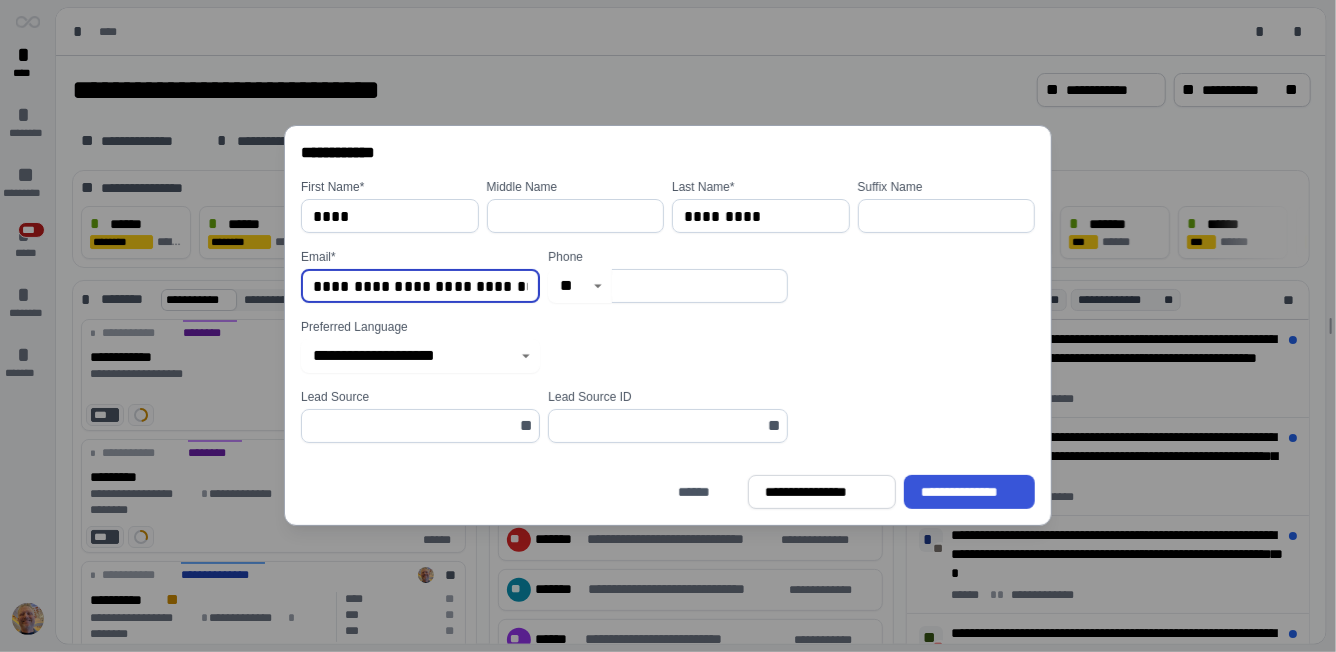click on "**********" at bounding box center (420, 286) 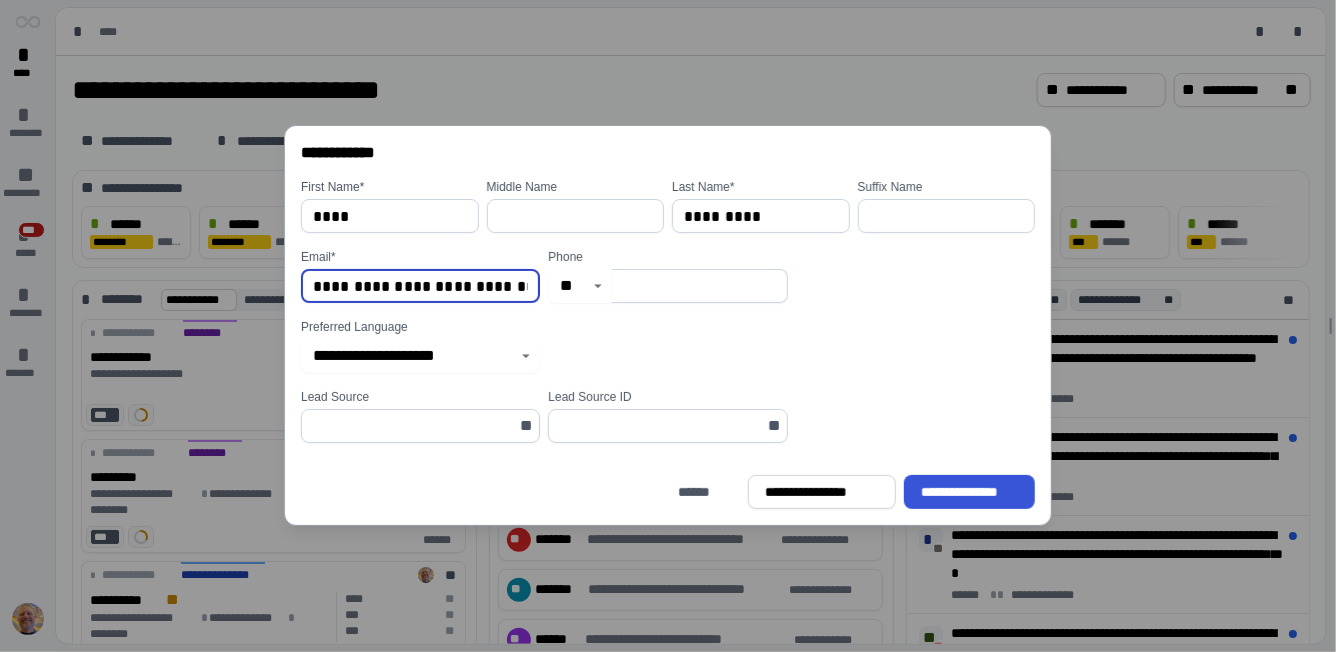 type on "**********" 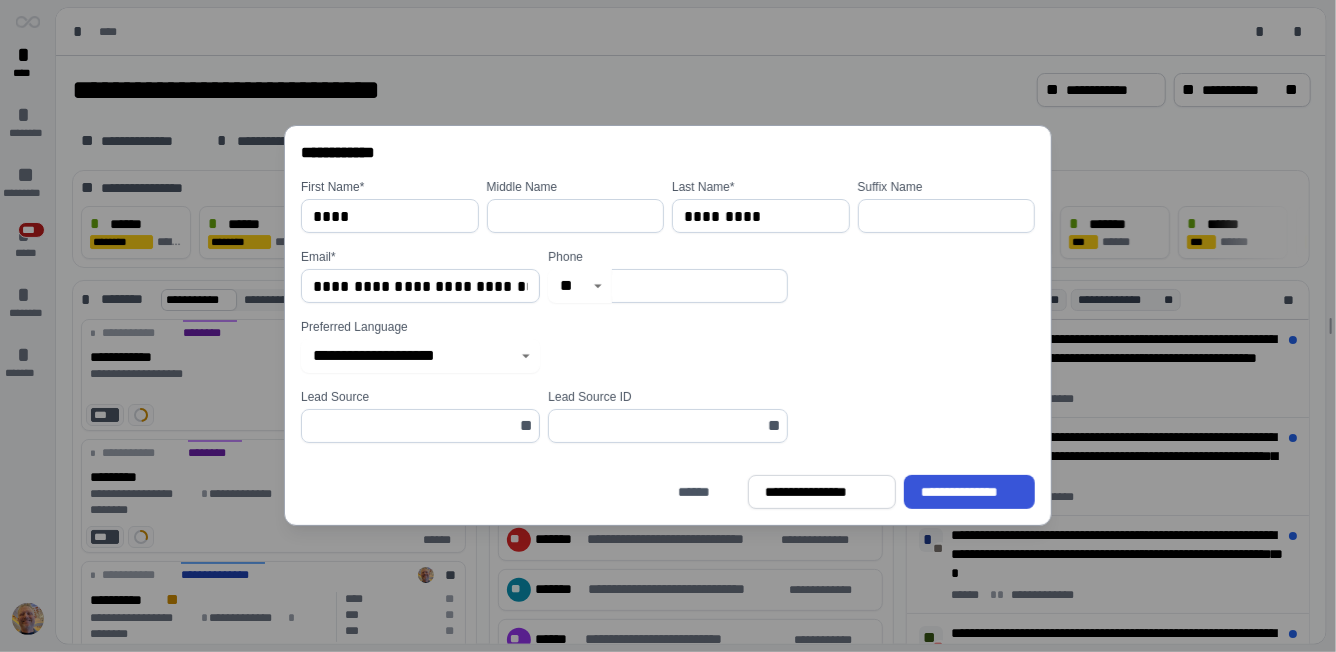 click at bounding box center (700, 286) 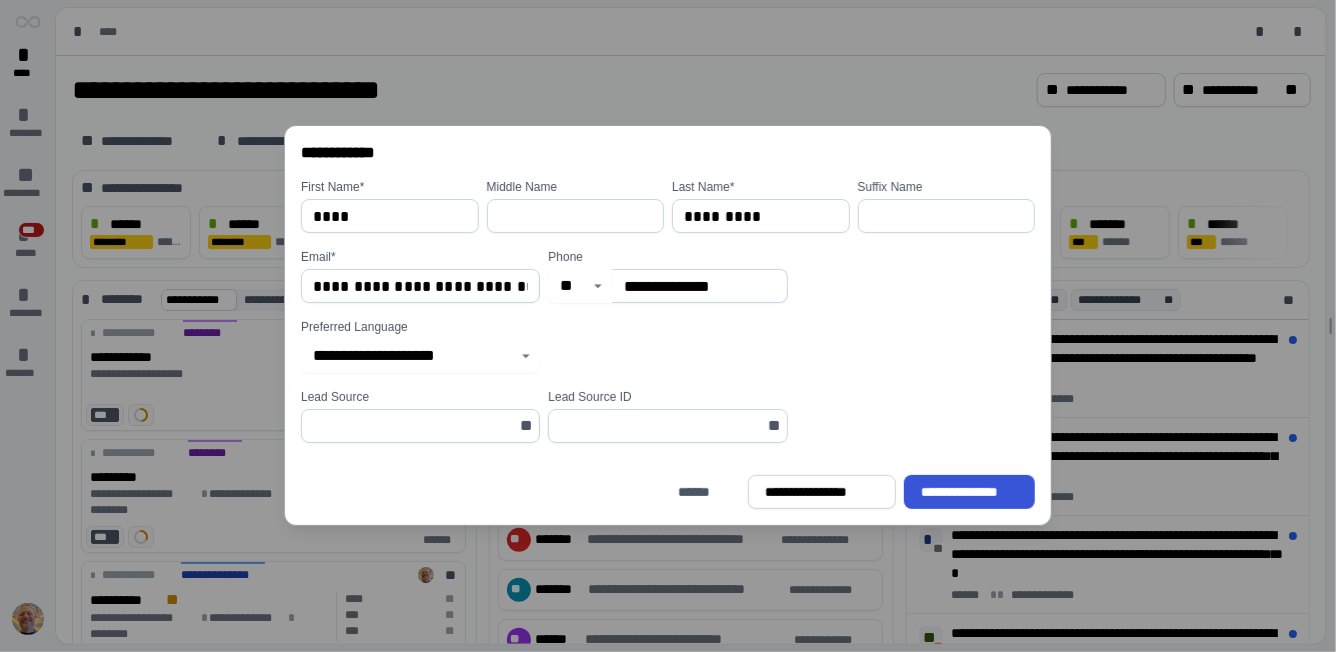type on "**********" 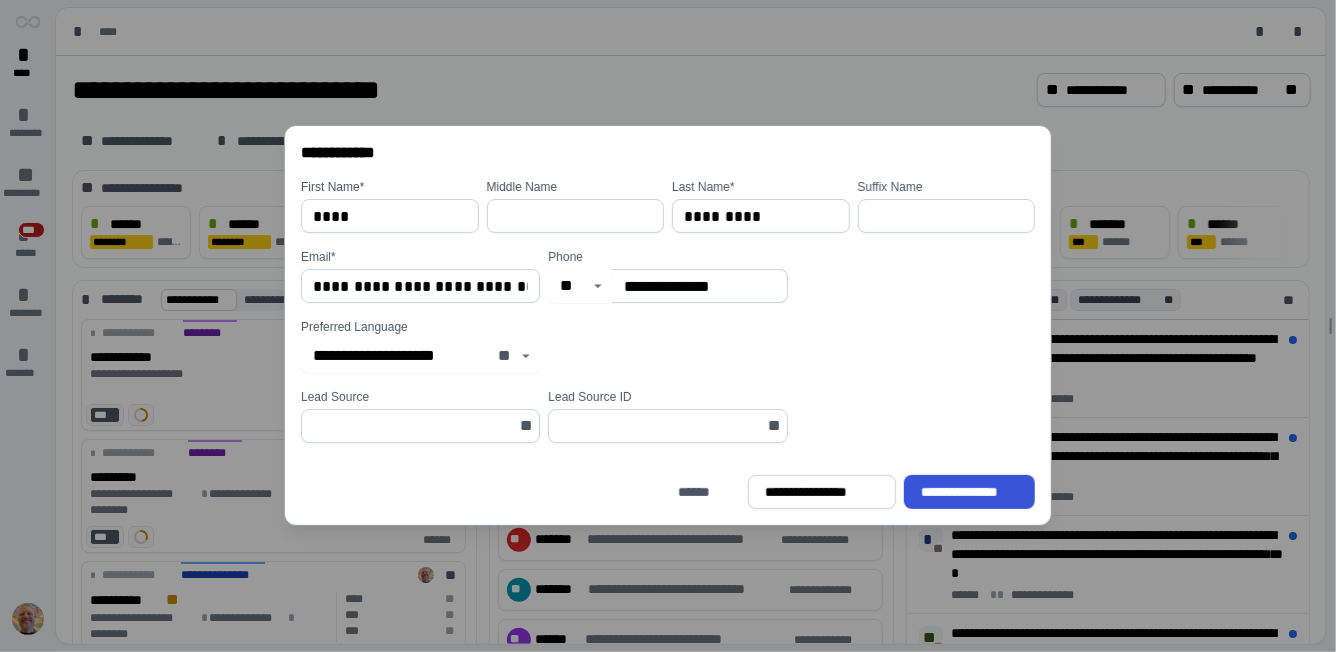 click 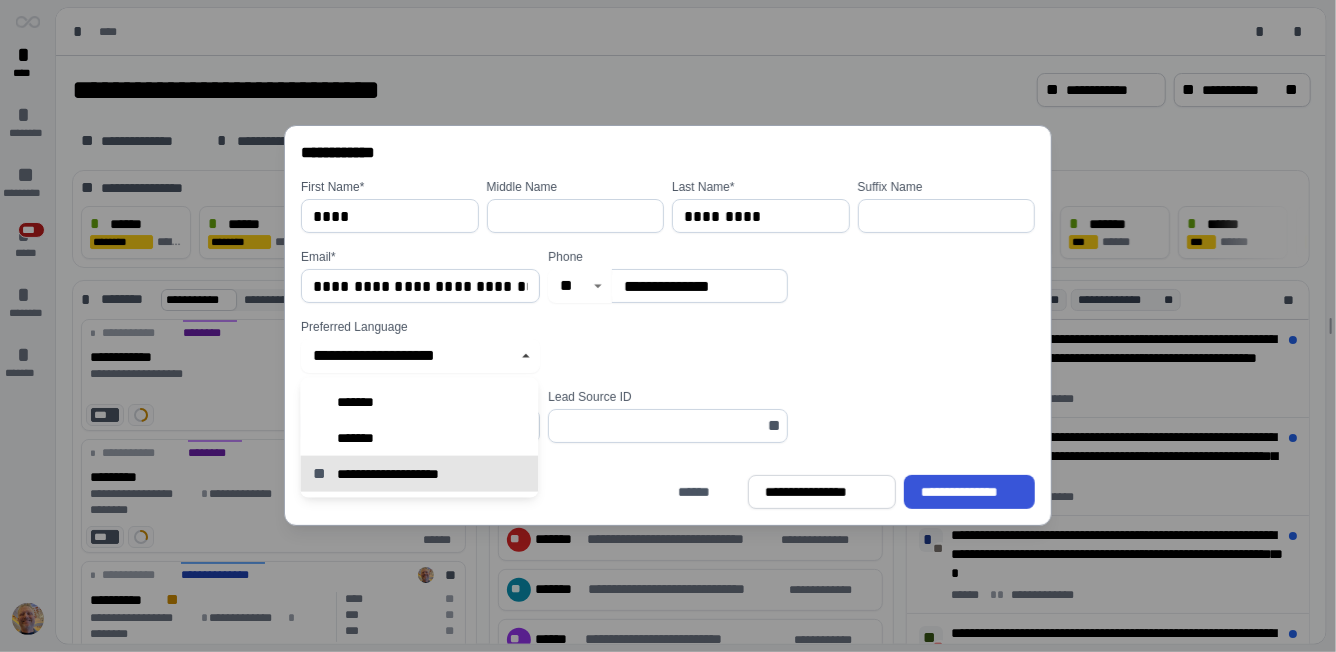 type on "*******" 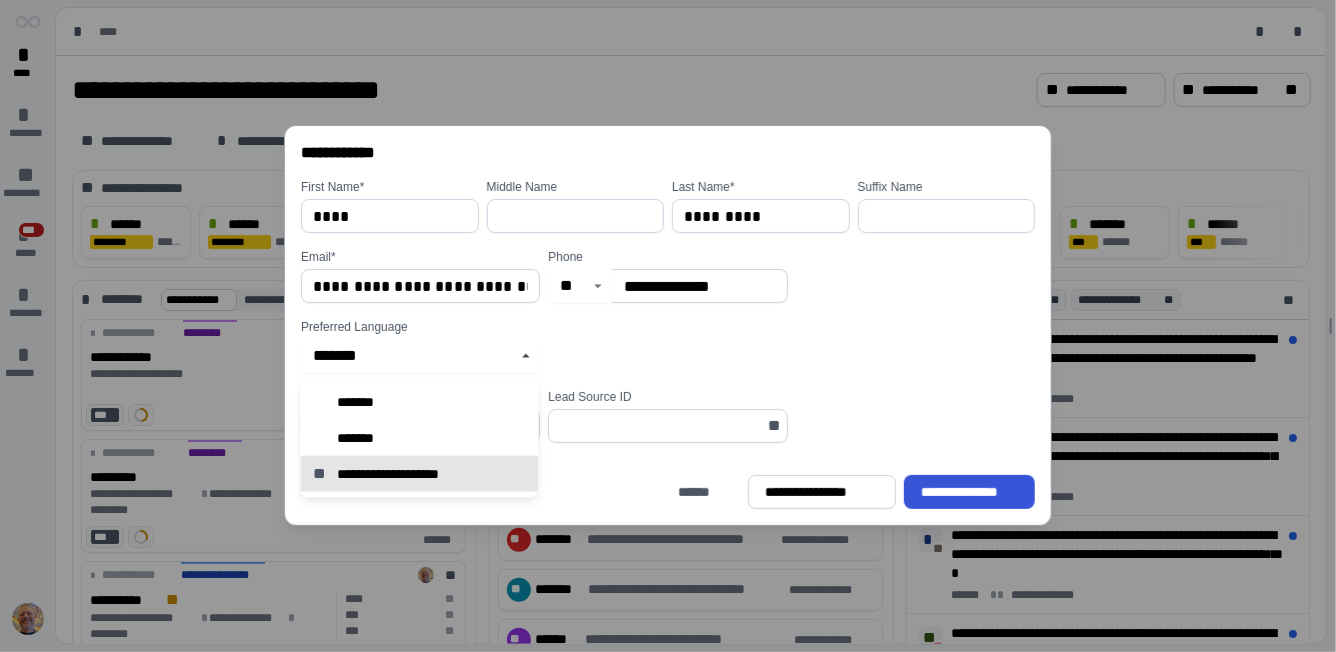 click on "Preferred Language ******* **" at bounding box center (672, 346) 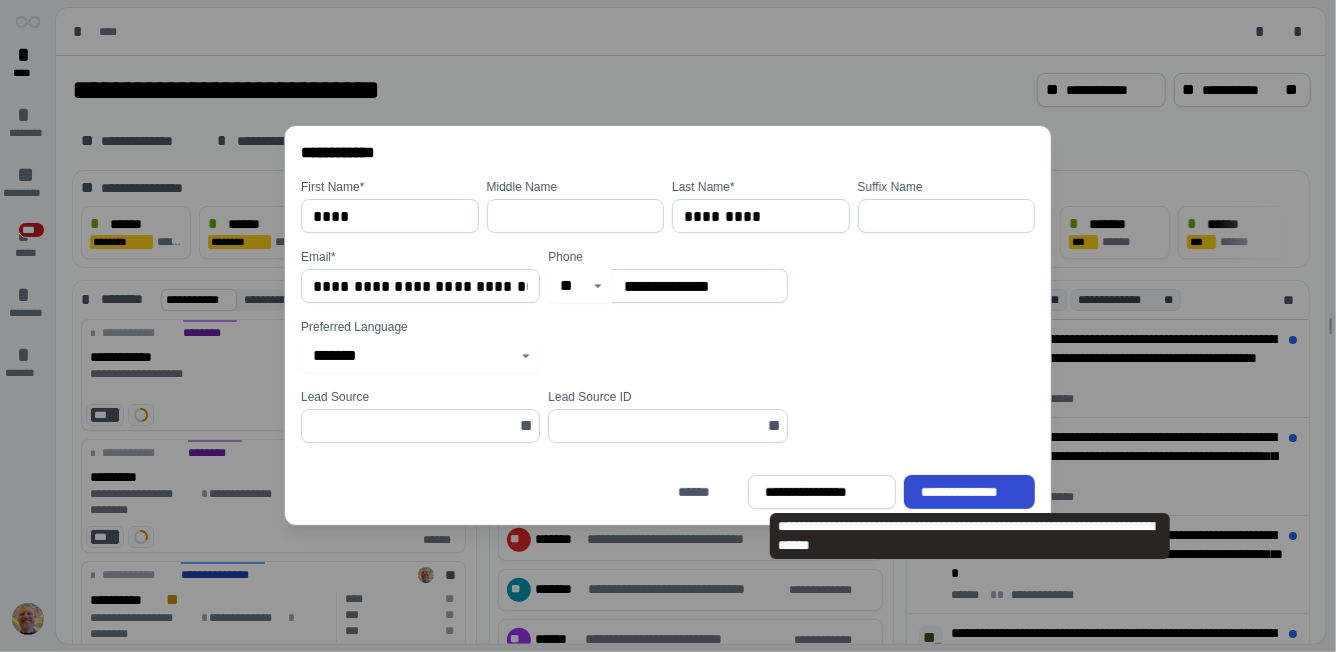 click on "**********" at bounding box center [969, 492] 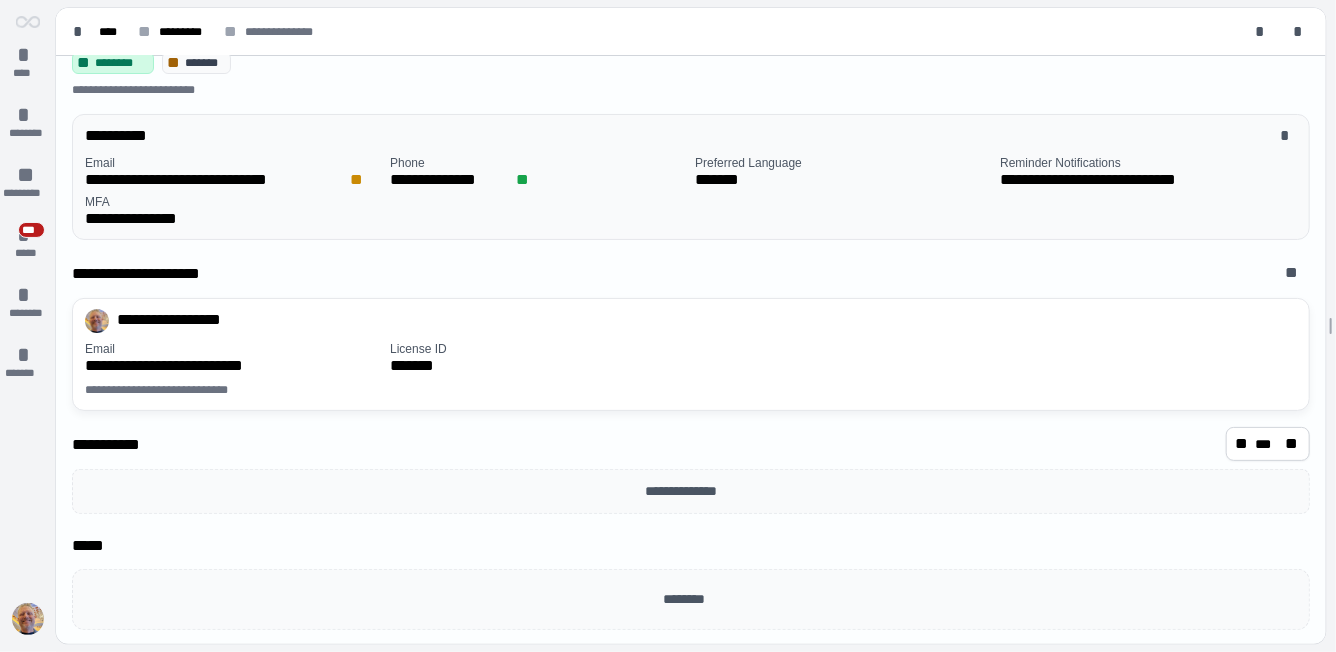 scroll, scrollTop: 80, scrollLeft: 0, axis: vertical 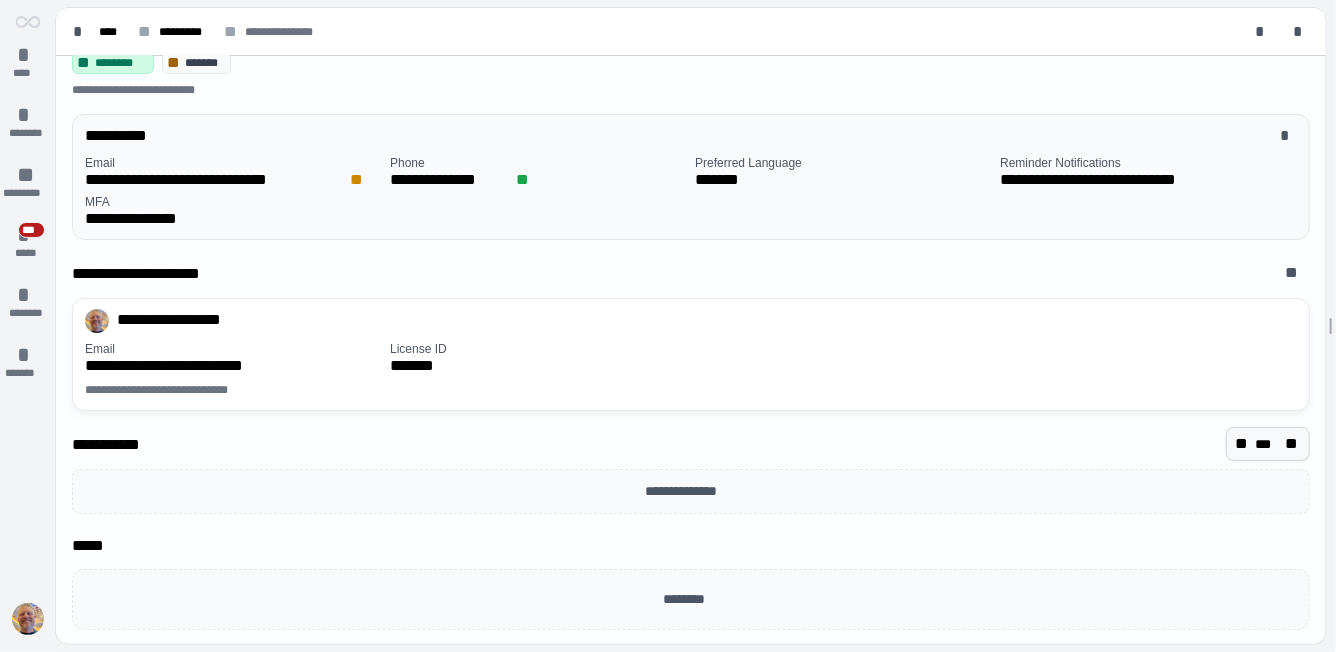 click on "***" at bounding box center (1268, 444) 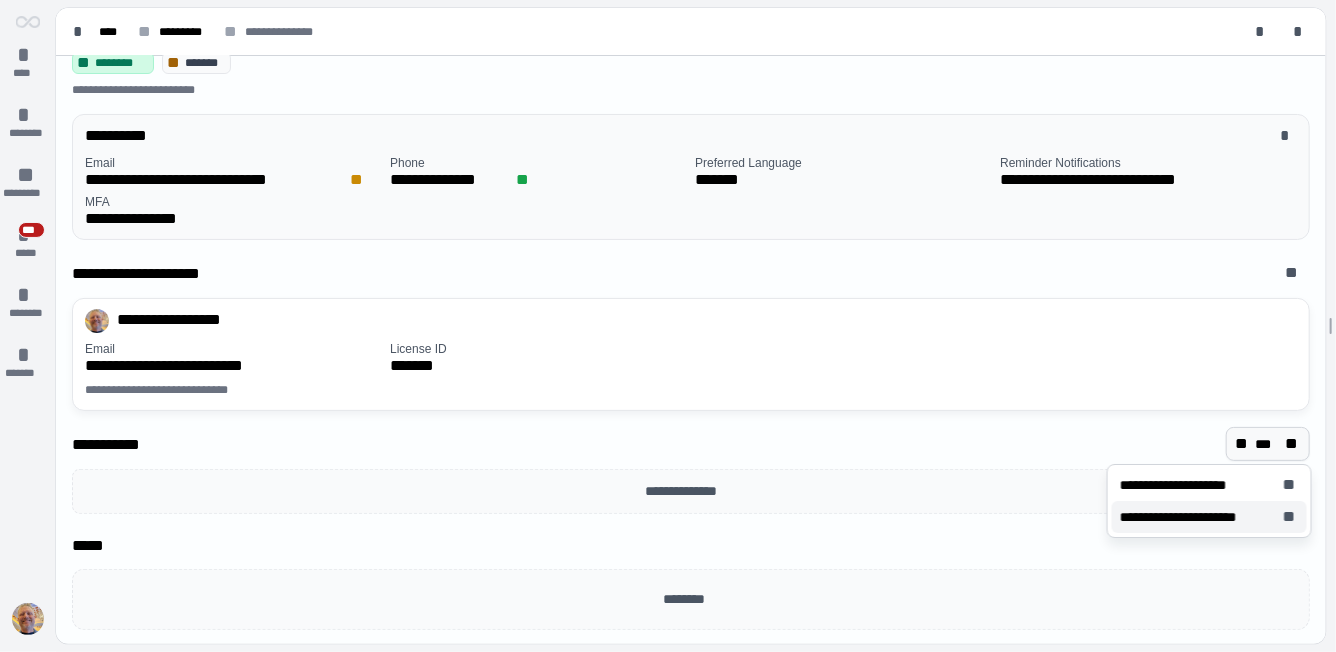 click on "**********" at bounding box center (1197, 517) 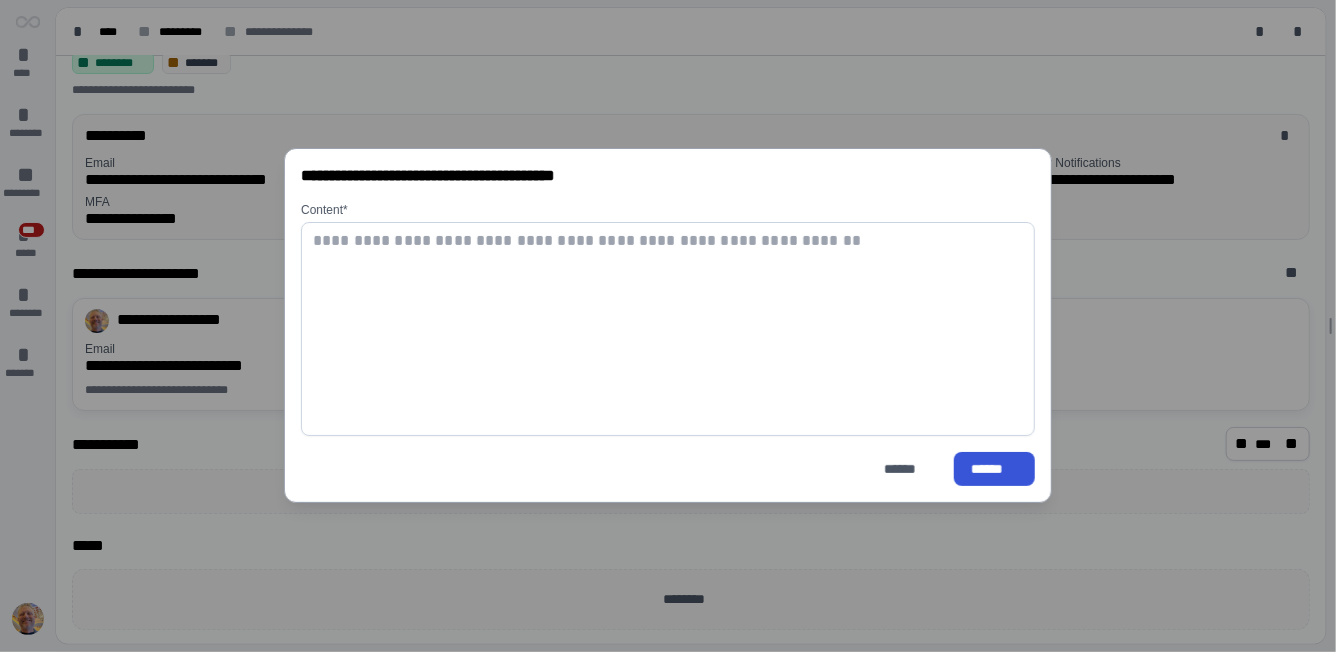 click at bounding box center (668, 329) 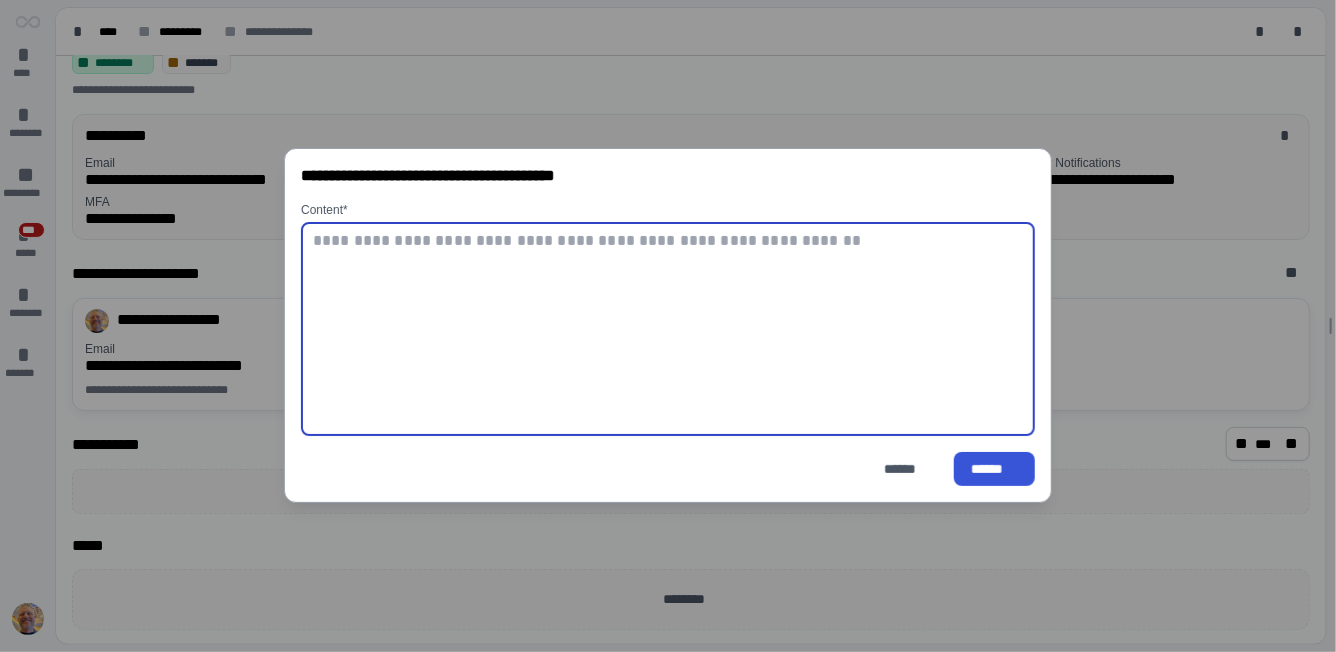 paste on "**********" 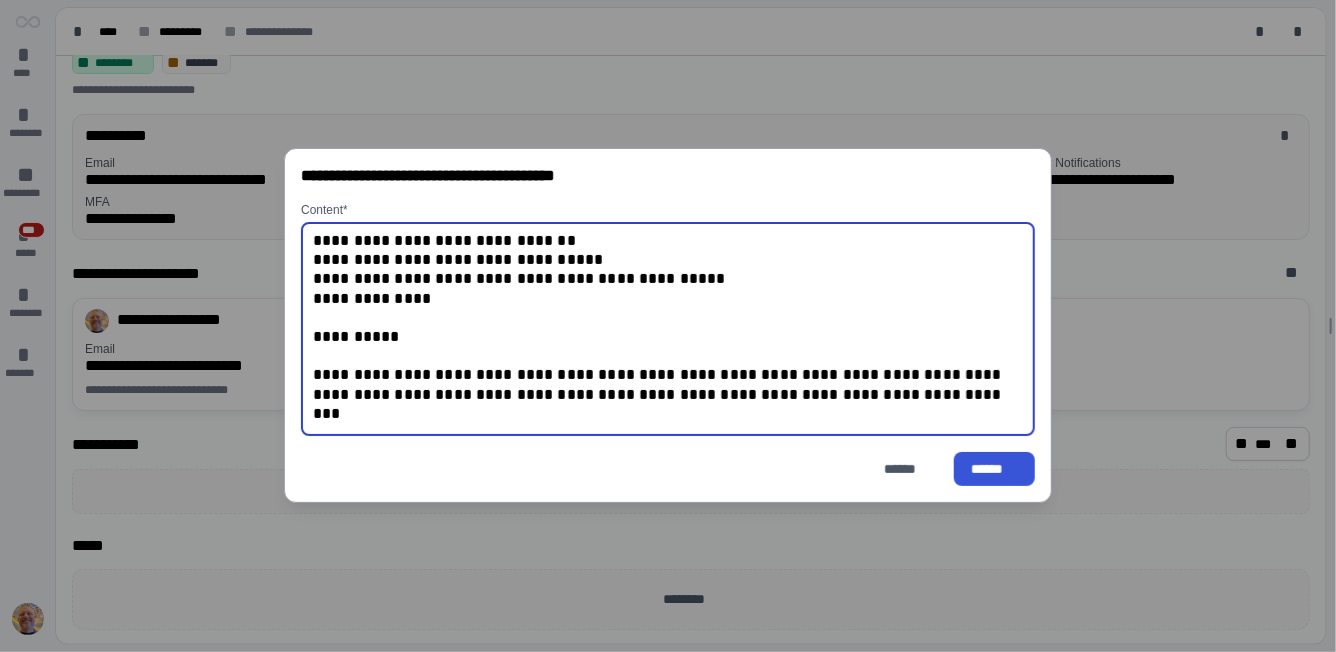 scroll, scrollTop: 3941, scrollLeft: 0, axis: vertical 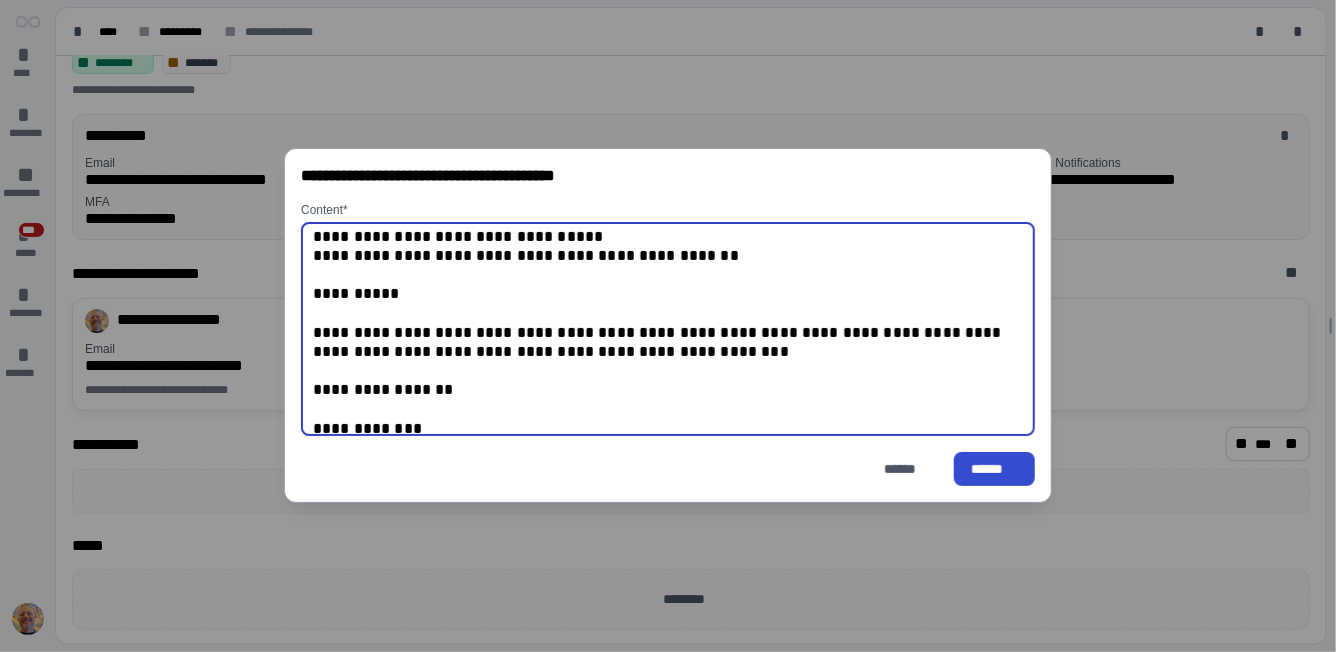 type on "**********" 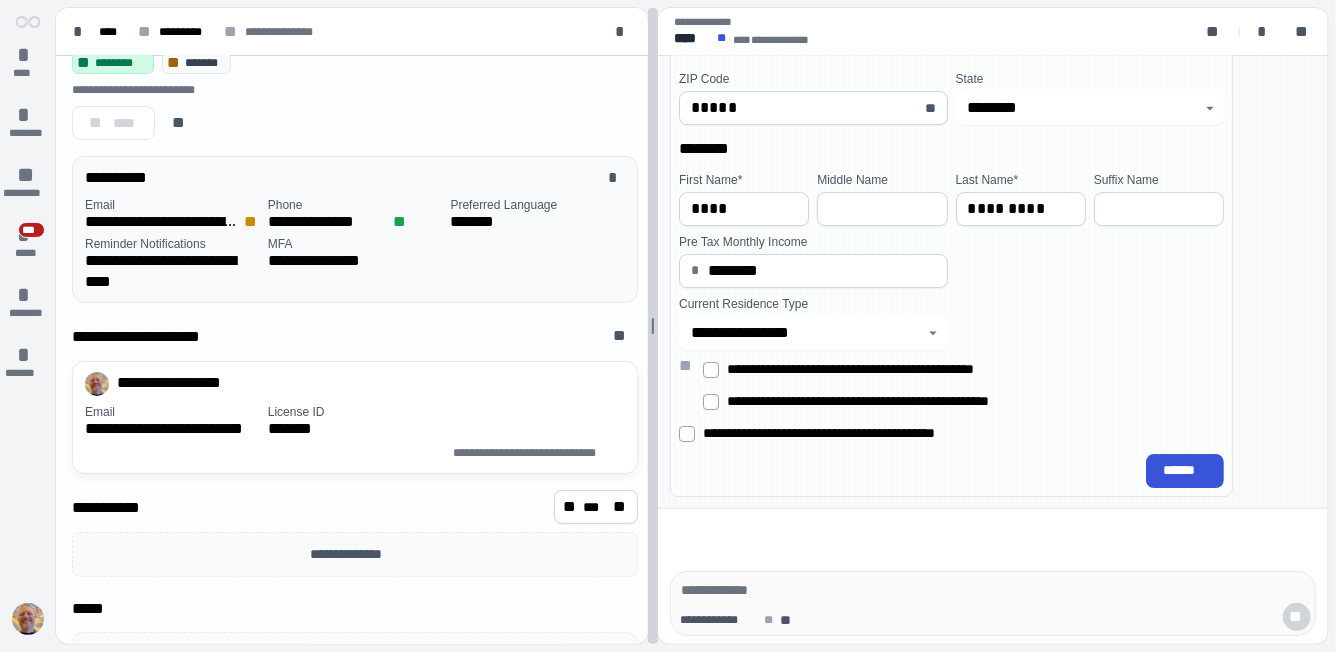 click at bounding box center [653, 326] 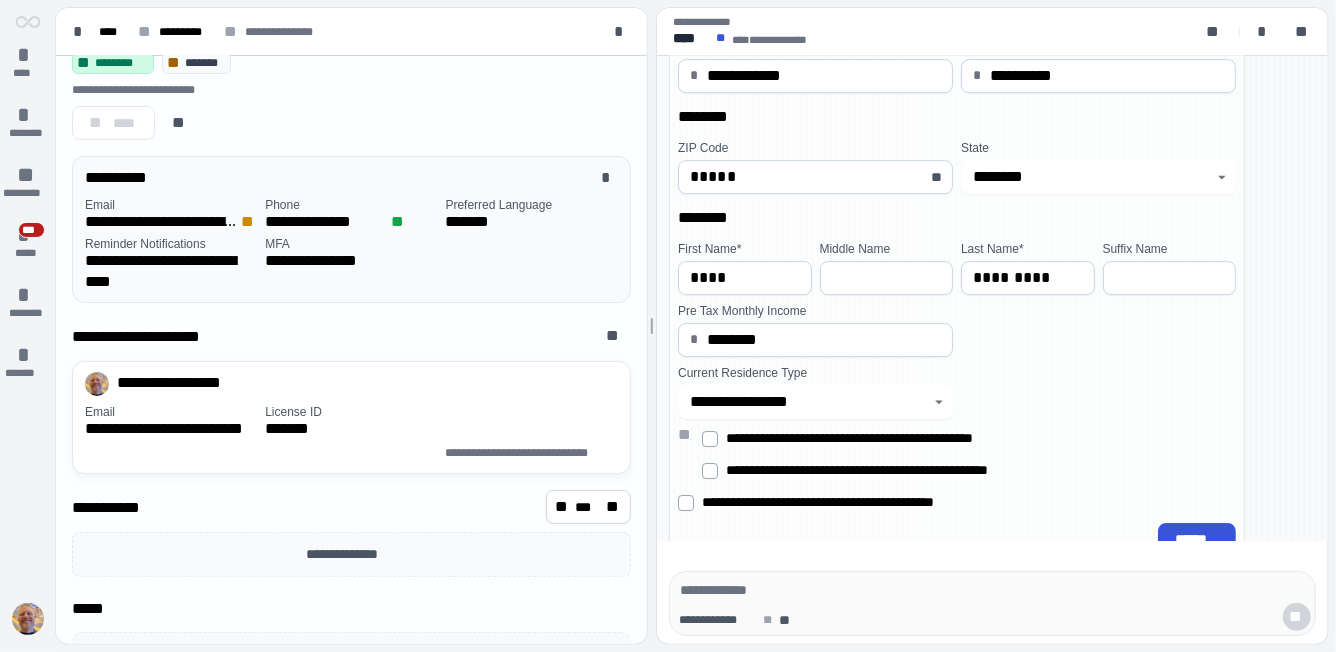 scroll, scrollTop: 41, scrollLeft: 0, axis: vertical 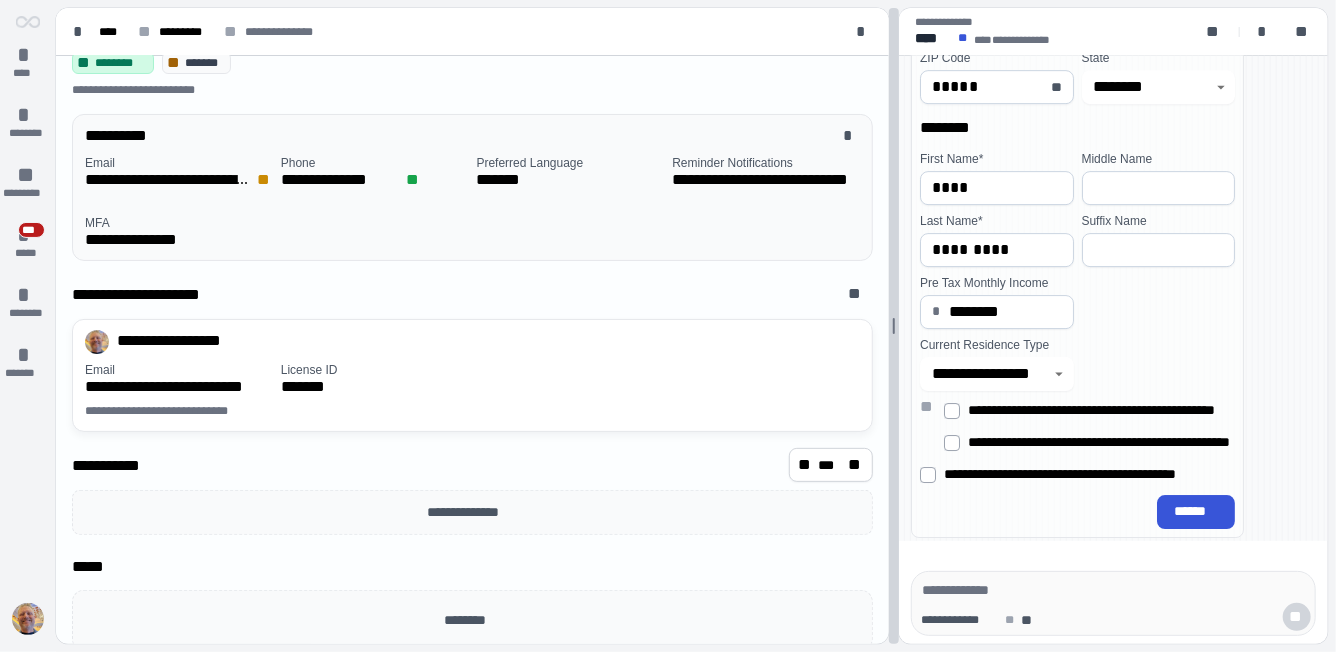 click at bounding box center [894, 326] 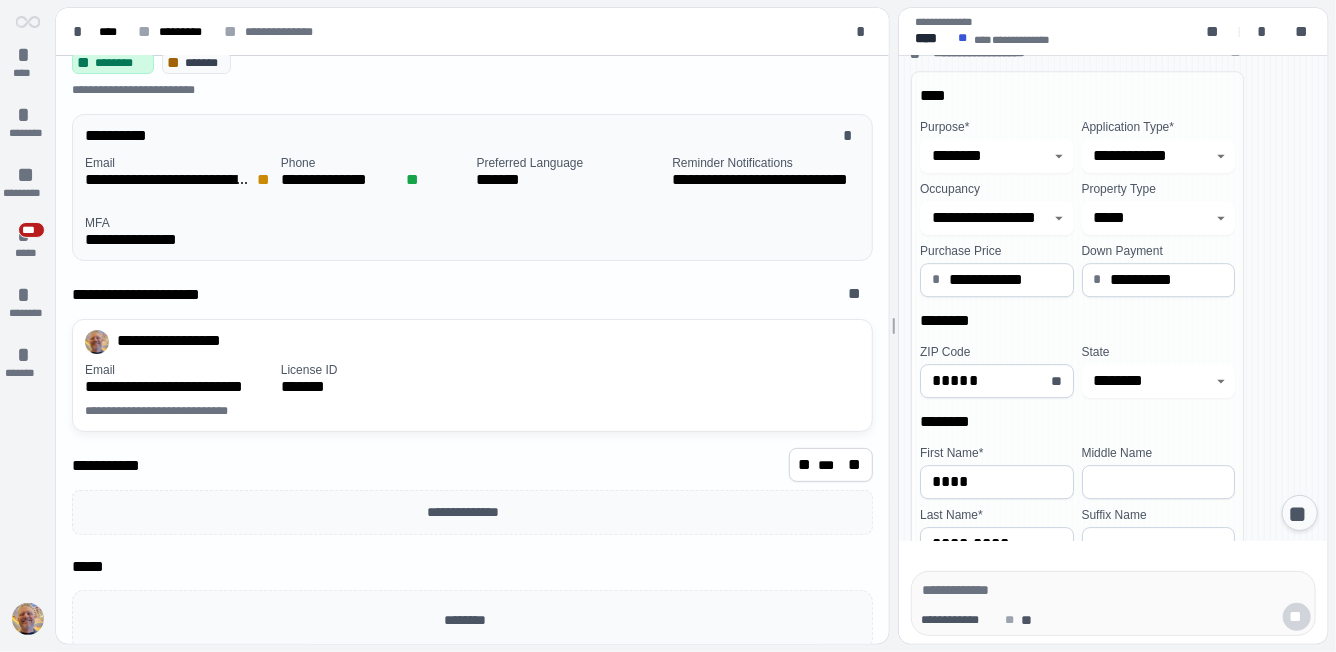 scroll, scrollTop: 337, scrollLeft: 0, axis: vertical 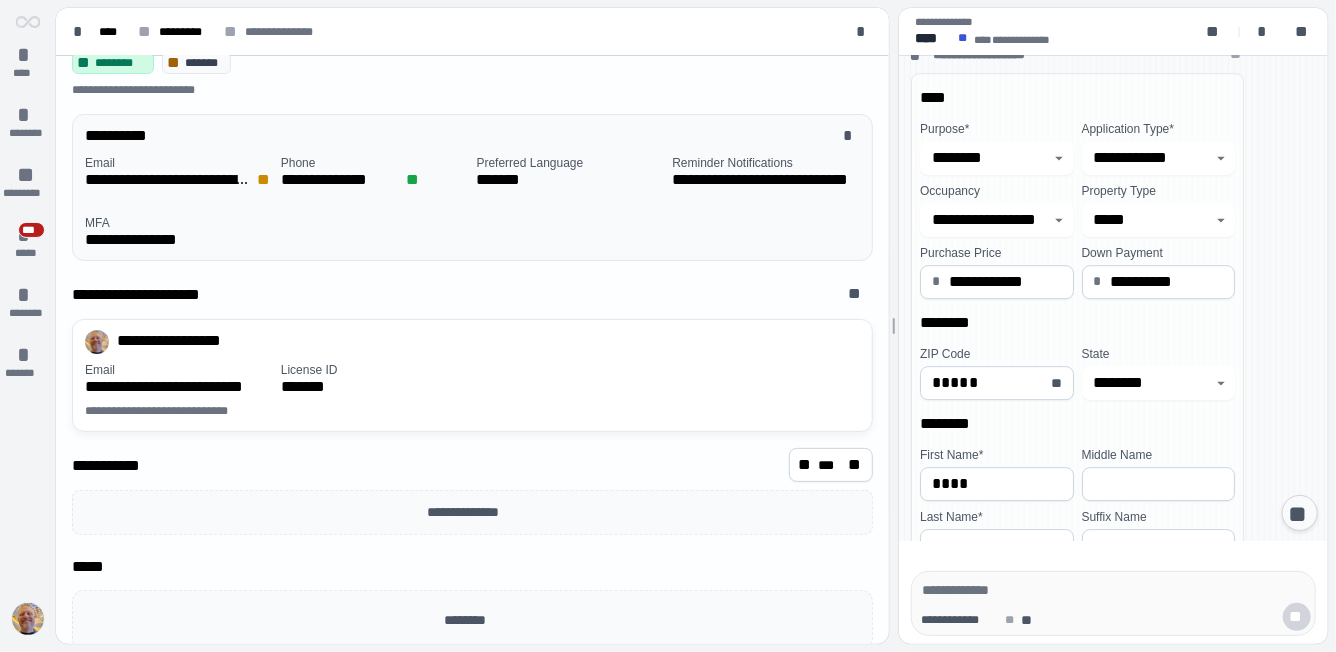 click at bounding box center (28, 619) 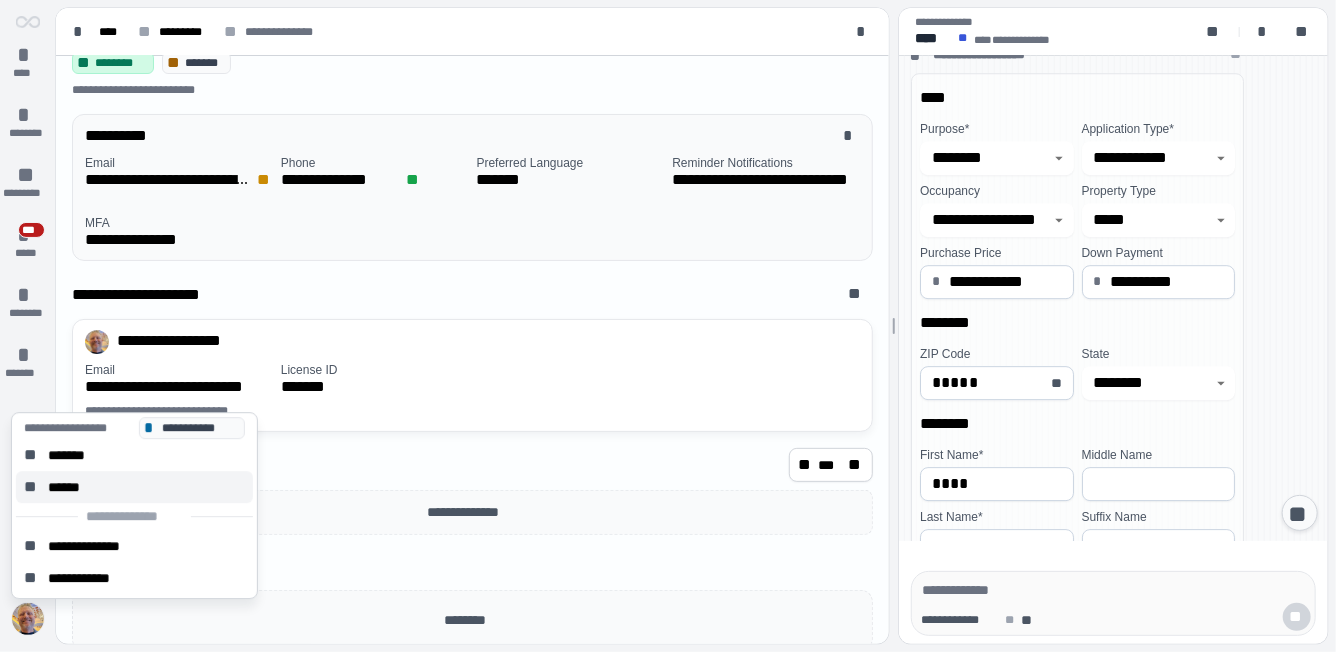 click on "******" at bounding box center (70, 487) 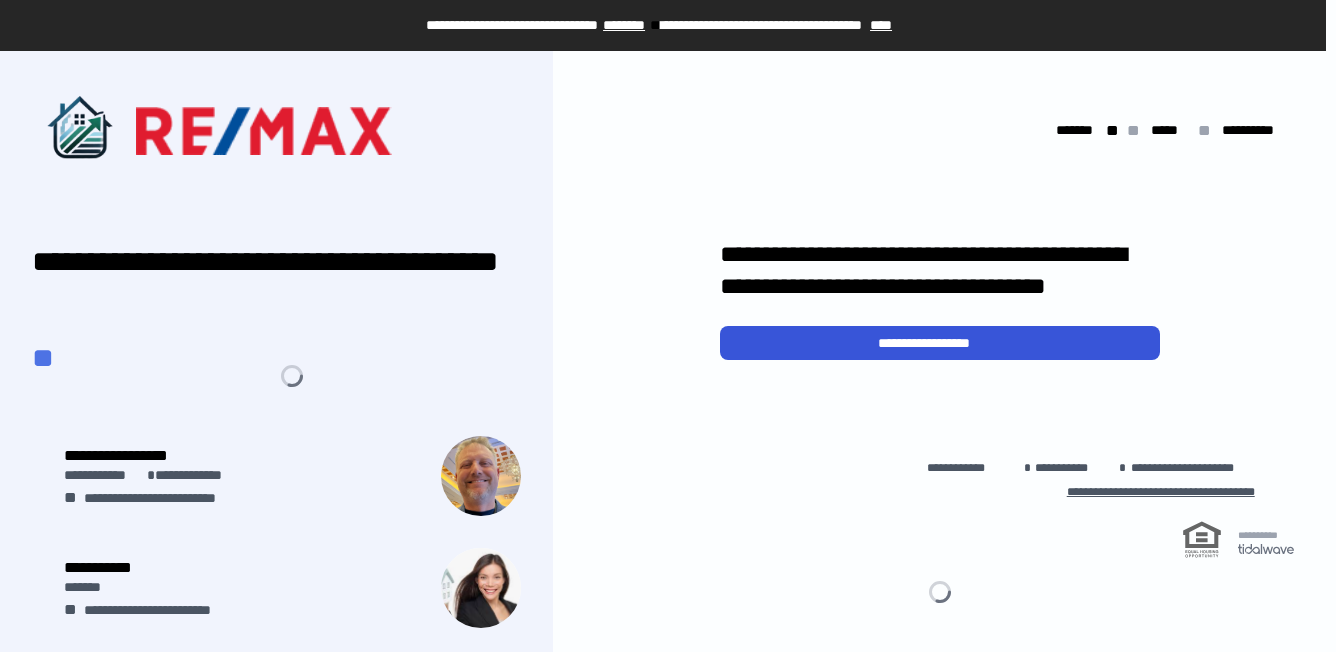 scroll, scrollTop: 0, scrollLeft: 0, axis: both 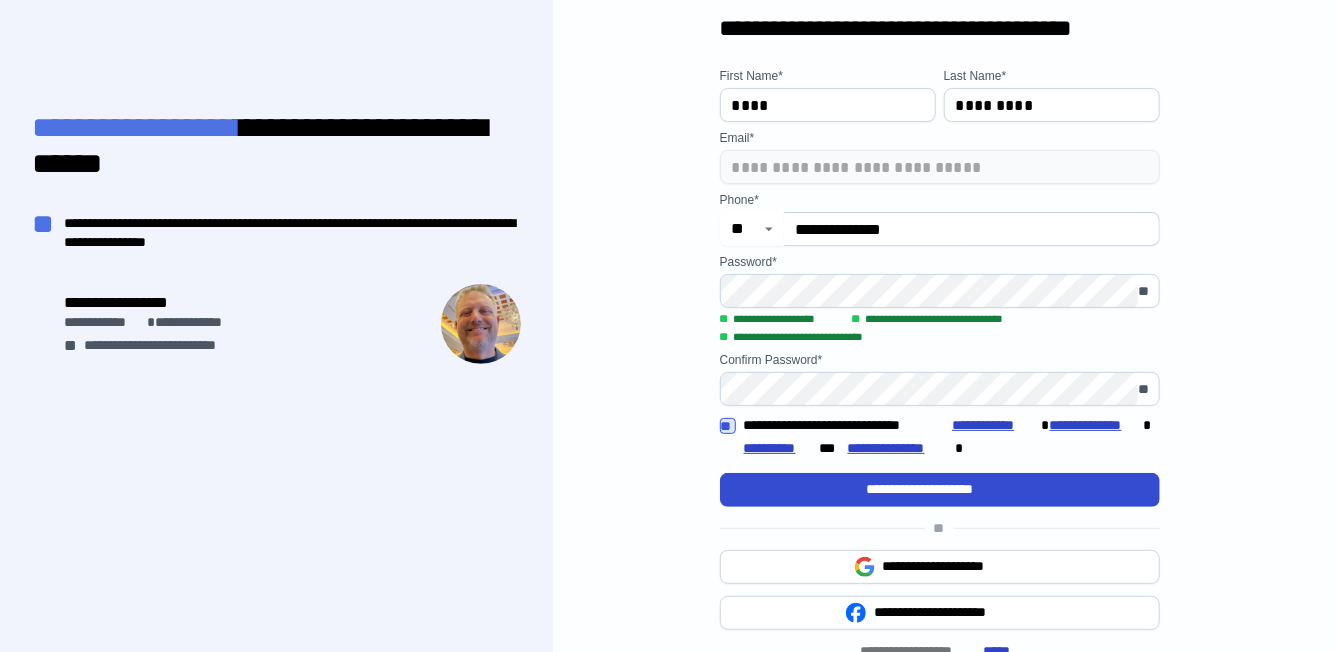 click on "**********" at bounding box center [940, 489] 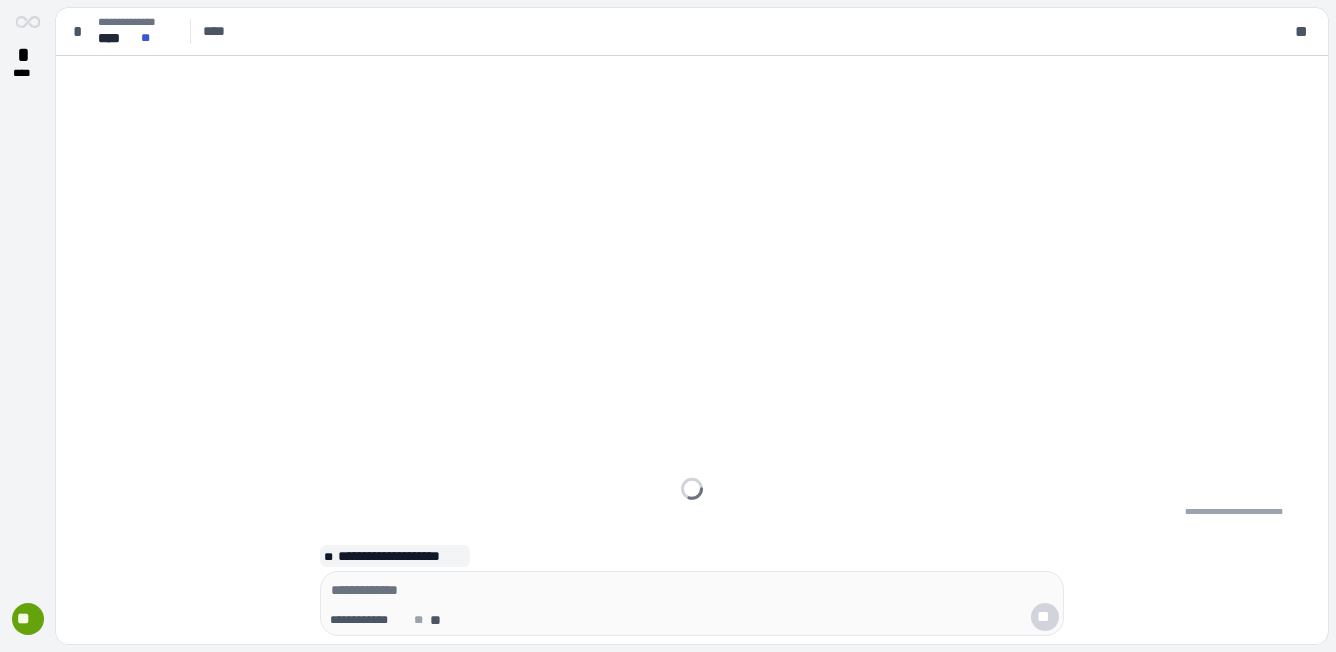 scroll, scrollTop: 0, scrollLeft: 0, axis: both 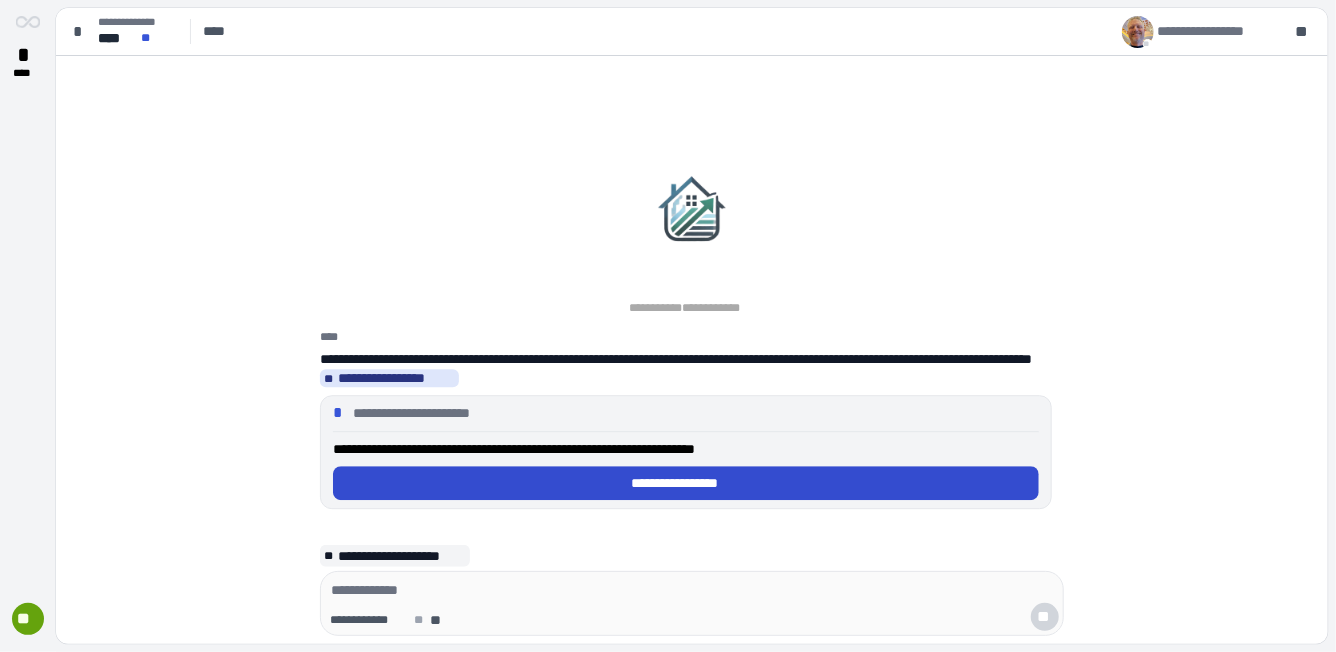 click on "**********" at bounding box center (686, 484) 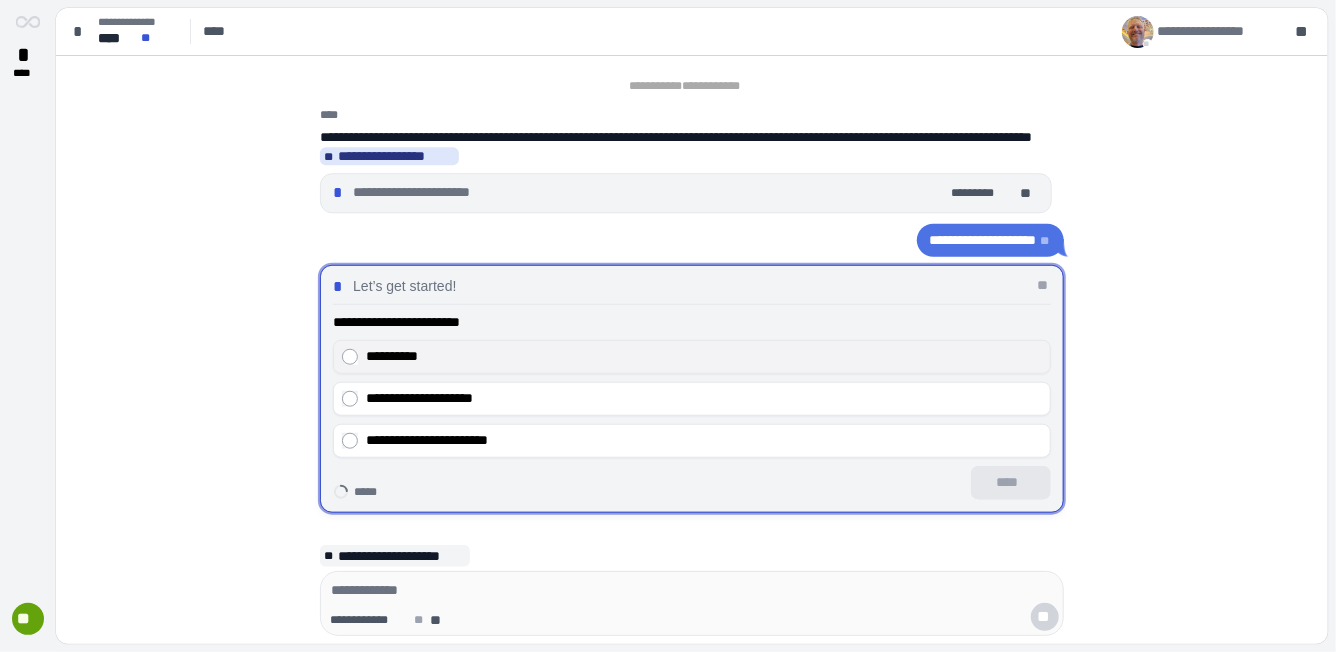click on "**********" at bounding box center [704, 356] 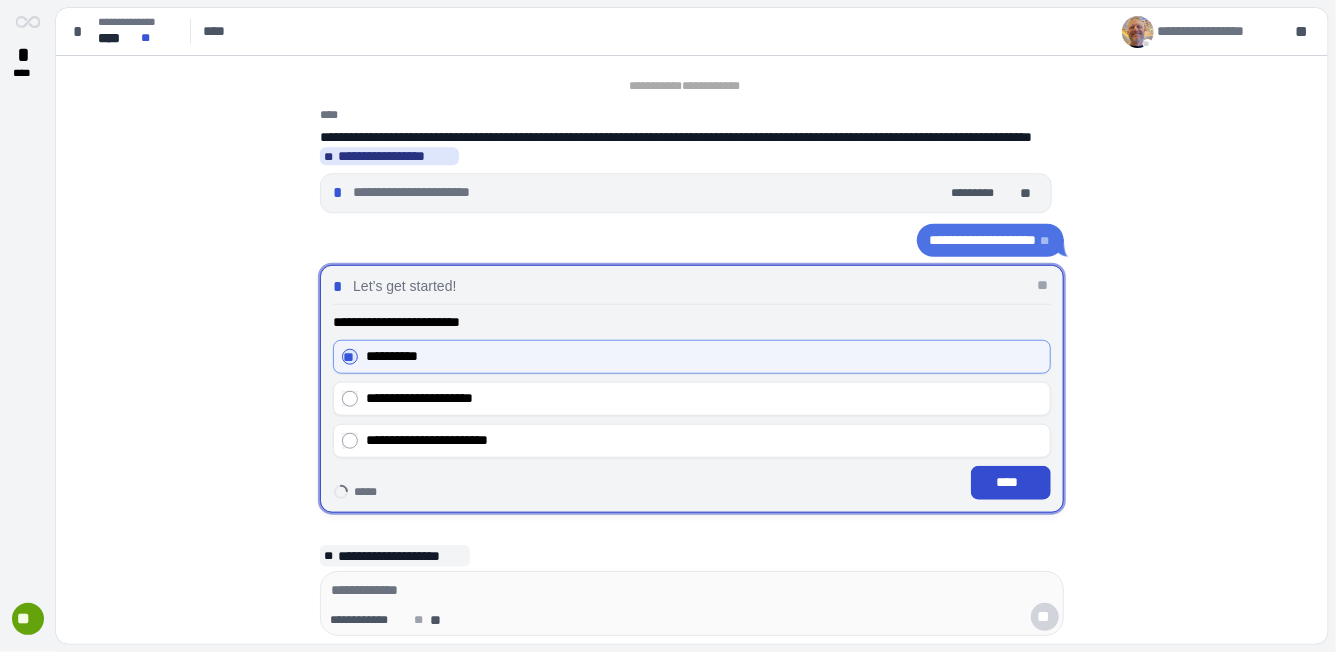 click on "****" at bounding box center [1011, 482] 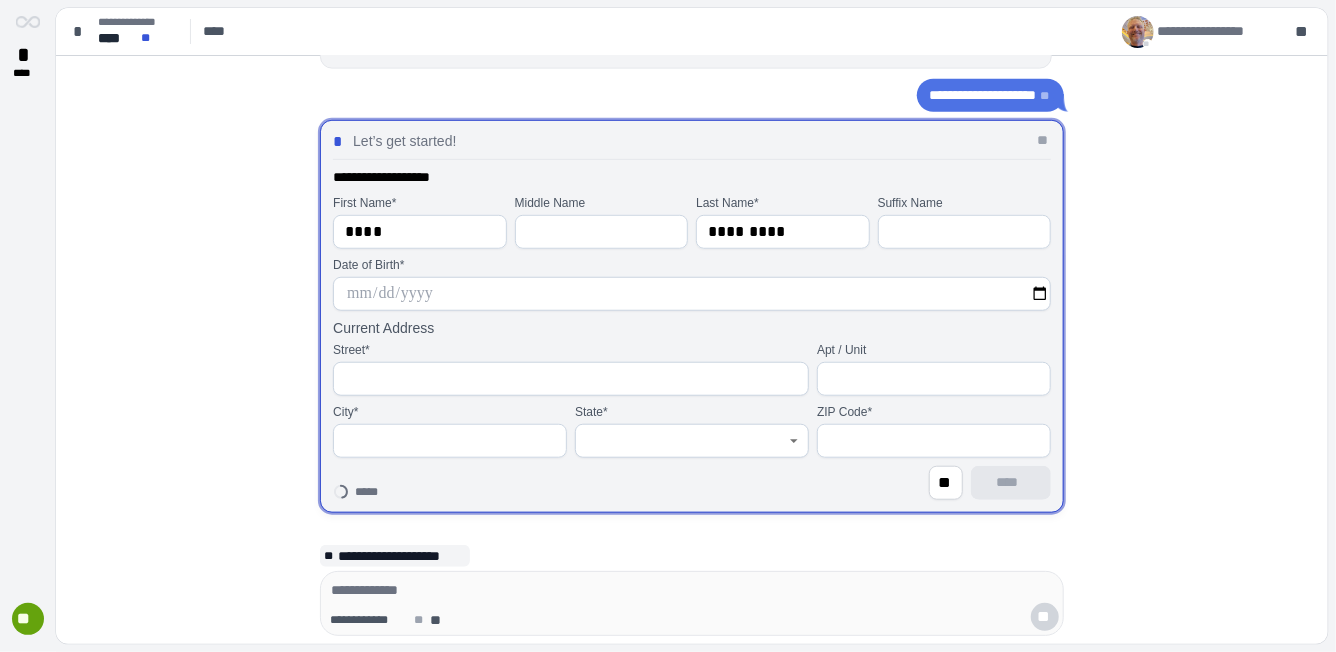 click at bounding box center (692, 294) 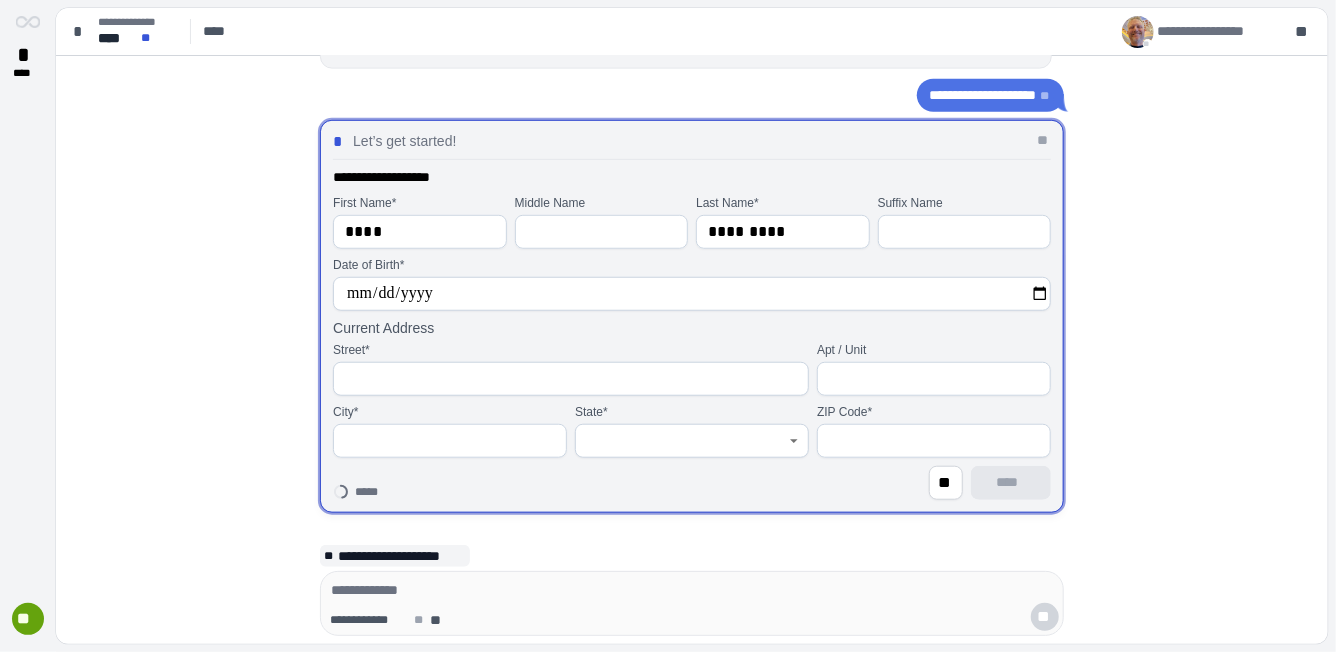 type on "**********" 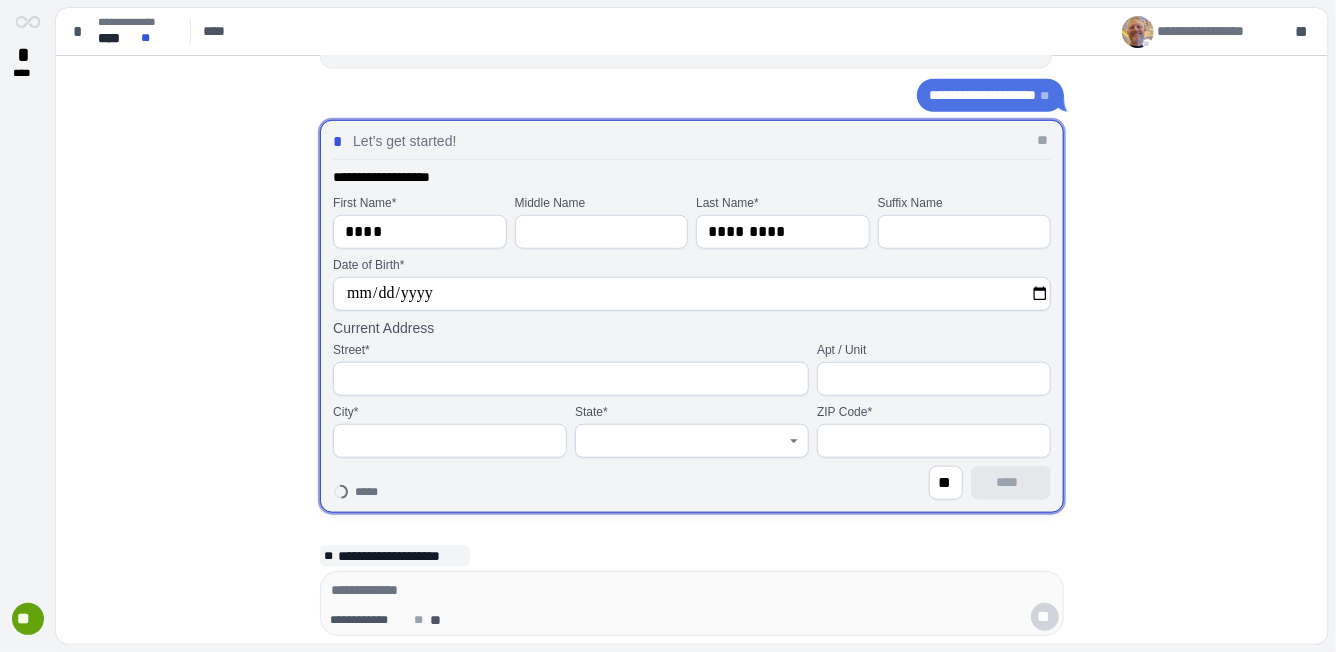 type on "**********" 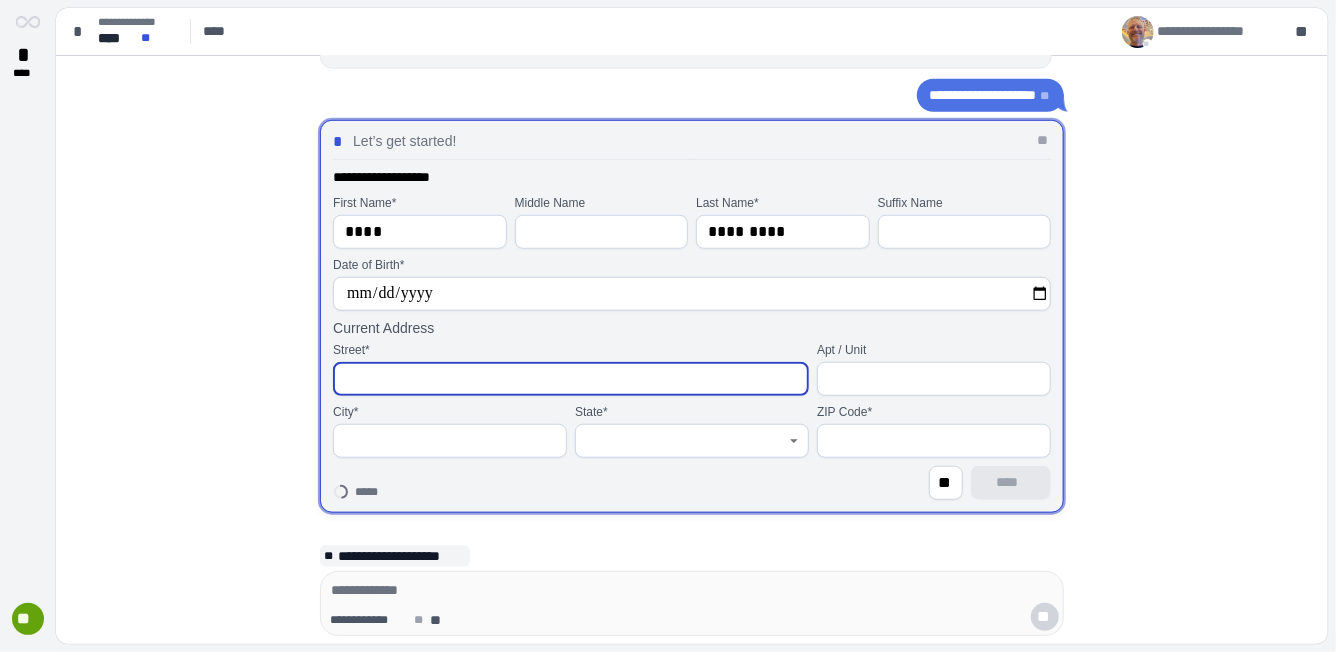 click at bounding box center [571, 379] 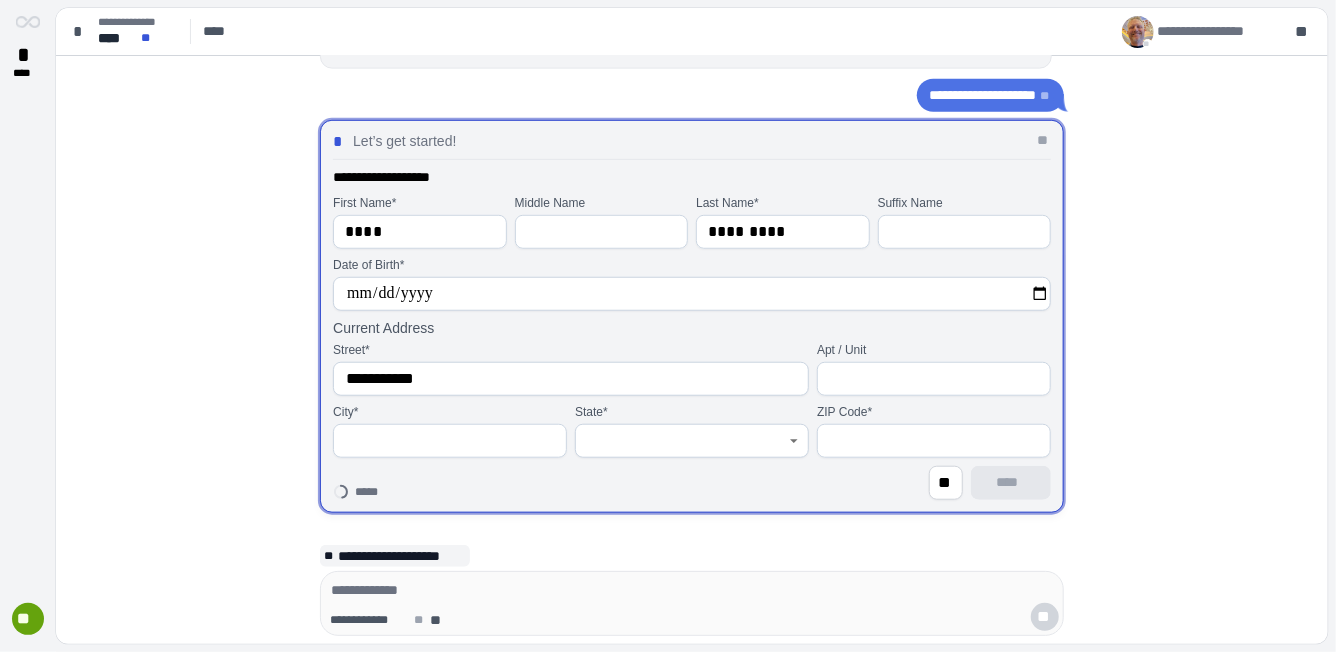 type on "**********" 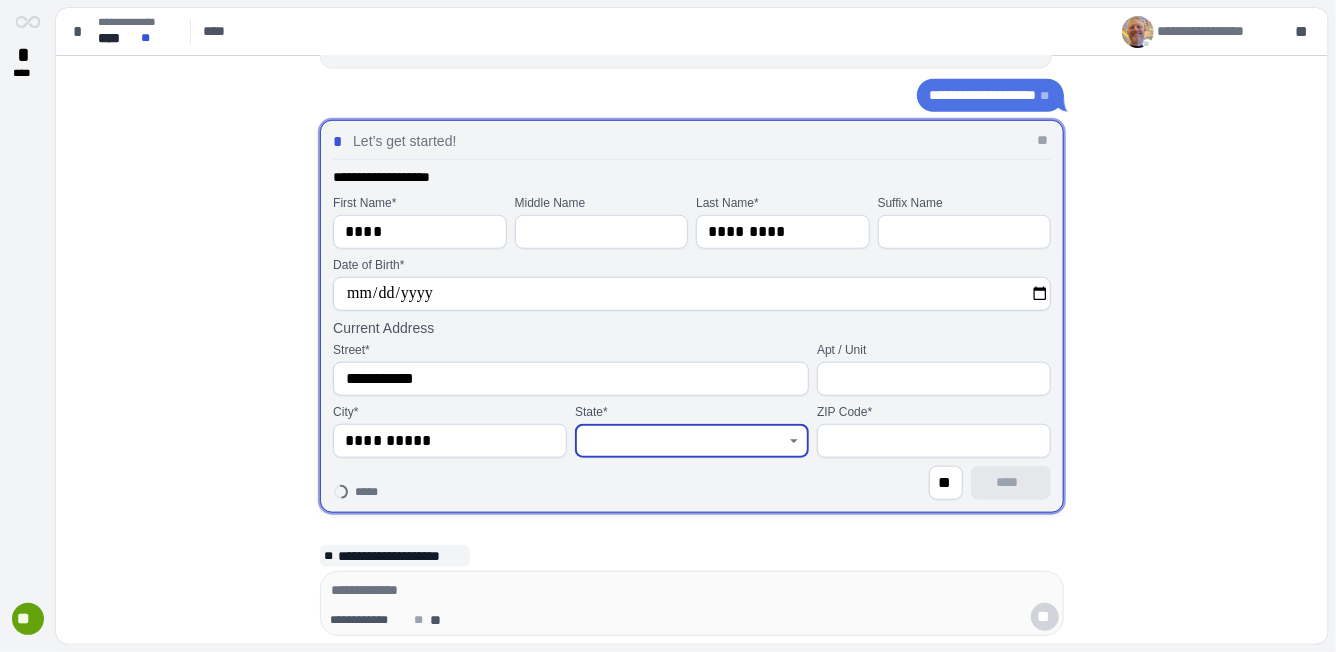 type on "**********" 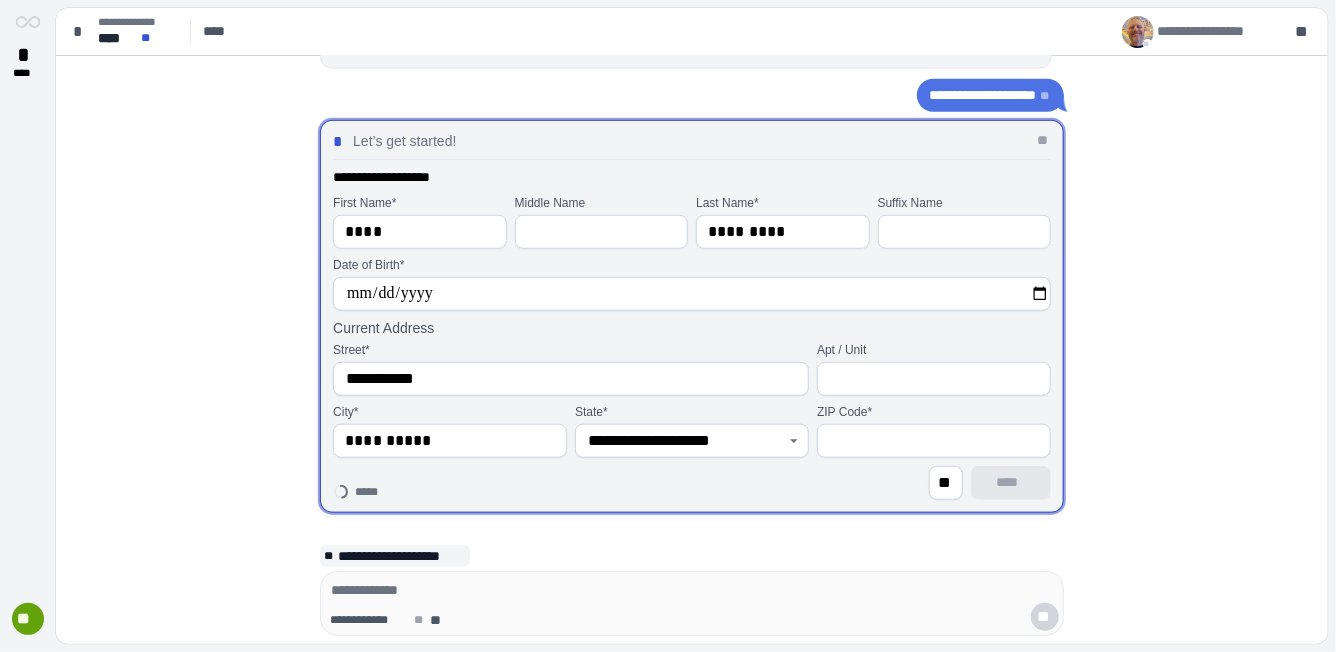 type on "*****" 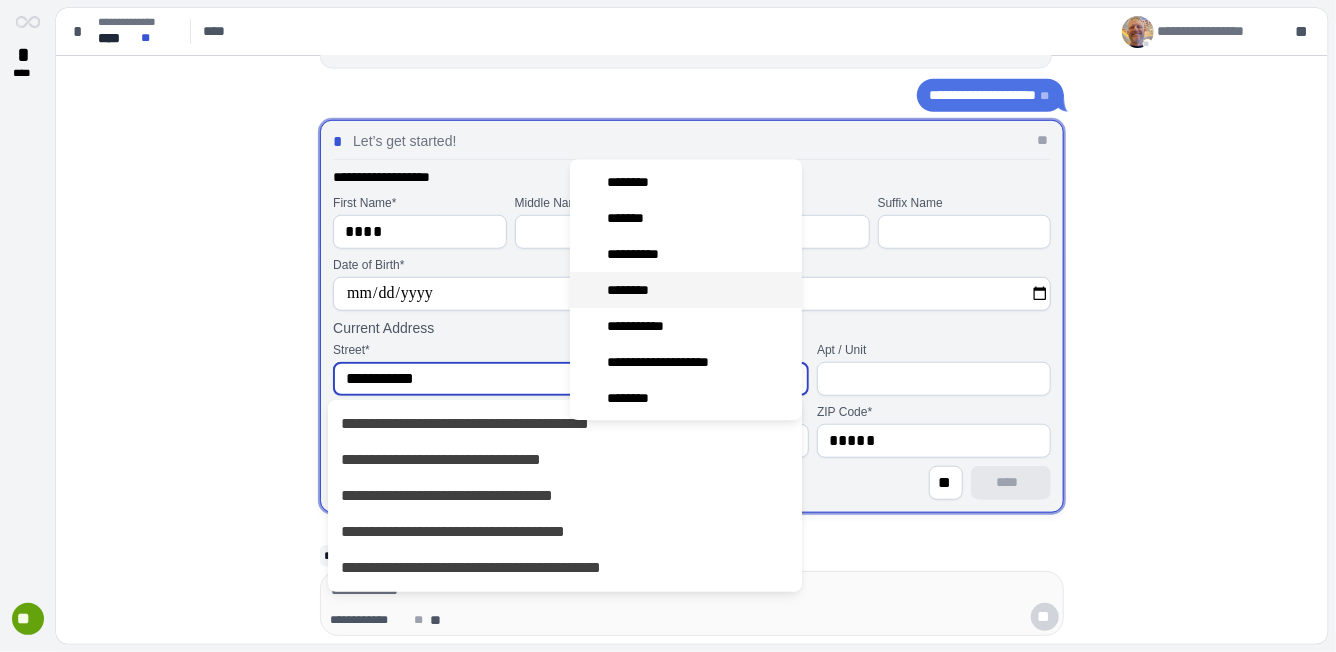 scroll, scrollTop: 109, scrollLeft: 0, axis: vertical 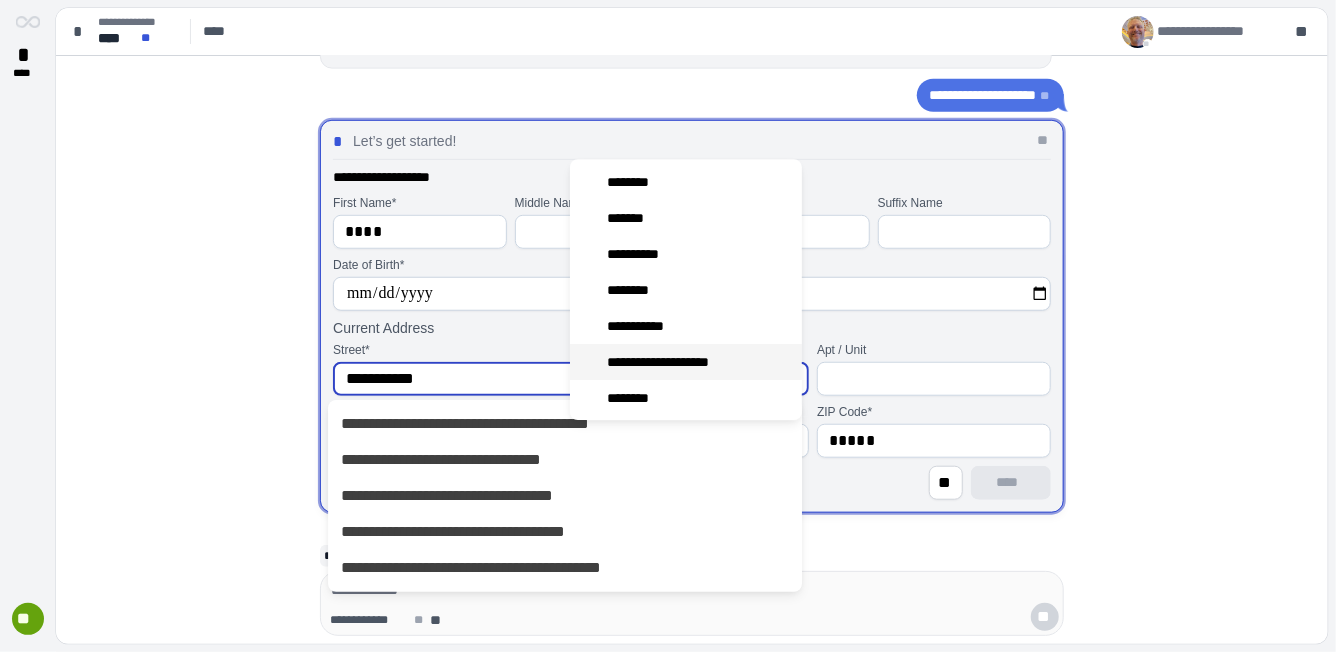 click on "**********" at bounding box center (671, 362) 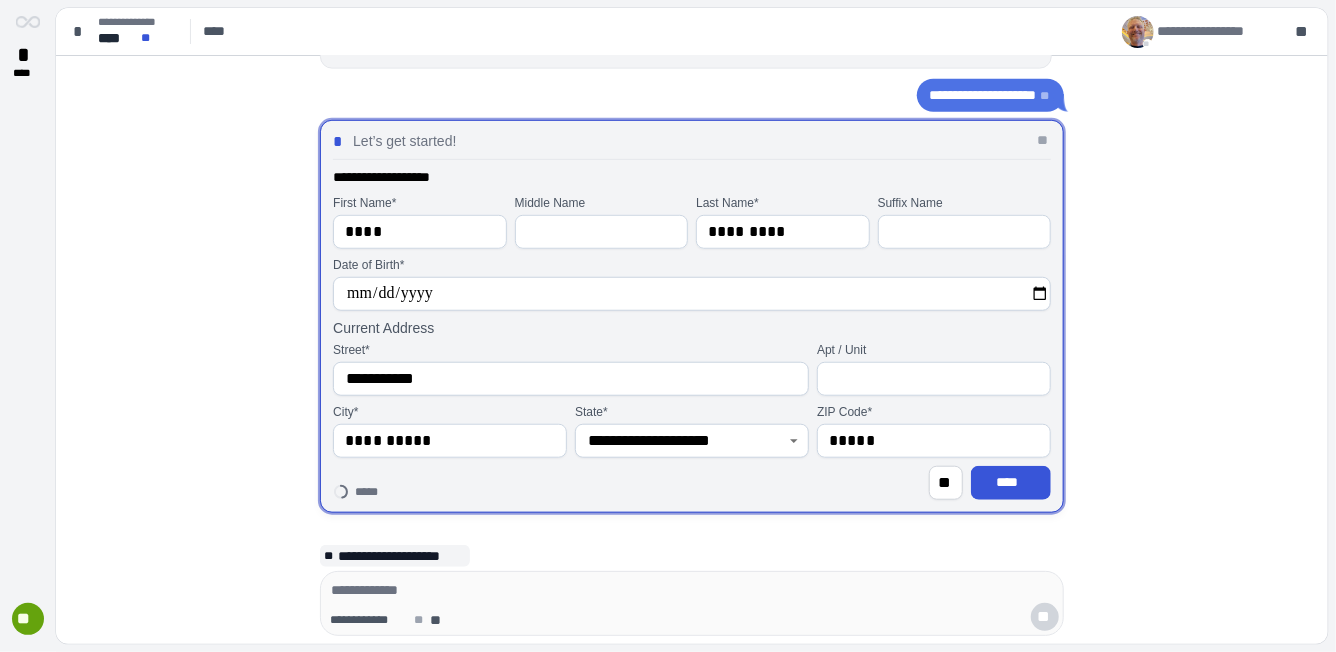 click on "Current Address" at bounding box center [692, 328] 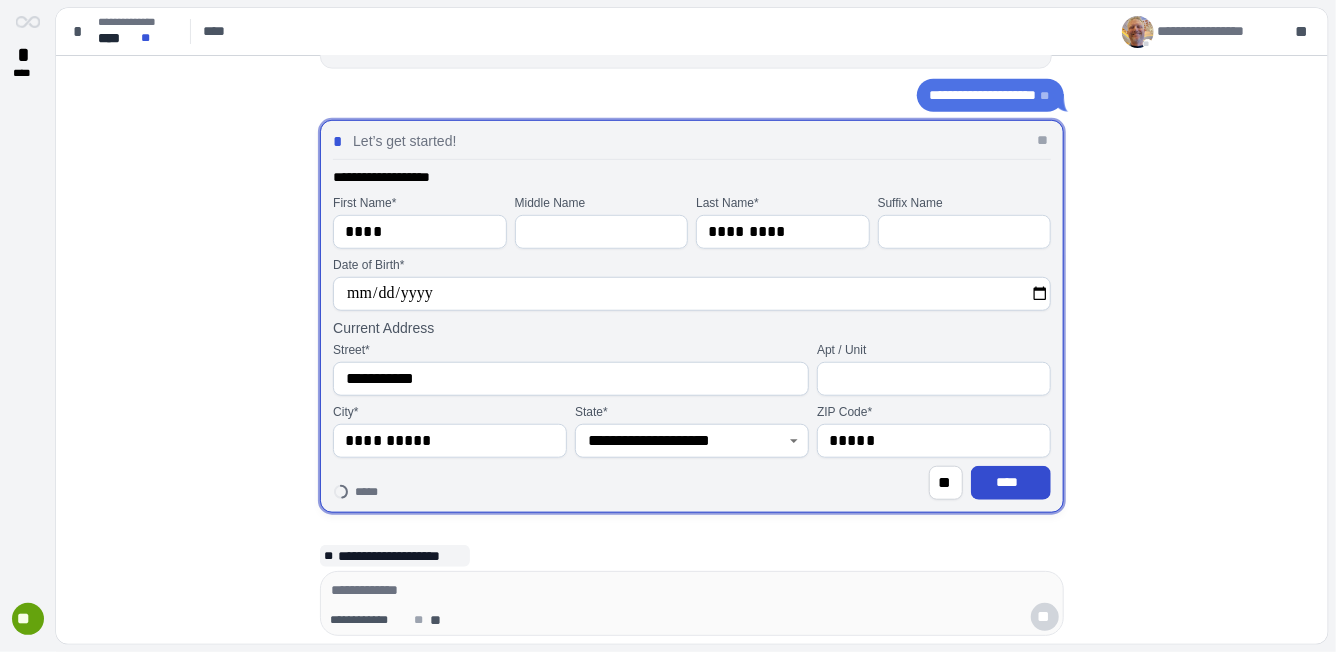 click on "****" at bounding box center (1011, 482) 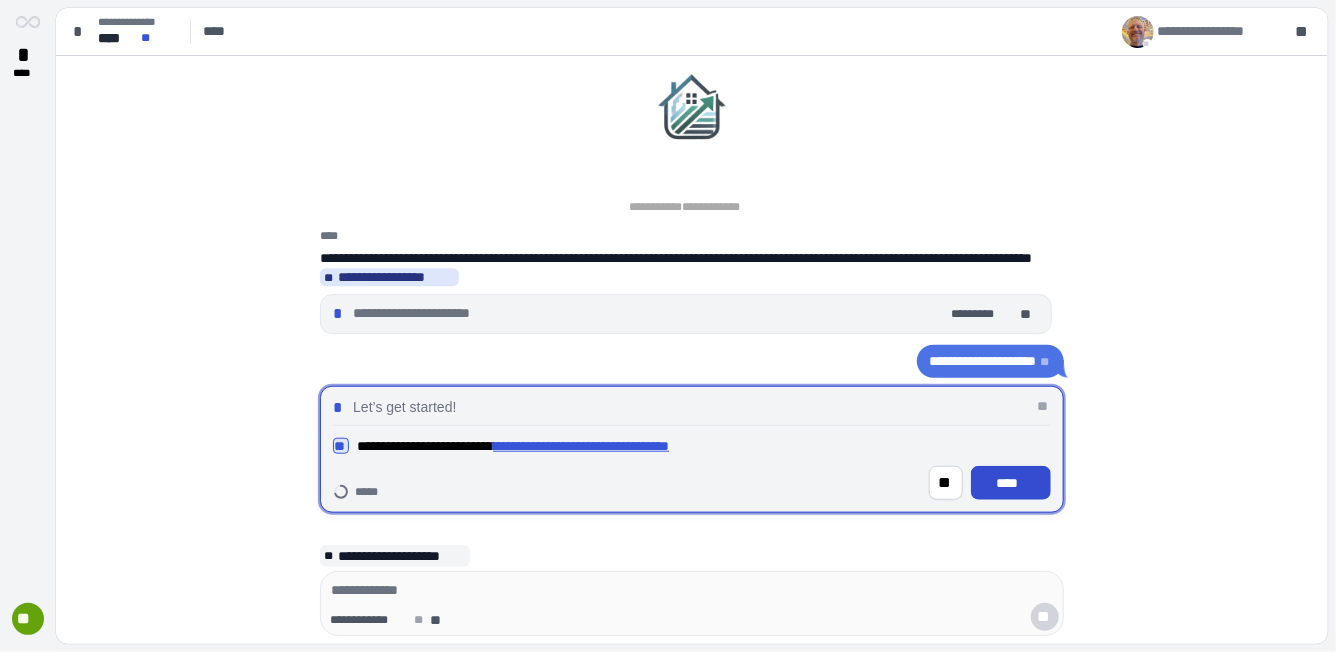 click on "****" at bounding box center (1011, 482) 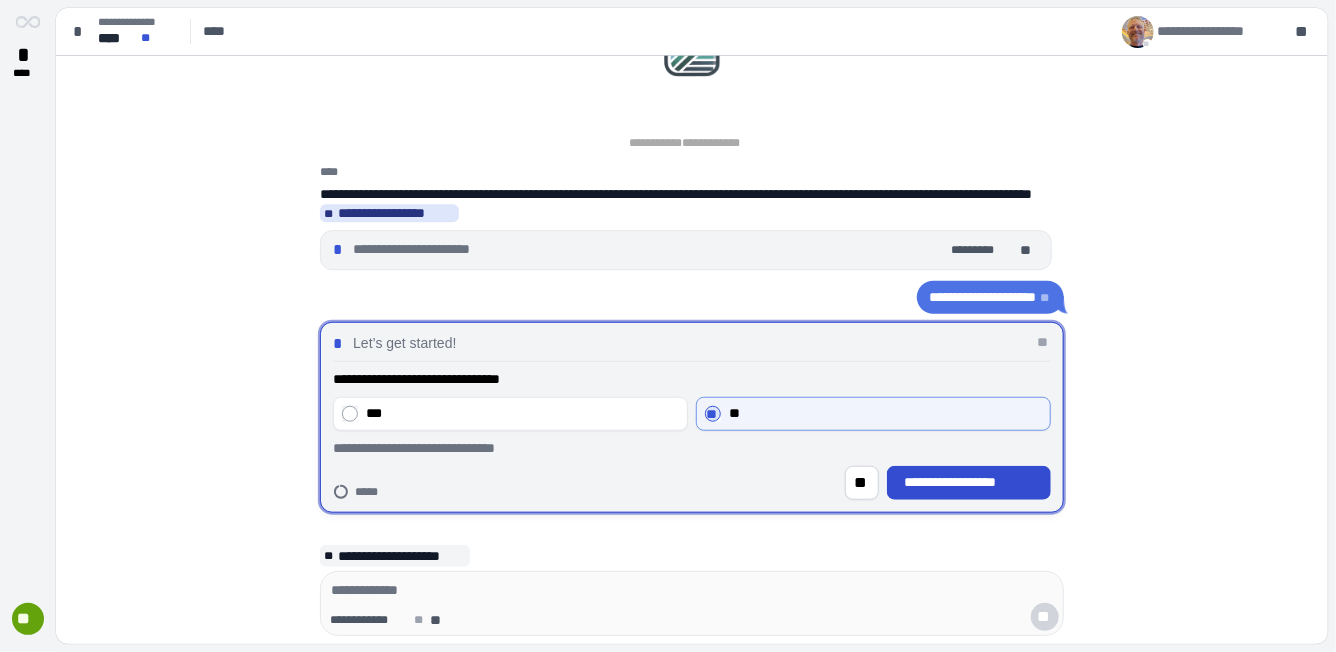 click on "**********" at bounding box center [969, 482] 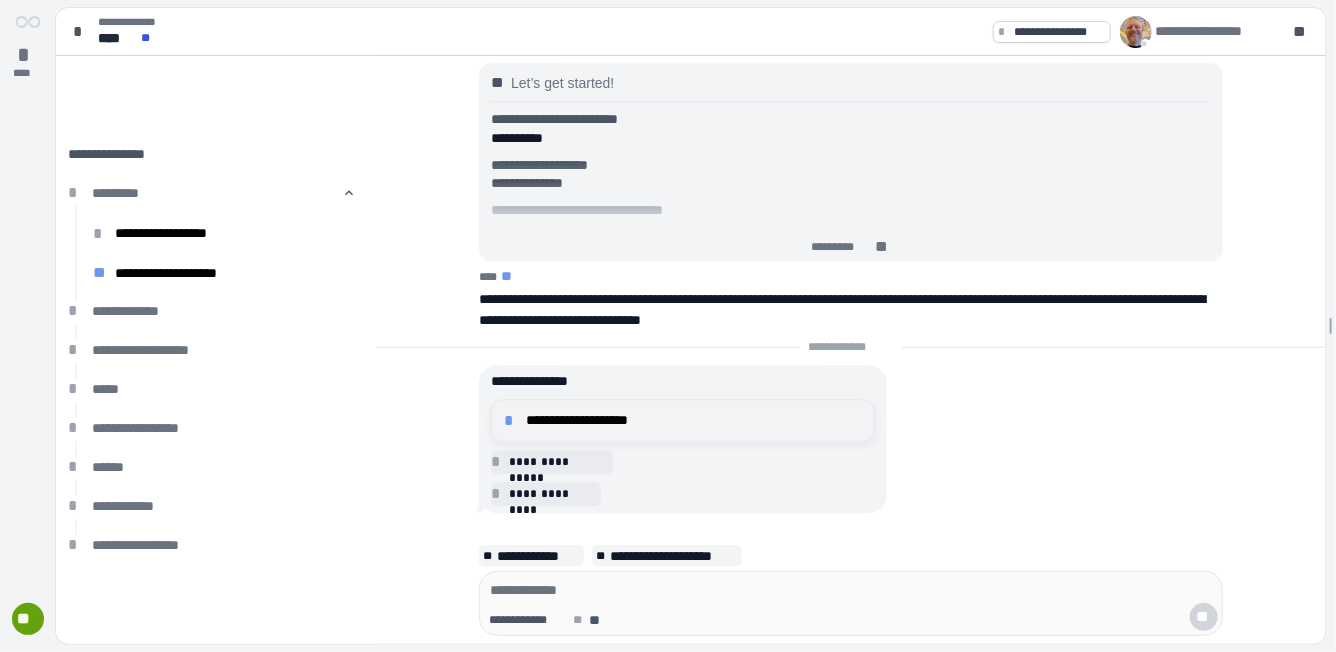 click on "**********" at bounding box center [694, 420] 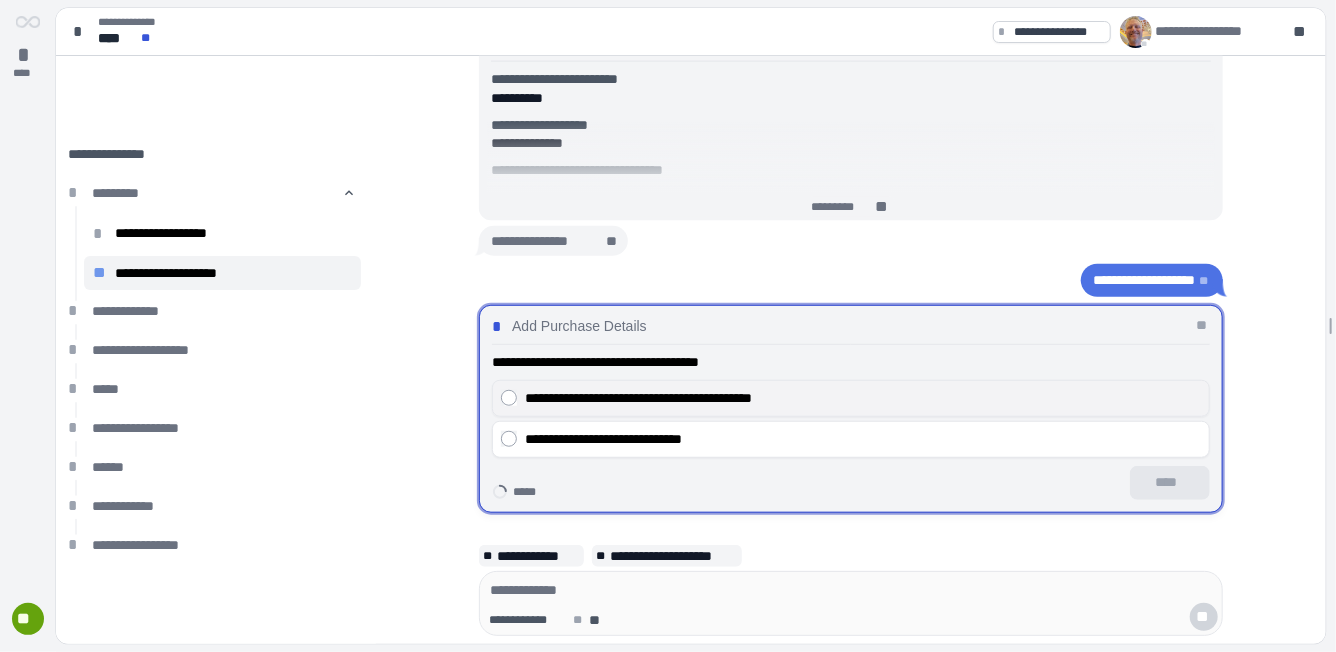 click on "**********" at bounding box center [863, 398] 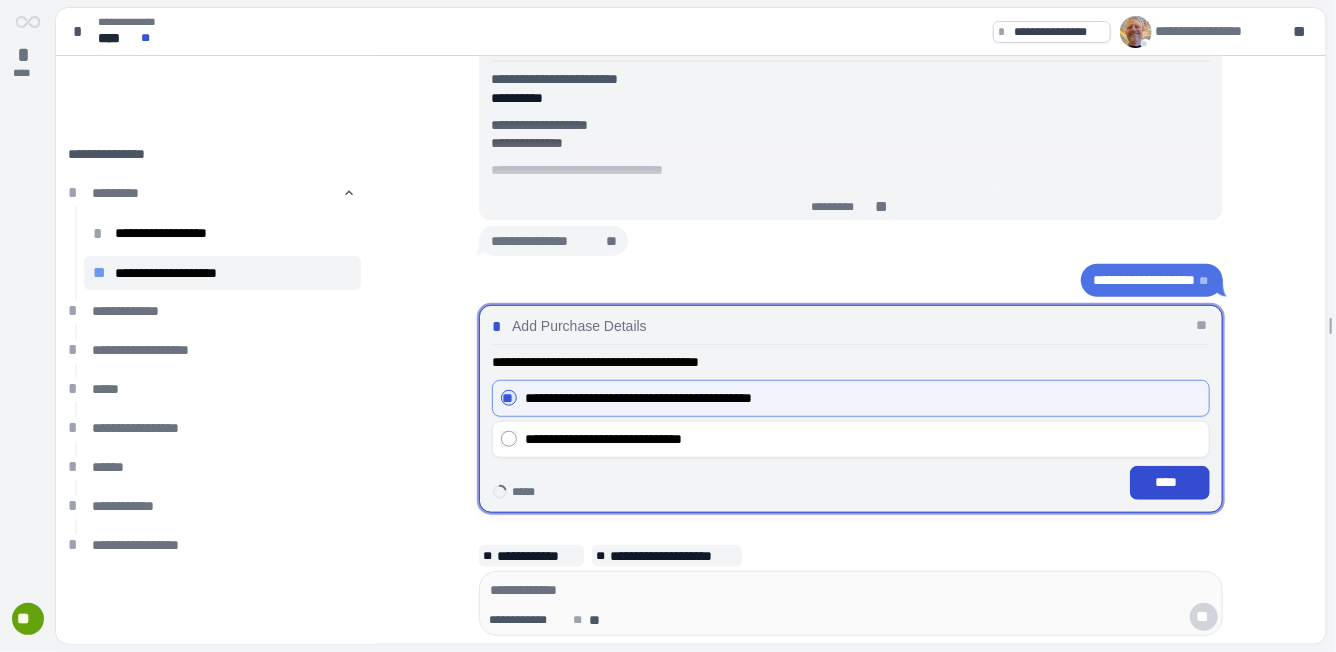 click on "****" at bounding box center [1170, 482] 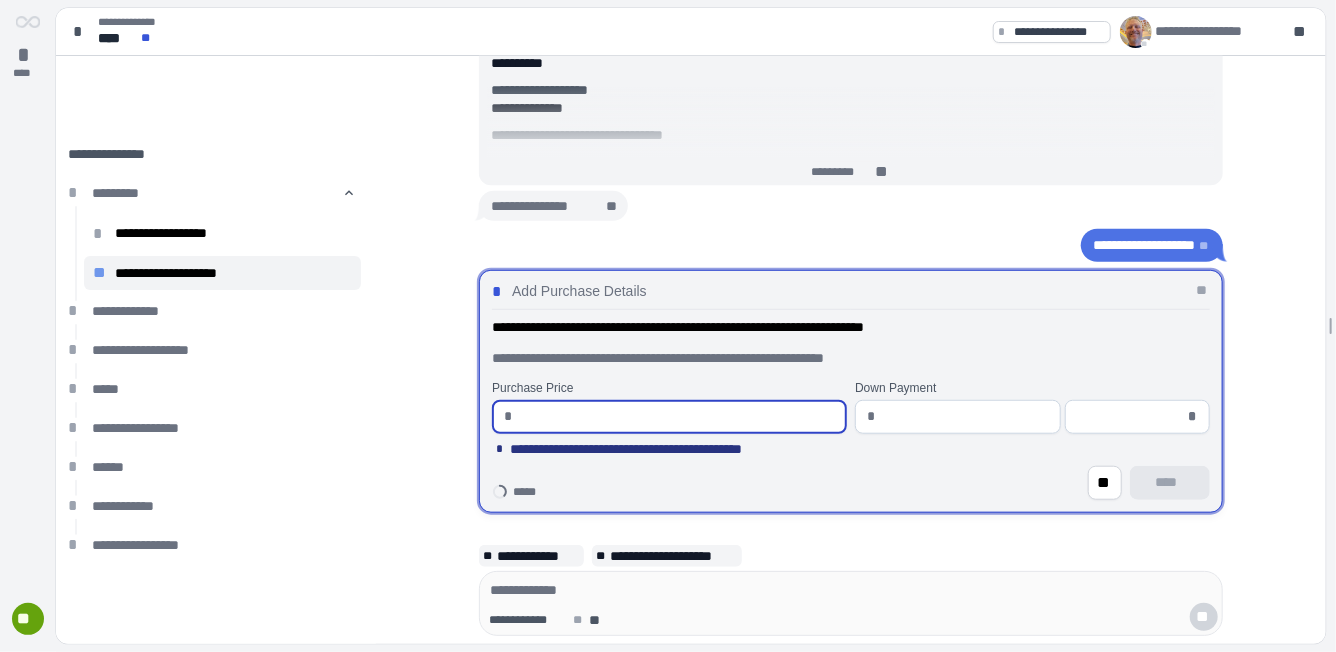click at bounding box center (678, 417) 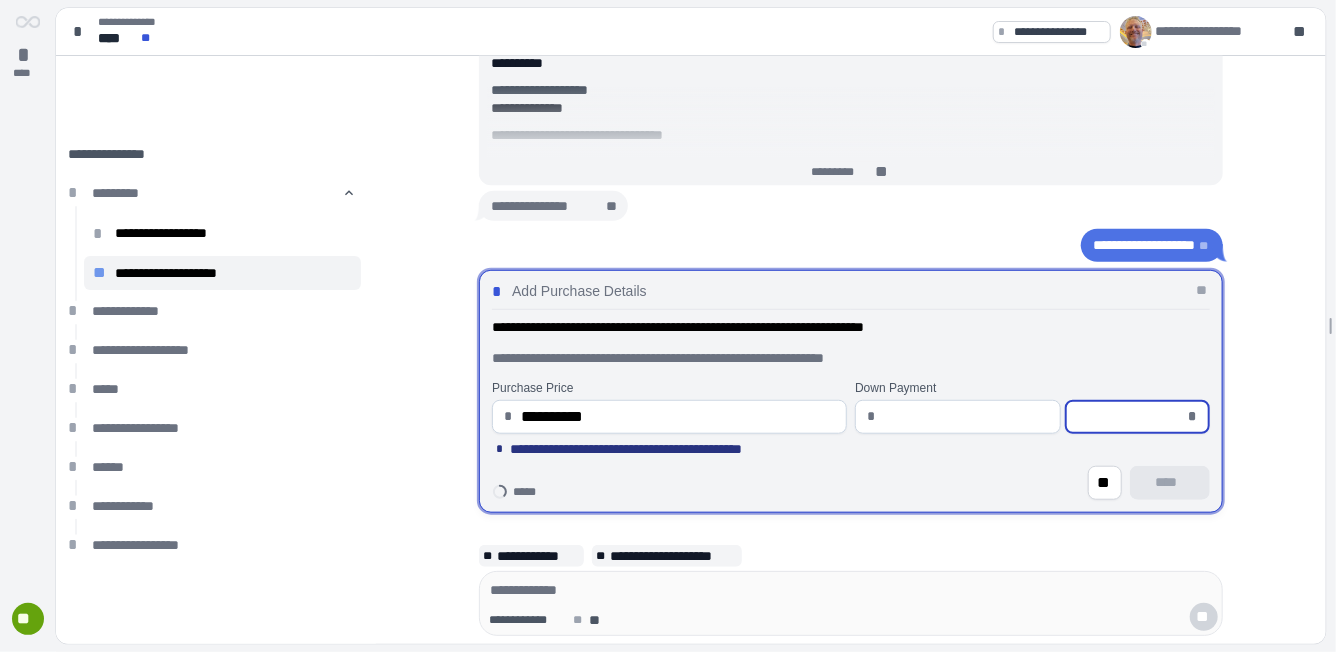 click at bounding box center (1131, 417) 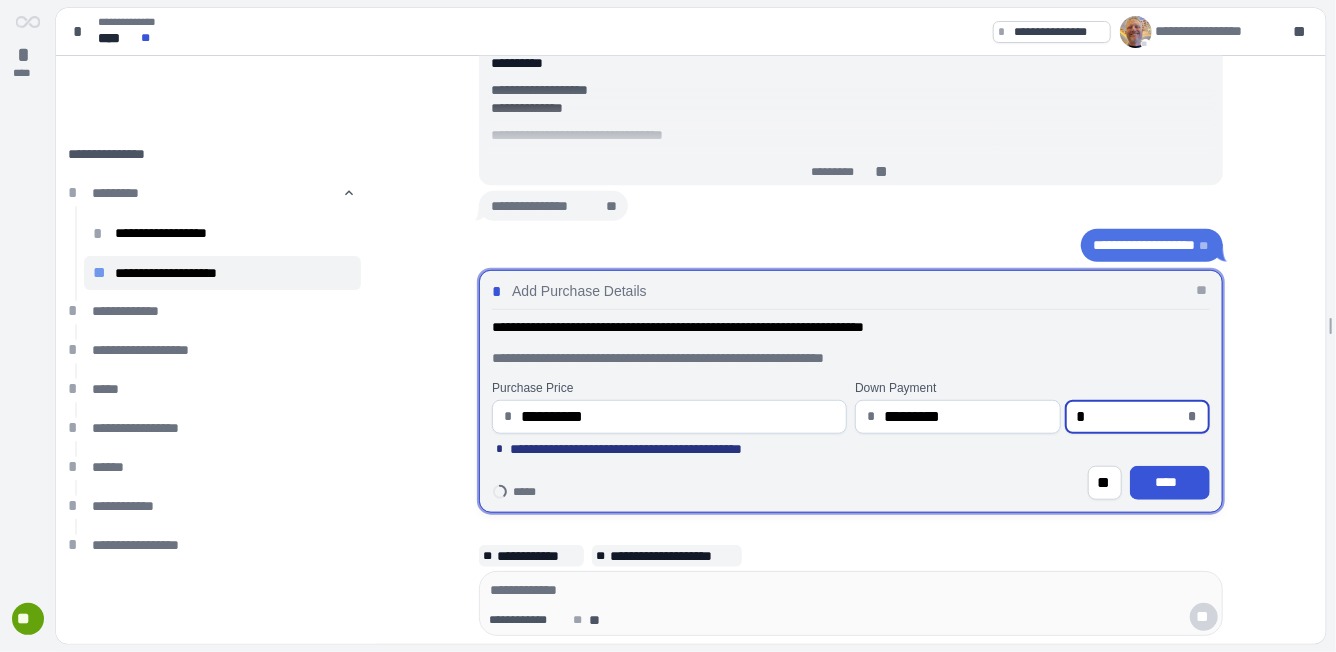 type on "**********" 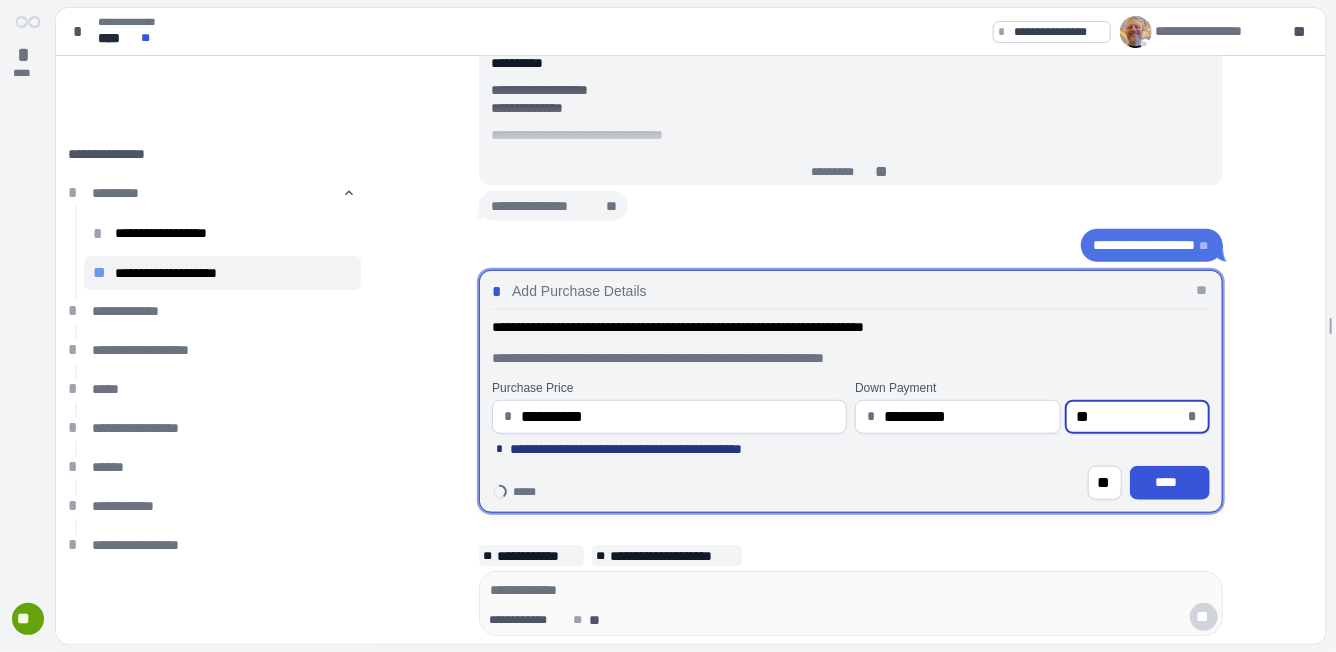 type on "******" 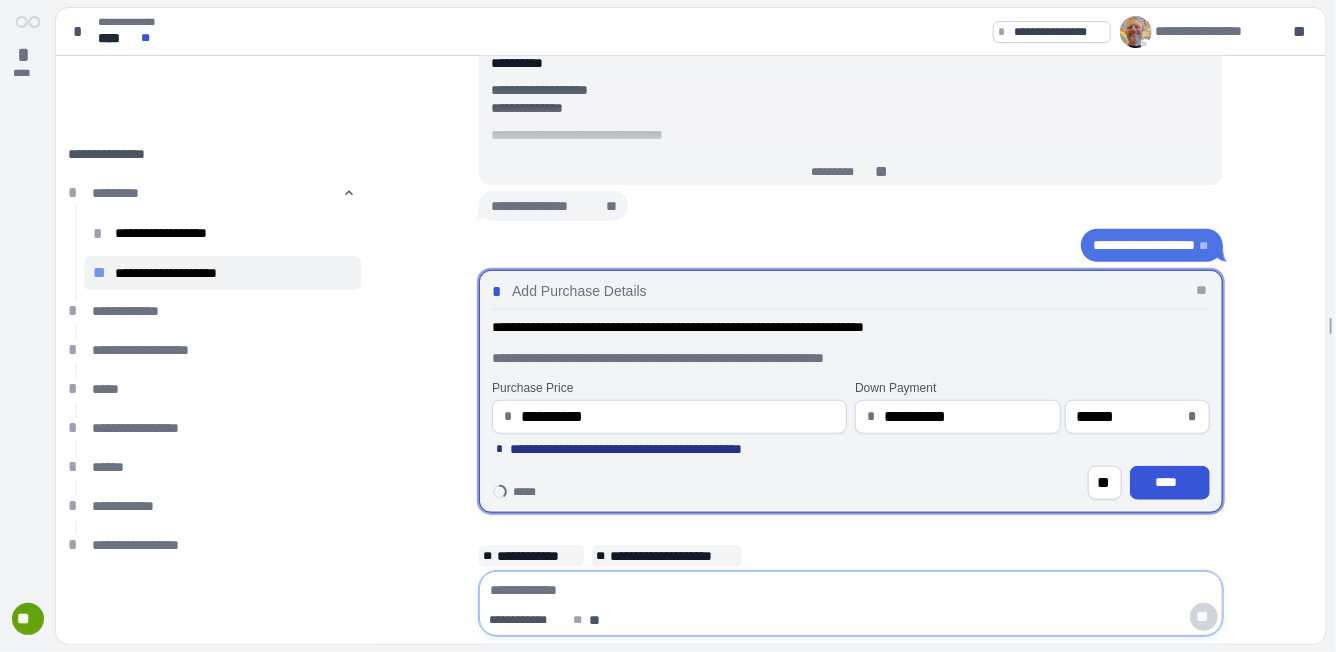 click at bounding box center [851, 590] 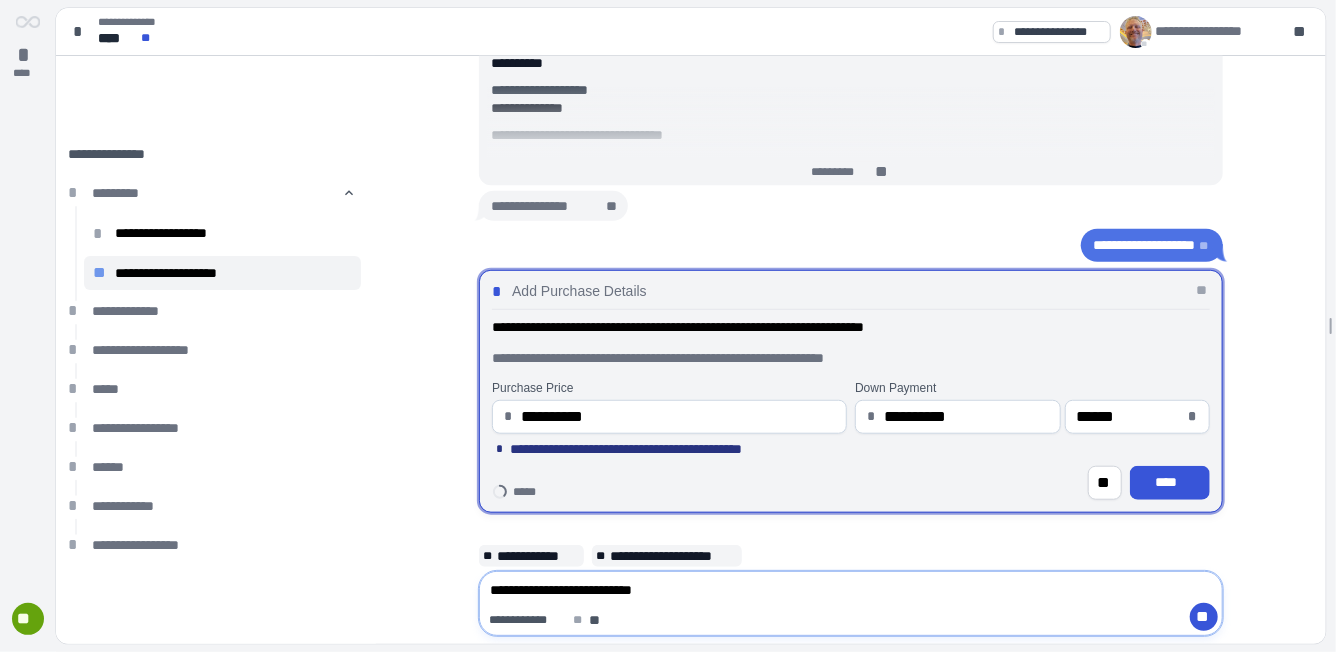 type on "**********" 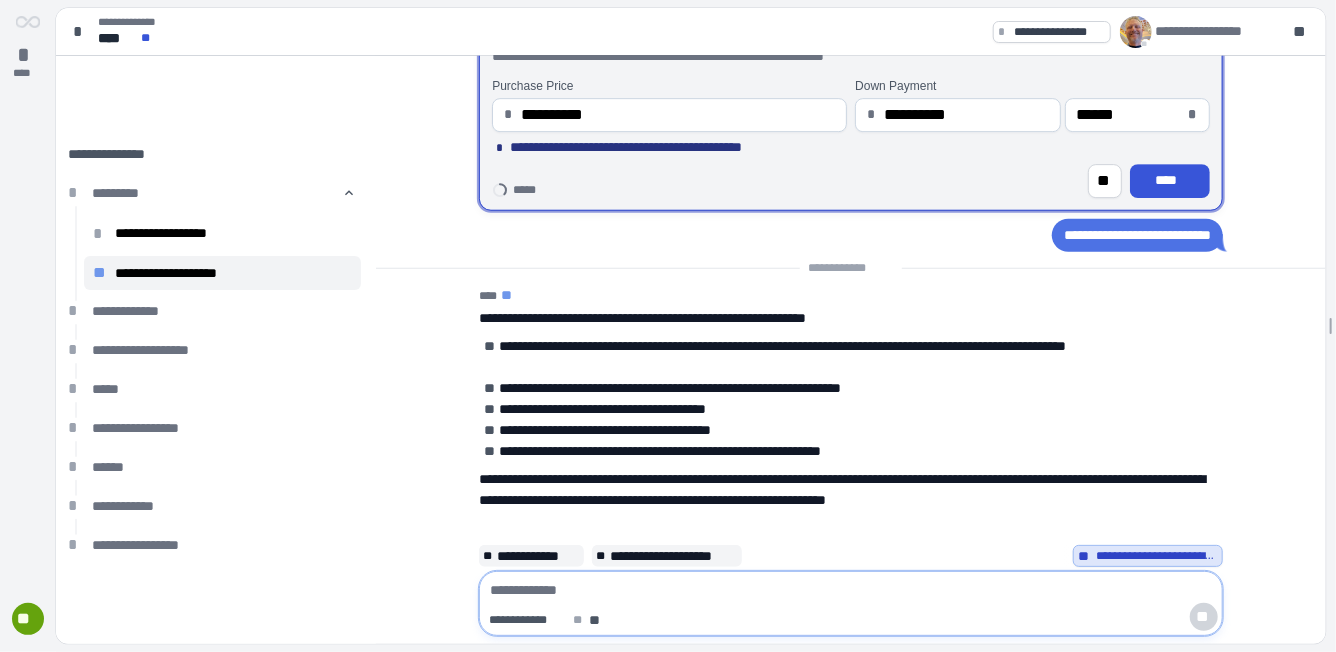 click at bounding box center [851, 590] 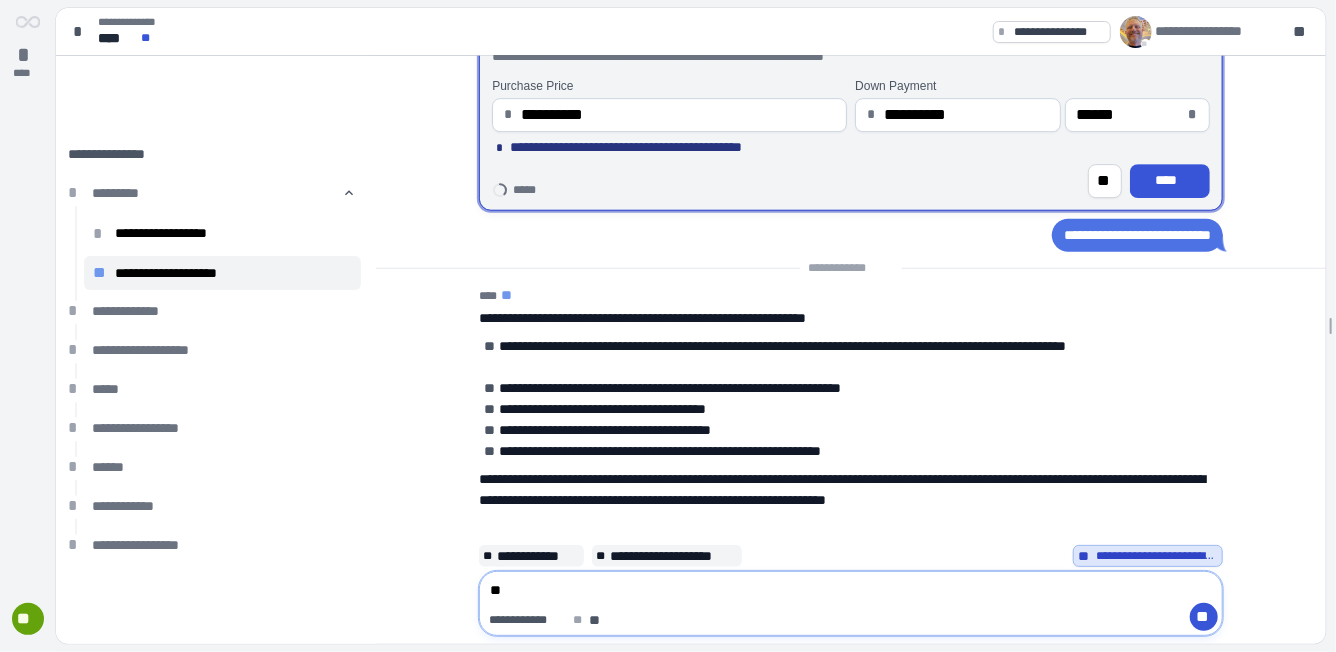 type on "*" 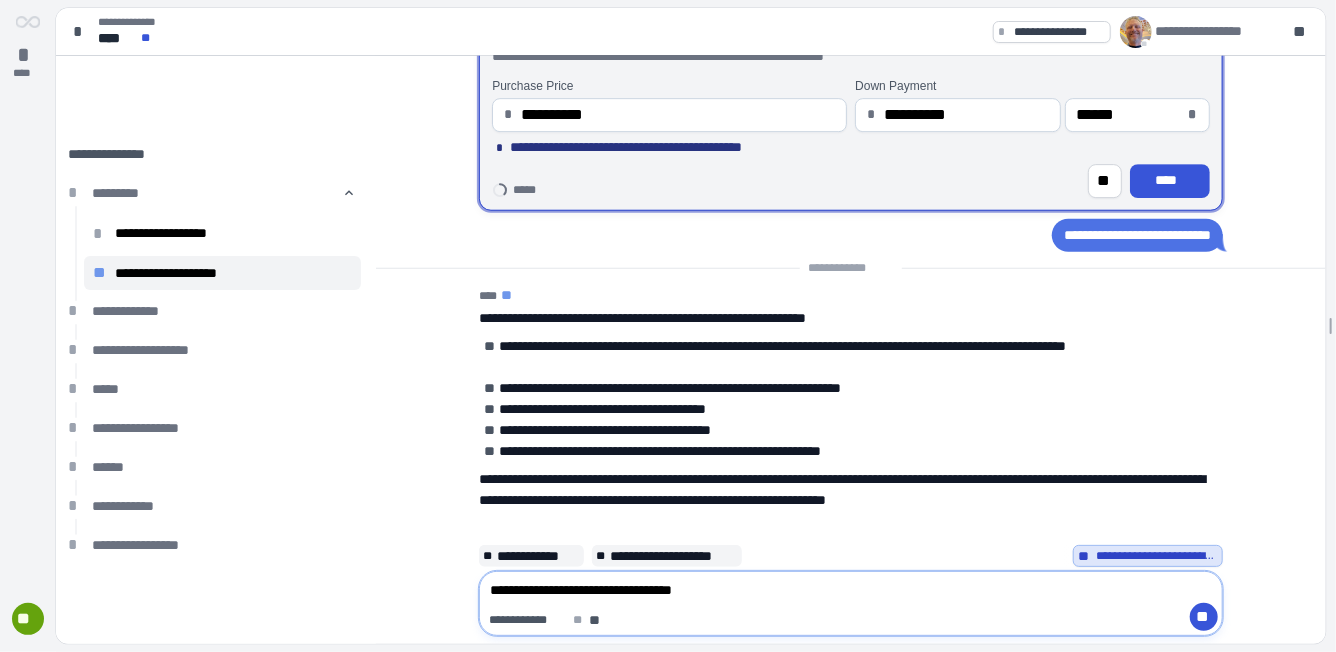 type on "**********" 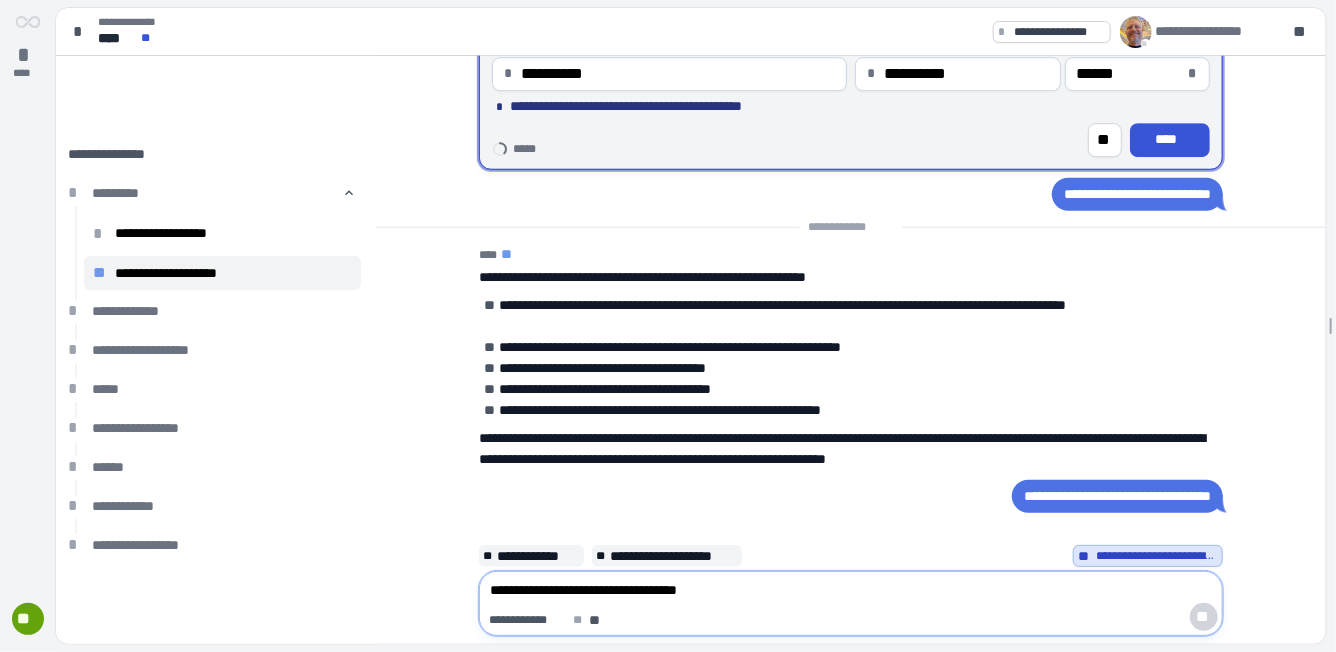 type 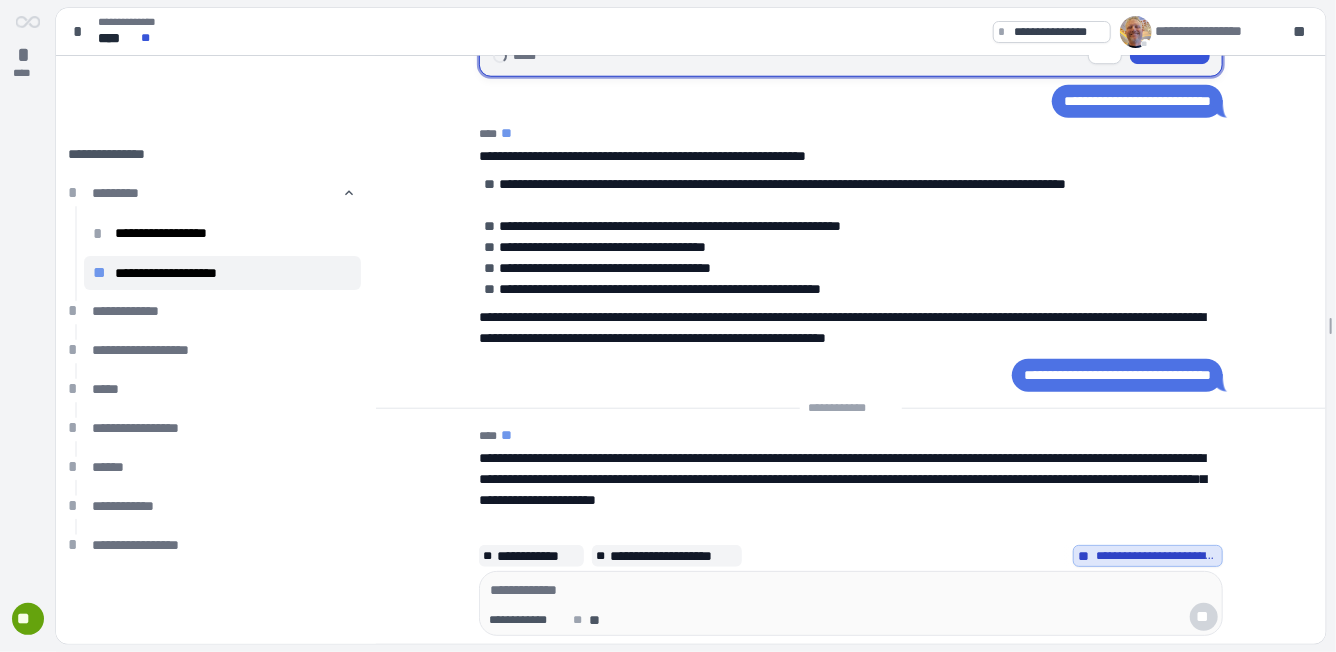 drag, startPoint x: 639, startPoint y: 459, endPoint x: 896, endPoint y: 477, distance: 257.62958 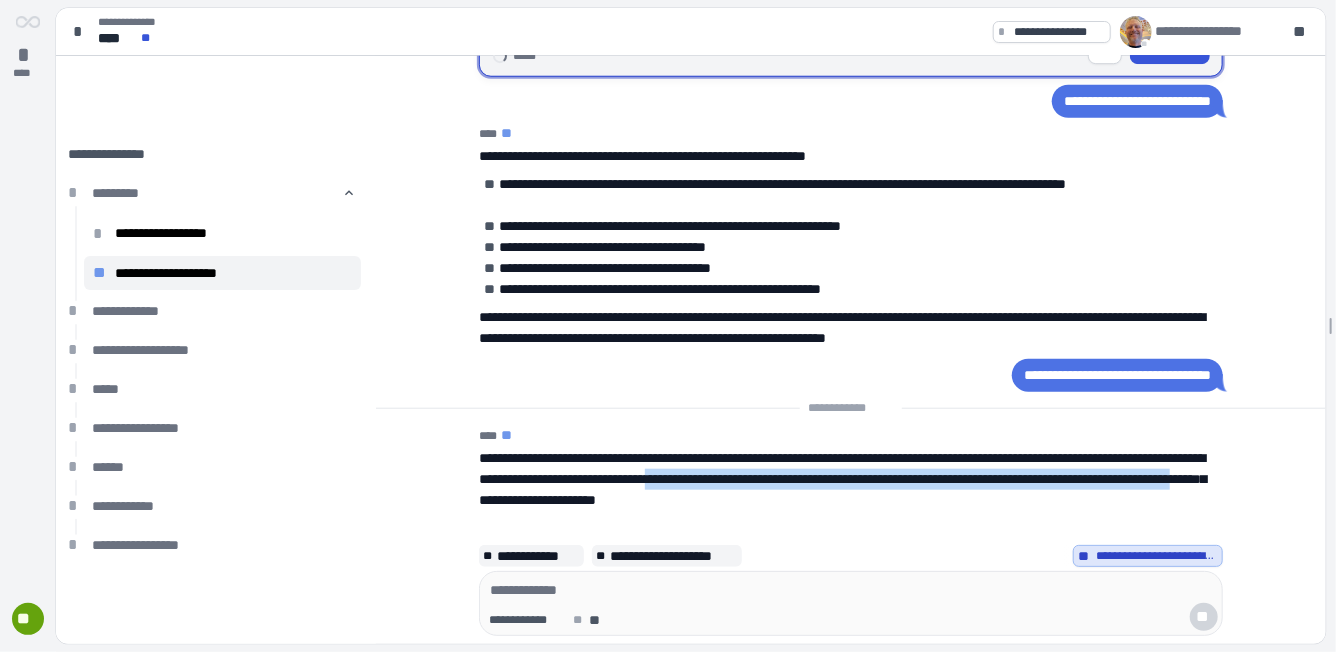drag, startPoint x: 896, startPoint y: 477, endPoint x: 880, endPoint y: 496, distance: 24.839485 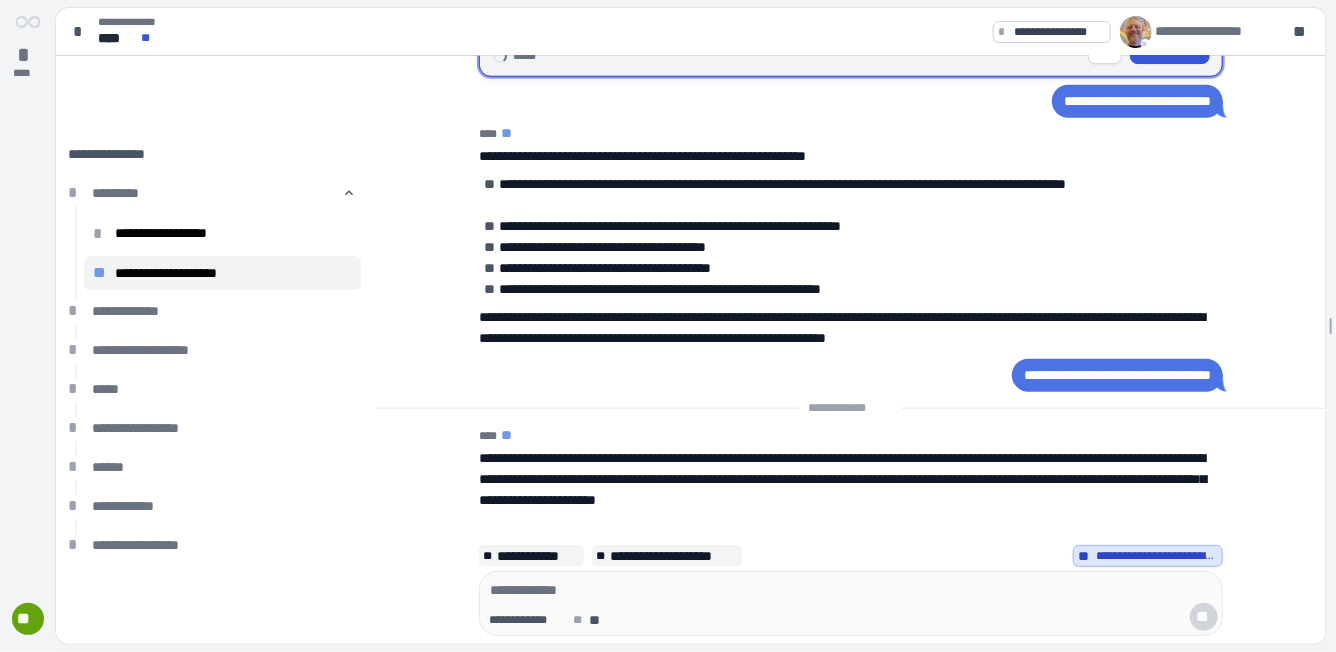 click on "**********" at bounding box center (842, 479) 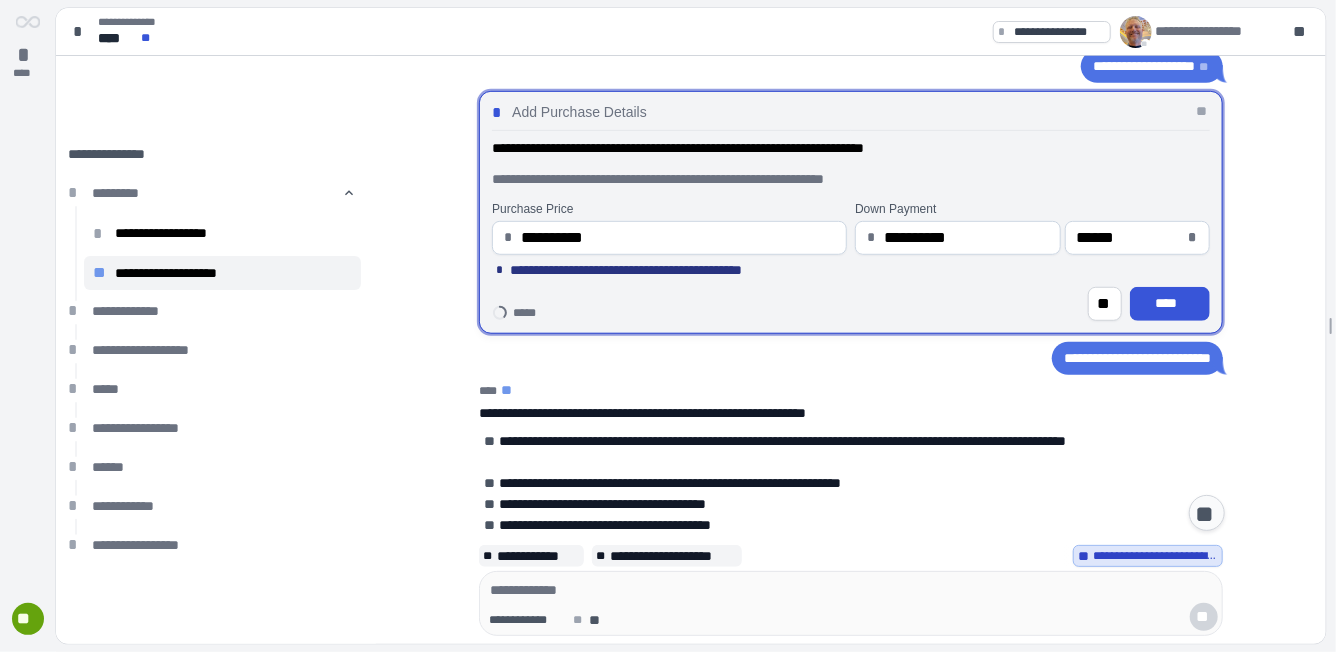 scroll, scrollTop: 265, scrollLeft: 0, axis: vertical 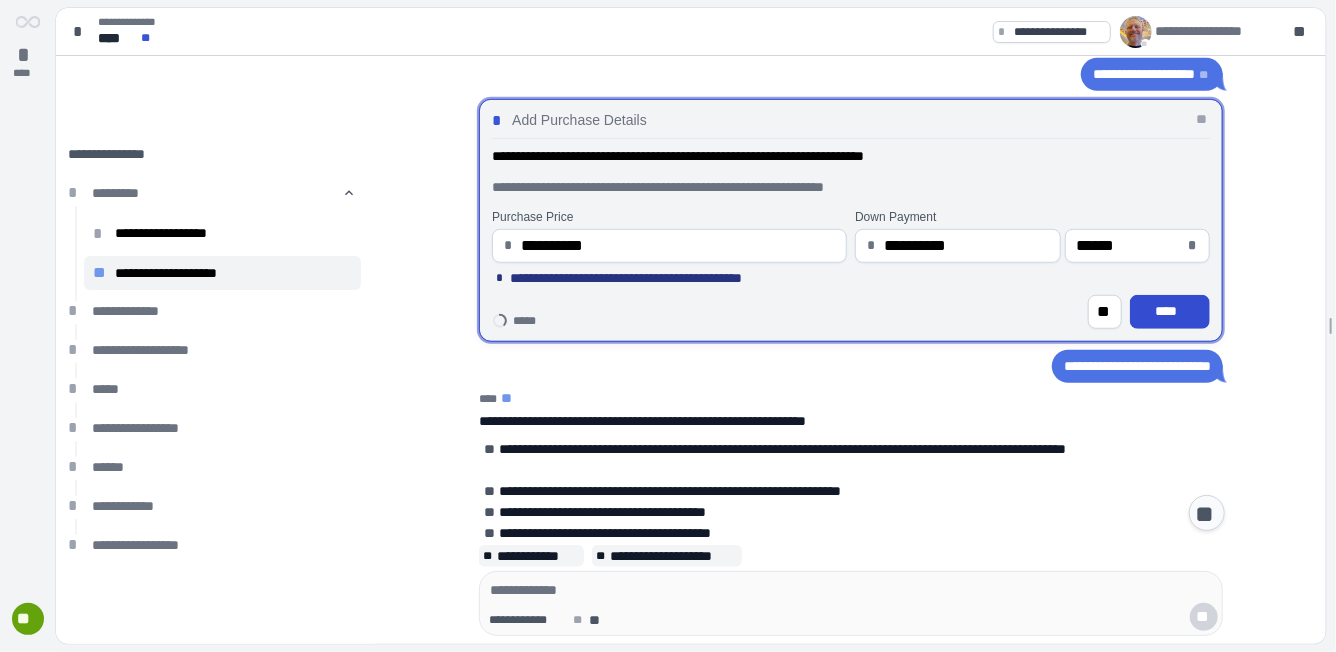 click on "****" at bounding box center (1170, 311) 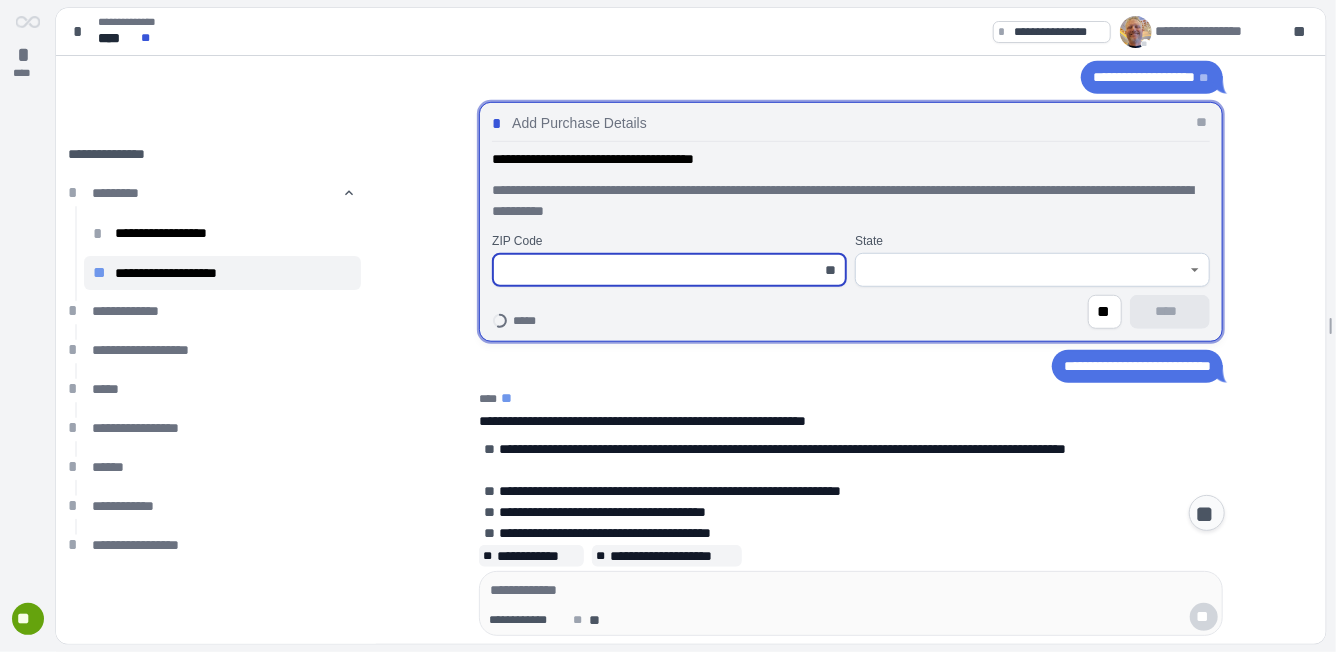 click at bounding box center [658, 270] 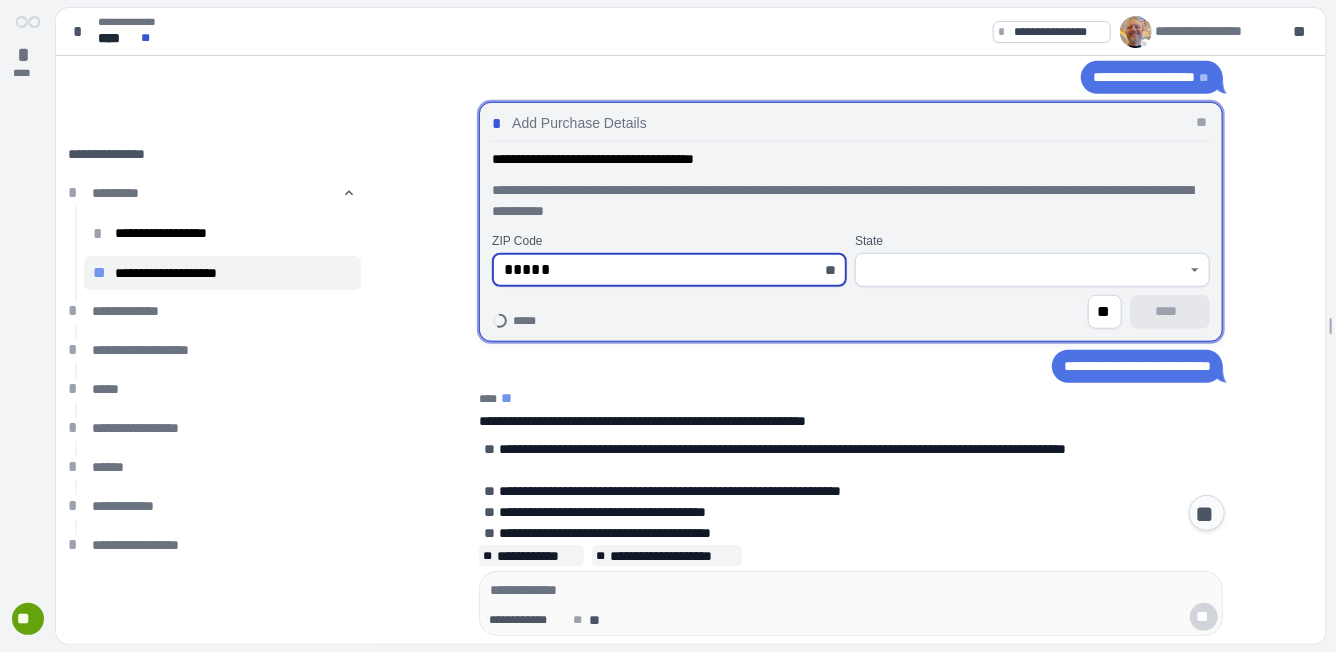 type on "*********" 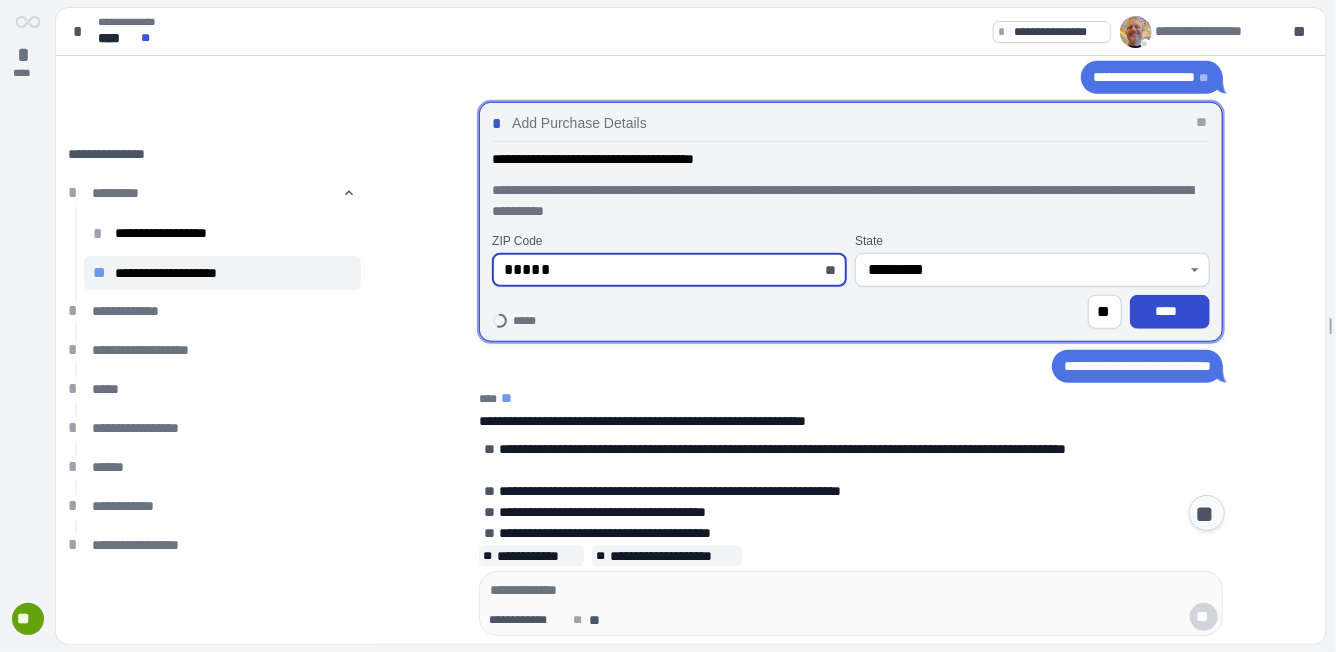 click on "****" at bounding box center (1170, 311) 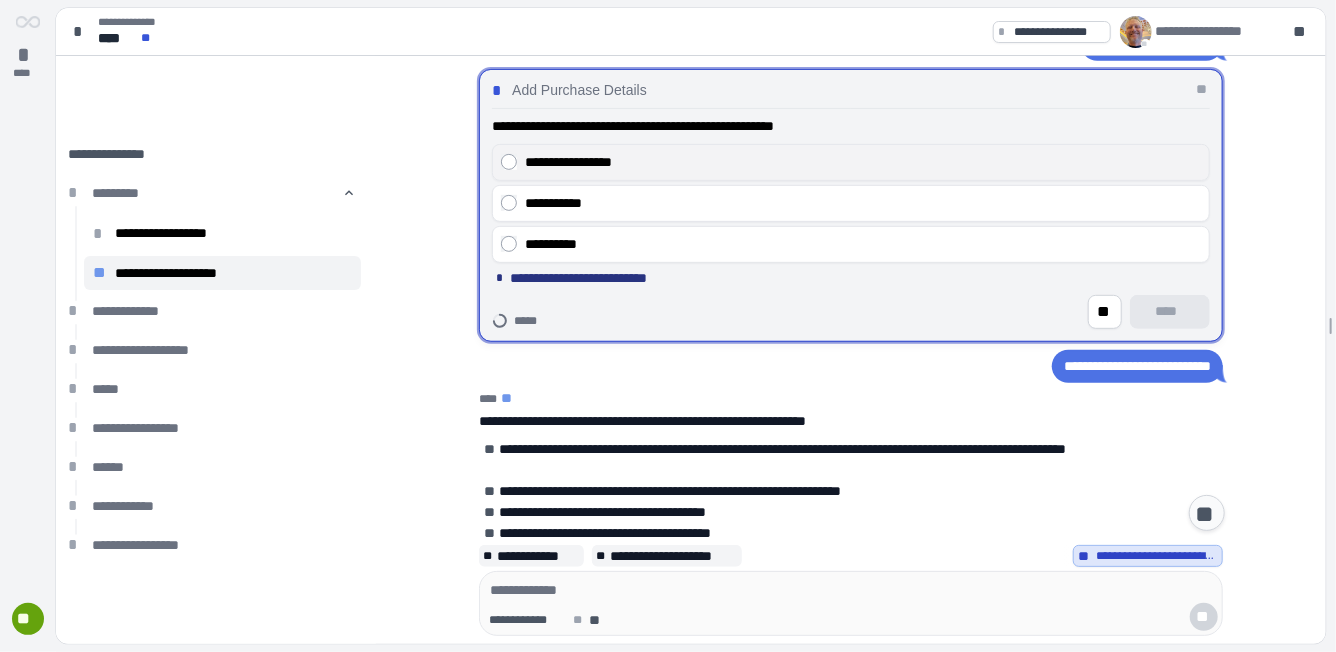 click on "**********" at bounding box center [851, 162] 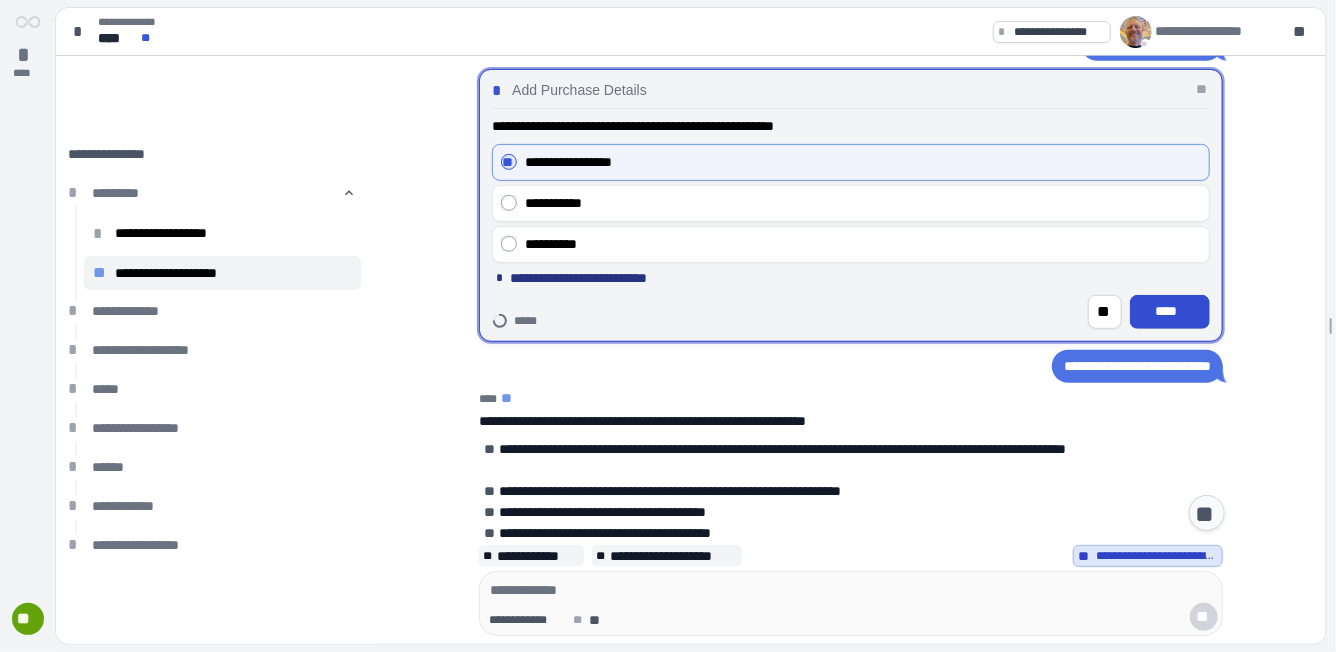click on "****" at bounding box center [1170, 311] 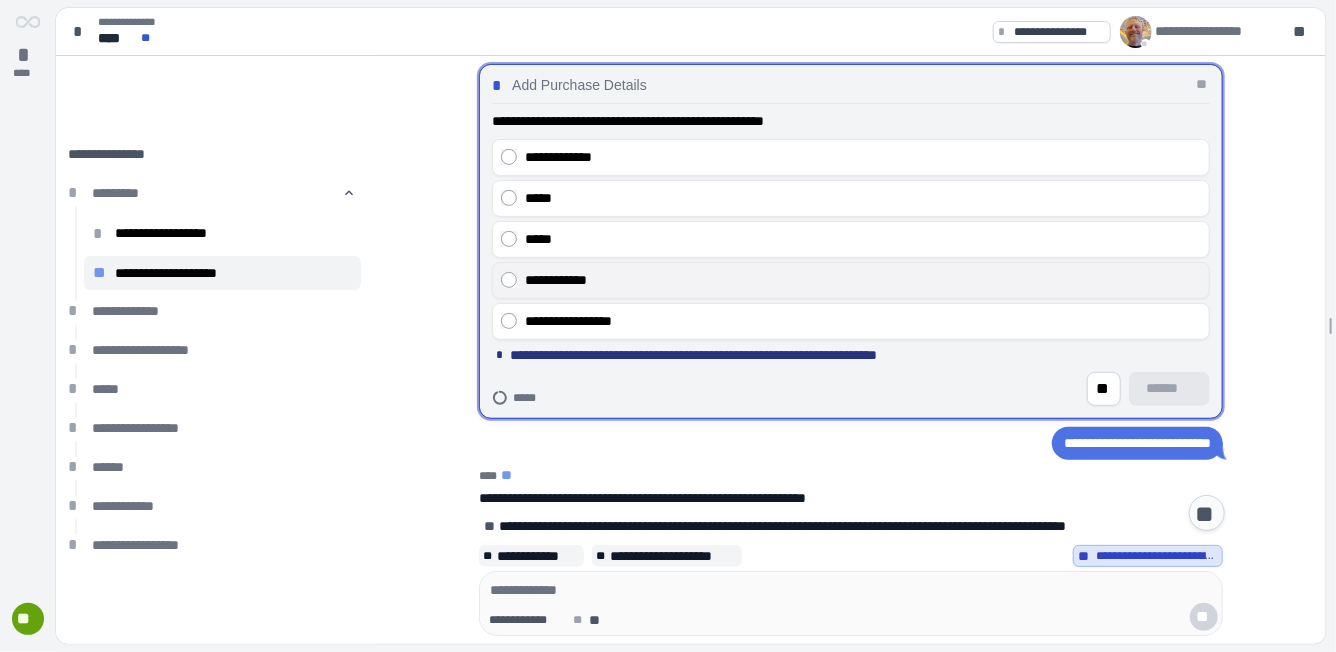 scroll, scrollTop: 347, scrollLeft: 0, axis: vertical 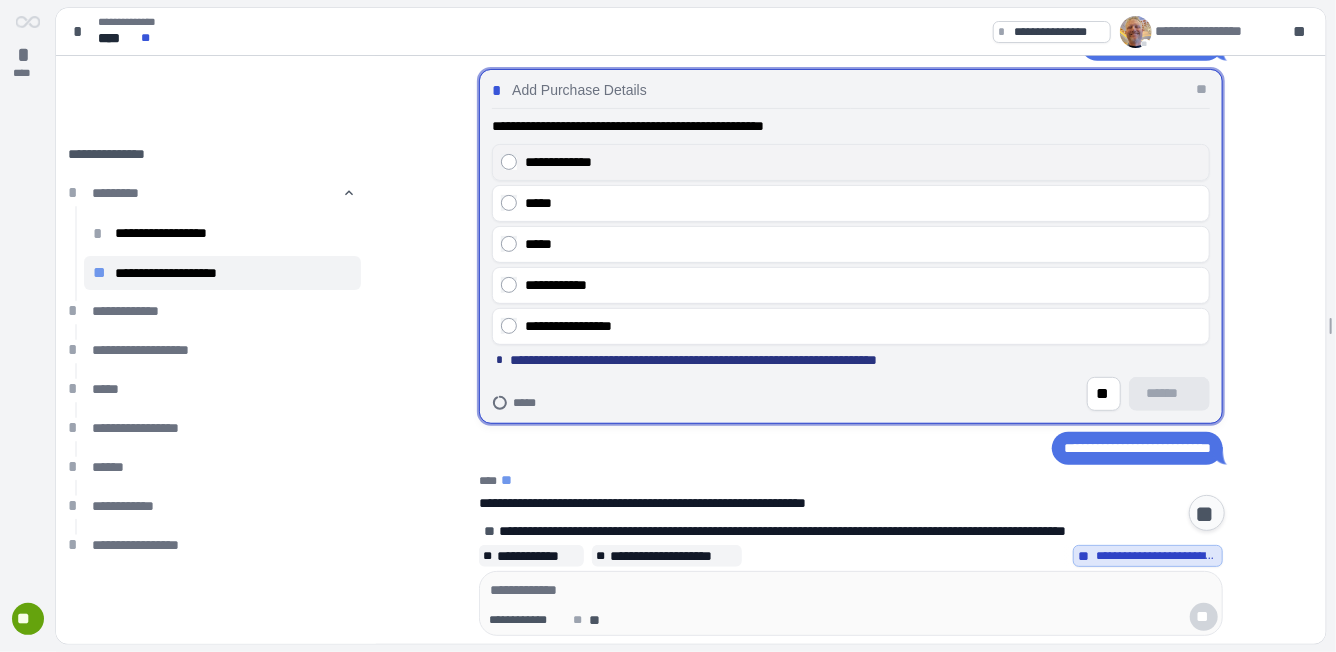 click on "**********" at bounding box center [851, 162] 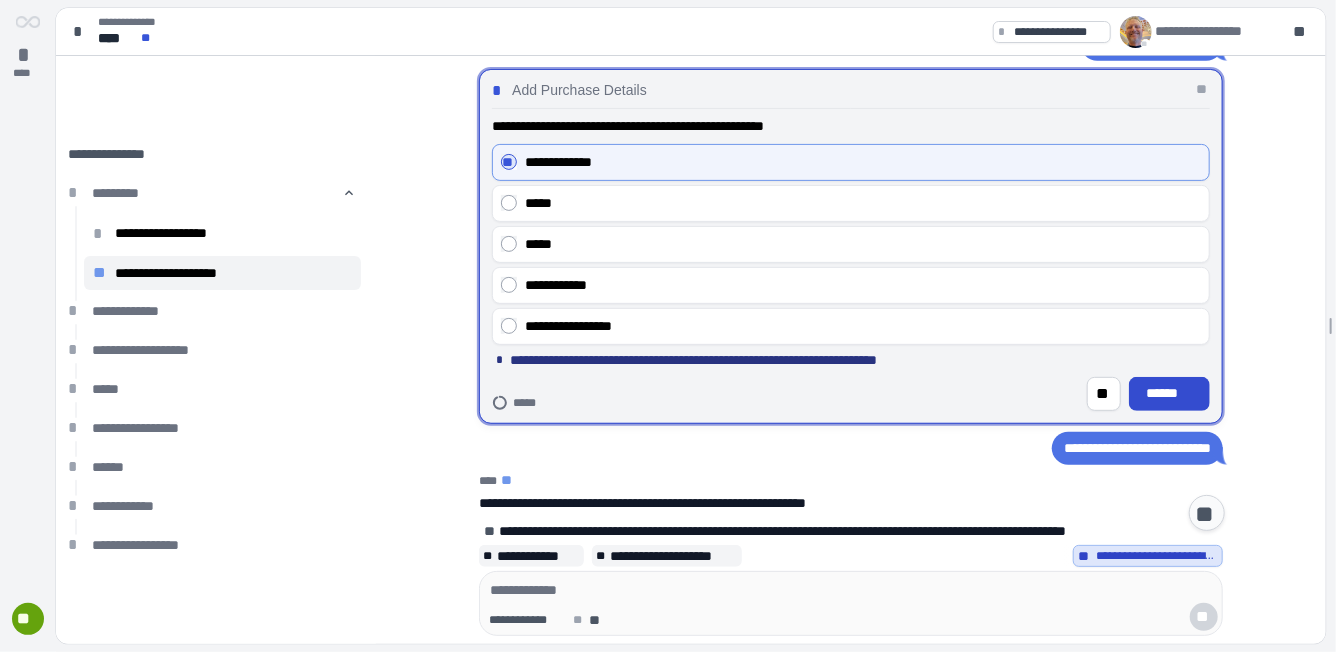 click on "******" at bounding box center (1169, 393) 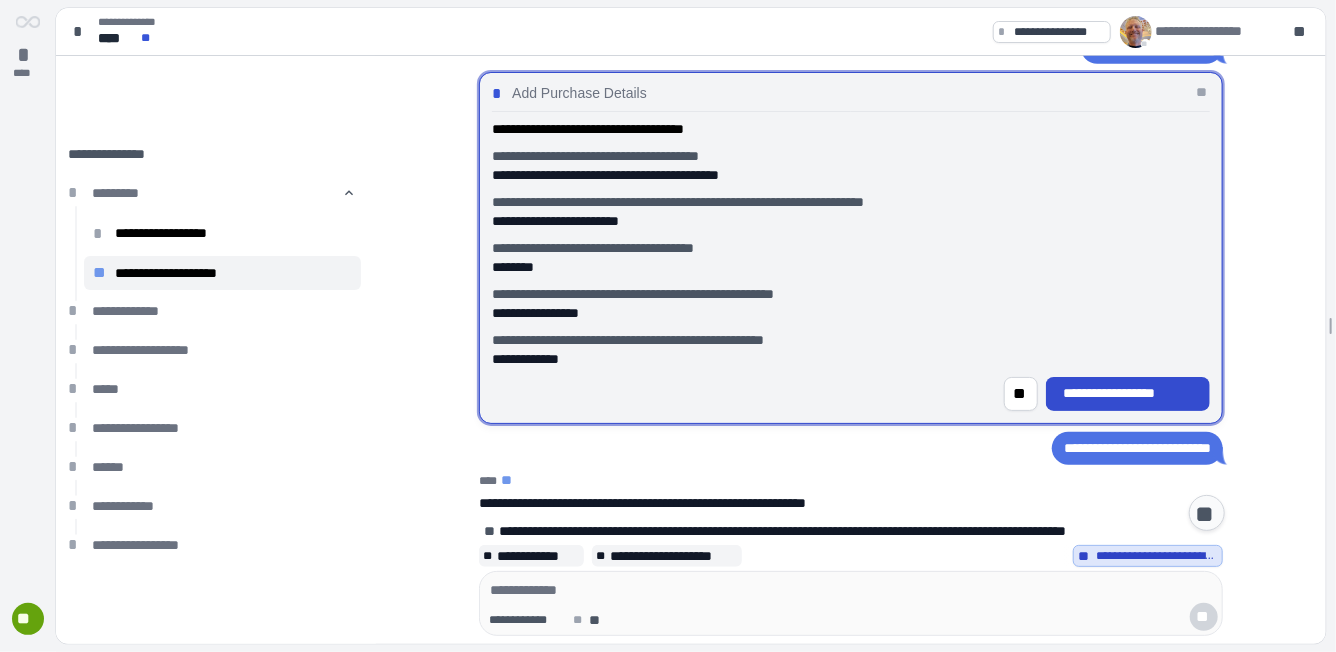 click on "**********" at bounding box center [1128, 393] 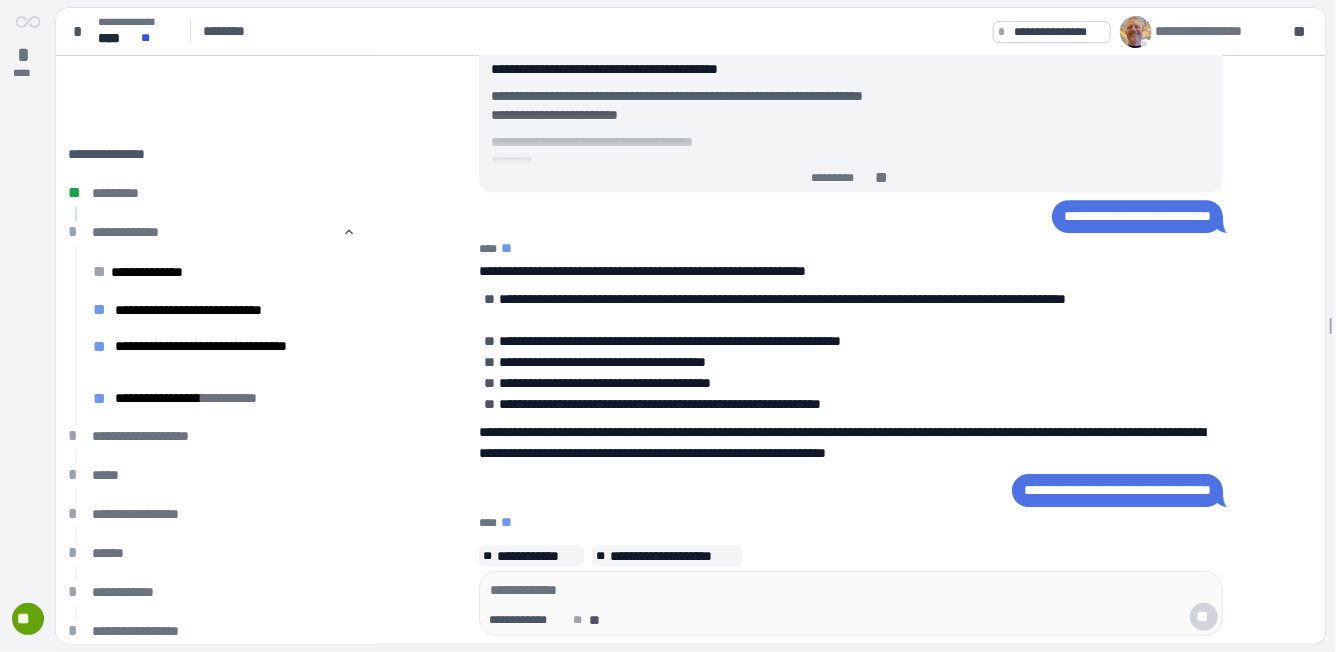 scroll, scrollTop: 0, scrollLeft: 0, axis: both 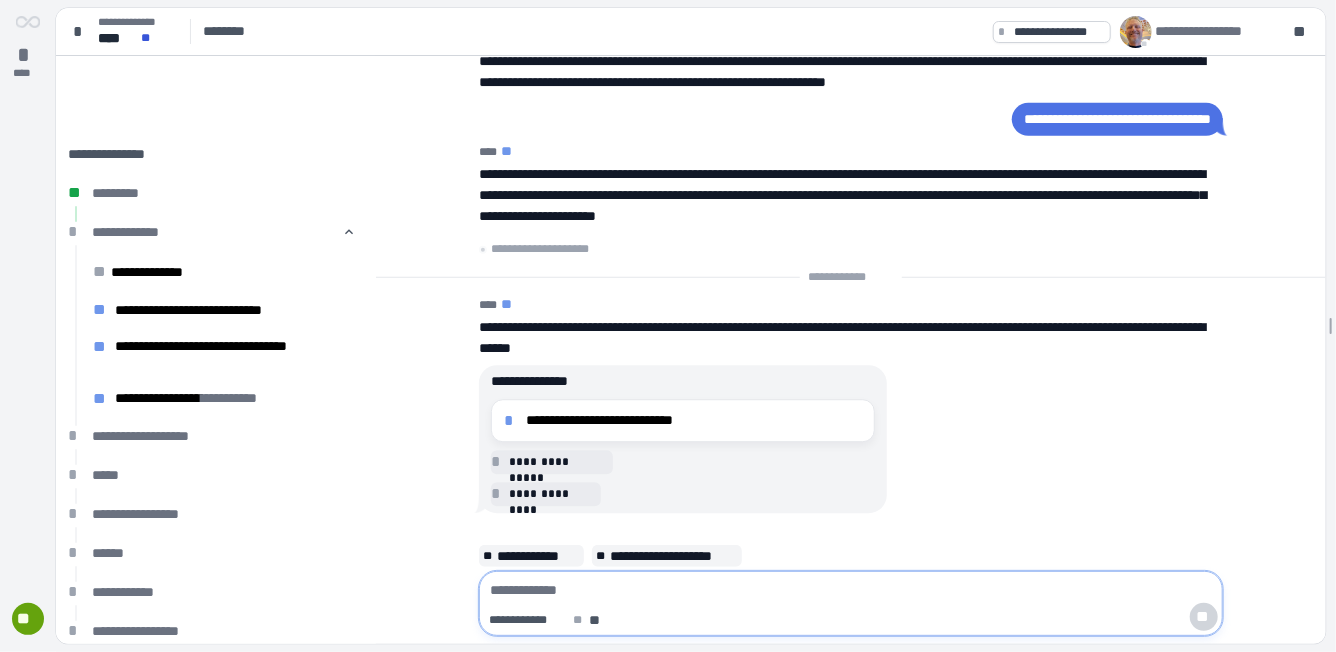 click at bounding box center (851, 590) 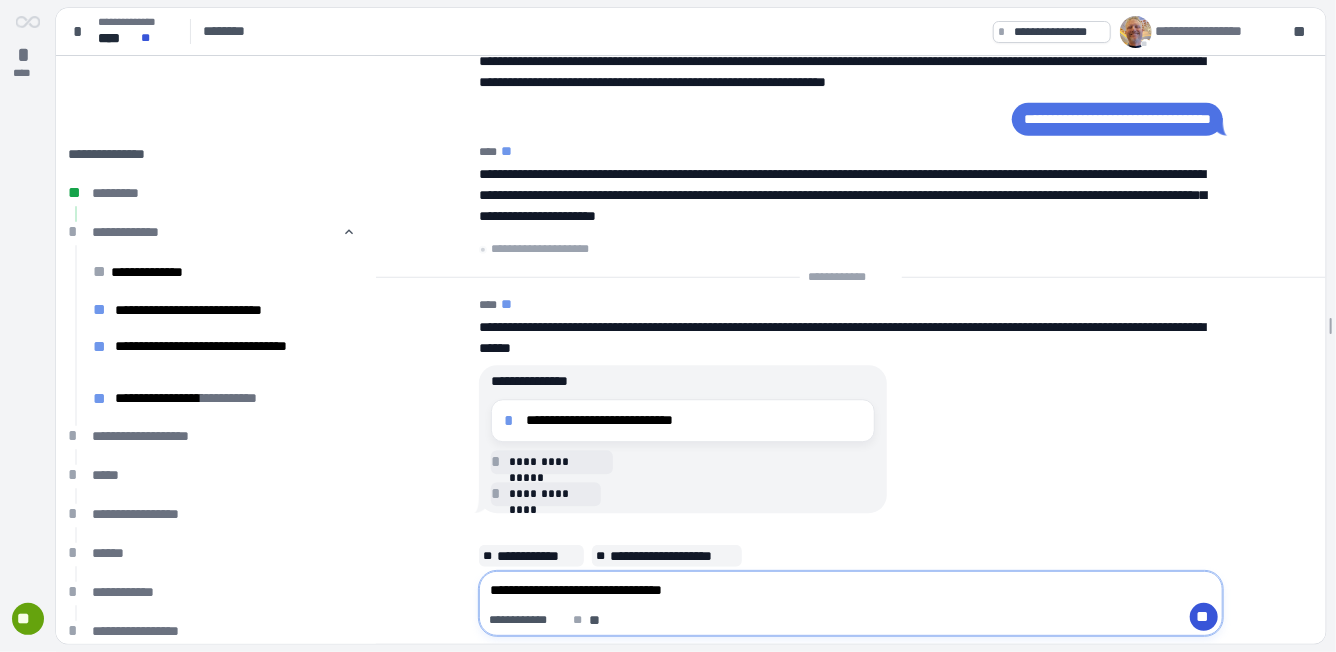 type on "**********" 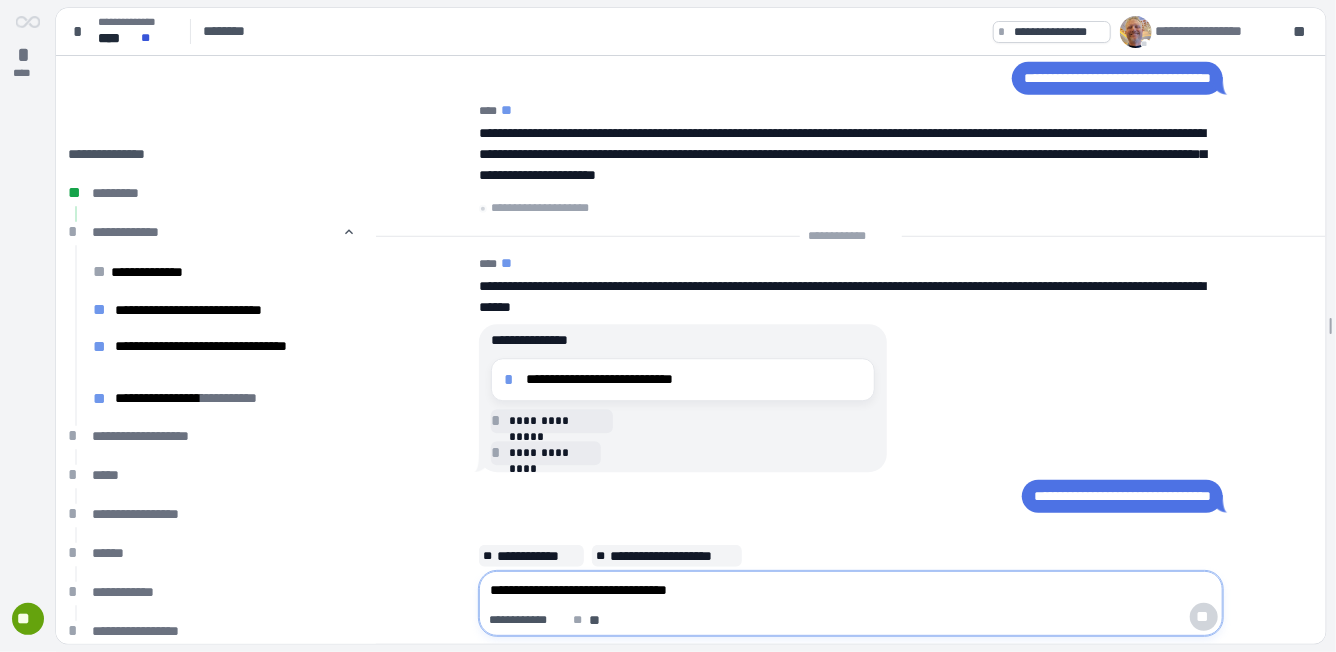type 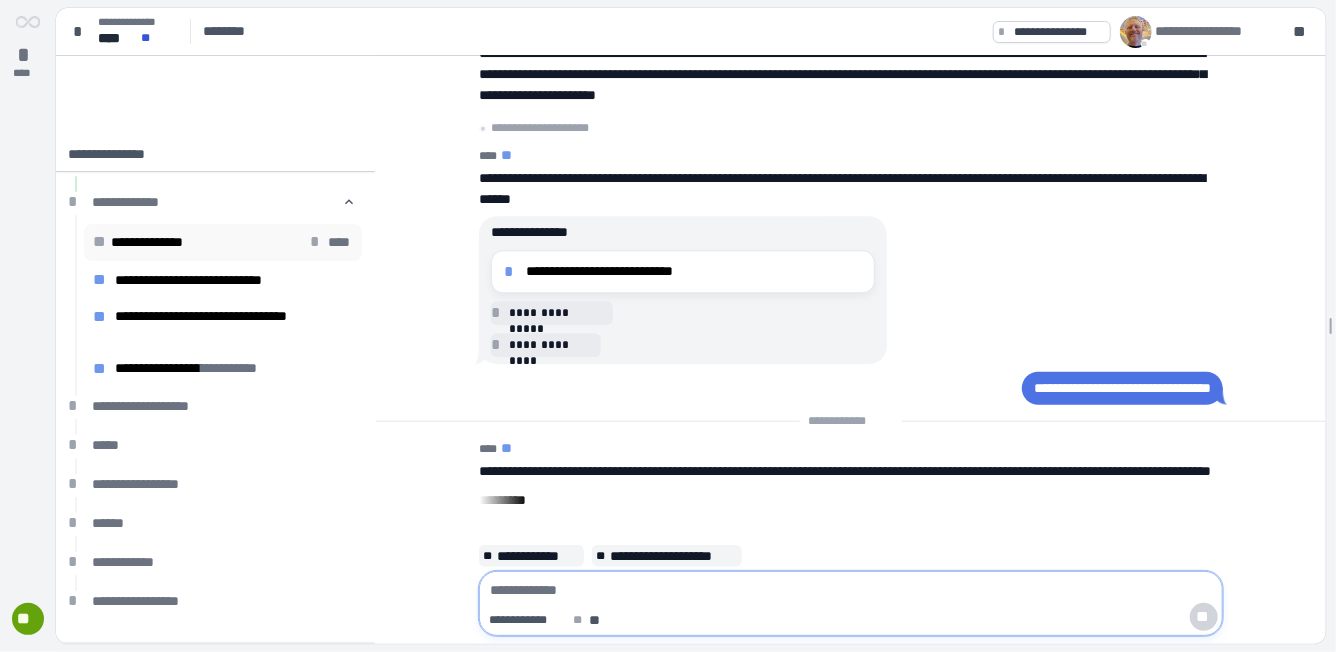 scroll, scrollTop: 37, scrollLeft: 0, axis: vertical 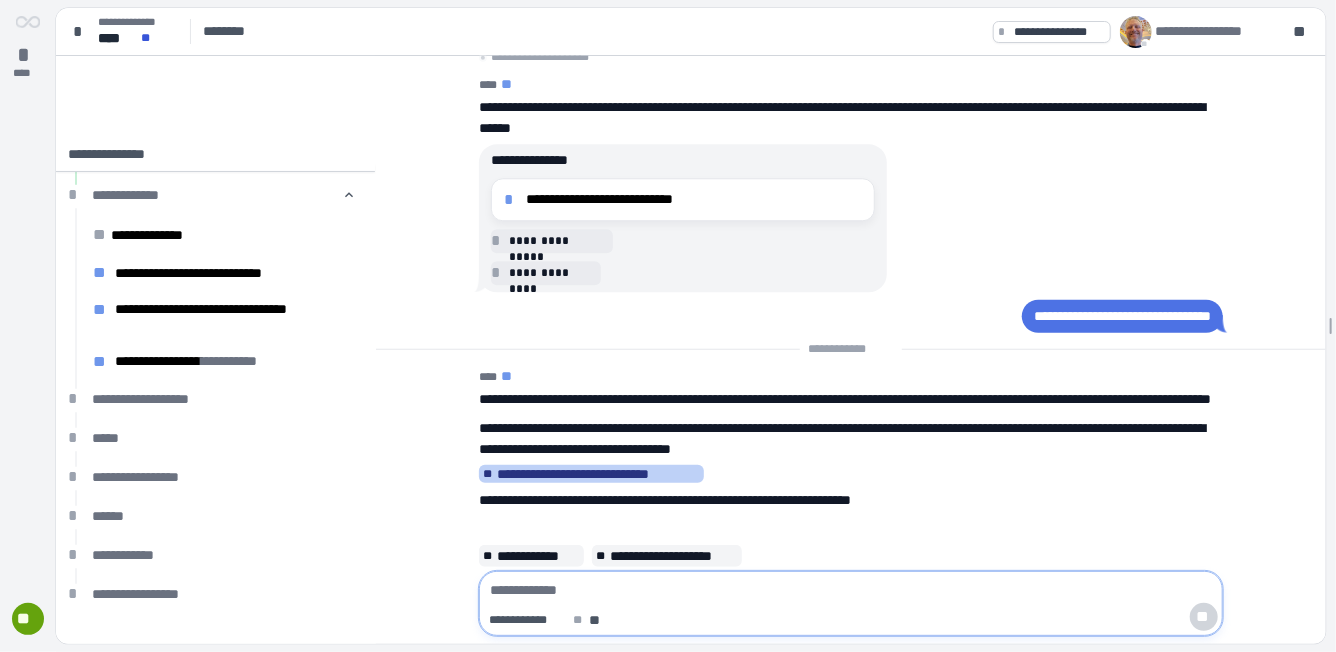 click on "**********" at bounding box center [598, 474] 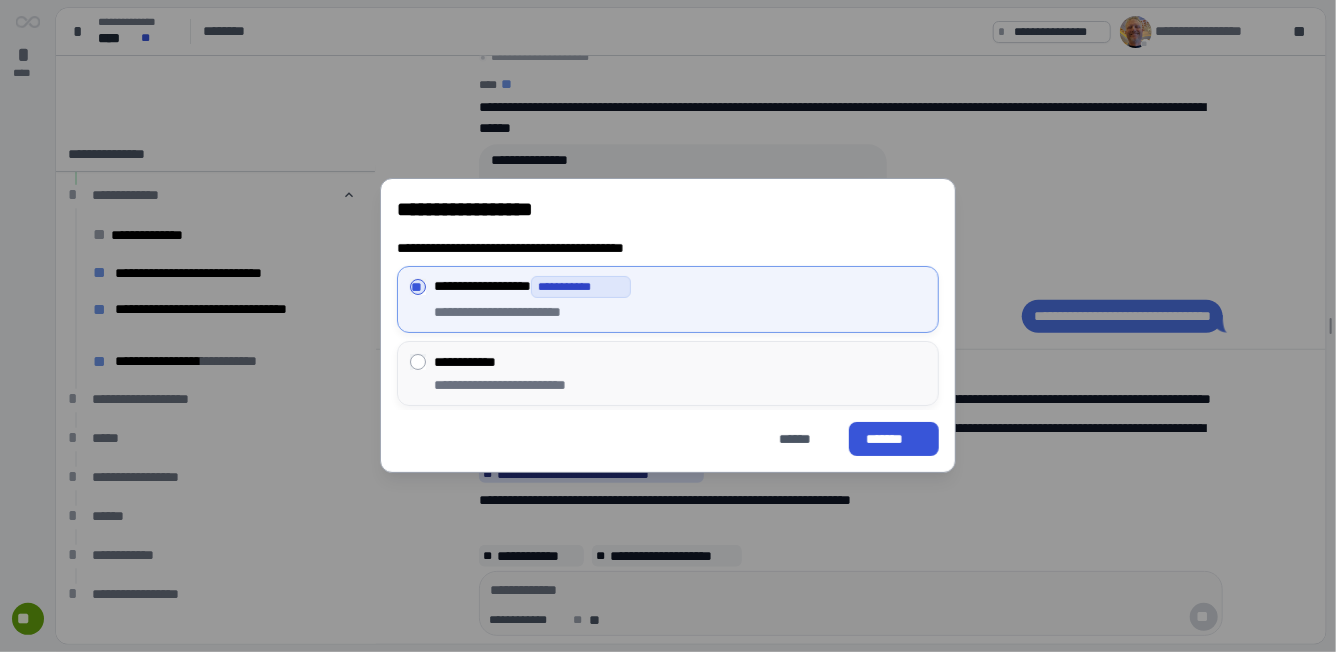 click on "**********" at bounding box center (680, 383) 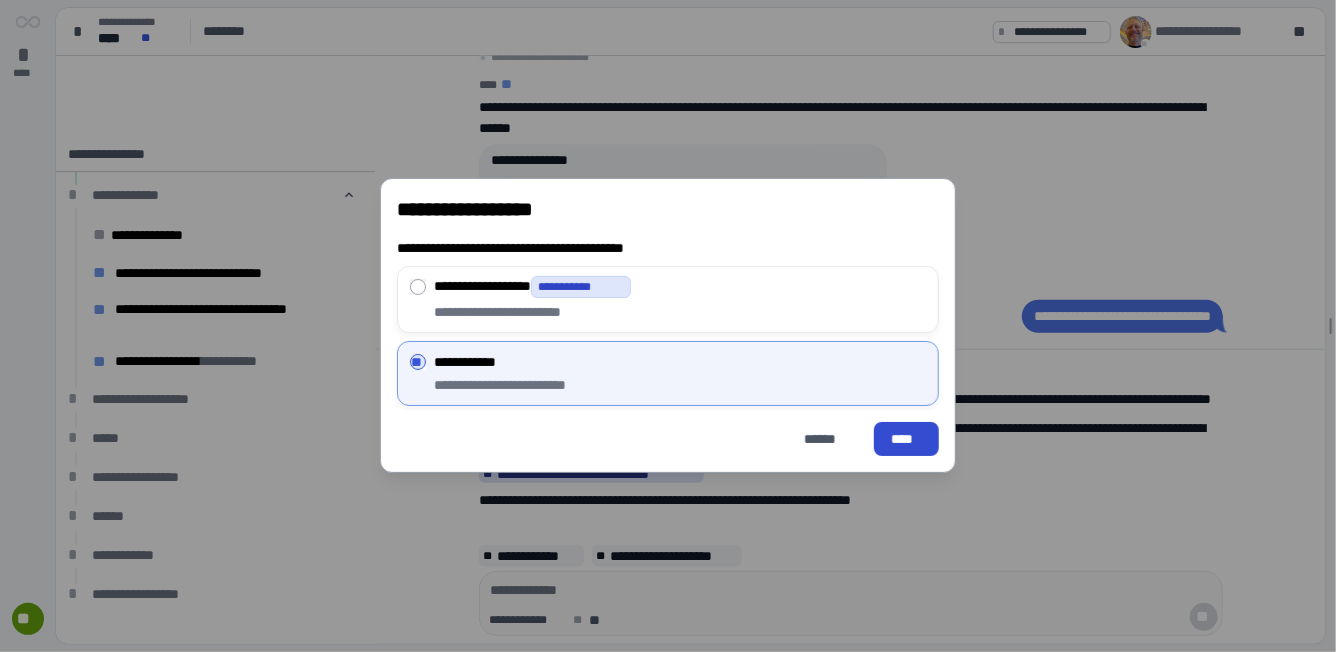 click on "****" at bounding box center [906, 439] 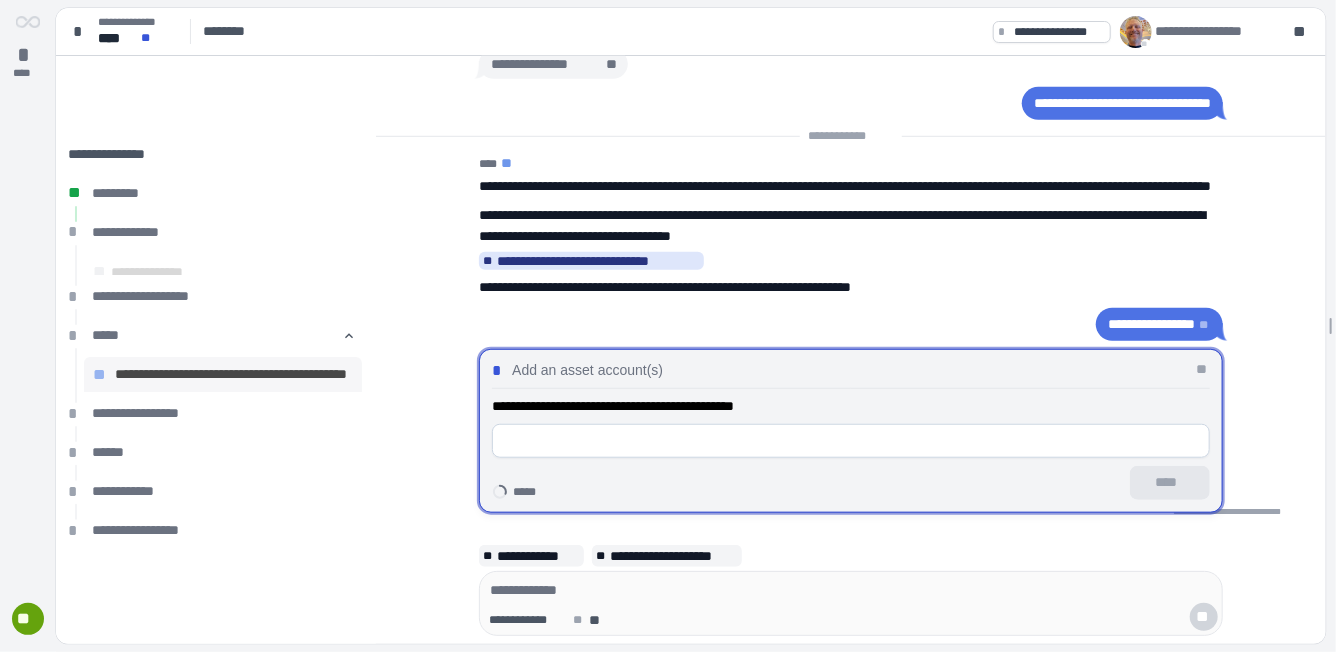 scroll, scrollTop: 0, scrollLeft: 0, axis: both 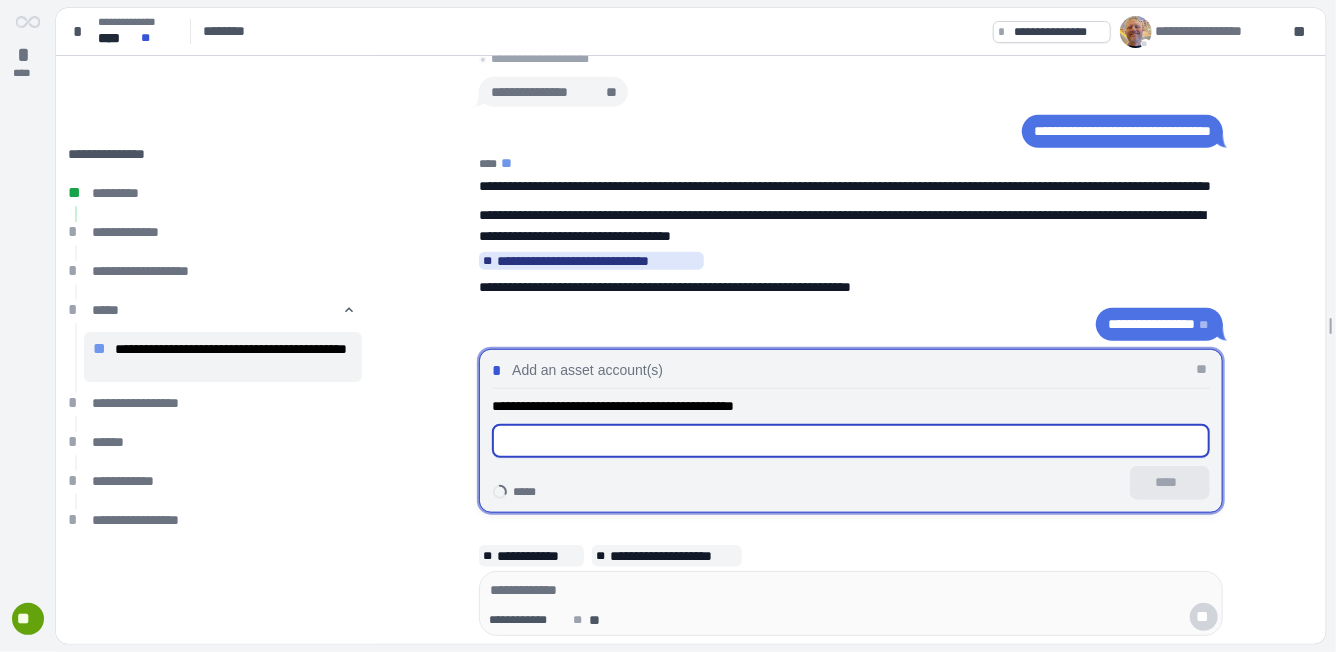 click at bounding box center (851, 441) 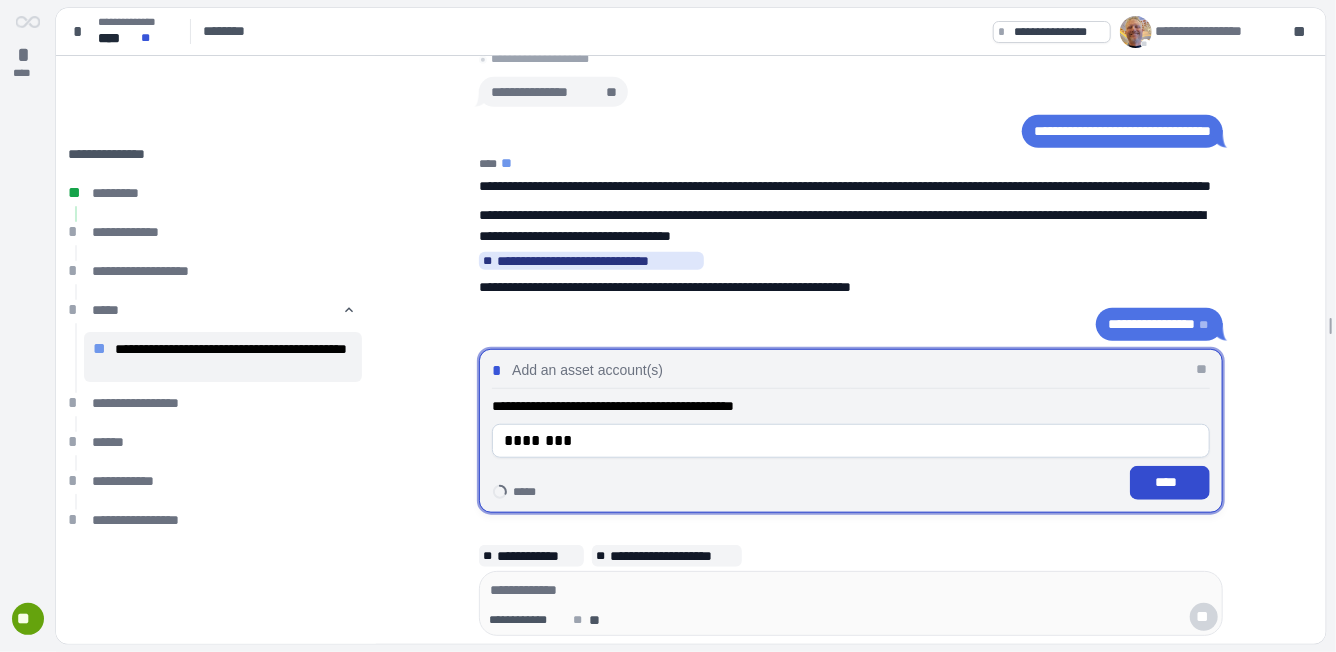 click on "****" at bounding box center [1170, 482] 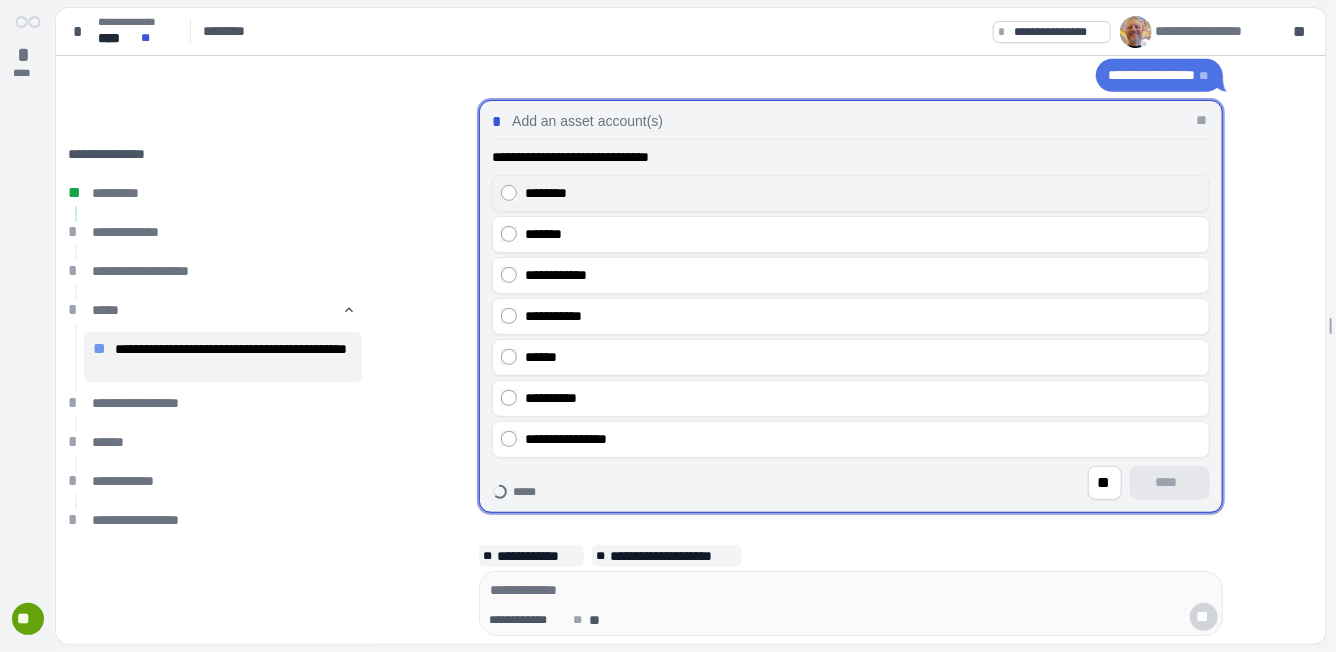 click on "********" at bounding box center [863, 193] 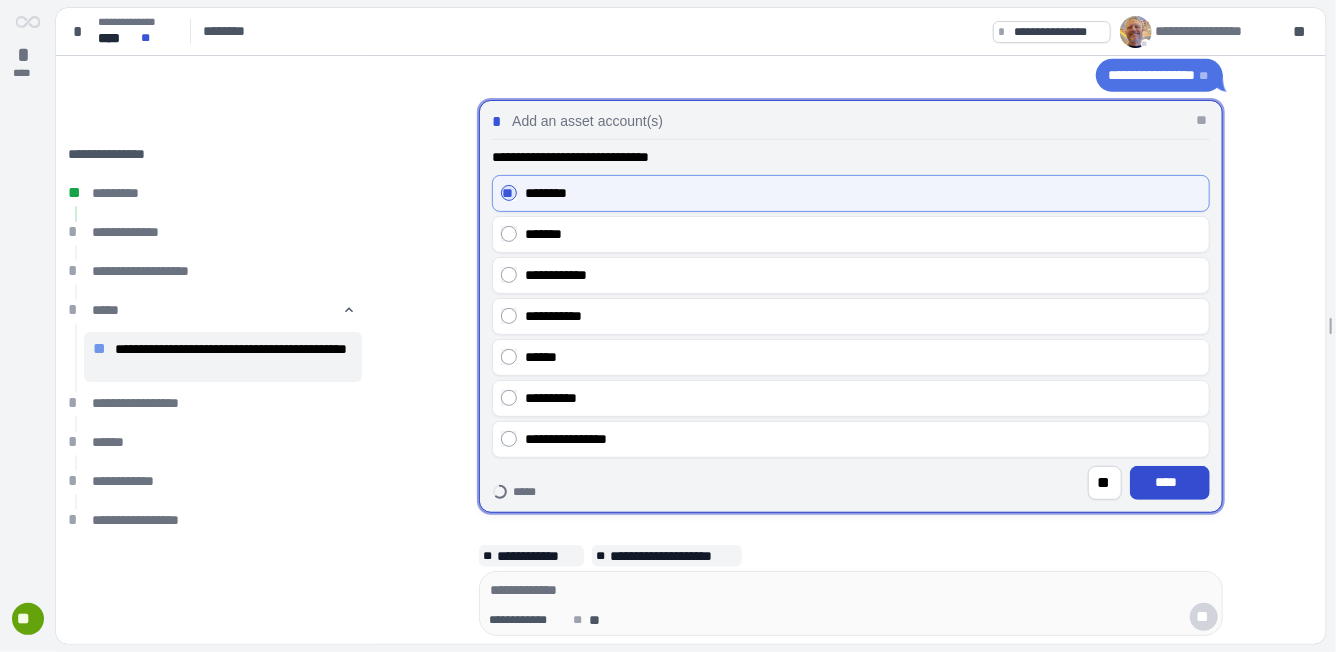 click on "****" at bounding box center [1170, 482] 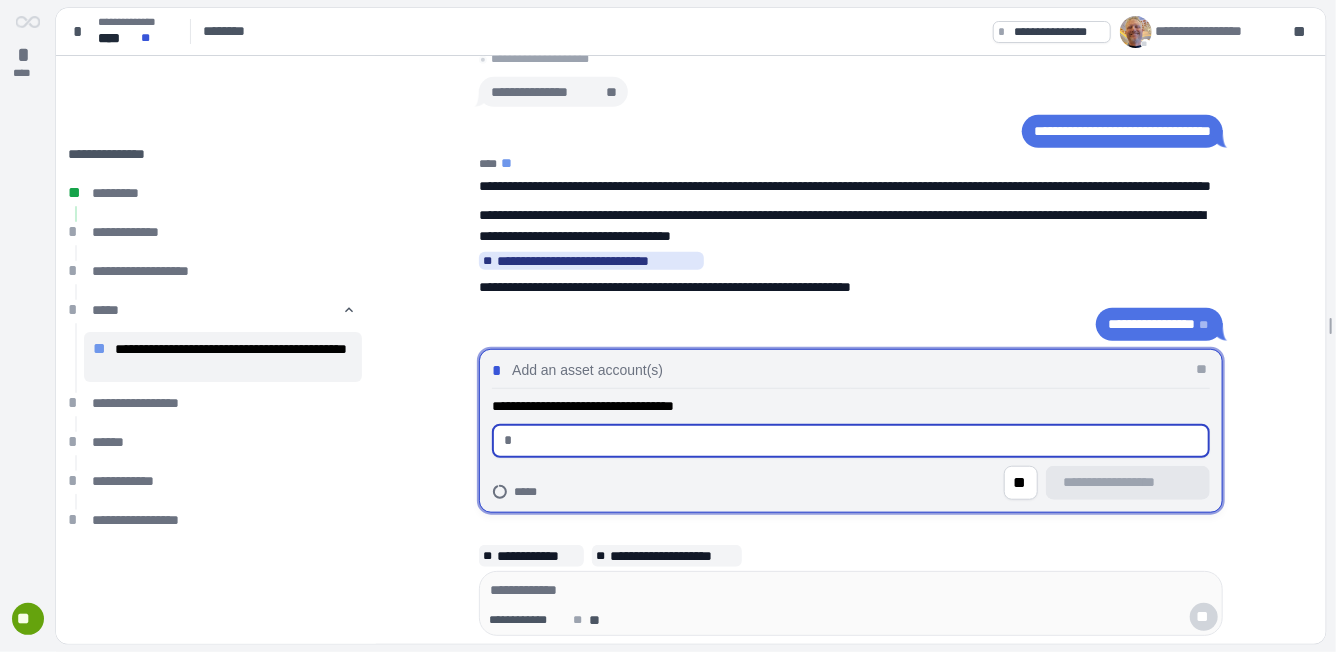 click at bounding box center (859, 441) 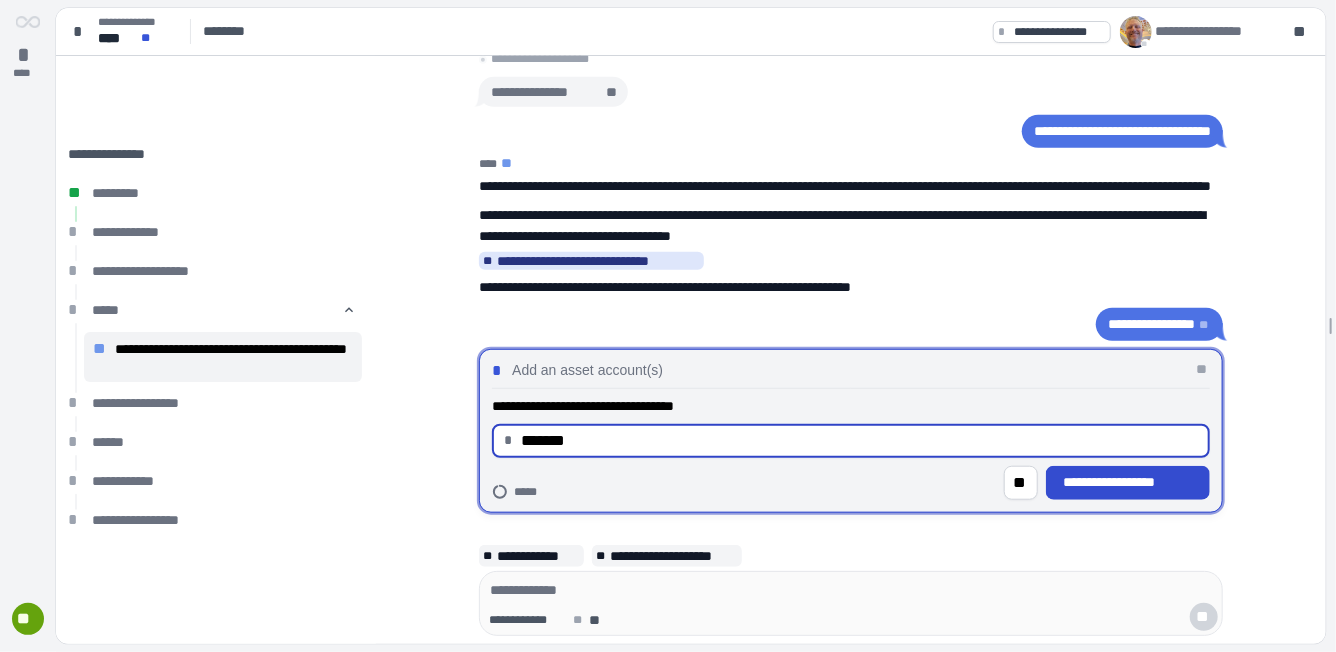 type on "**********" 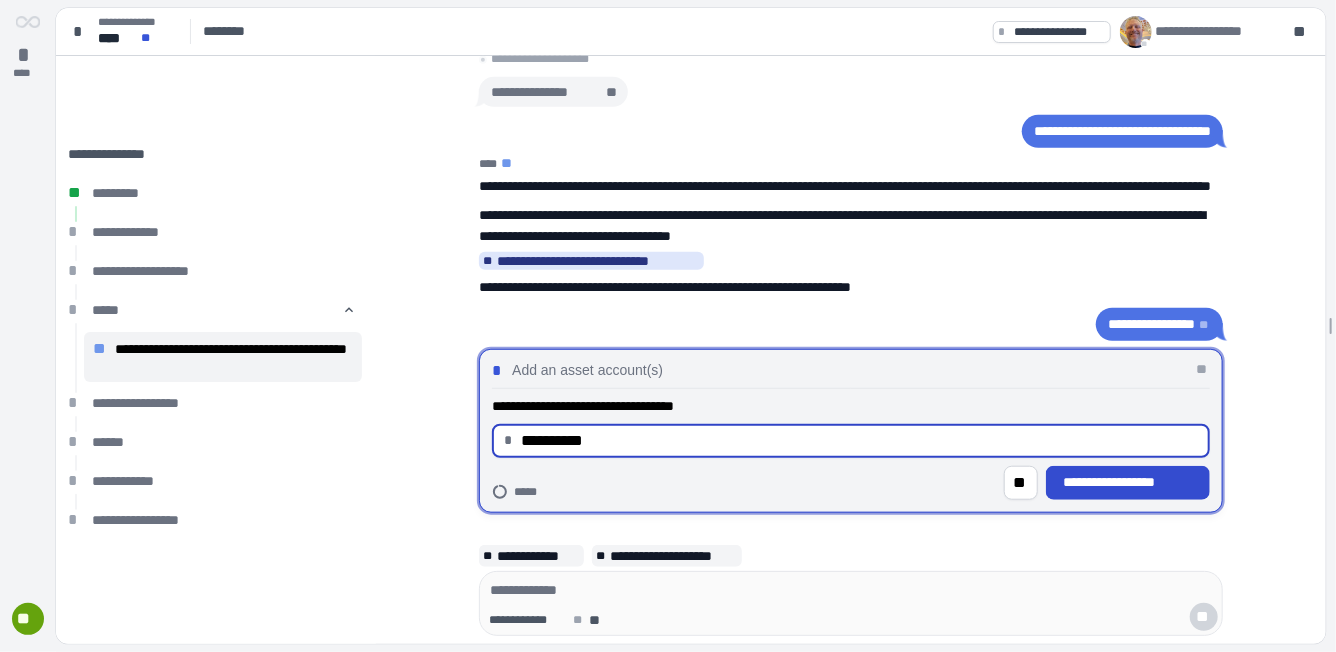 click on "**********" at bounding box center (1128, 482) 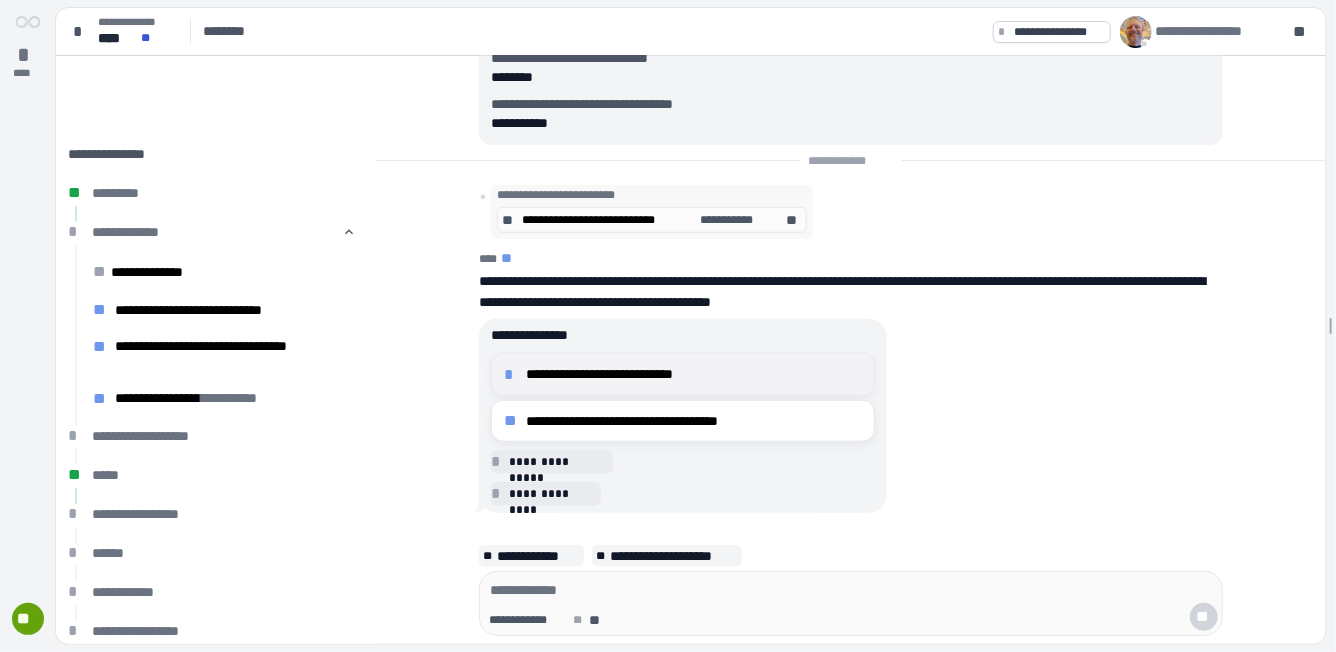 click on "**********" at bounding box center (694, 374) 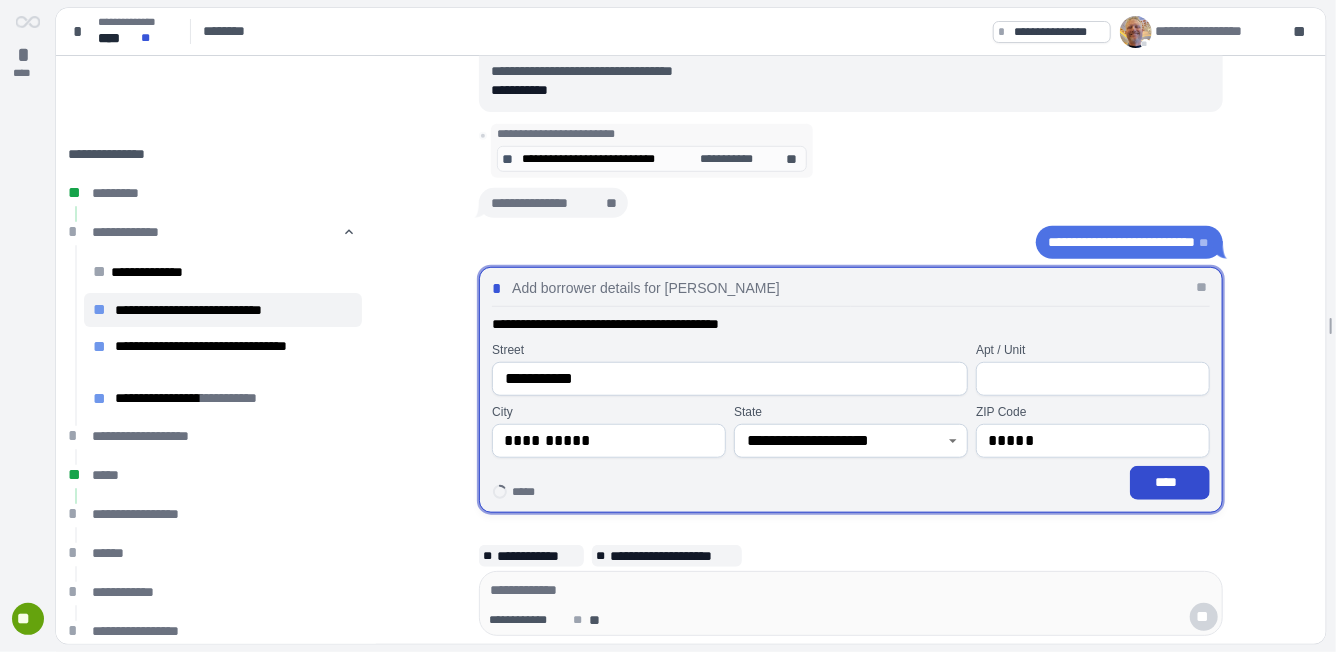 click on "****" at bounding box center (1170, 483) 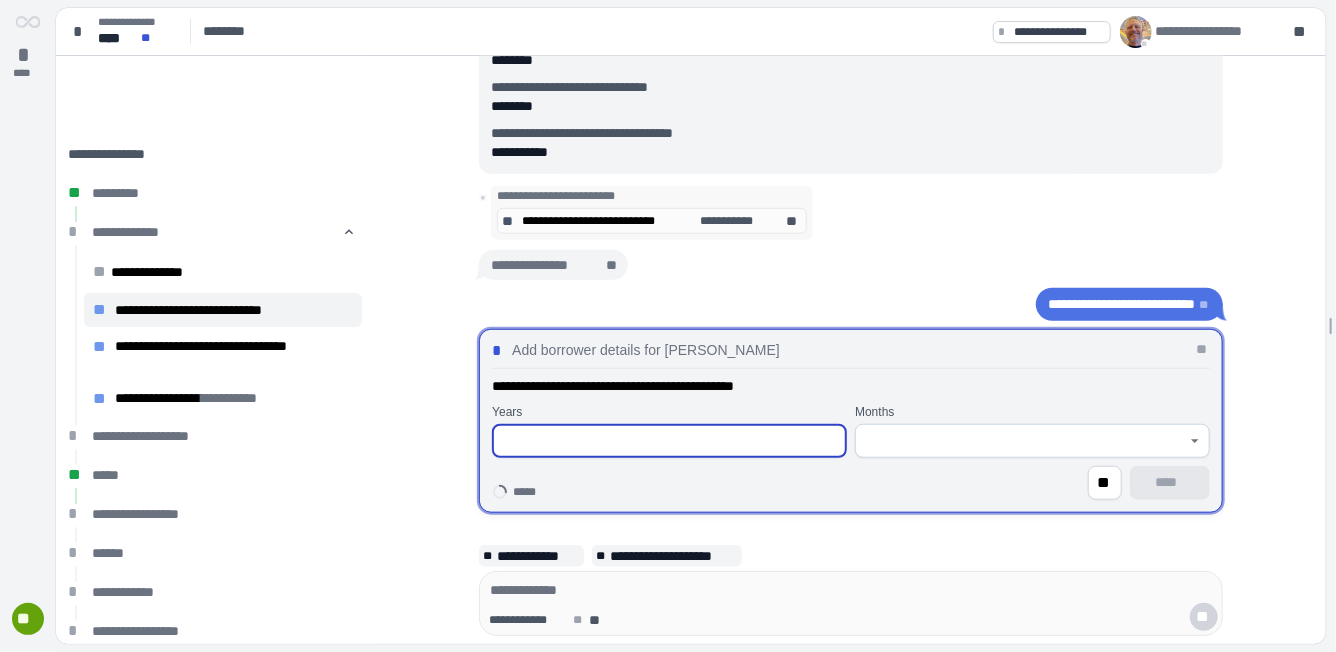 click at bounding box center (669, 441) 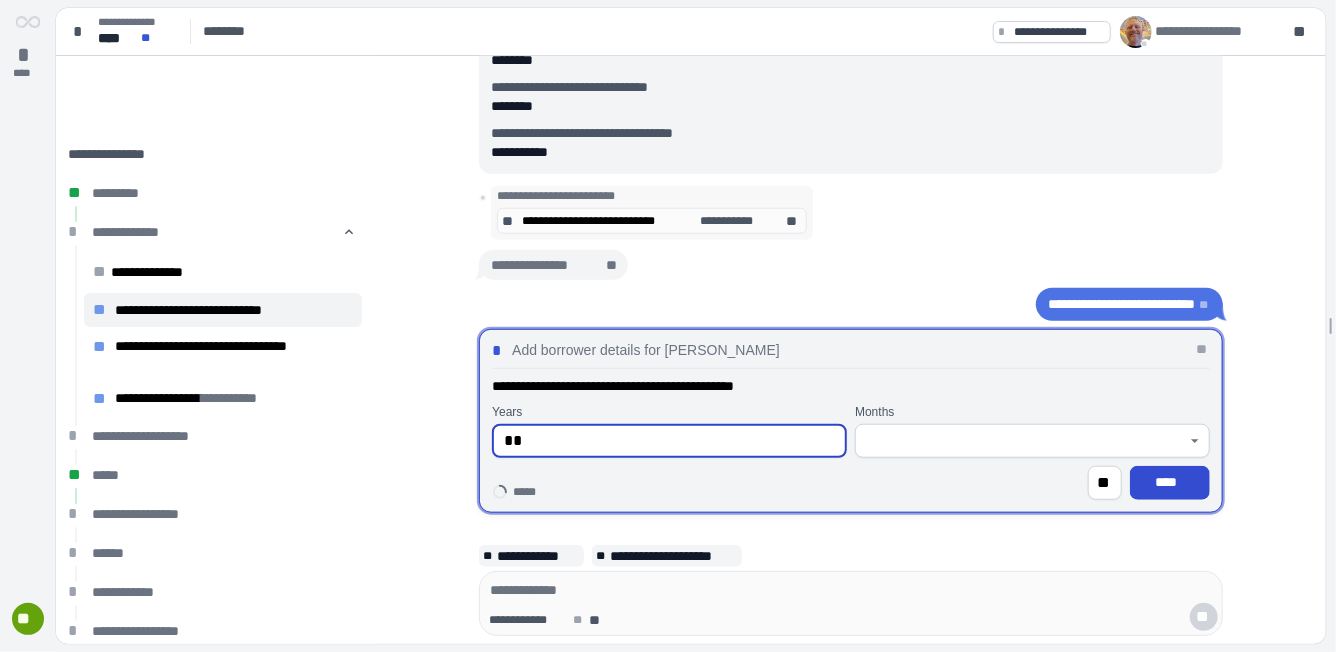 click on "****" at bounding box center (1170, 482) 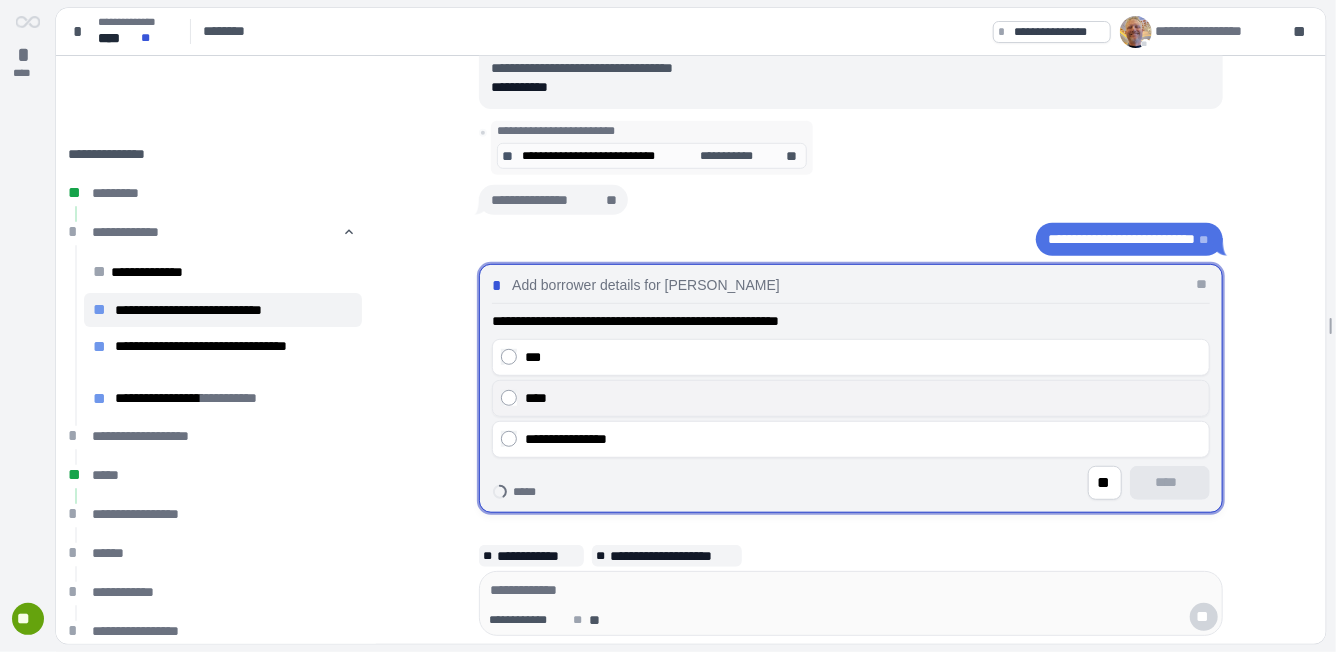 click on "****" at bounding box center (863, 398) 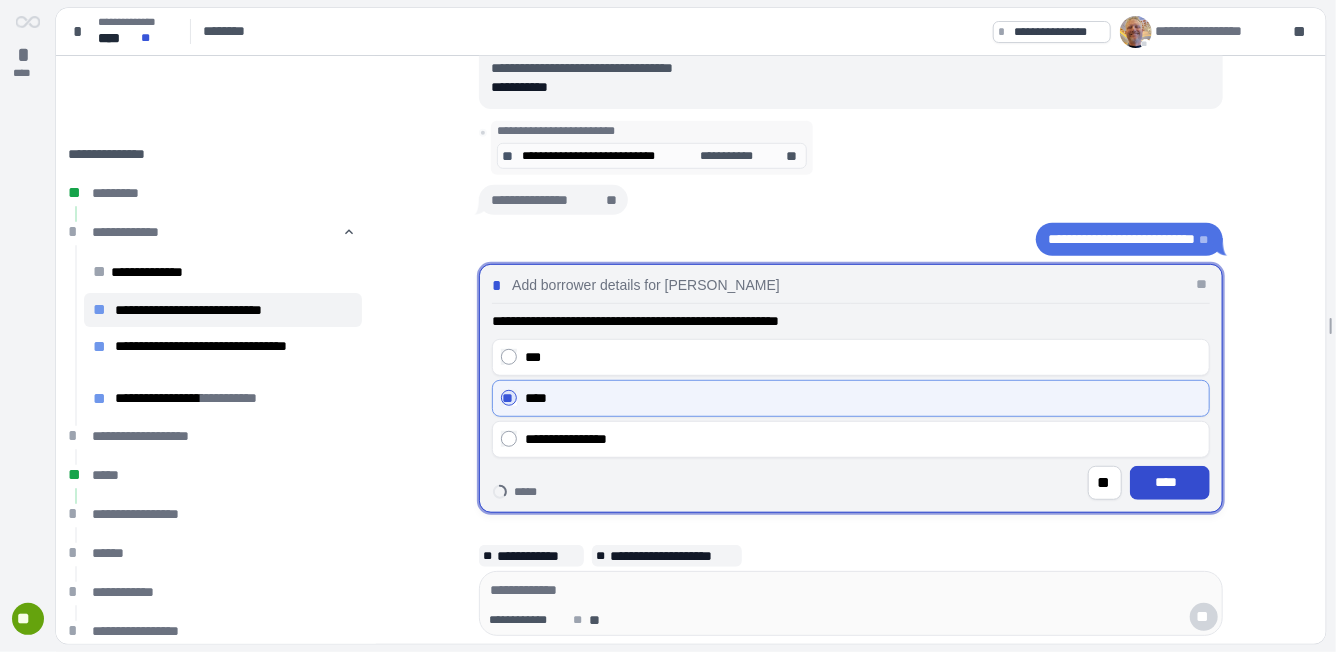 click on "****" at bounding box center (1170, 482) 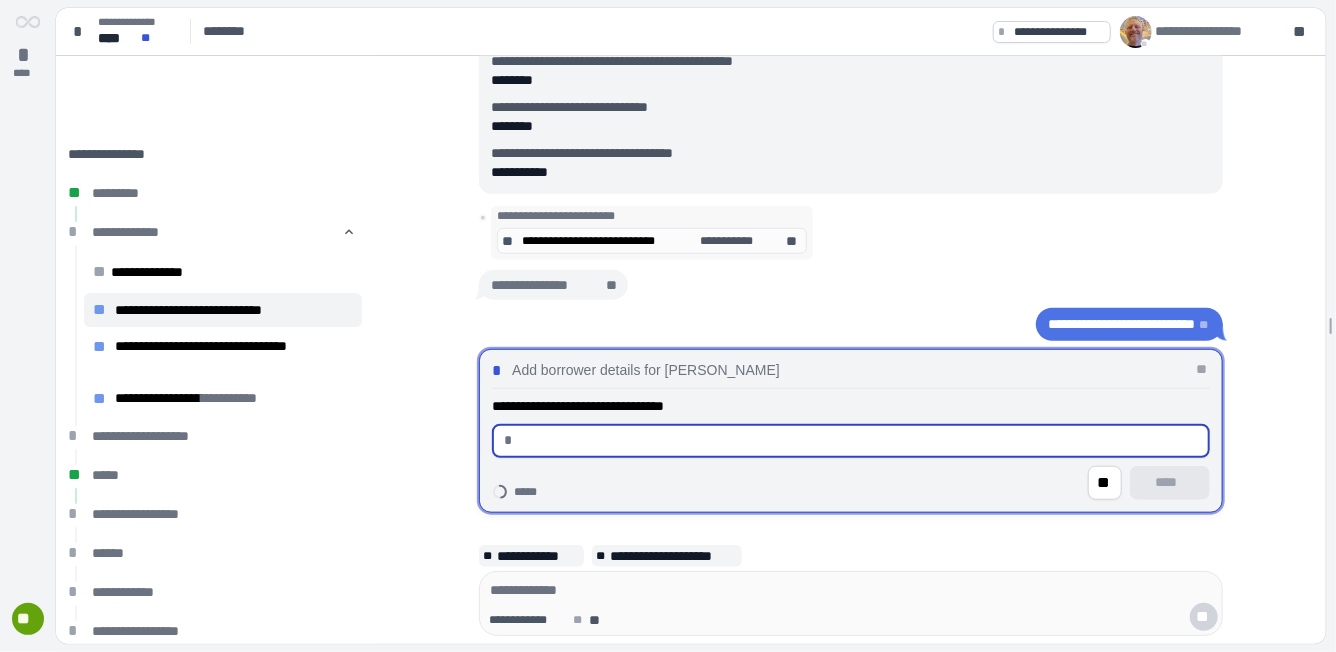click at bounding box center (859, 441) 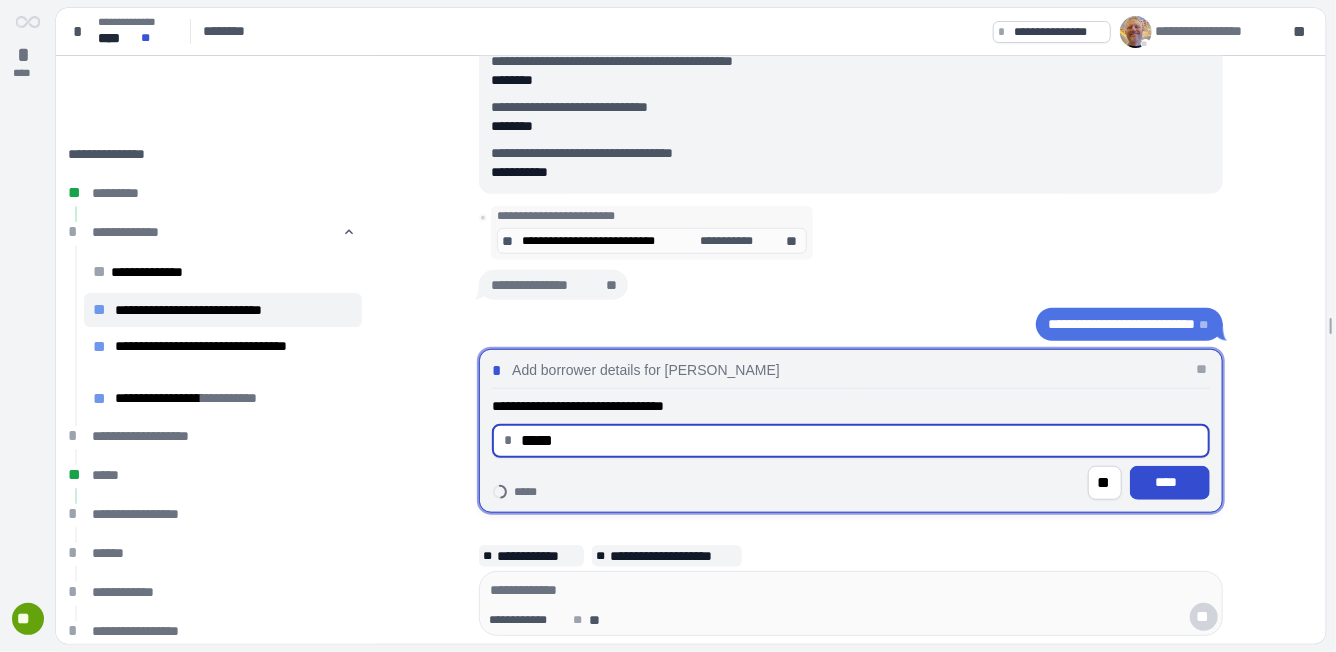 type on "********" 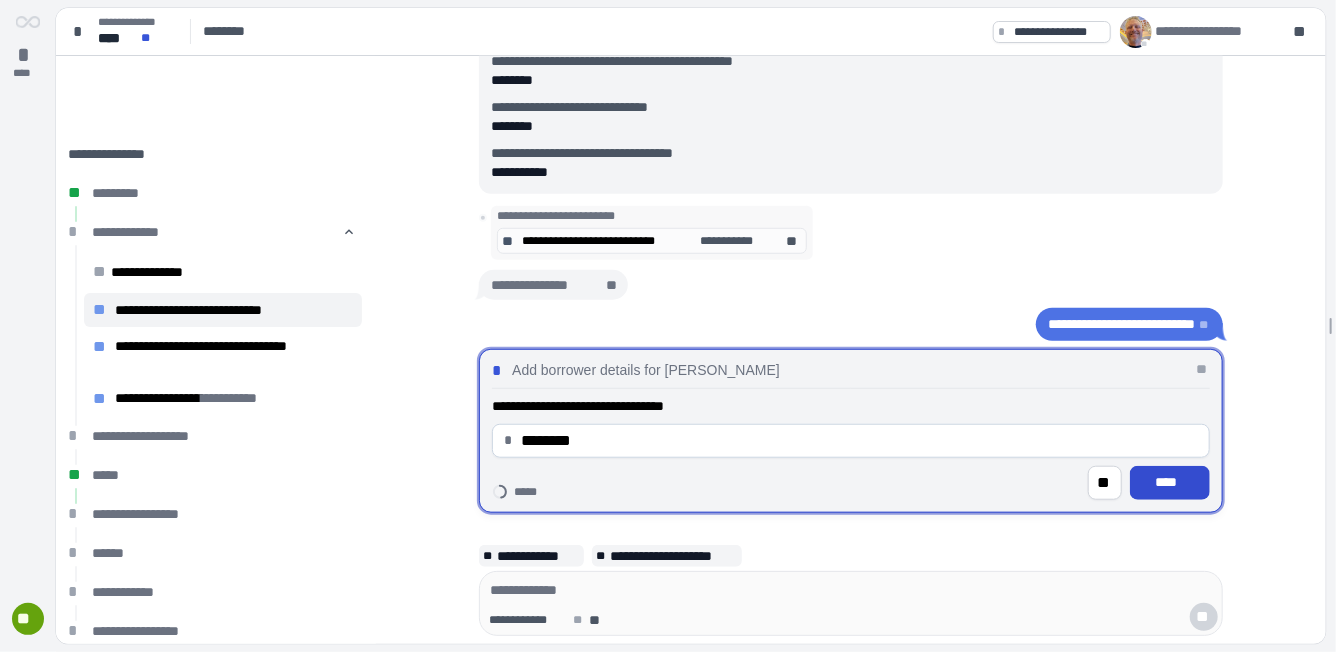 click on "****" at bounding box center (1170, 482) 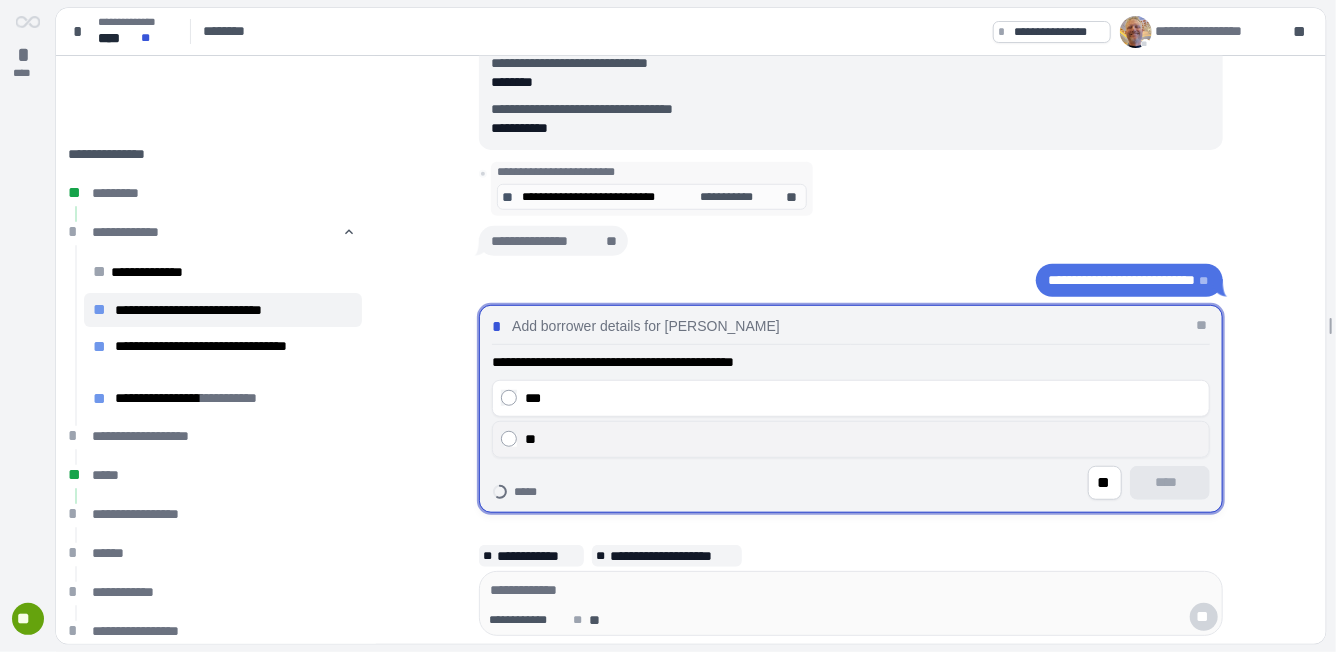 click on "**" at bounding box center (863, 439) 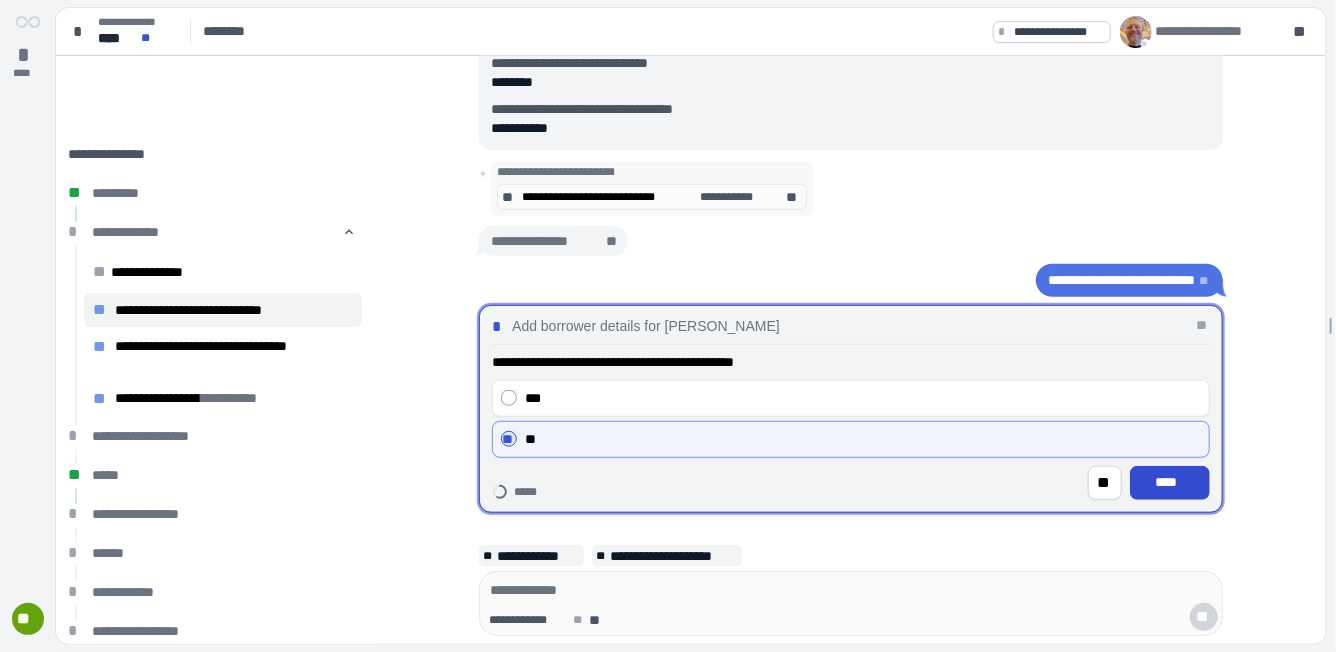 click on "****" at bounding box center [1170, 482] 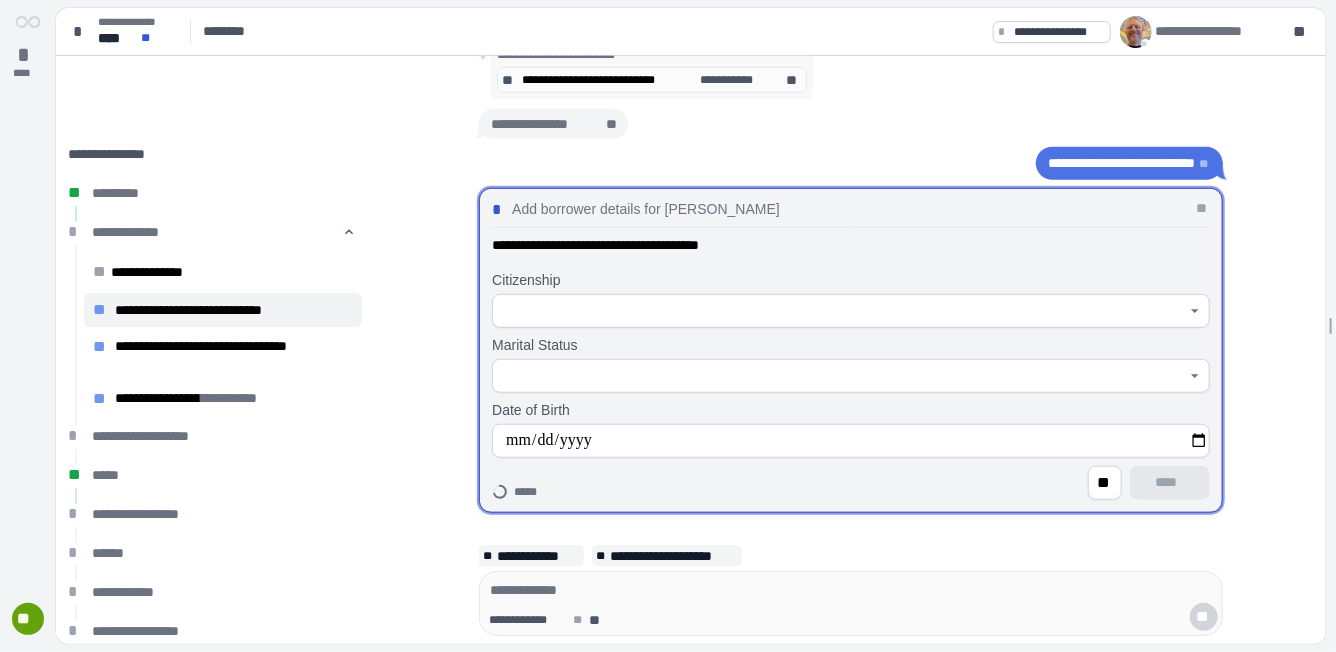 click at bounding box center (840, 311) 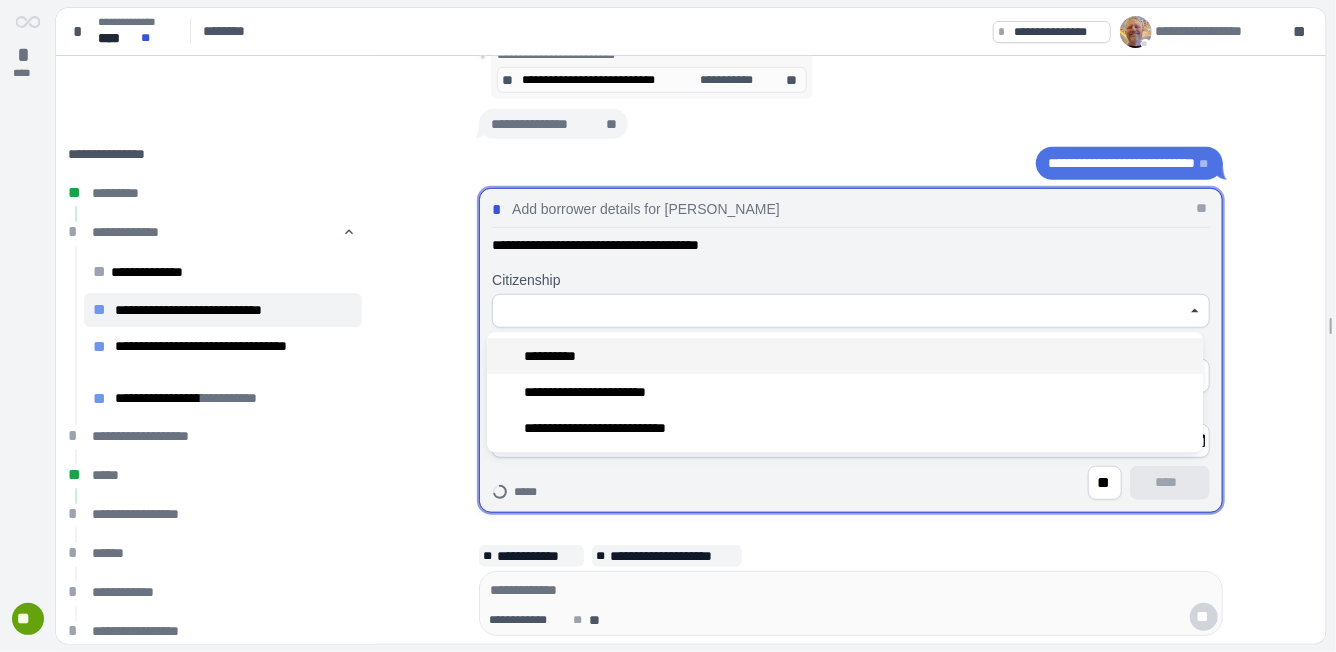 click on "**********" at bounding box center (557, 356) 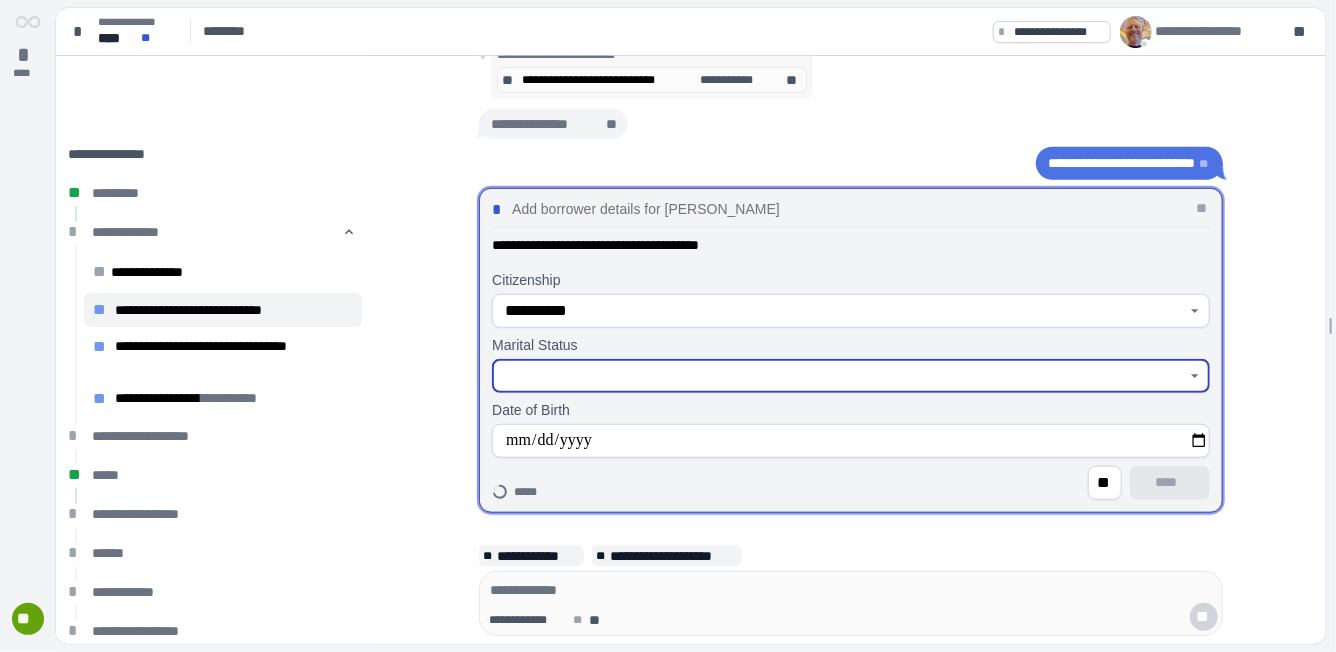 click at bounding box center (840, 376) 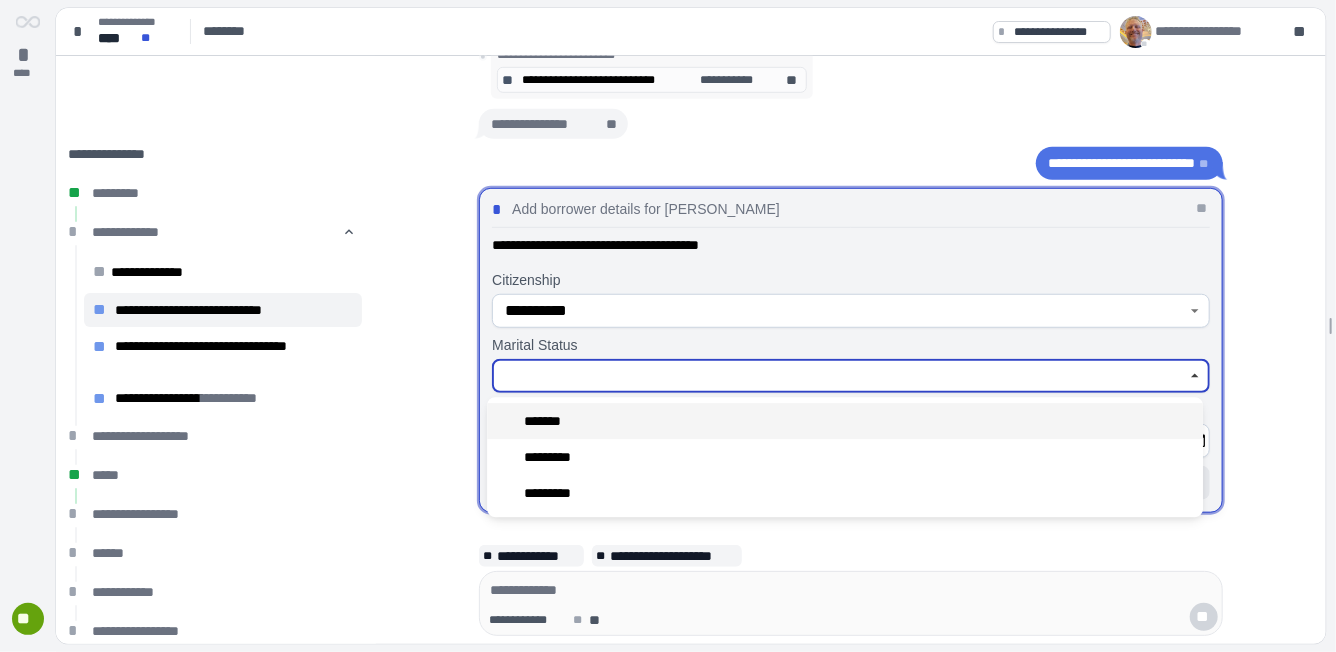 click on "*******" at bounding box center [549, 421] 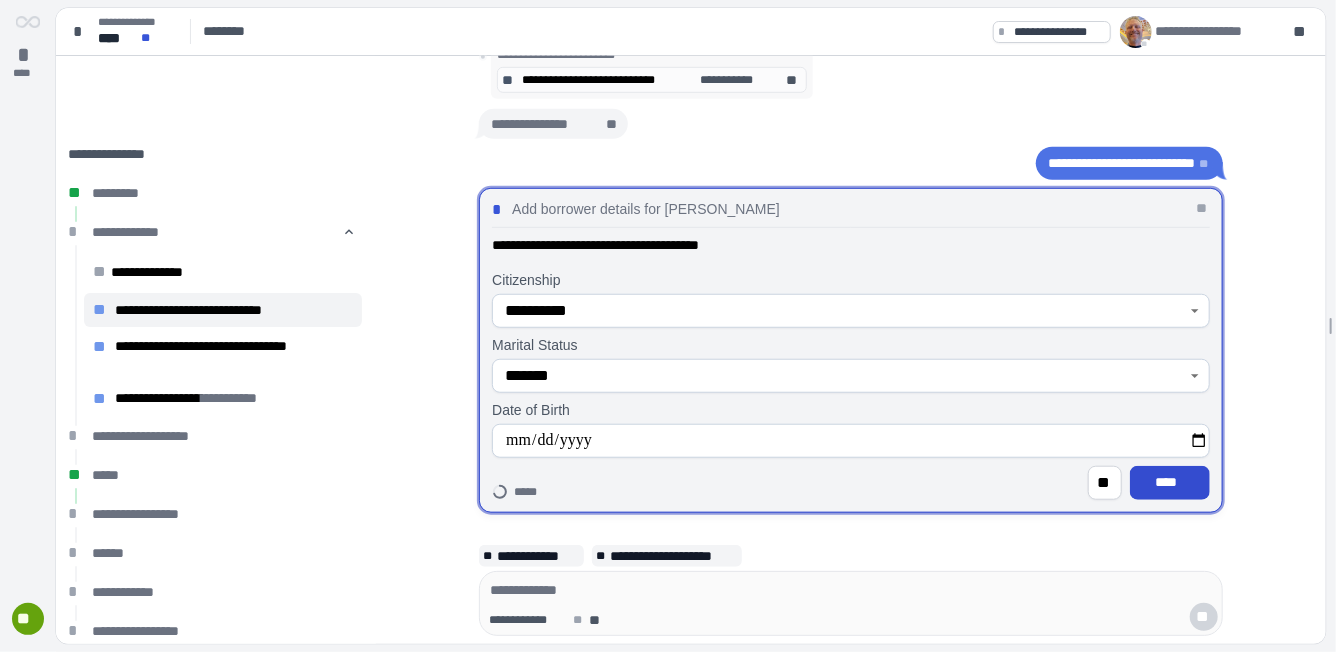 click on "****" at bounding box center (1170, 482) 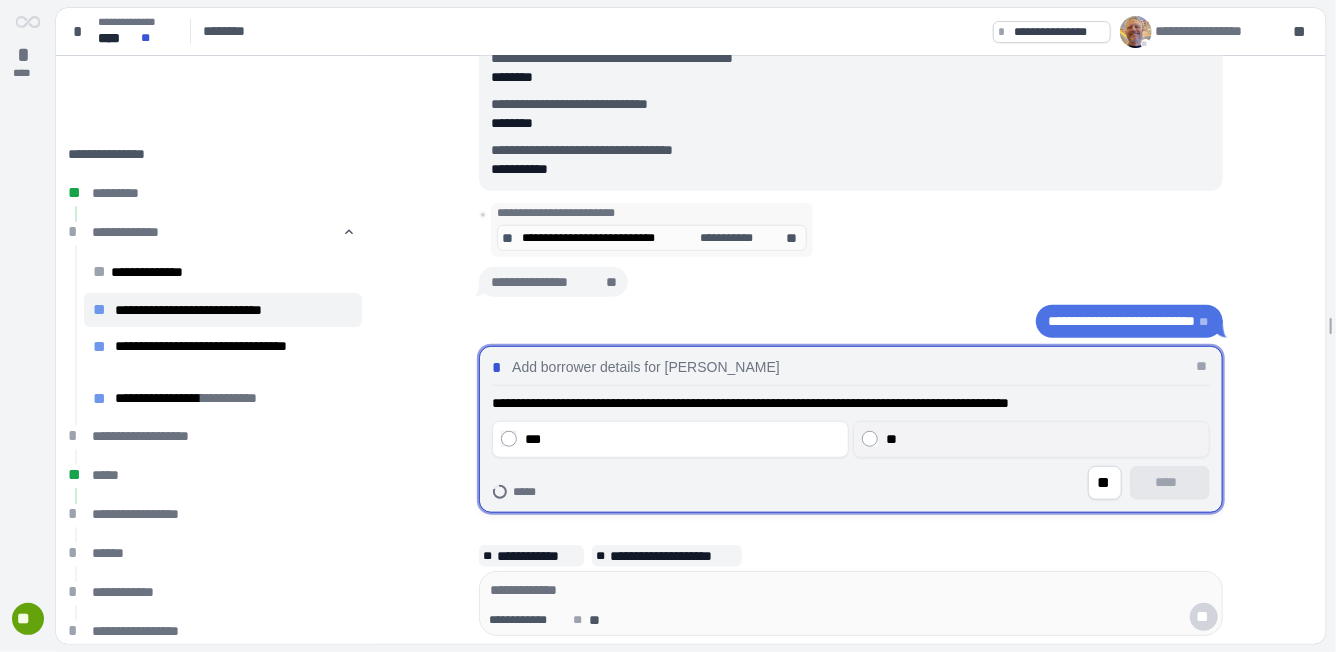 click on "**" at bounding box center (1043, 439) 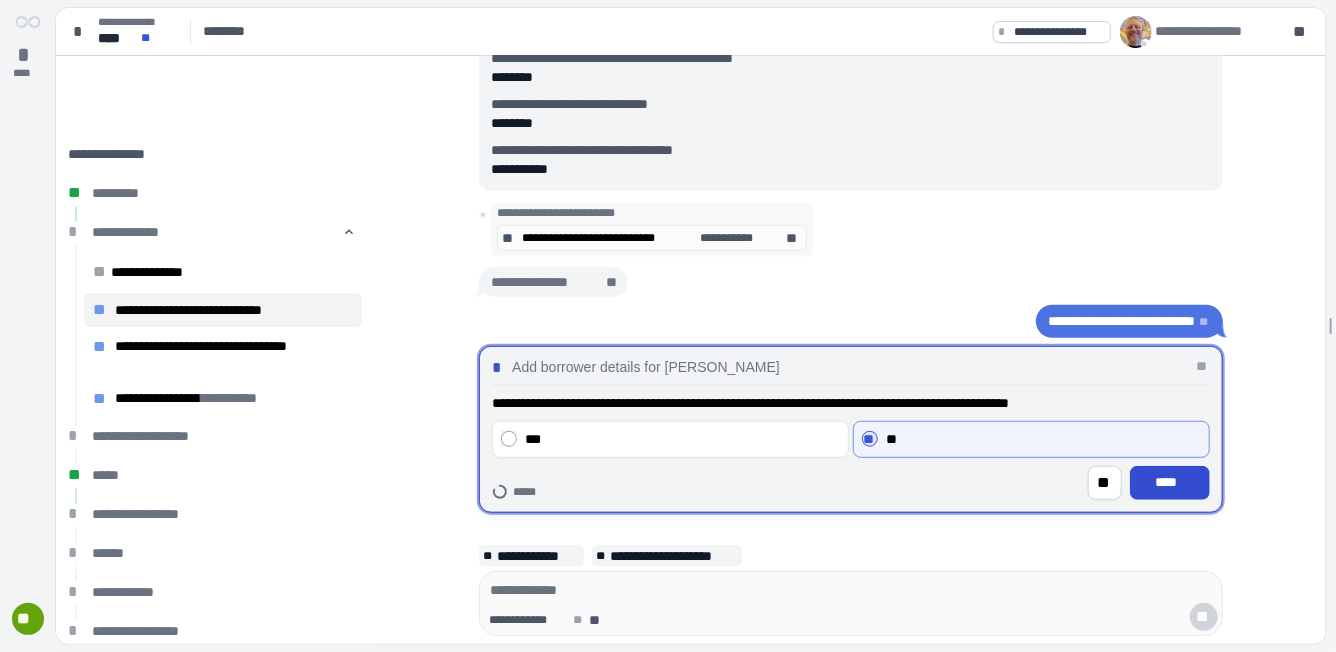 click on "****" at bounding box center [1170, 482] 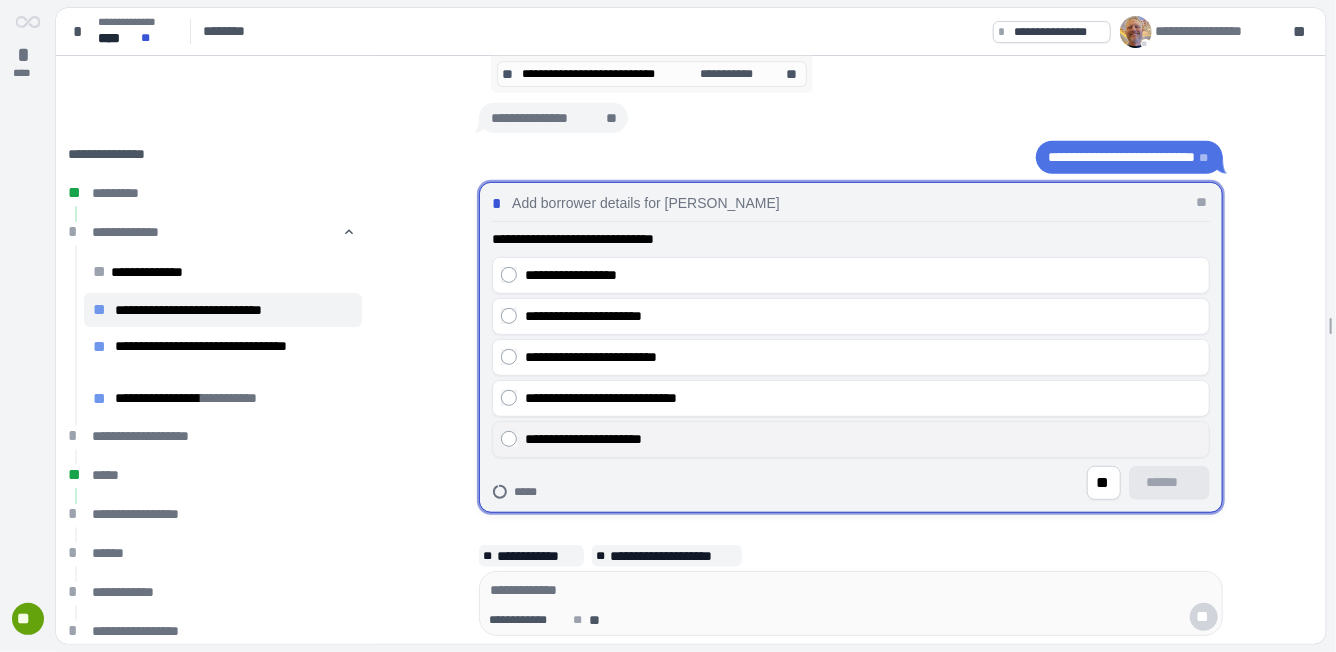 click on "**********" at bounding box center (863, 439) 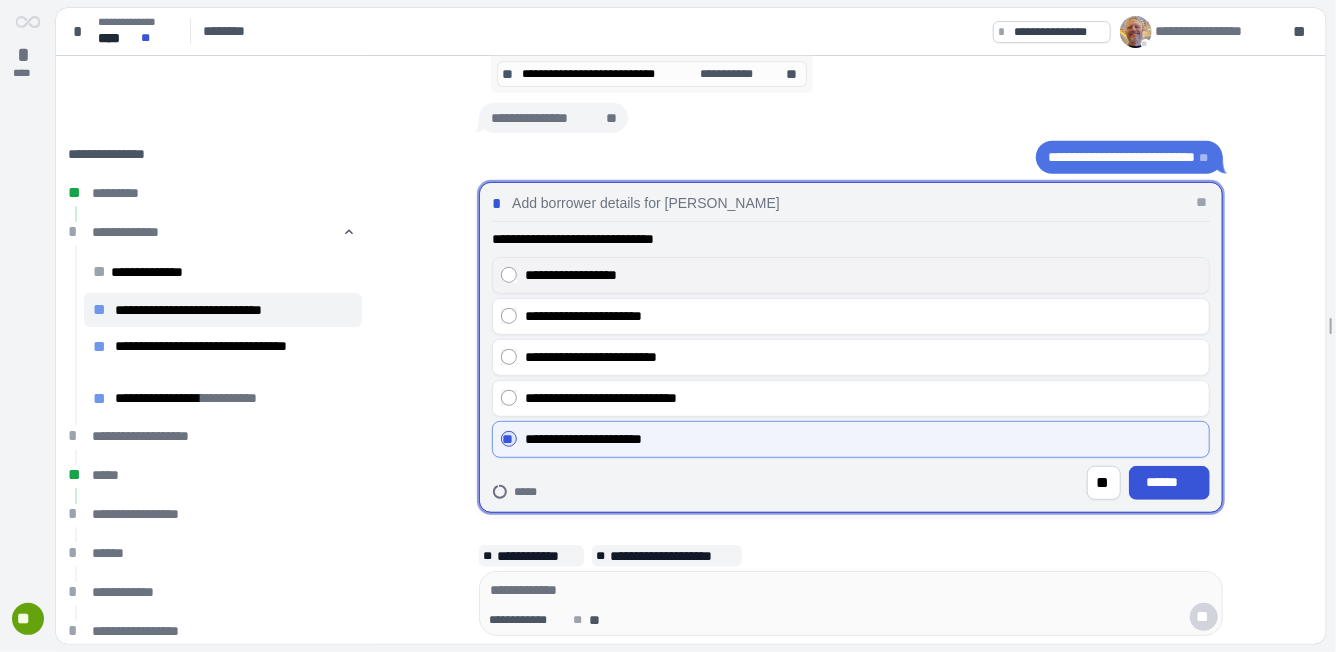 click on "**********" at bounding box center [863, 275] 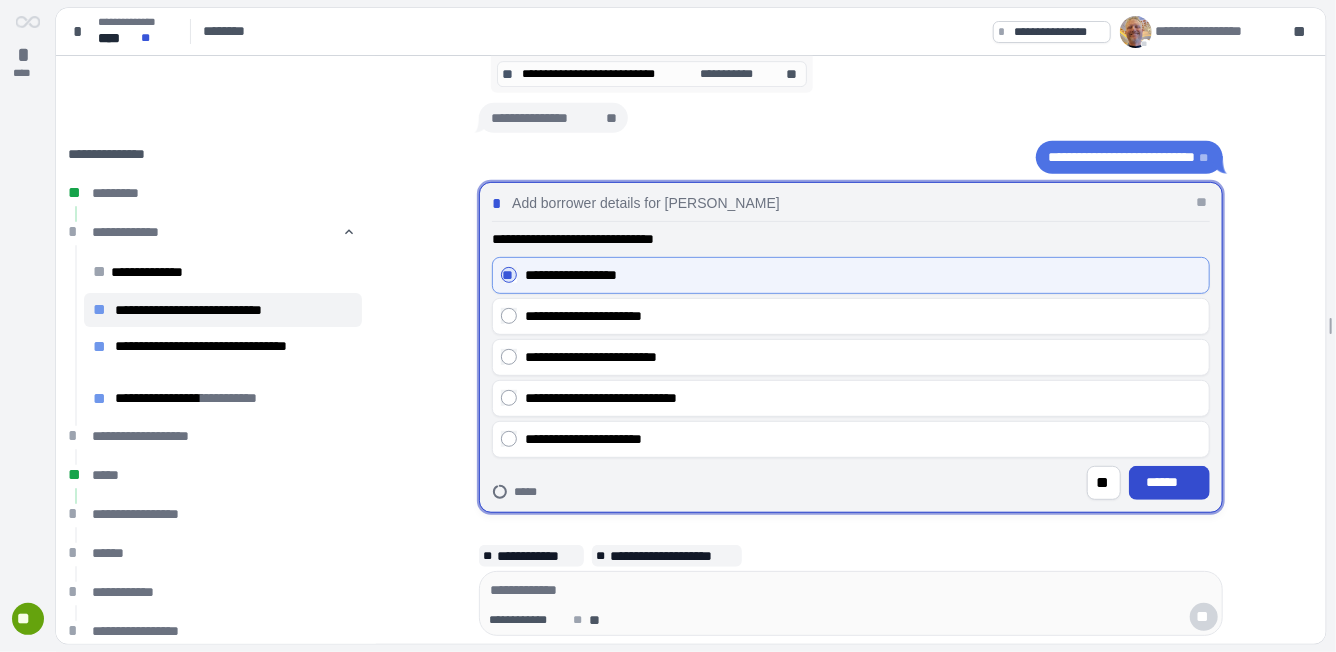 click on "******" at bounding box center [1169, 482] 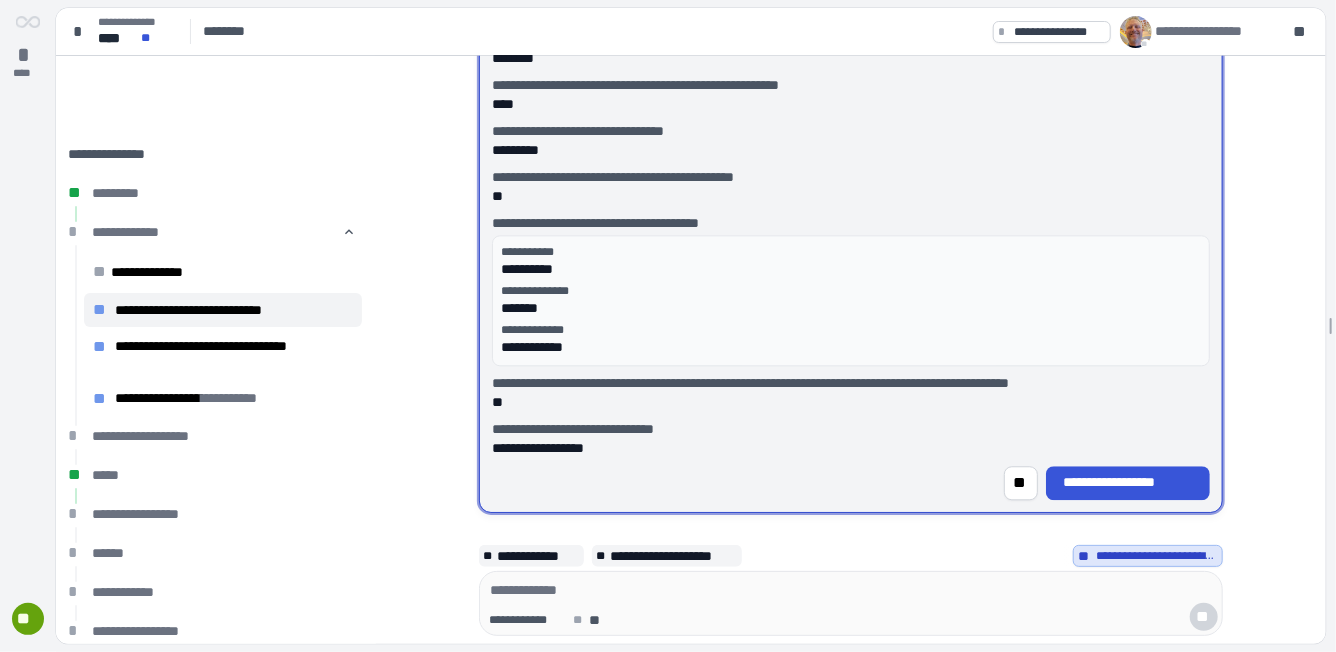 click on "**********" at bounding box center [1128, 482] 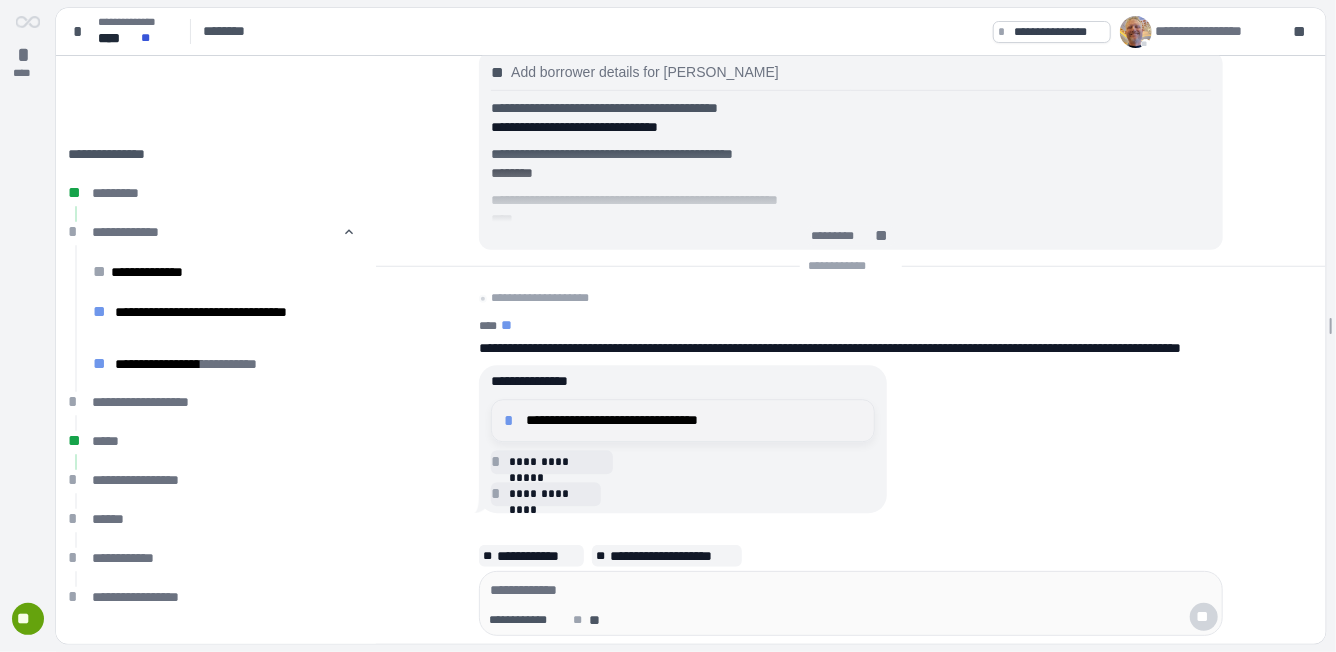 click on "**********" at bounding box center (694, 420) 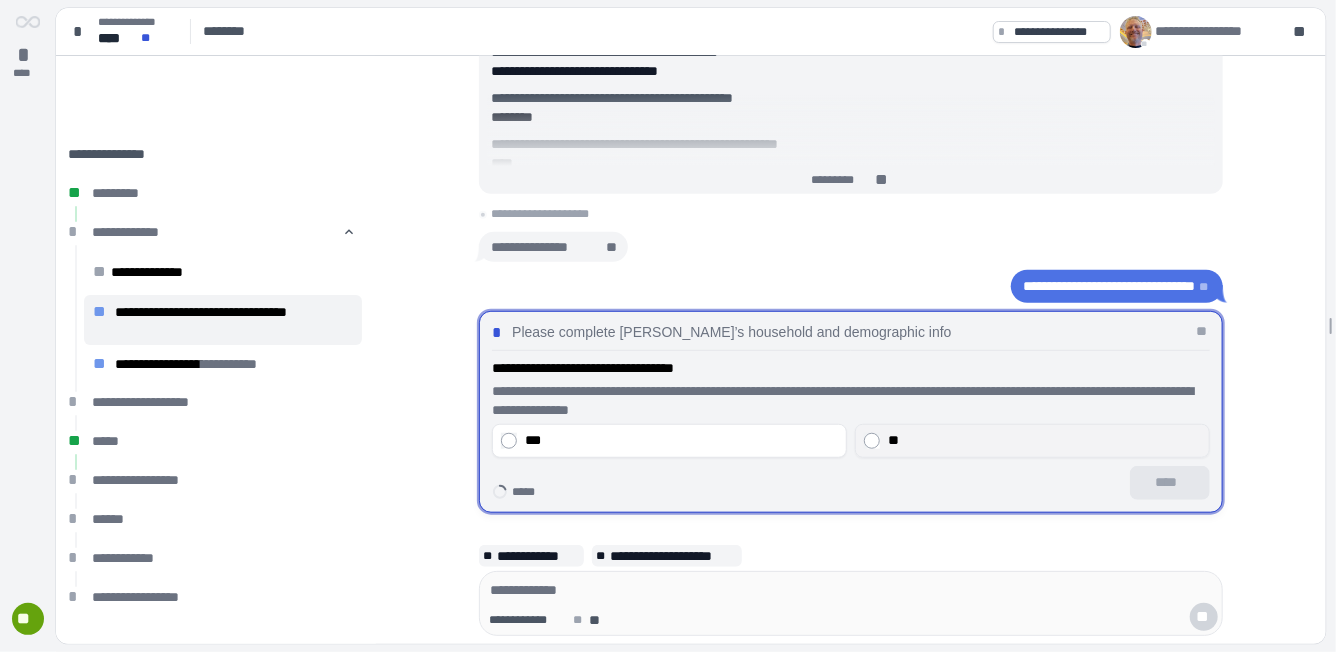 click on "**" at bounding box center [1044, 440] 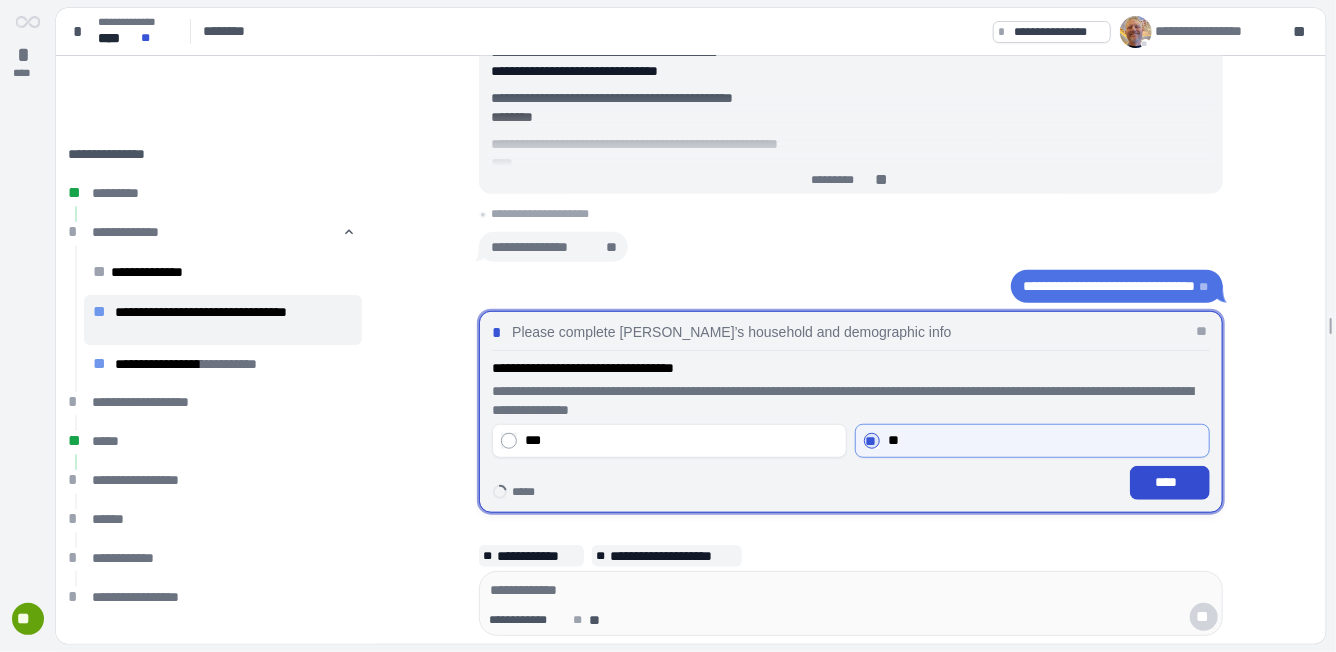 click on "****" at bounding box center (1170, 482) 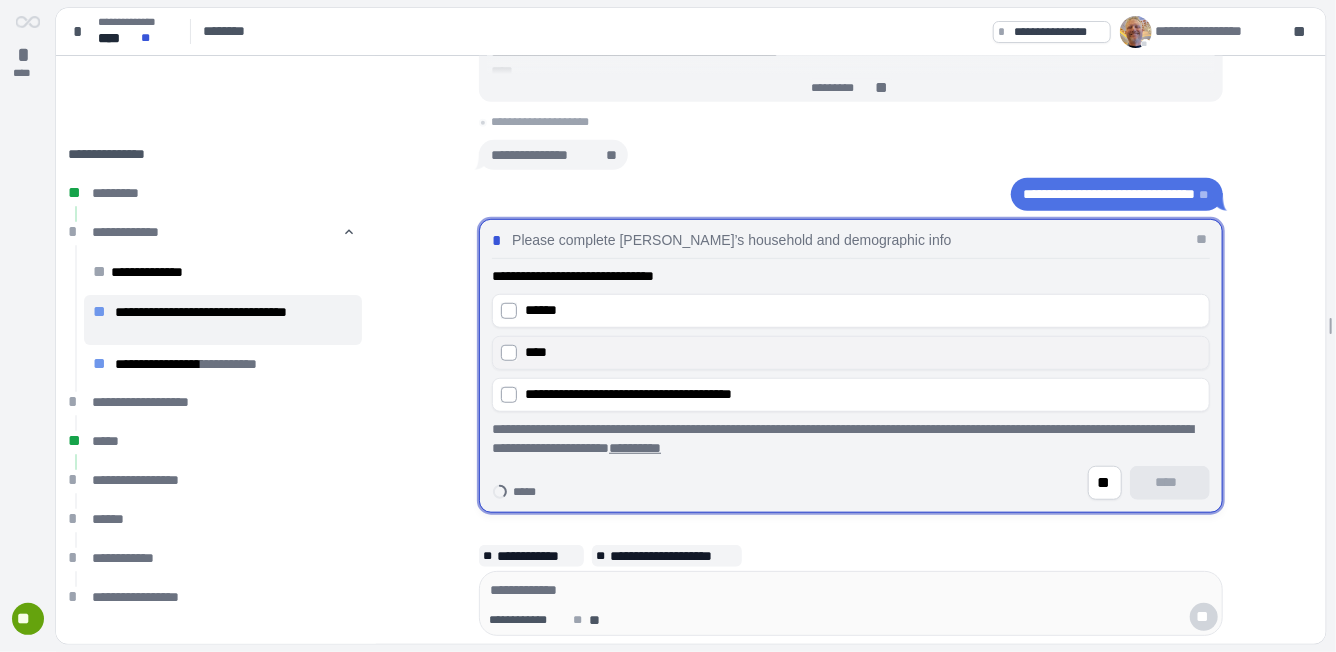 click on "****" at bounding box center [863, 352] 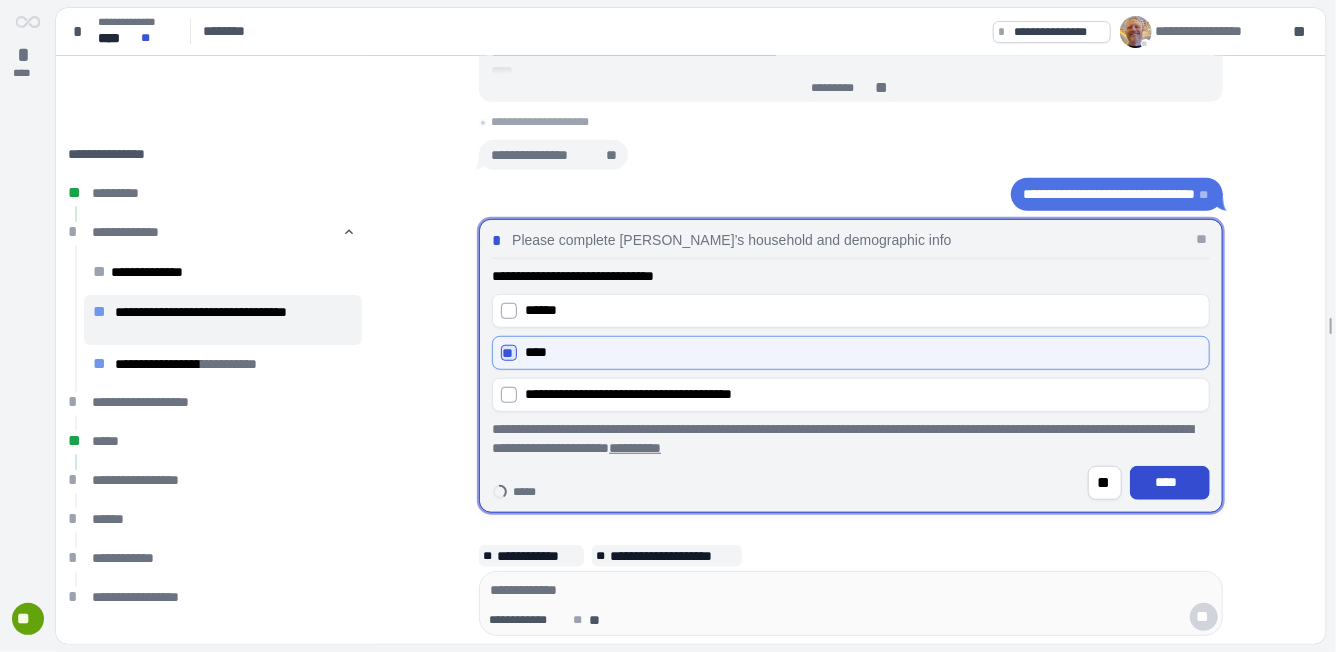 click on "****" at bounding box center (1170, 482) 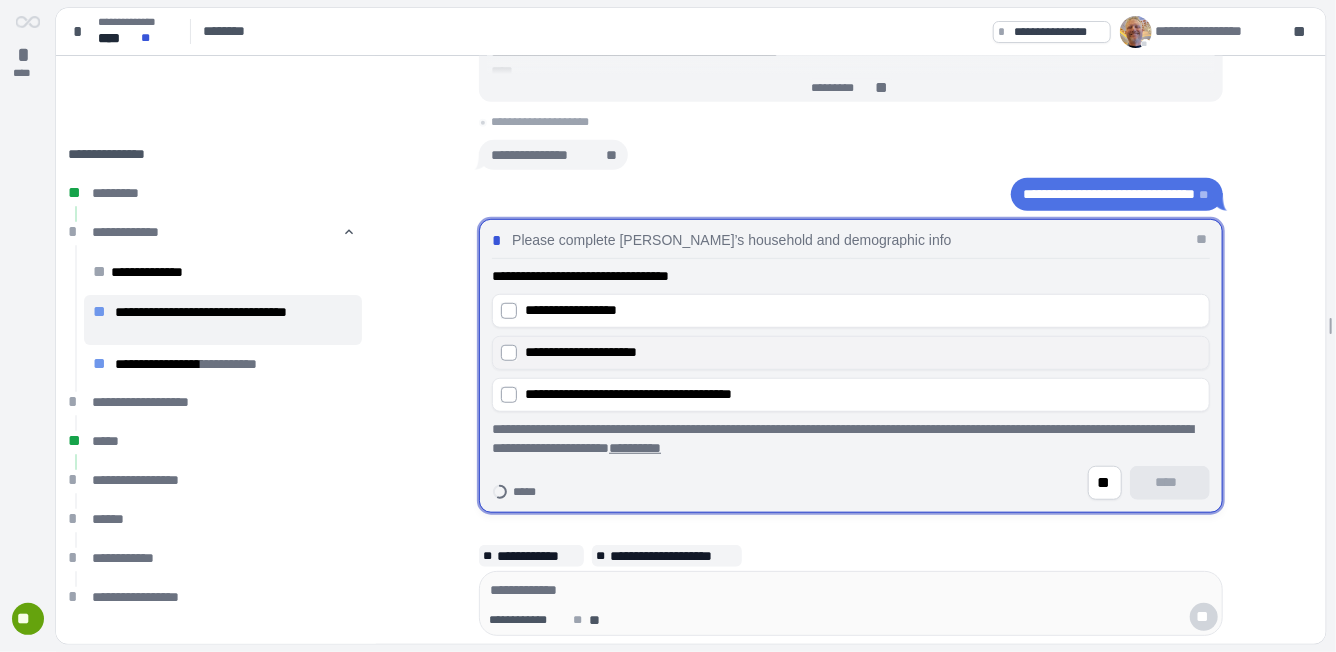 click on "**********" at bounding box center (581, 352) 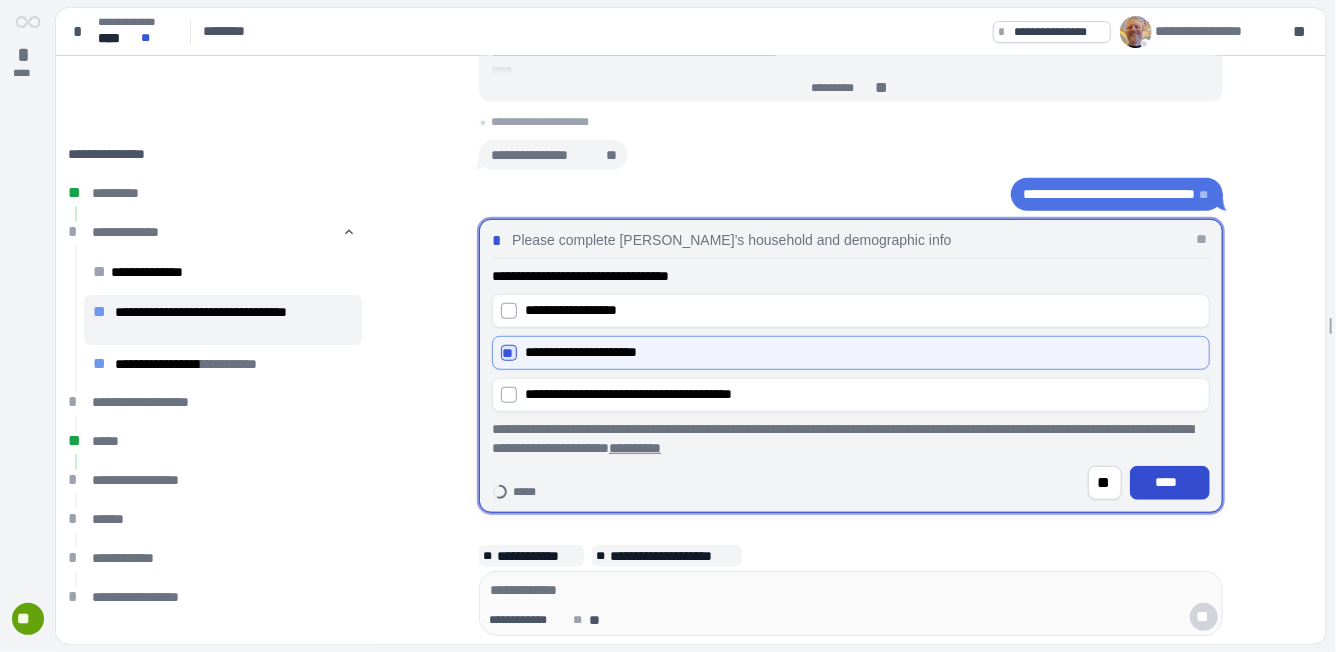 click on "****" at bounding box center (1170, 482) 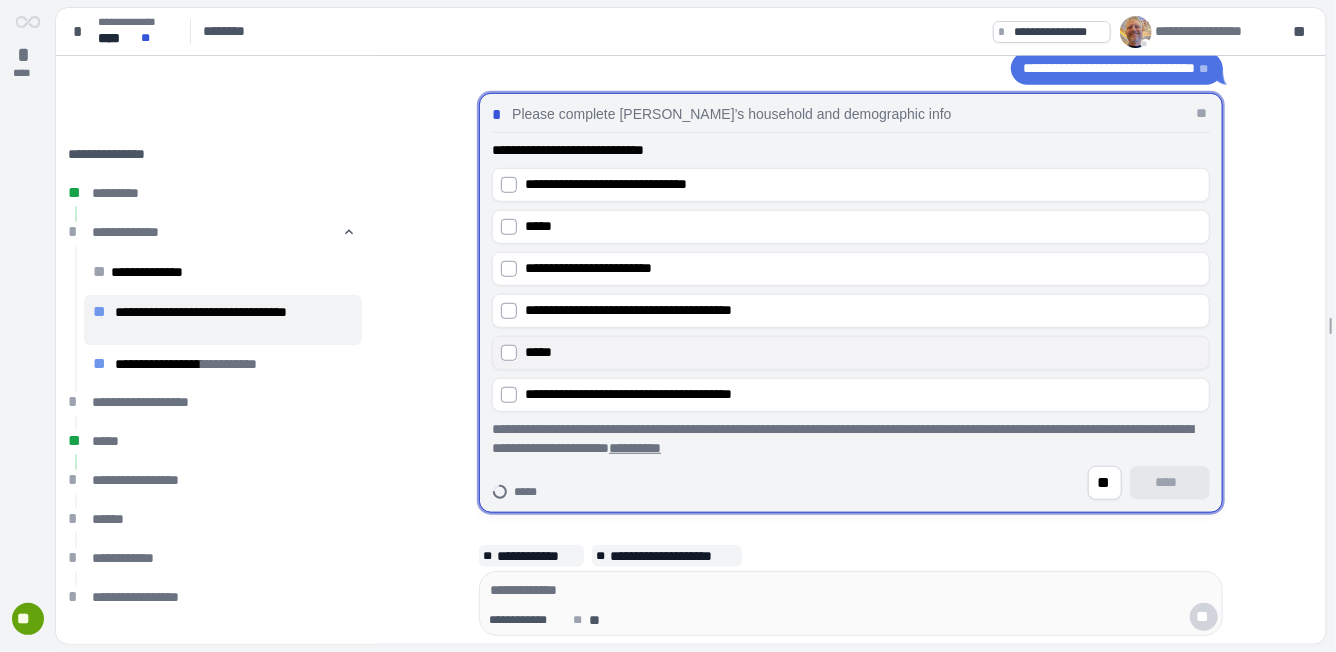 click on "*****" at bounding box center (538, 352) 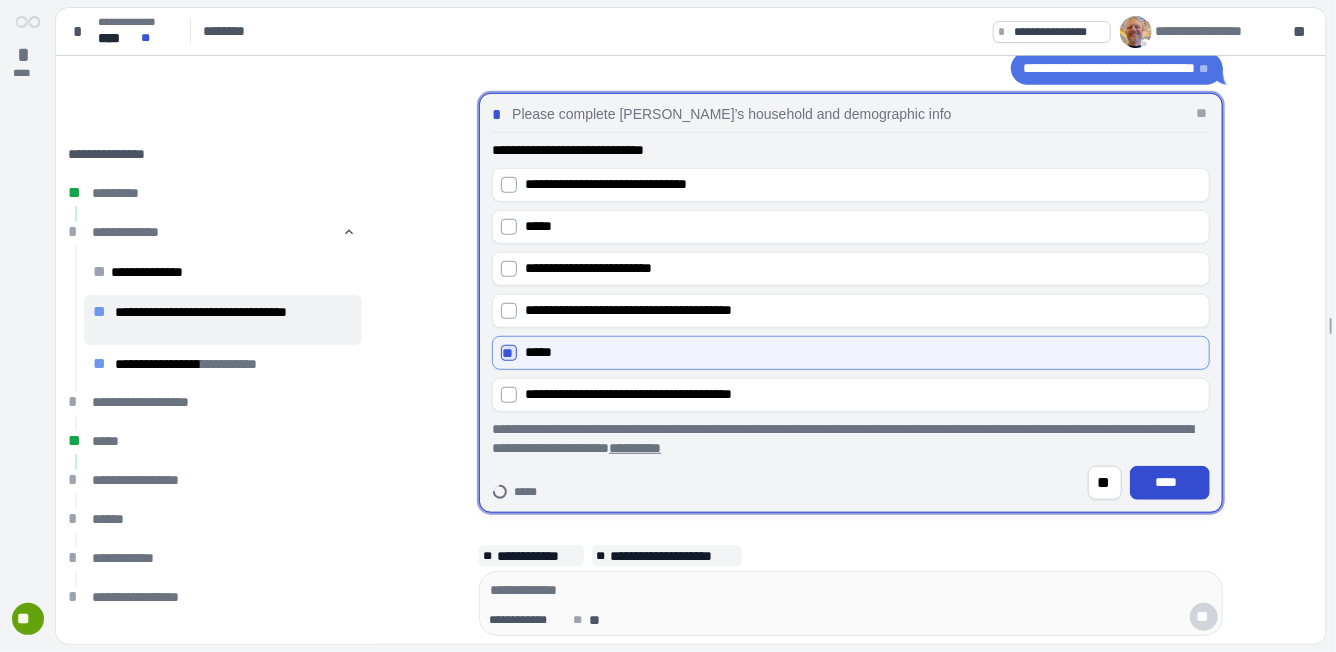 click on "****" at bounding box center [1170, 482] 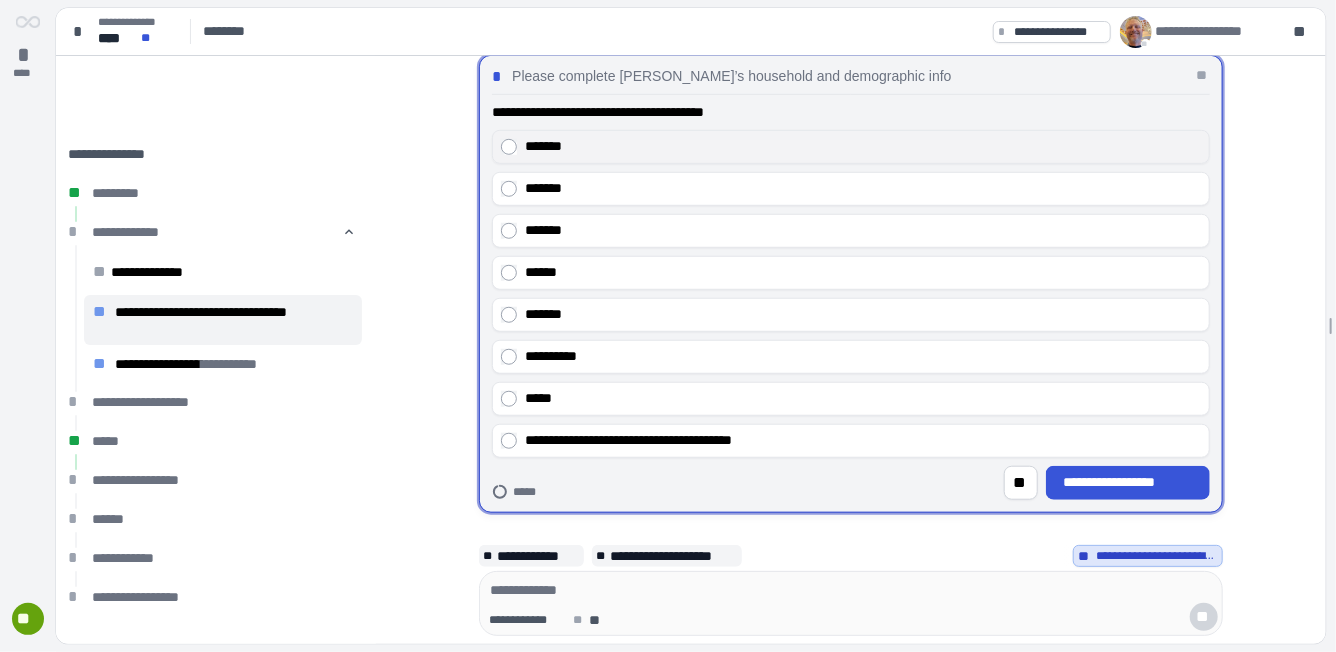 click on "*******" at bounding box center [863, 146] 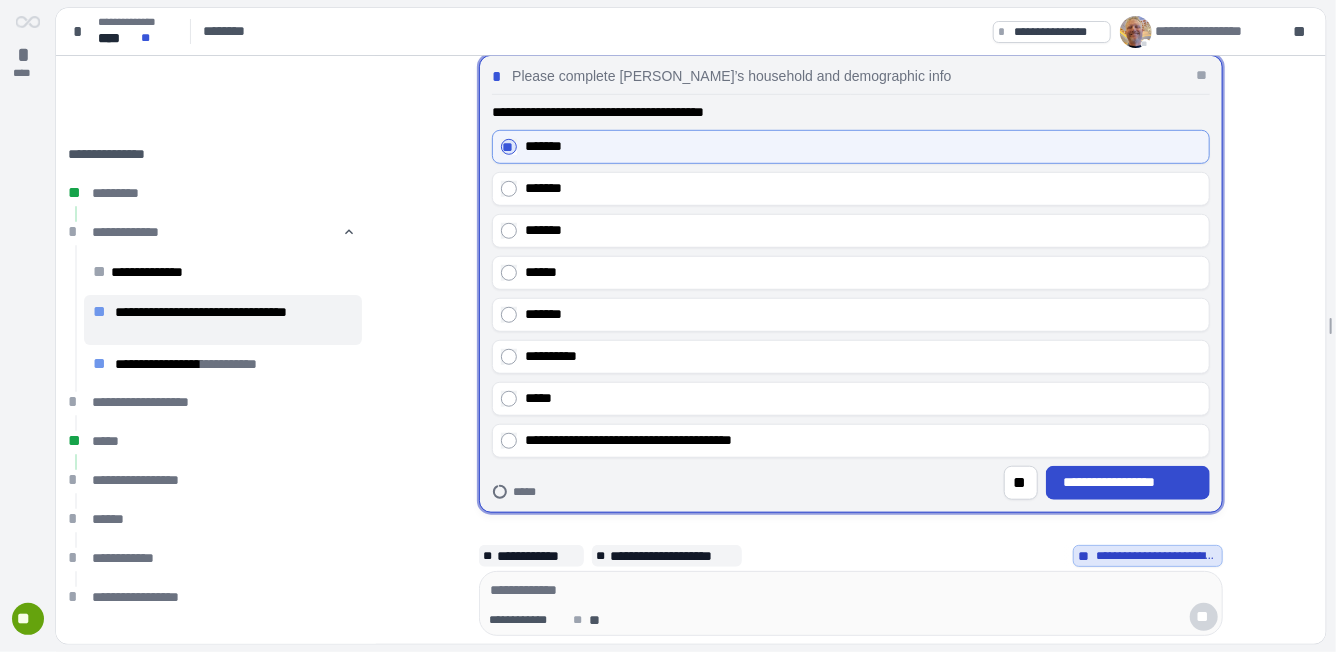 click on "**********" at bounding box center [1128, 482] 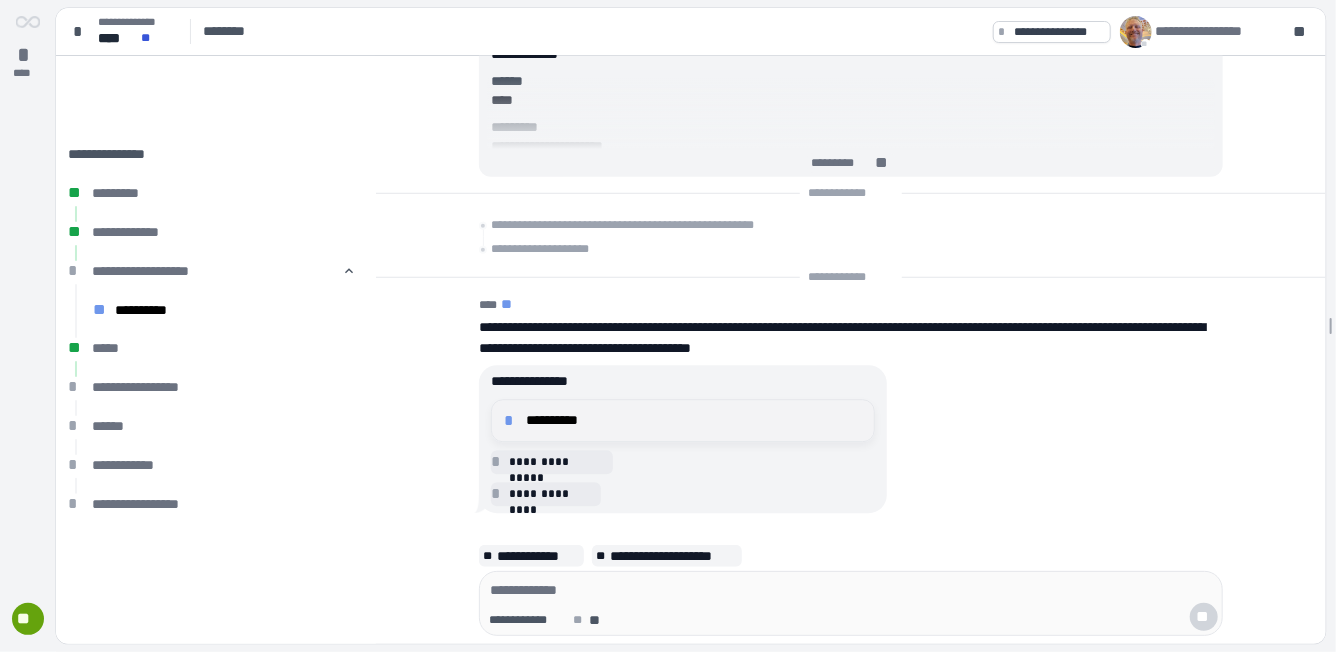 click on "**********" at bounding box center [694, 420] 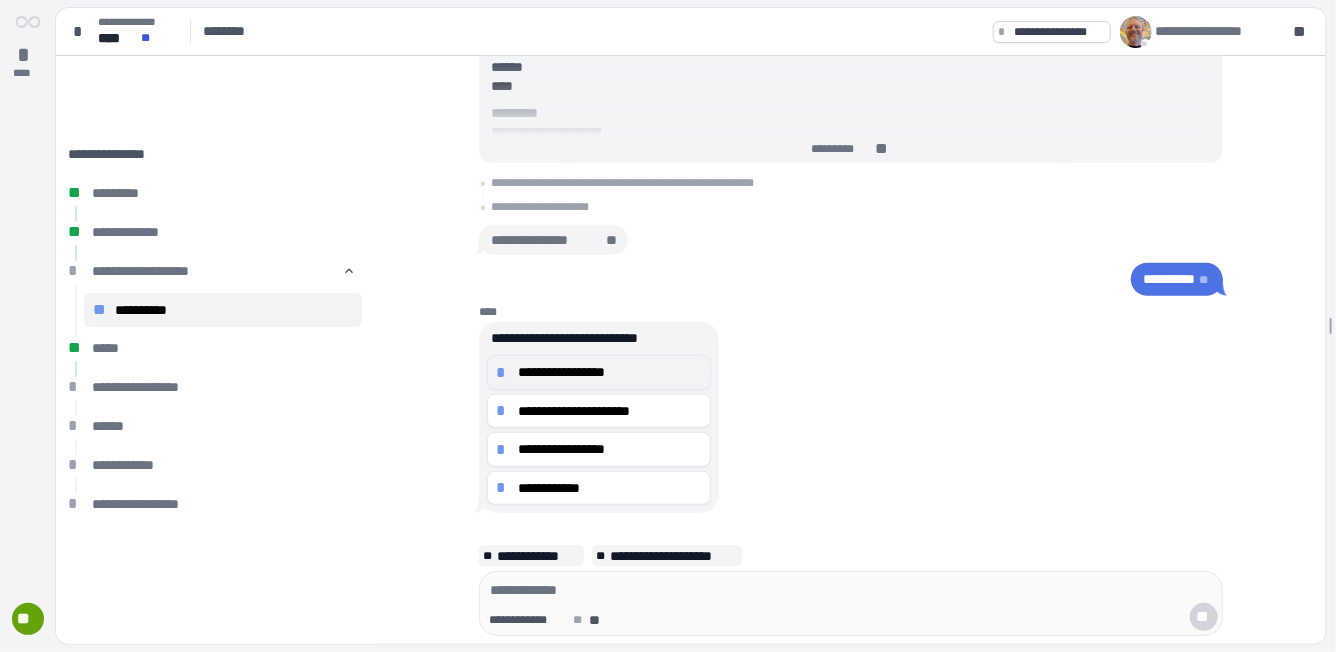 click on "**********" at bounding box center [610, 372] 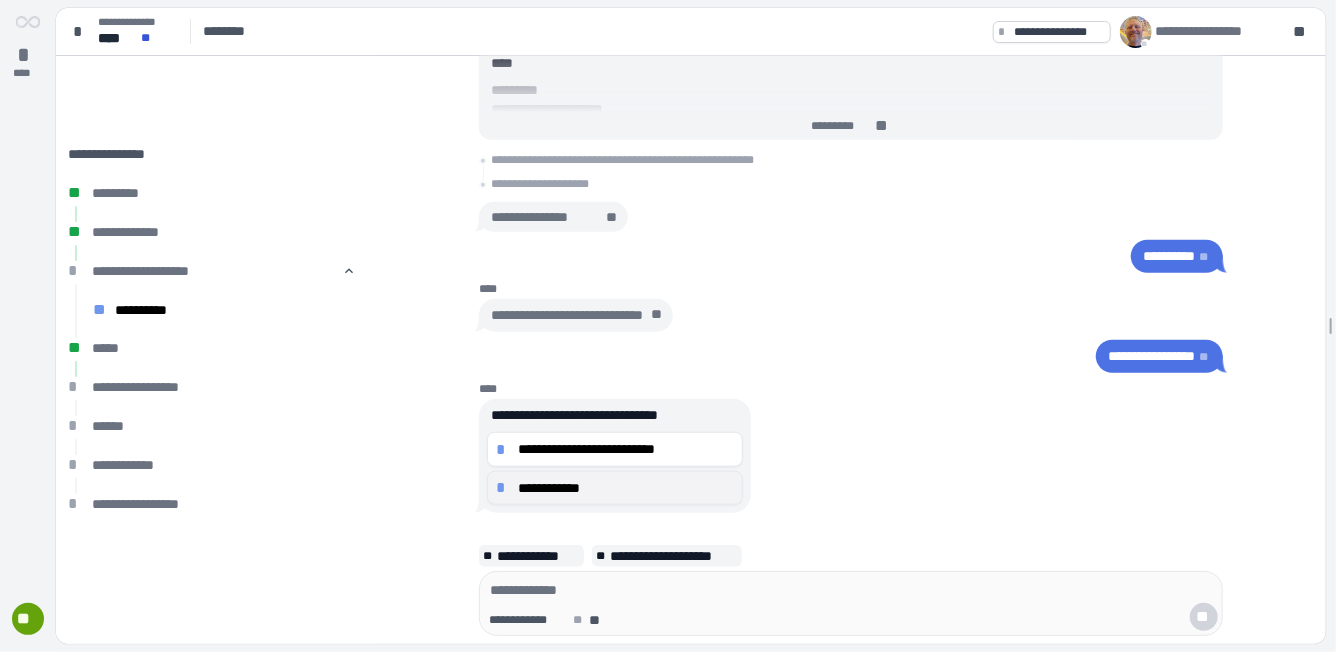 click on "**********" at bounding box center [626, 487] 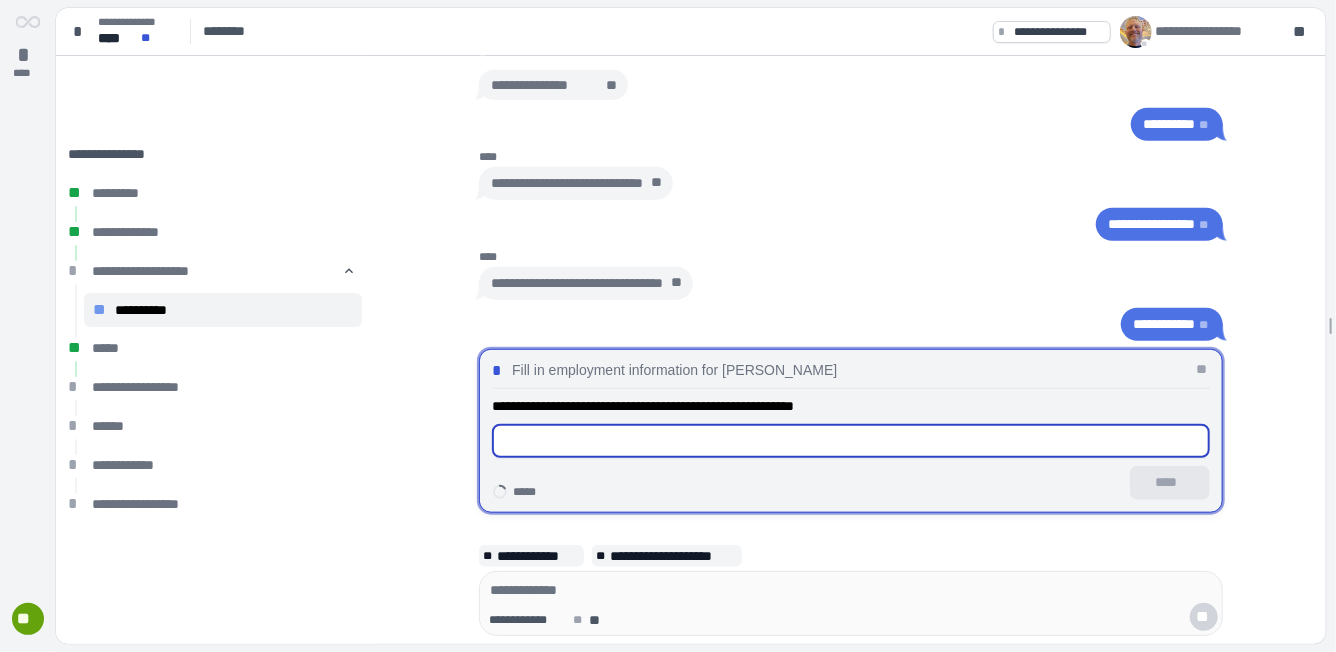 click at bounding box center (851, 441) 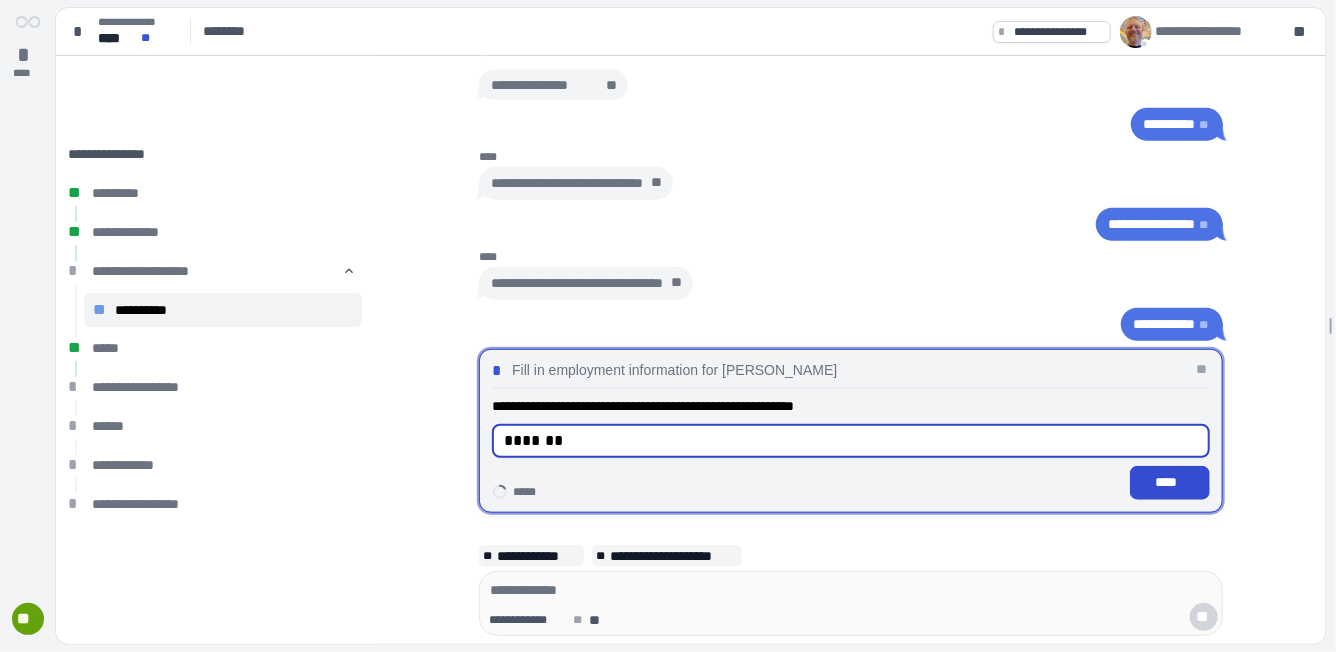 click on "****" at bounding box center (1170, 482) 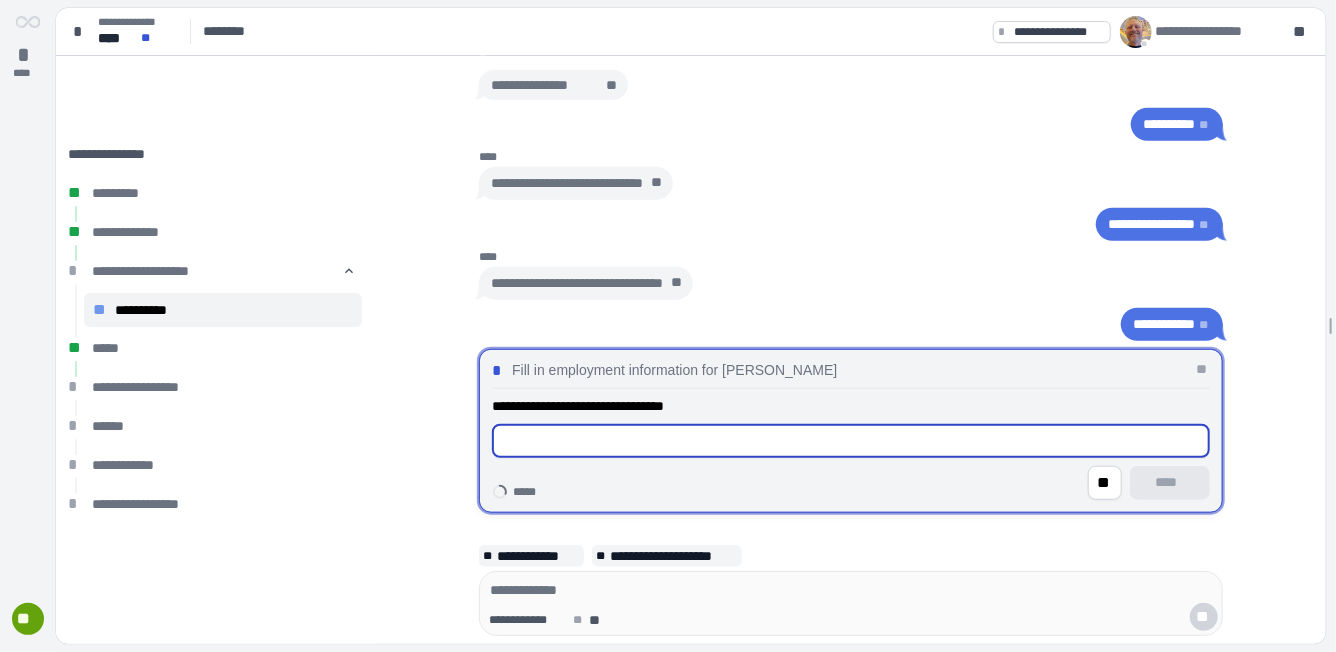 click at bounding box center (851, 441) 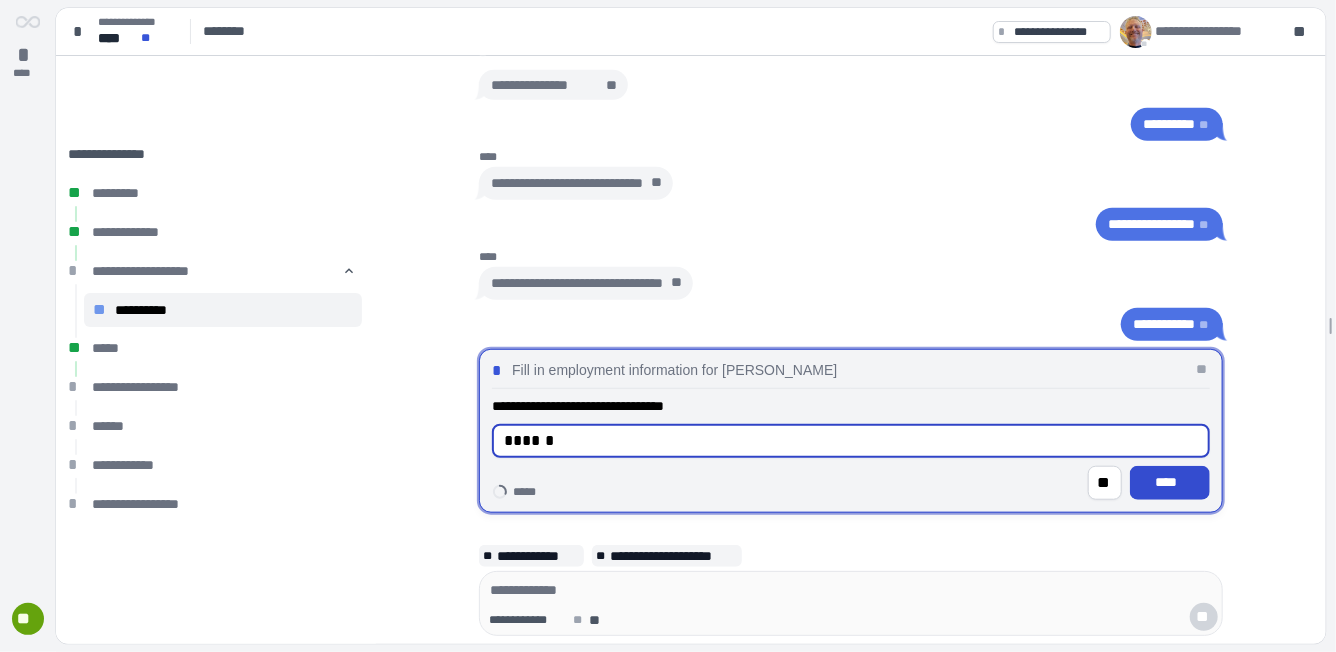 click on "****" at bounding box center [1170, 482] 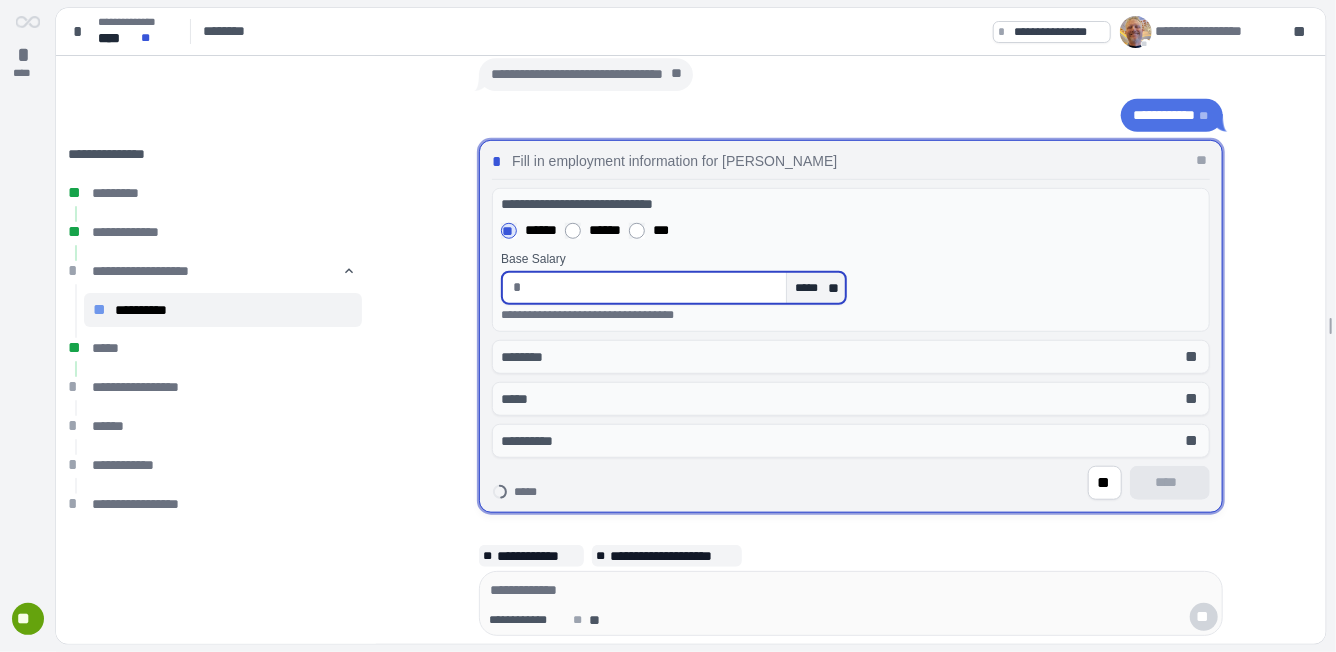click at bounding box center (654, 288) 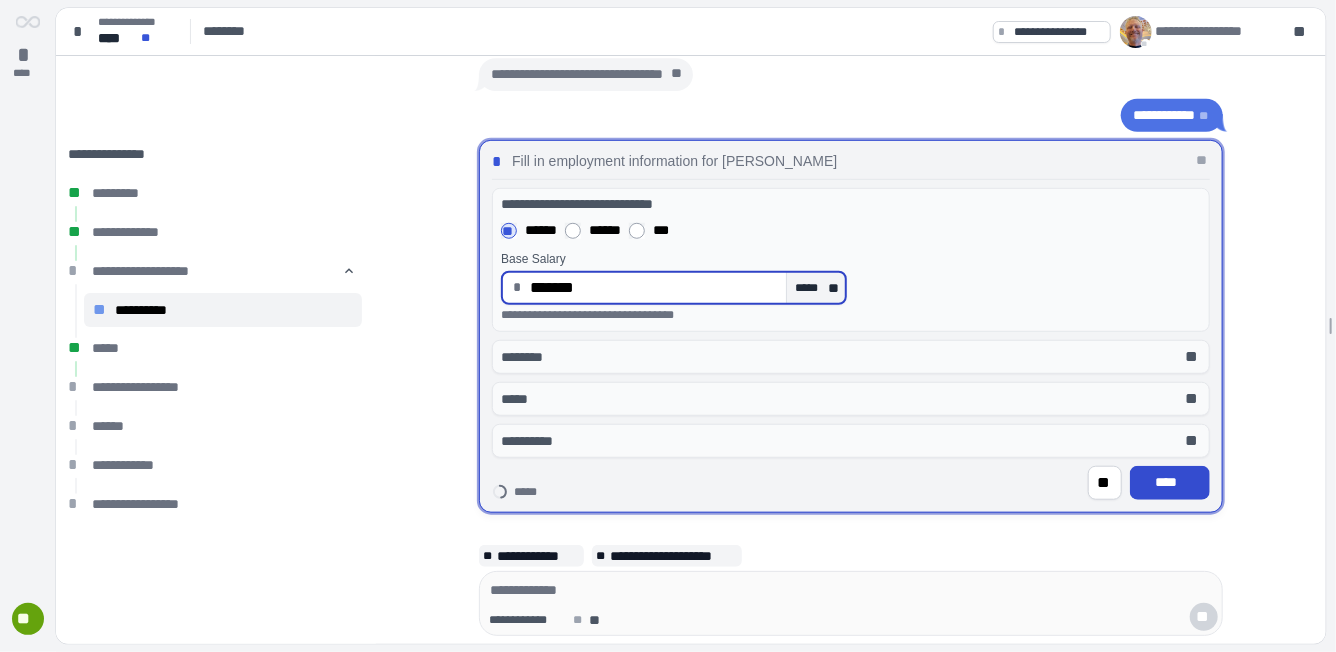 type on "**********" 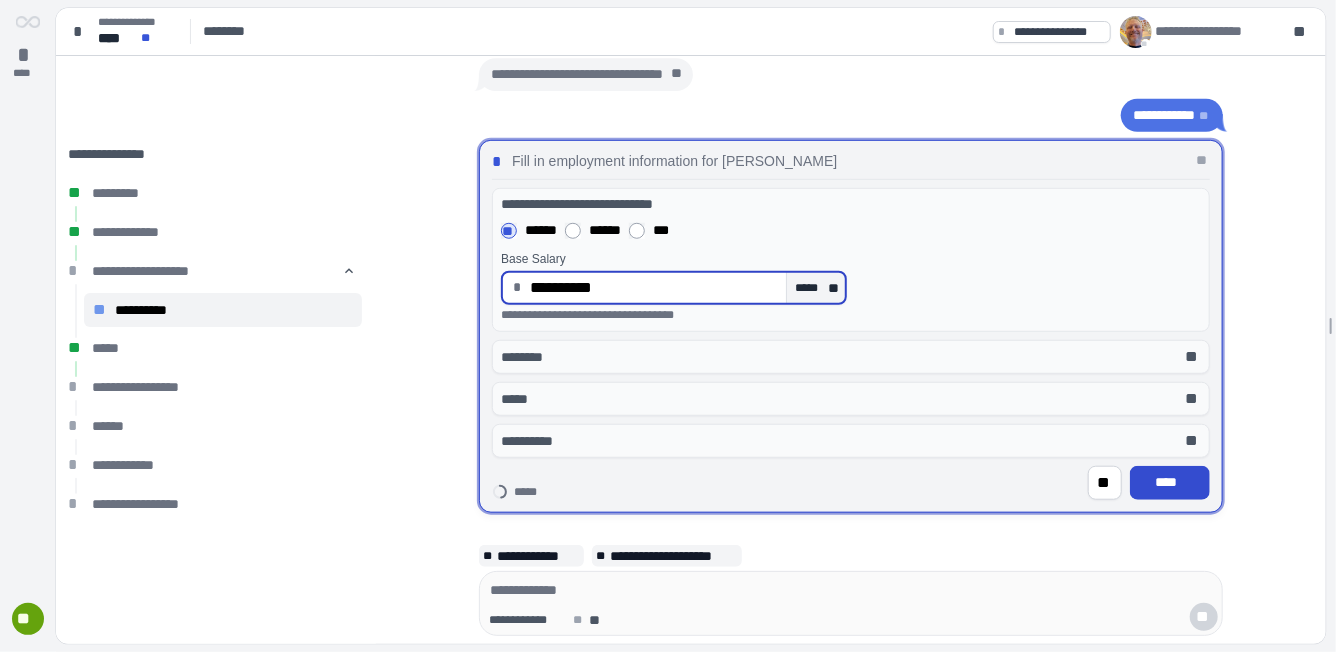 click on "****" at bounding box center (1170, 482) 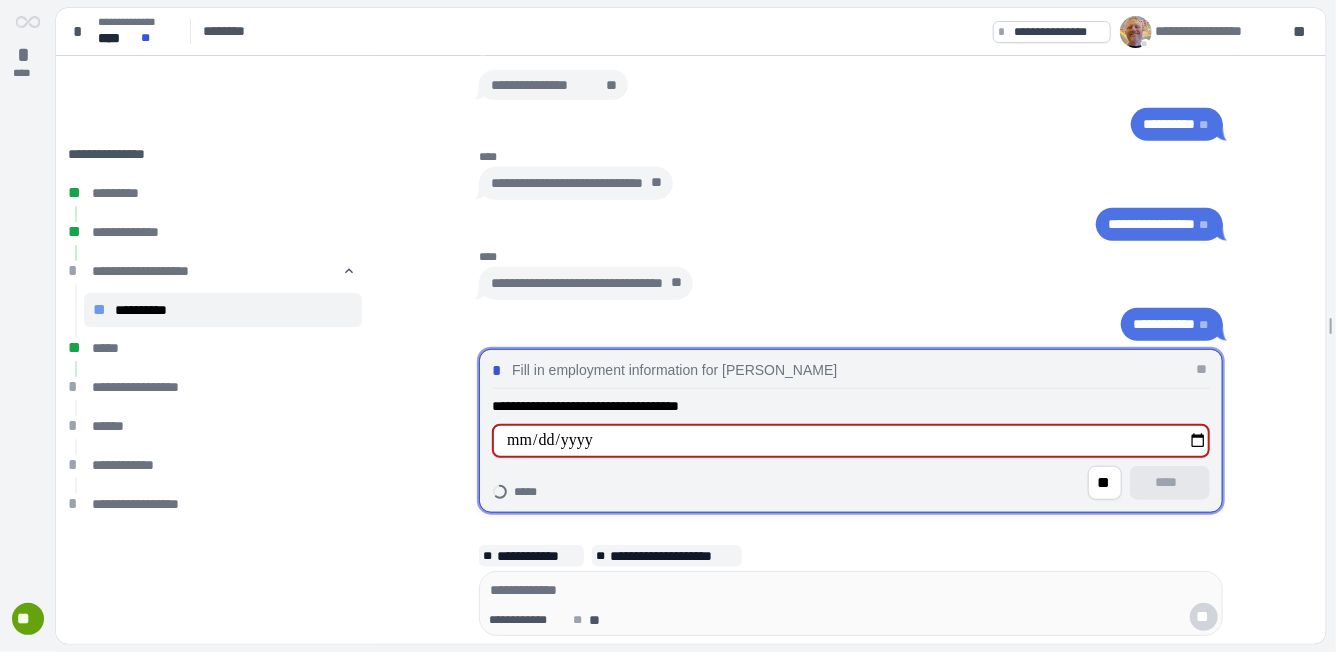type on "**********" 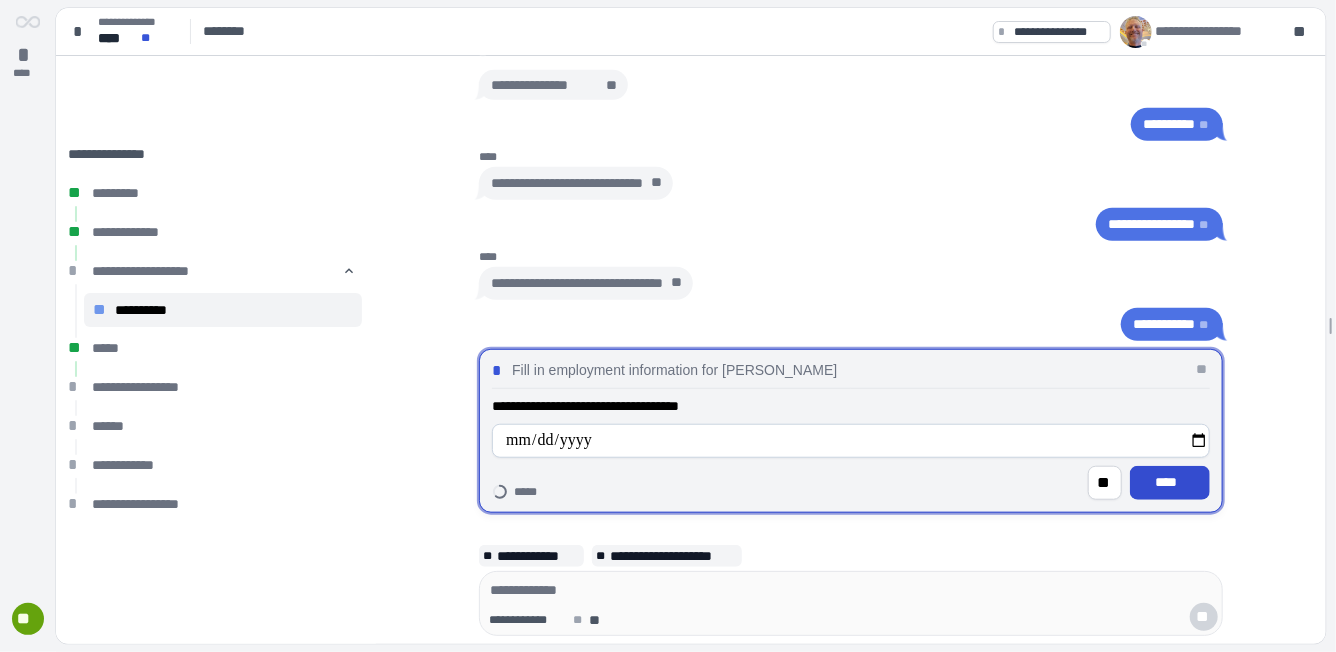 click on "****" at bounding box center (1170, 482) 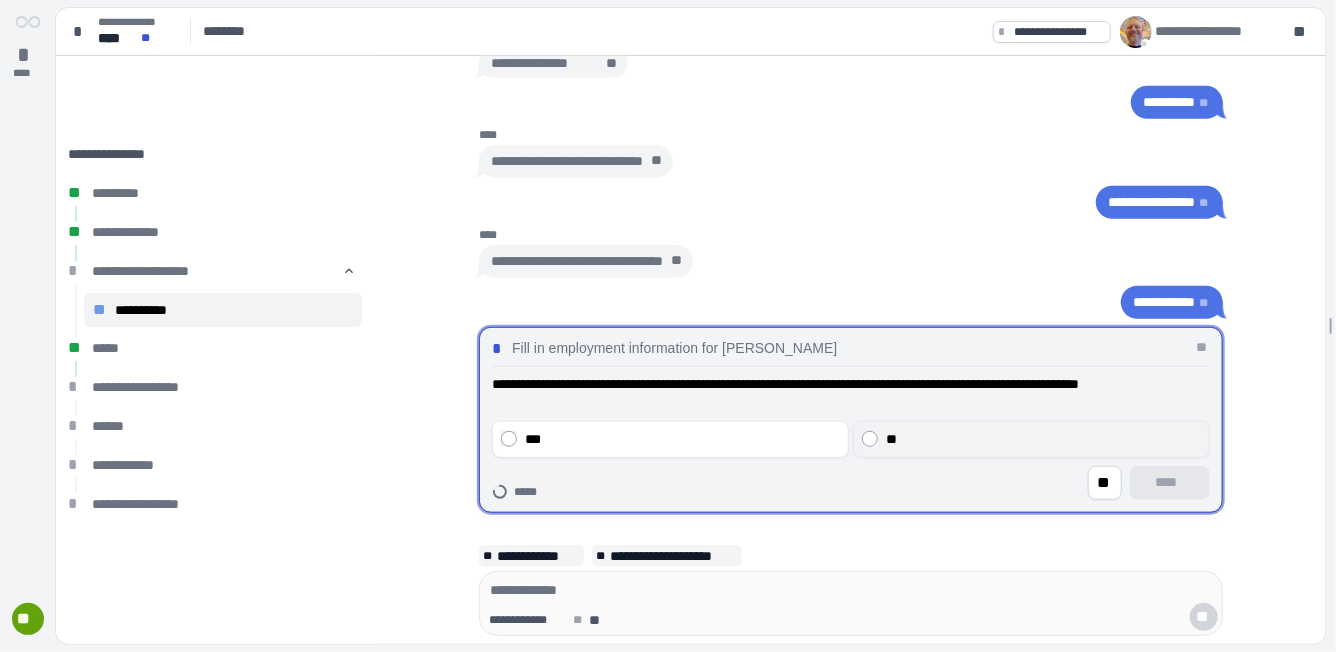 click on "**" at bounding box center [1031, 439] 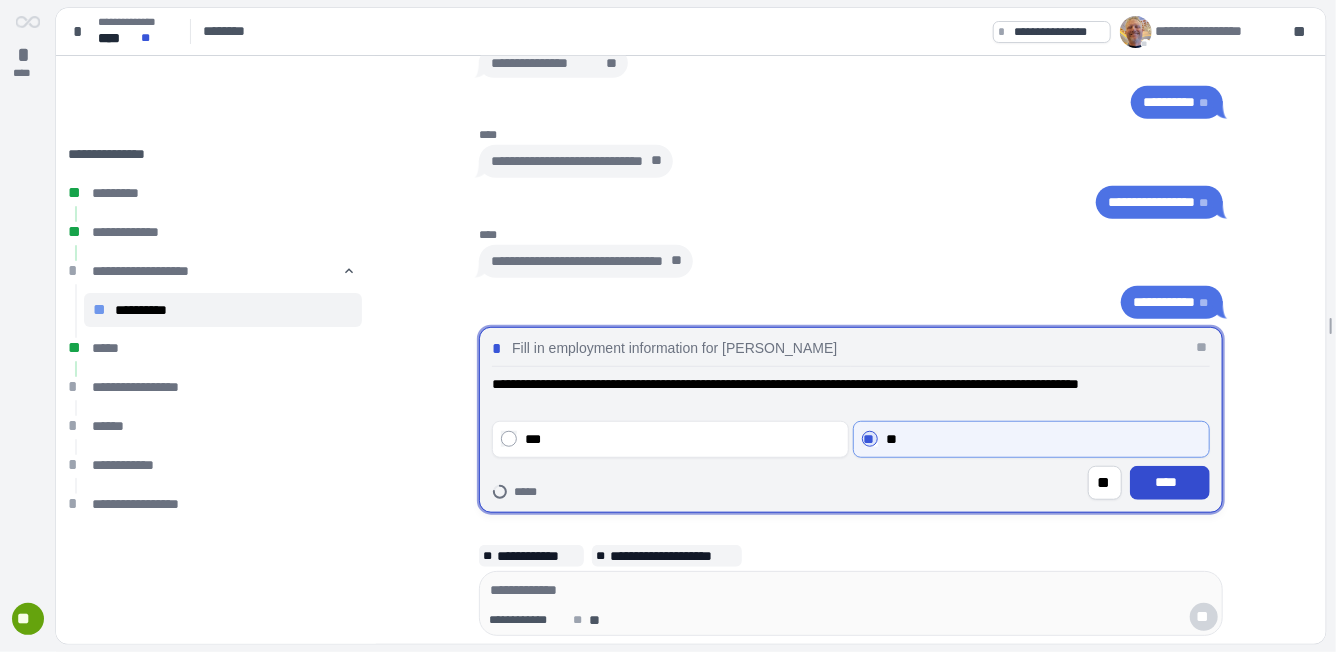 click on "****" at bounding box center (1170, 482) 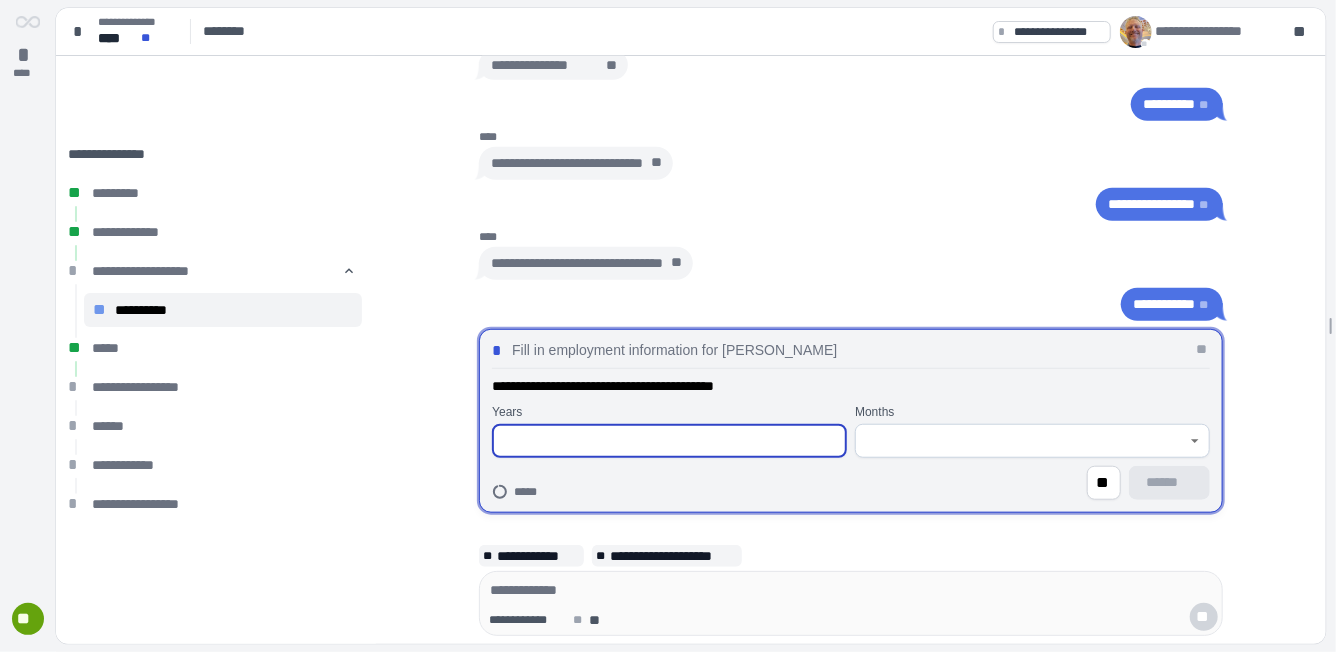 click at bounding box center [669, 441] 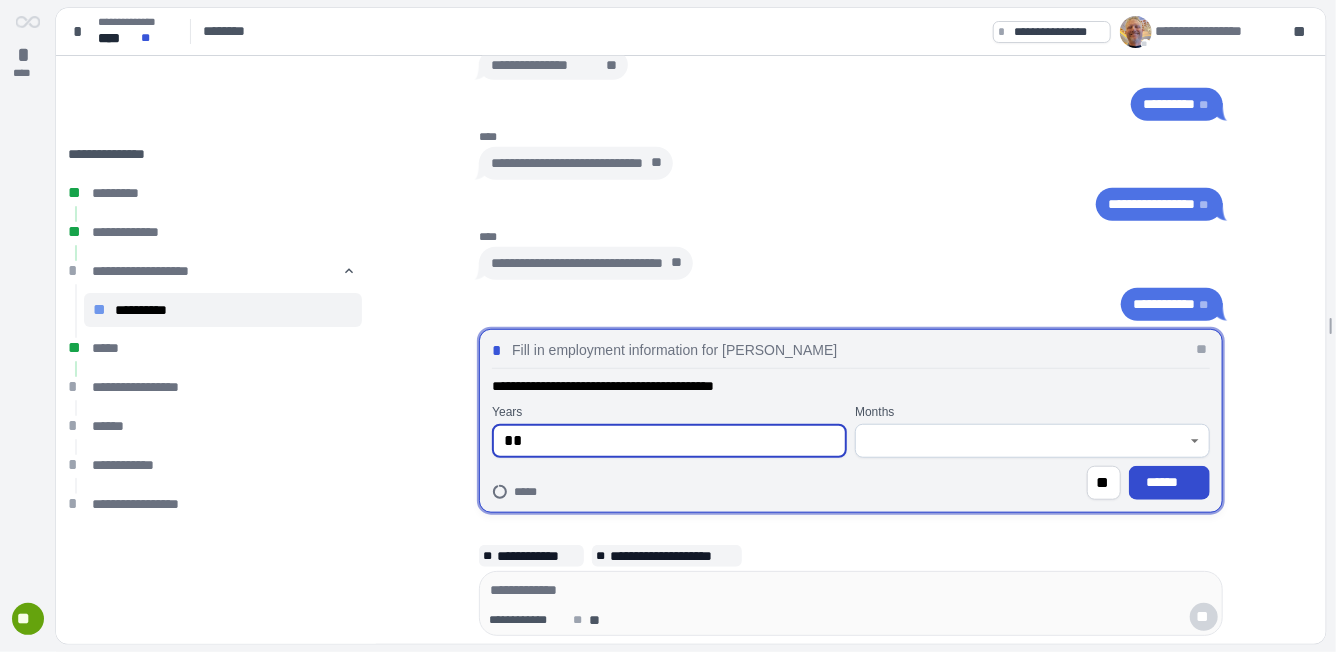 click on "******" at bounding box center (1169, 482) 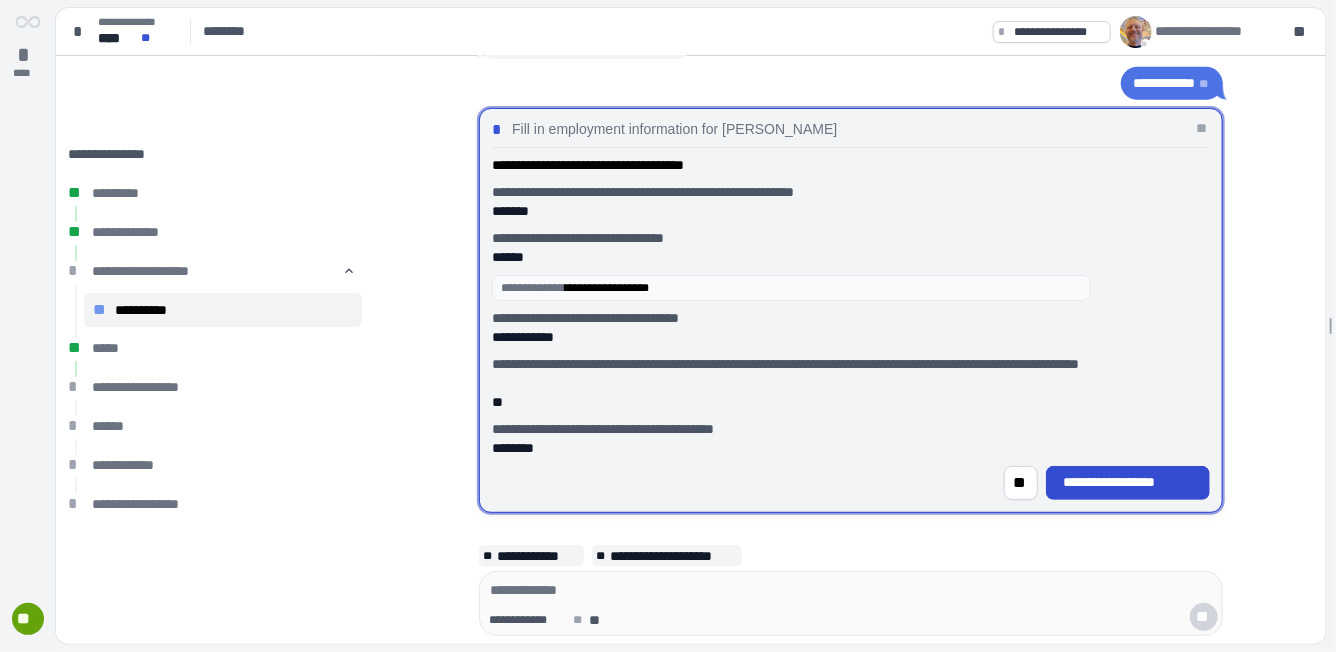 click on "**********" at bounding box center [1128, 482] 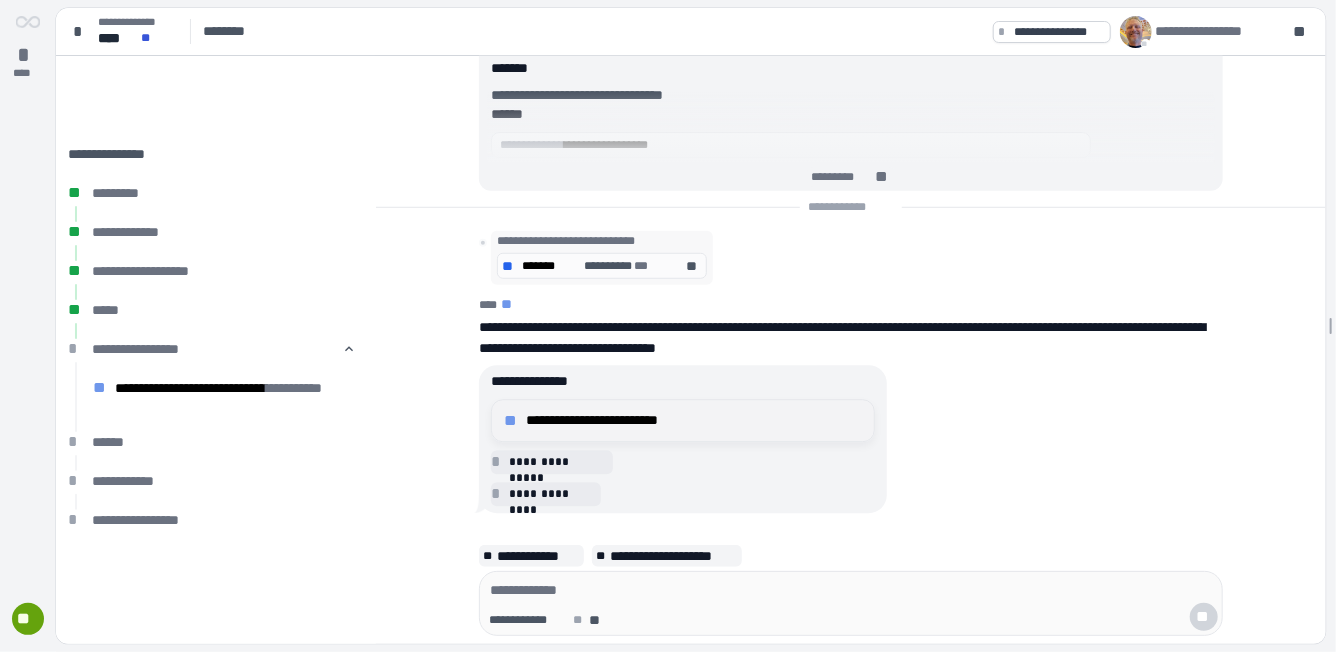 click on "**********" at bounding box center (694, 420) 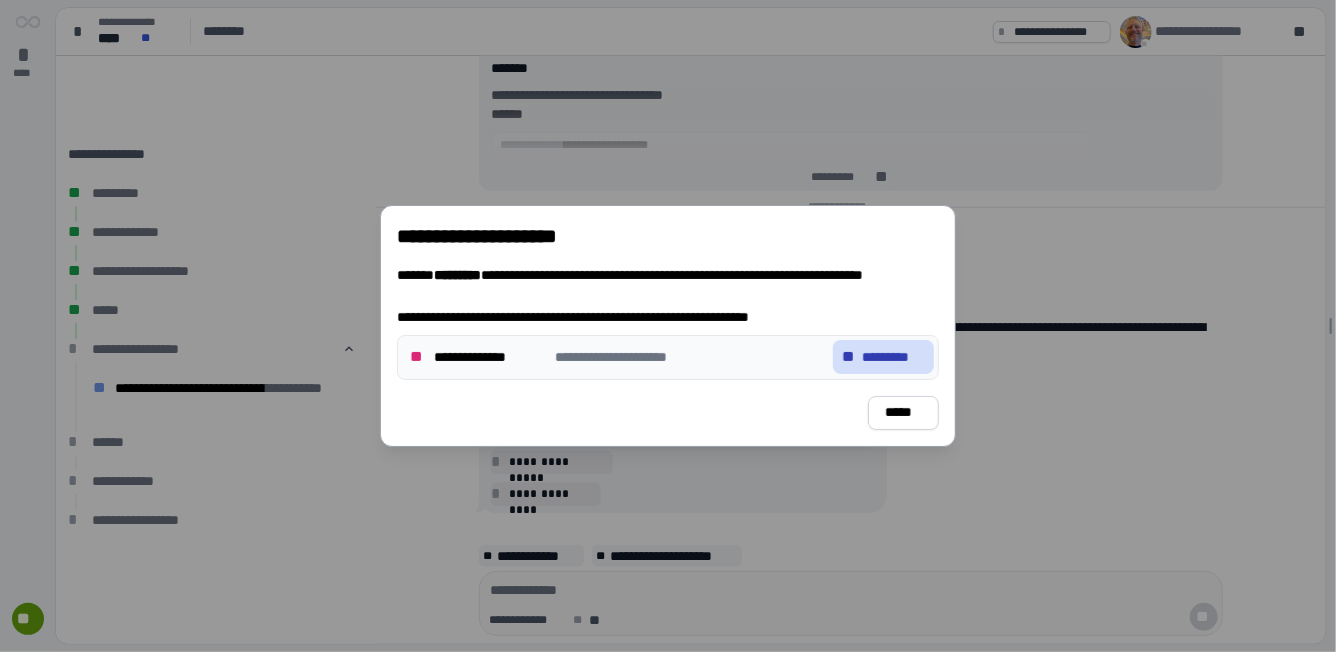 click on "*********" at bounding box center (893, 357) 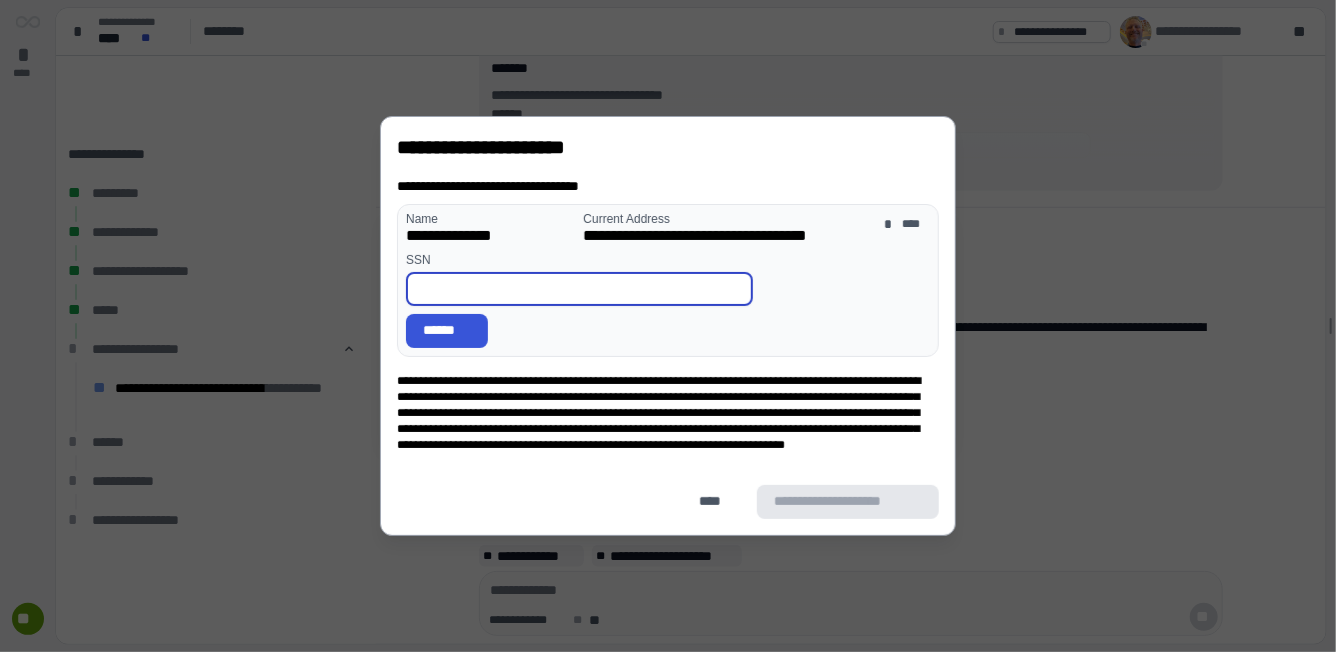 click at bounding box center (579, 289) 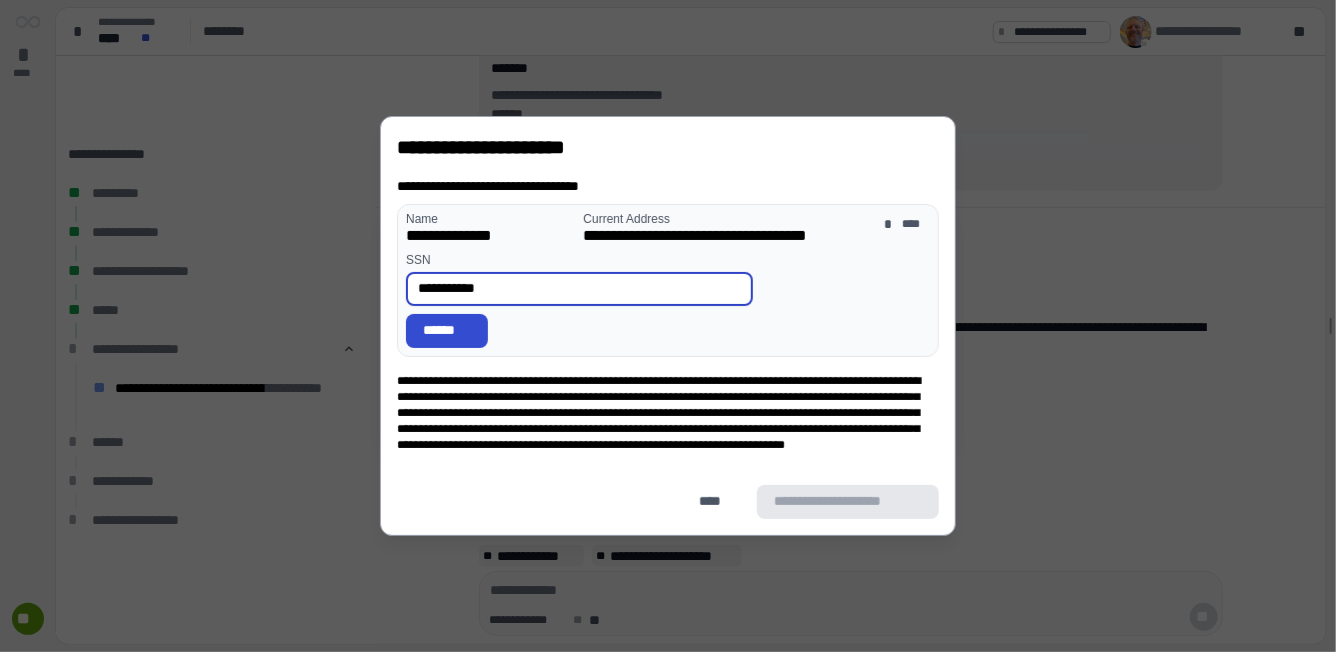 type on "**********" 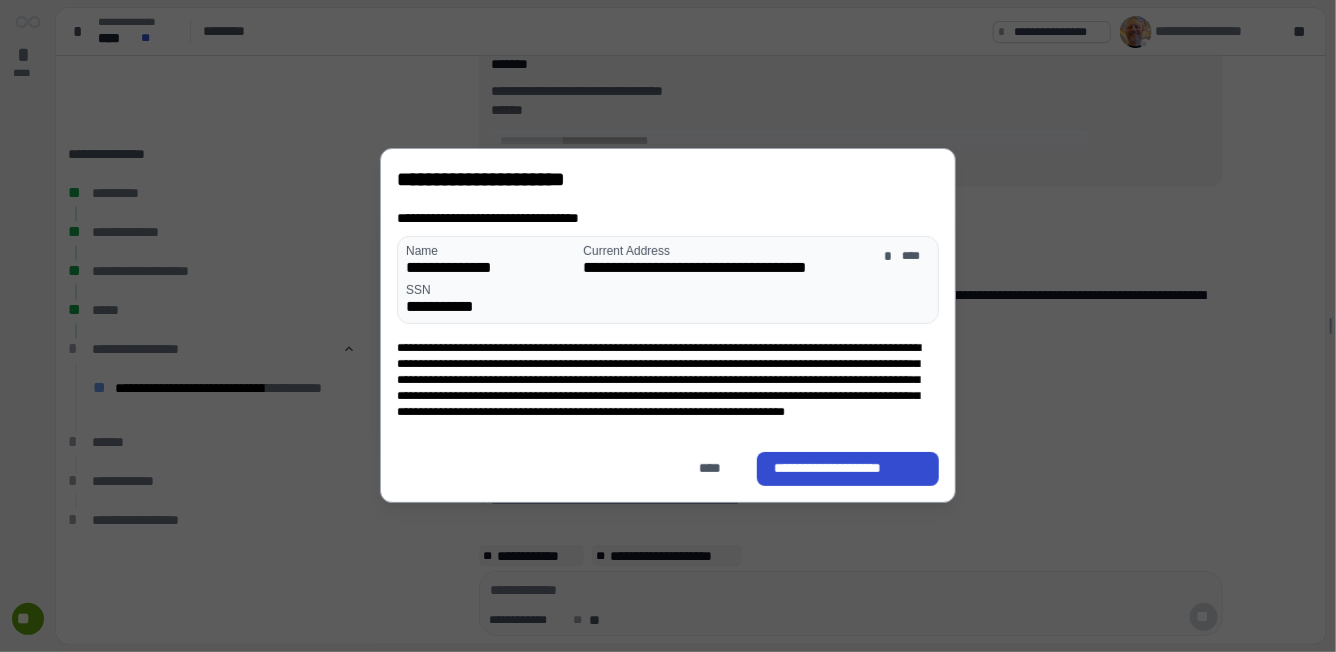 click on "**********" at bounding box center [848, 469] 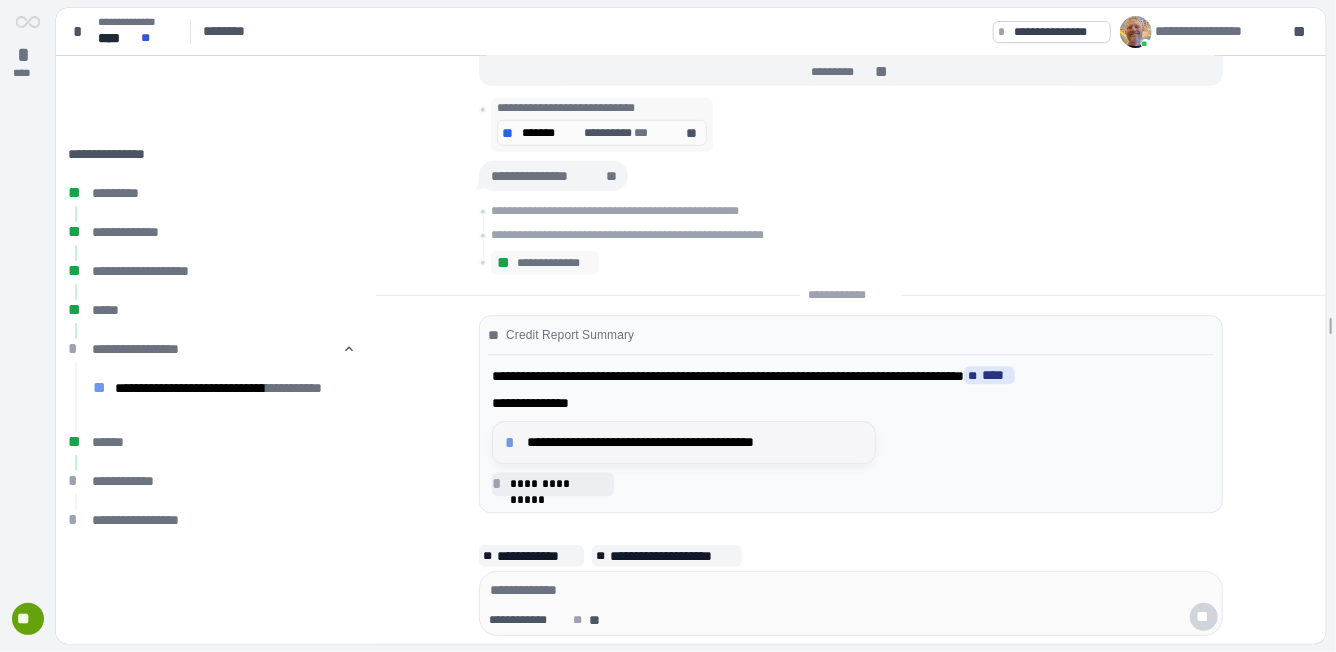click on "**********" at bounding box center (695, 442) 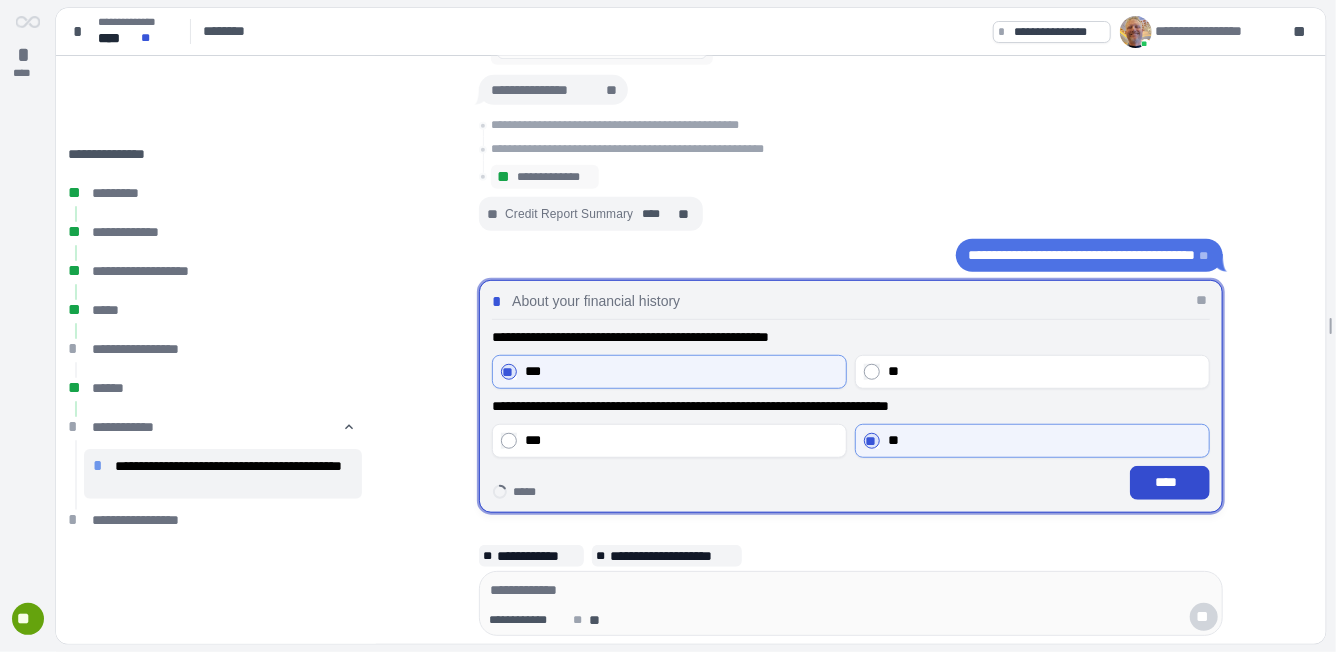 click on "****" at bounding box center (1170, 482) 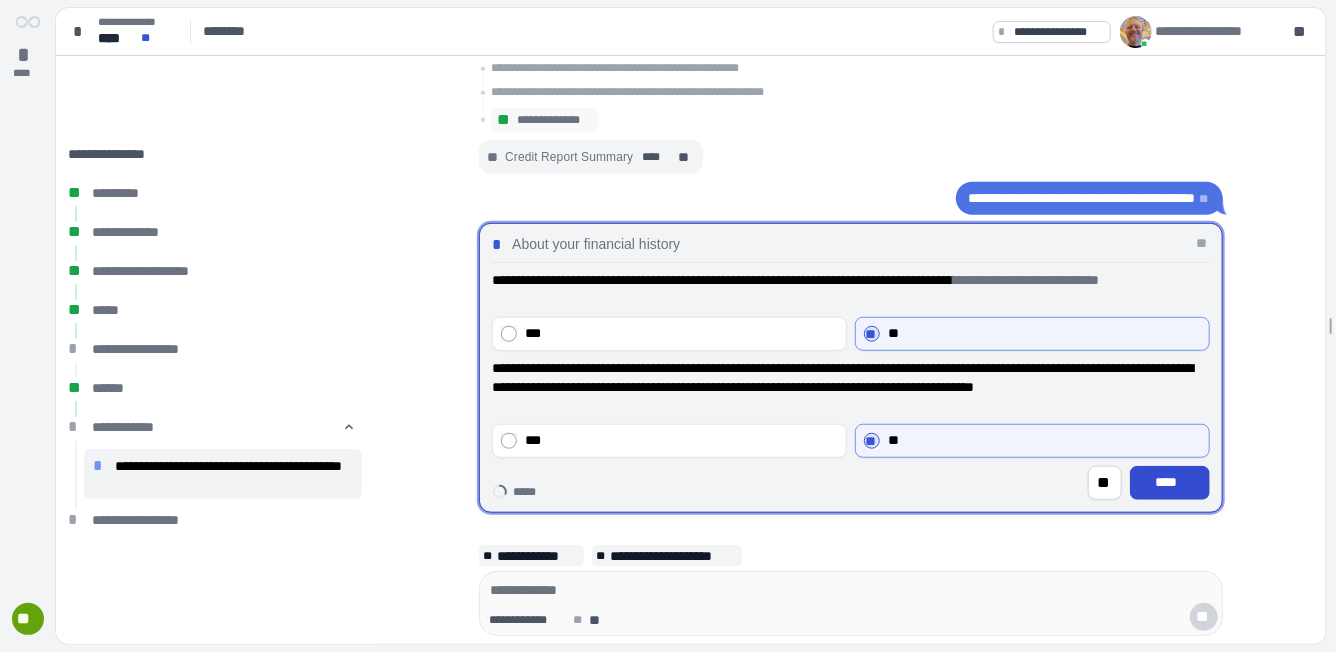 click on "****" at bounding box center (1170, 482) 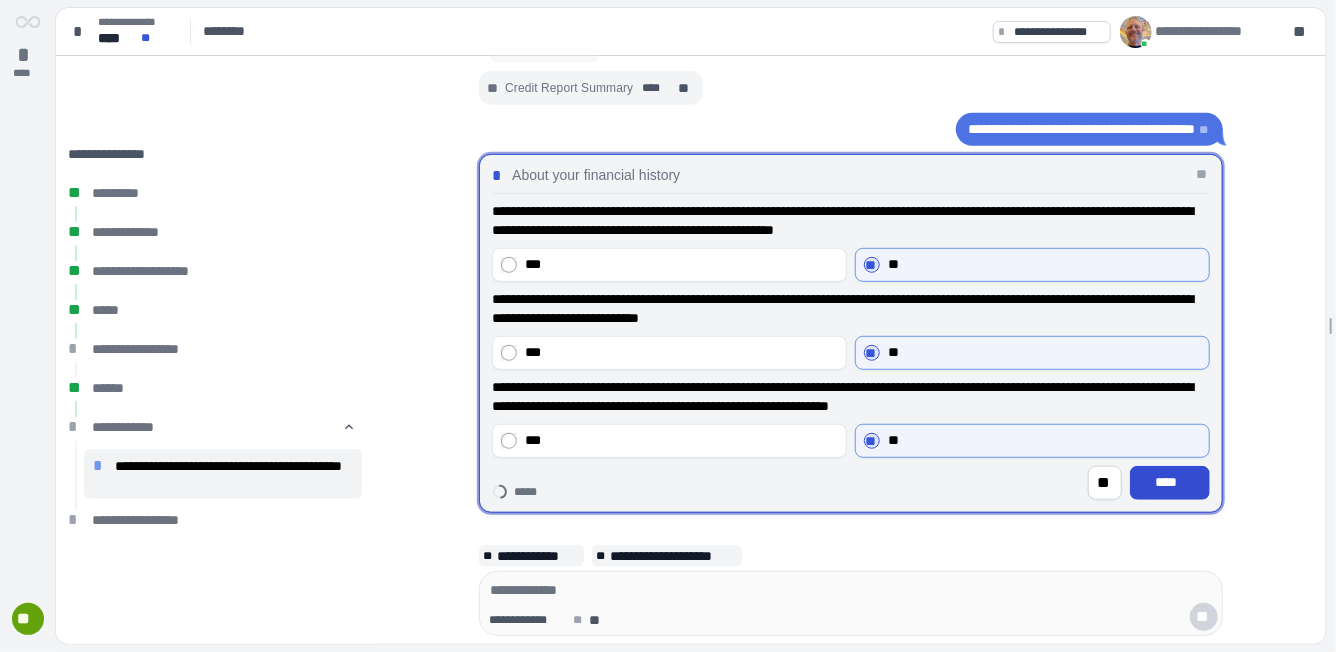 click on "****" at bounding box center [1170, 482] 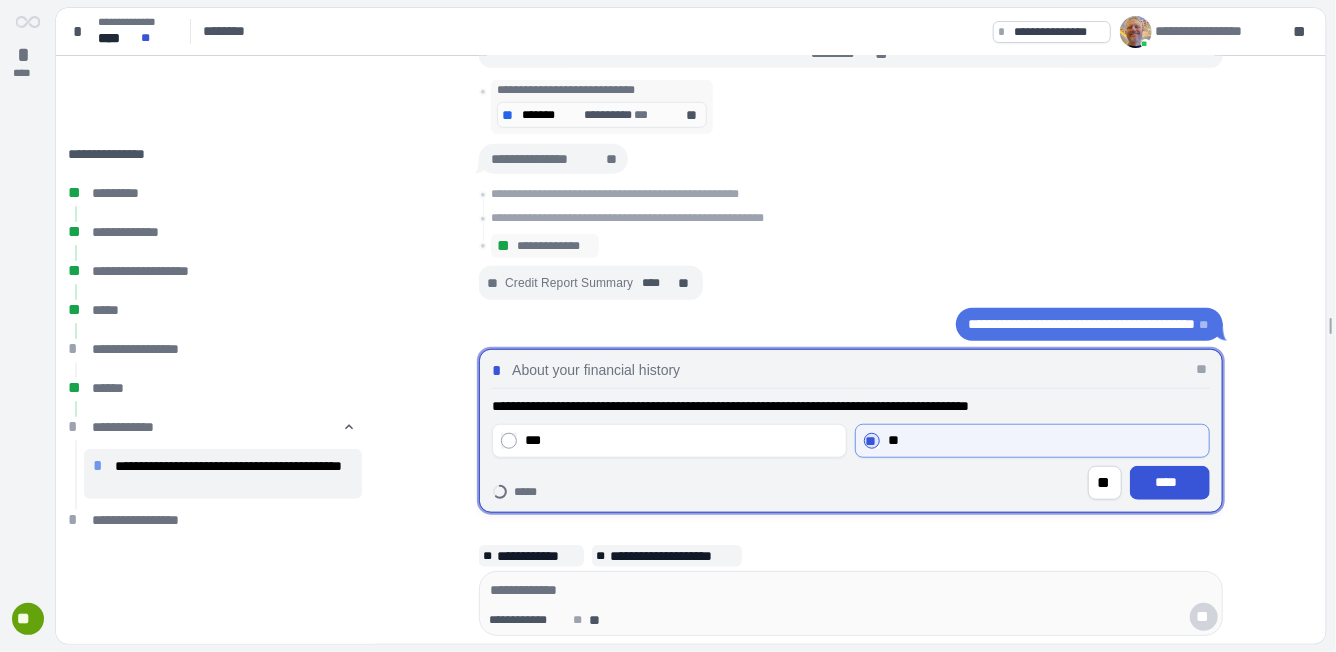 click on "****" at bounding box center (1170, 482) 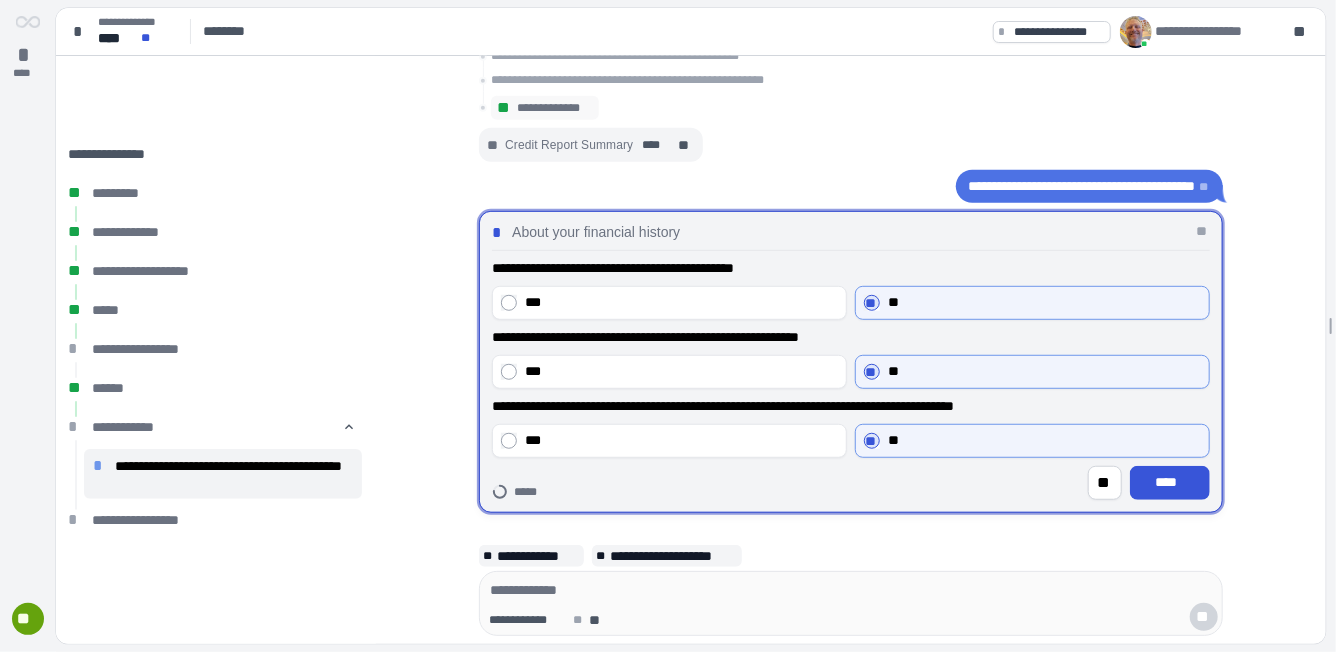 click on "****" at bounding box center (1170, 482) 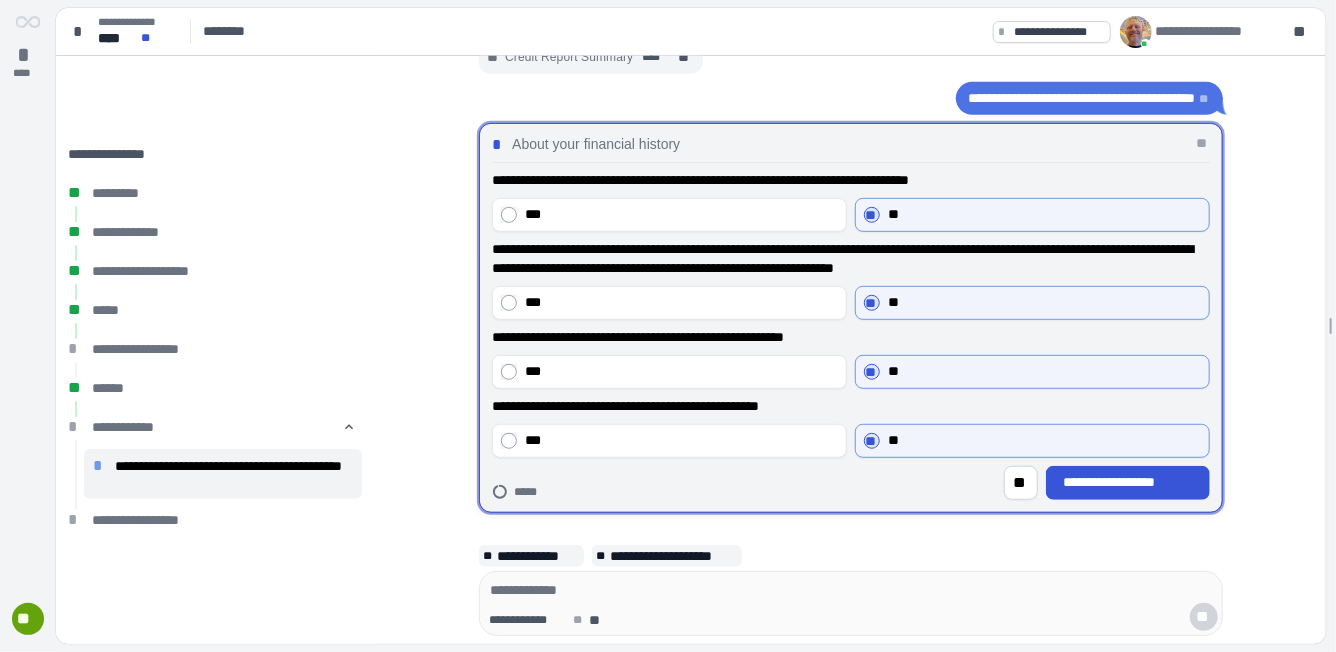 click on "**********" at bounding box center (1128, 482) 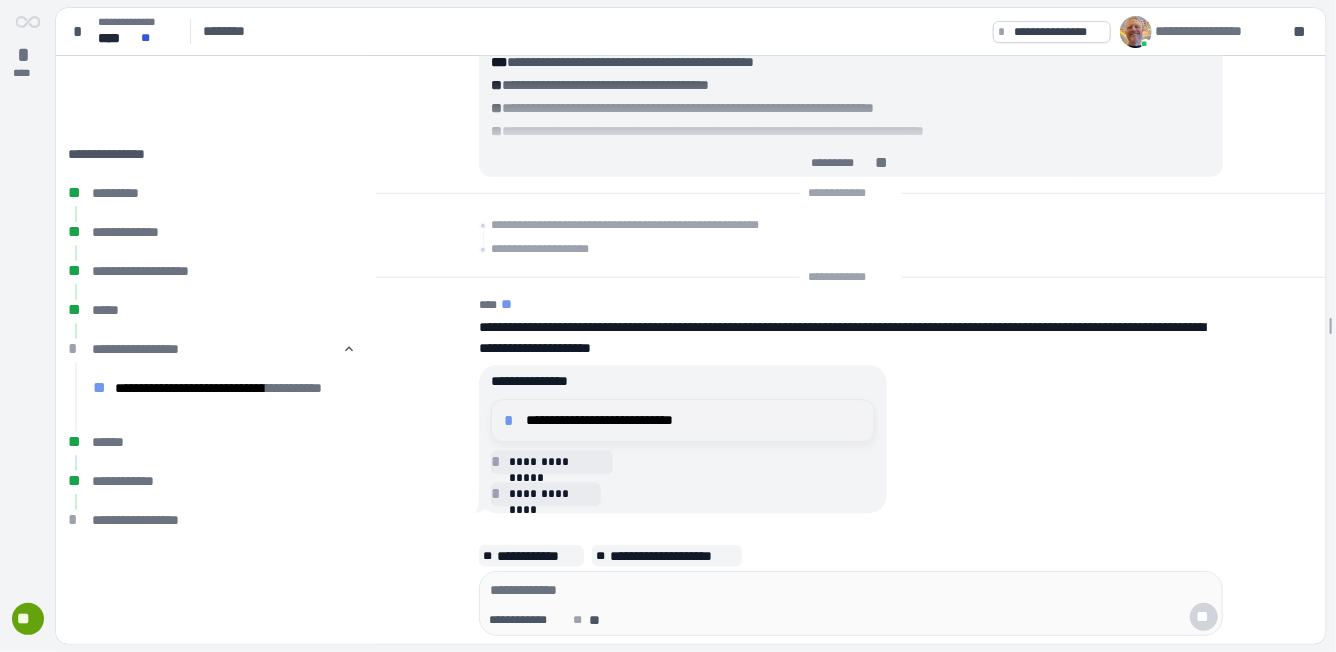 click on "**********" at bounding box center [694, 420] 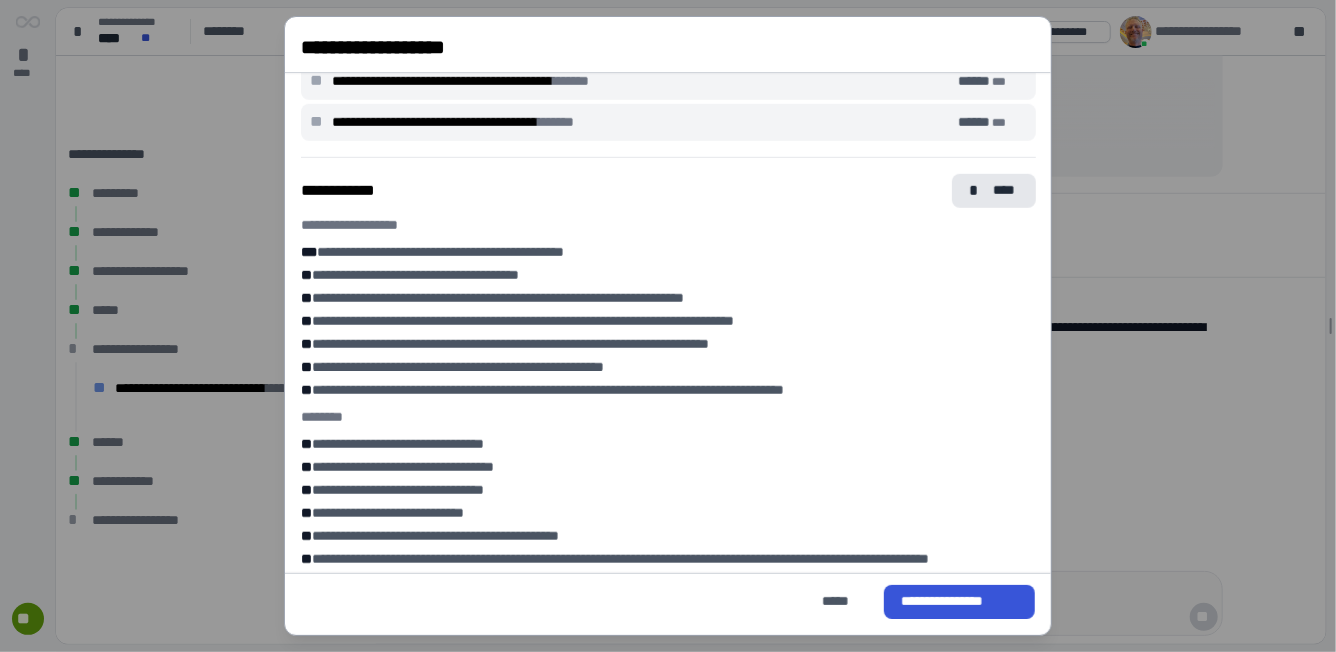 scroll, scrollTop: 741, scrollLeft: 0, axis: vertical 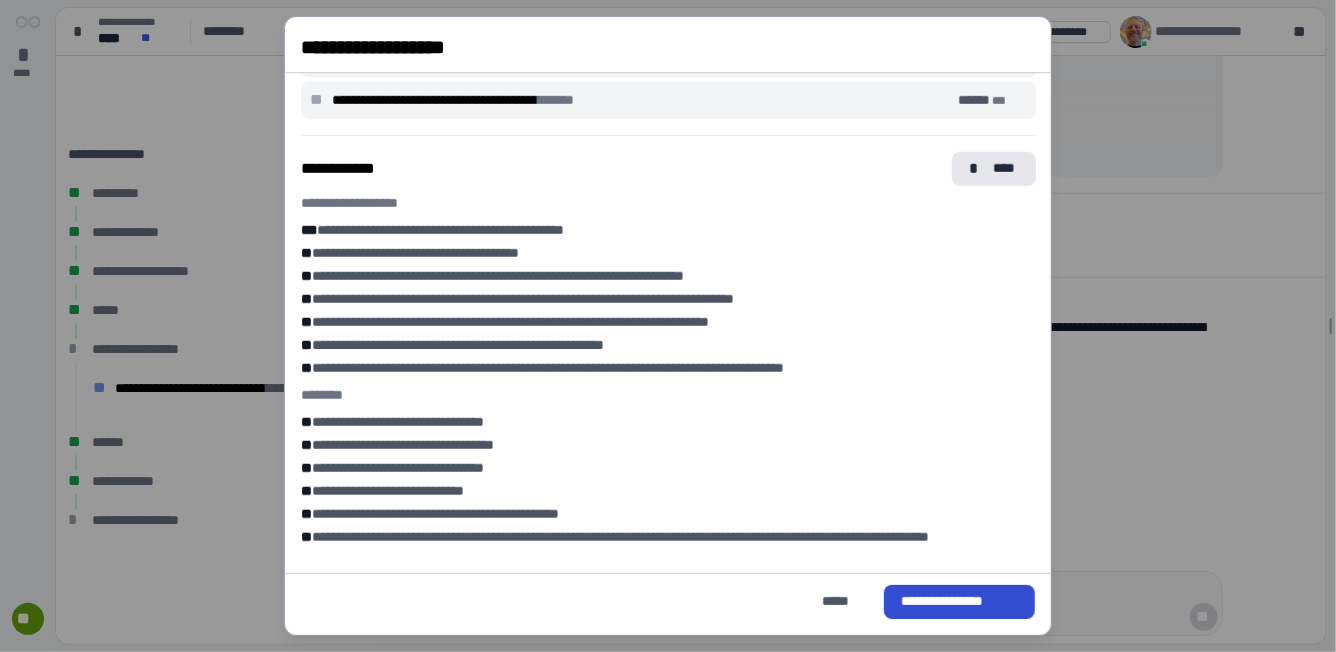 click on "**********" at bounding box center [959, 601] 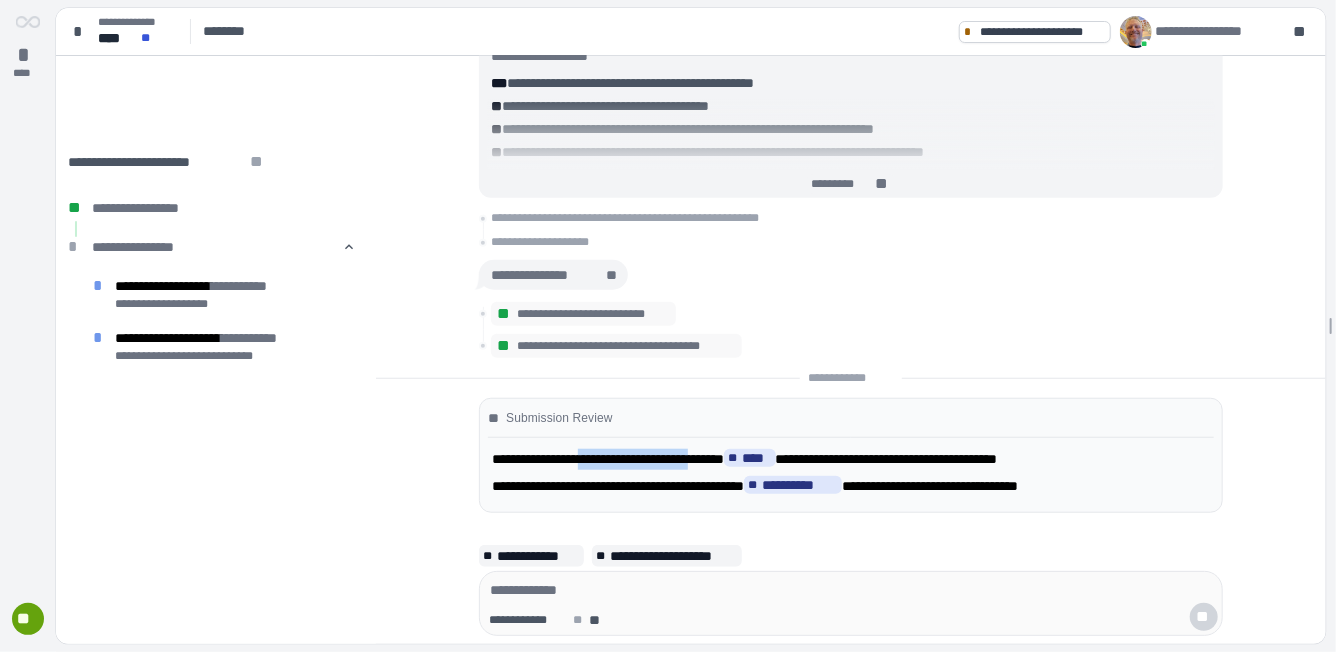 drag, startPoint x: 601, startPoint y: 460, endPoint x: 744, endPoint y: 462, distance: 143.01399 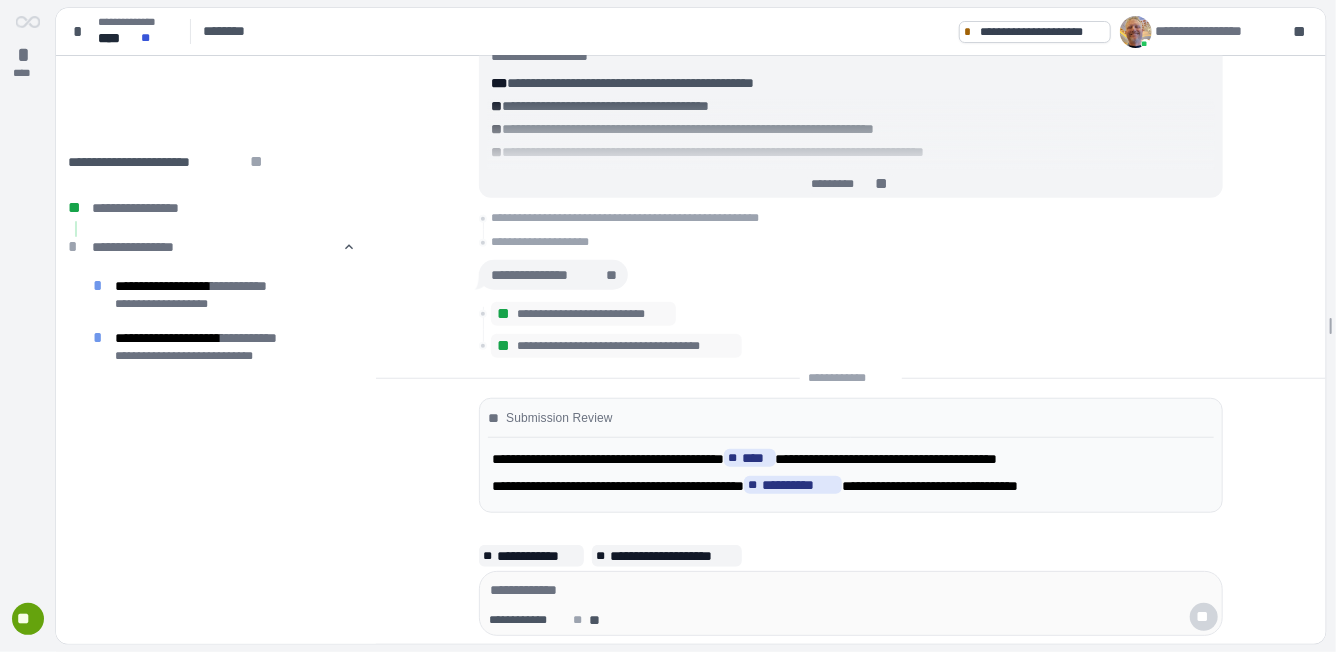 click at bounding box center (669, 437) 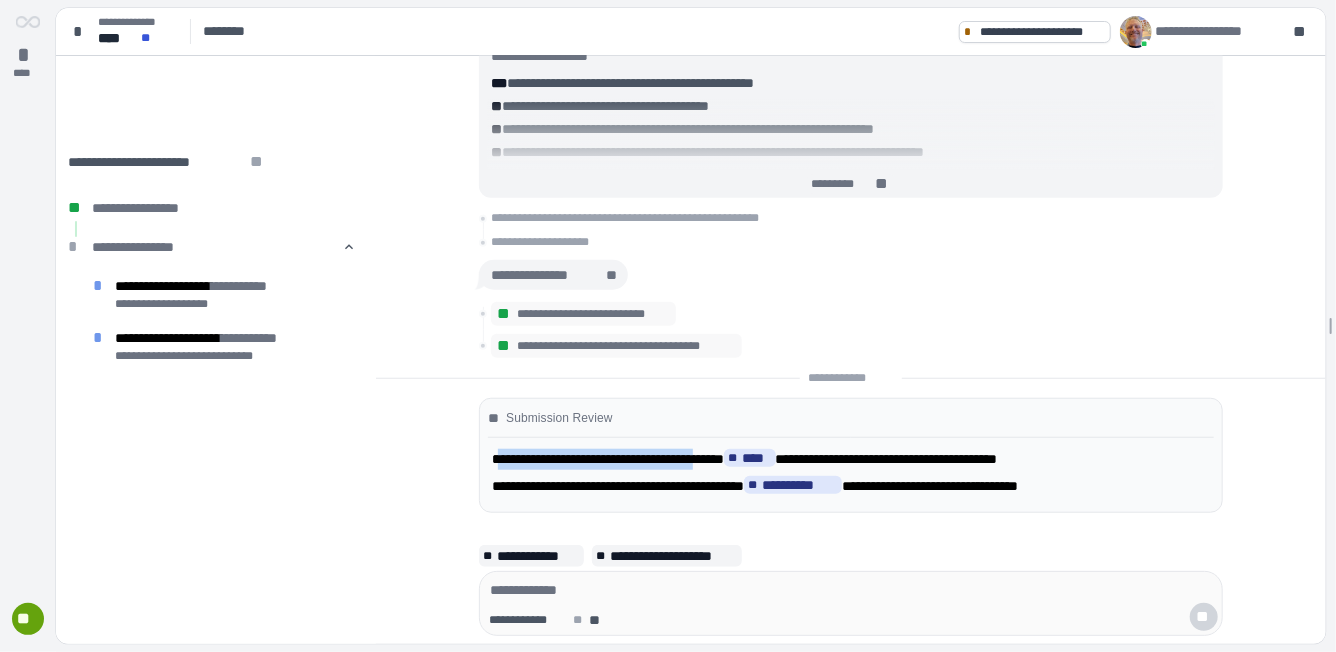 drag, startPoint x: 497, startPoint y: 458, endPoint x: 746, endPoint y: 466, distance: 249.12848 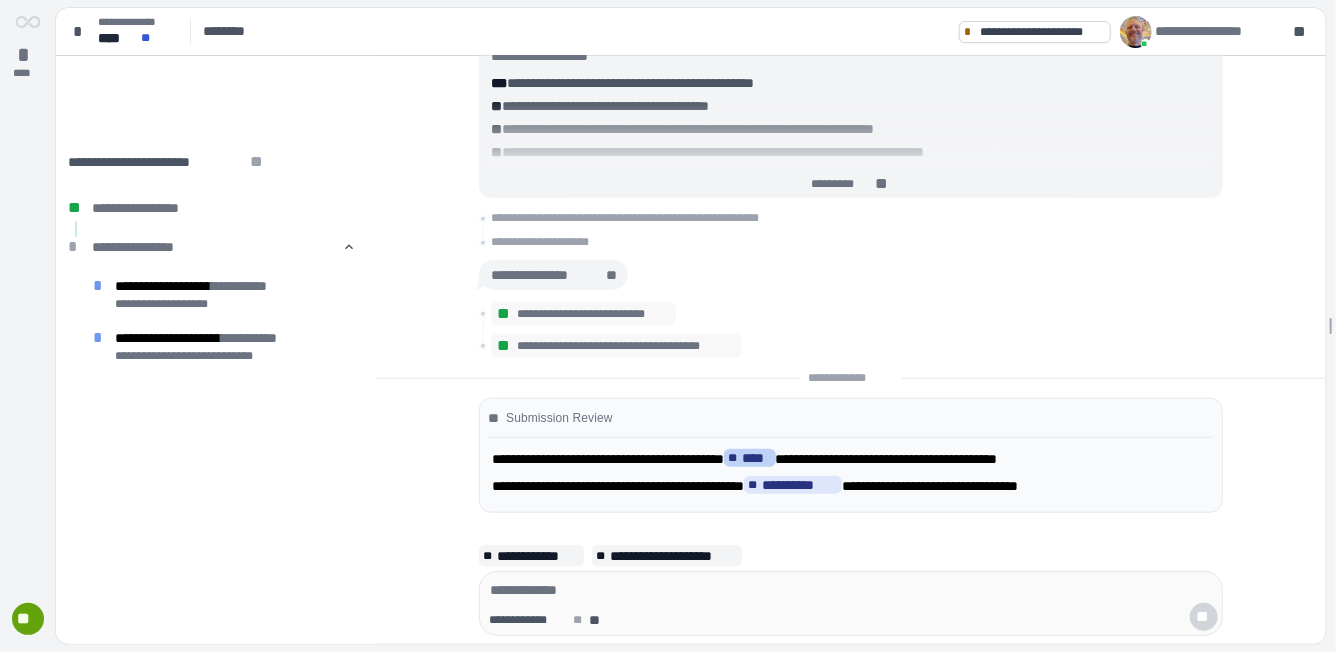 click on "****" at bounding box center (757, 458) 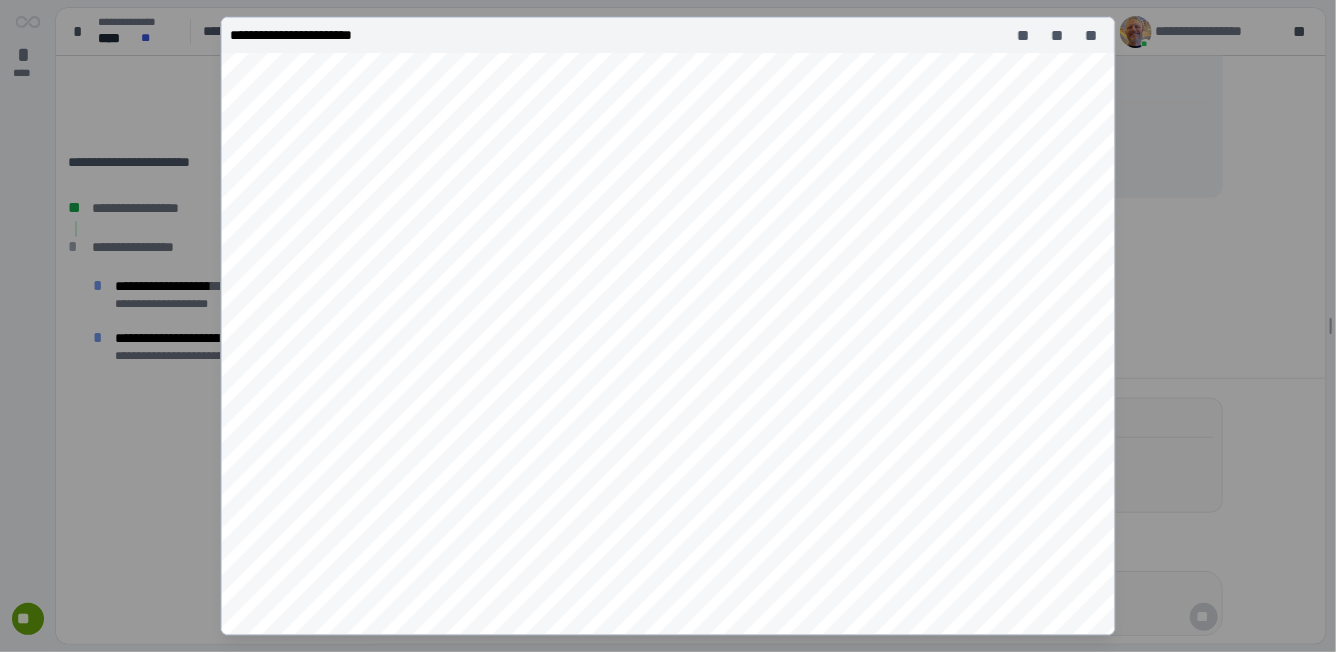 scroll, scrollTop: 4, scrollLeft: 0, axis: vertical 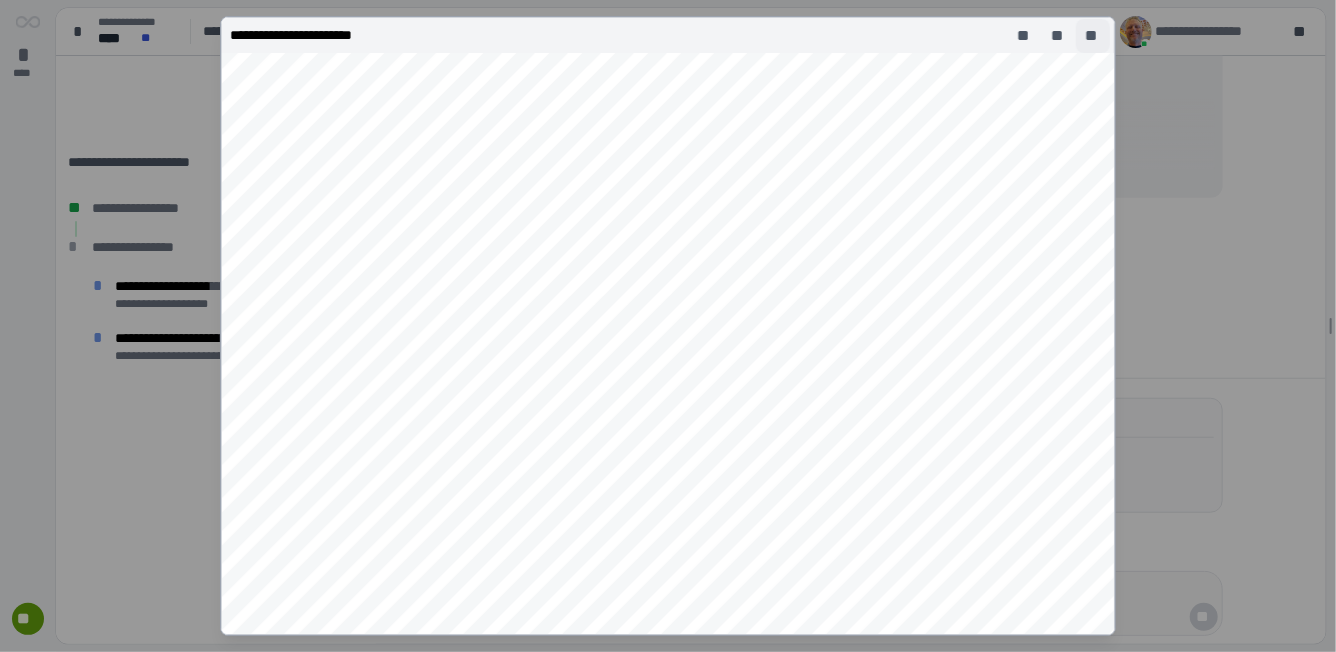 click on "**" at bounding box center (1093, 36) 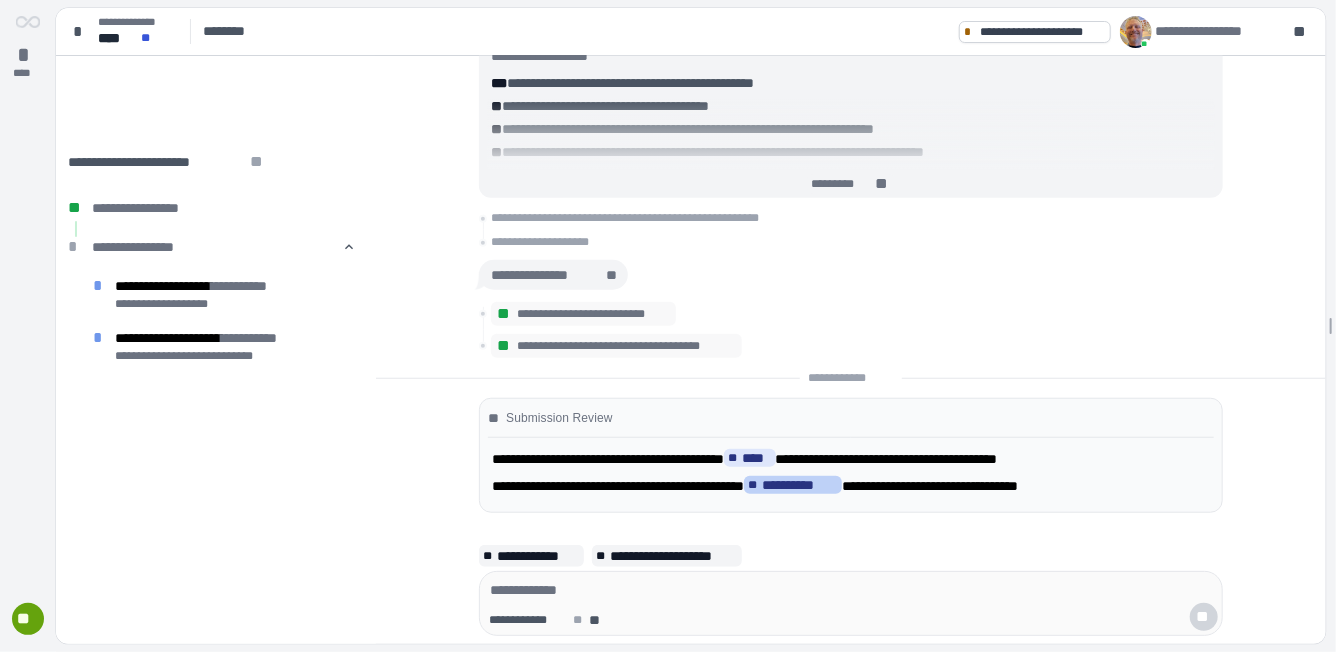 click on "**********" at bounding box center [800, 485] 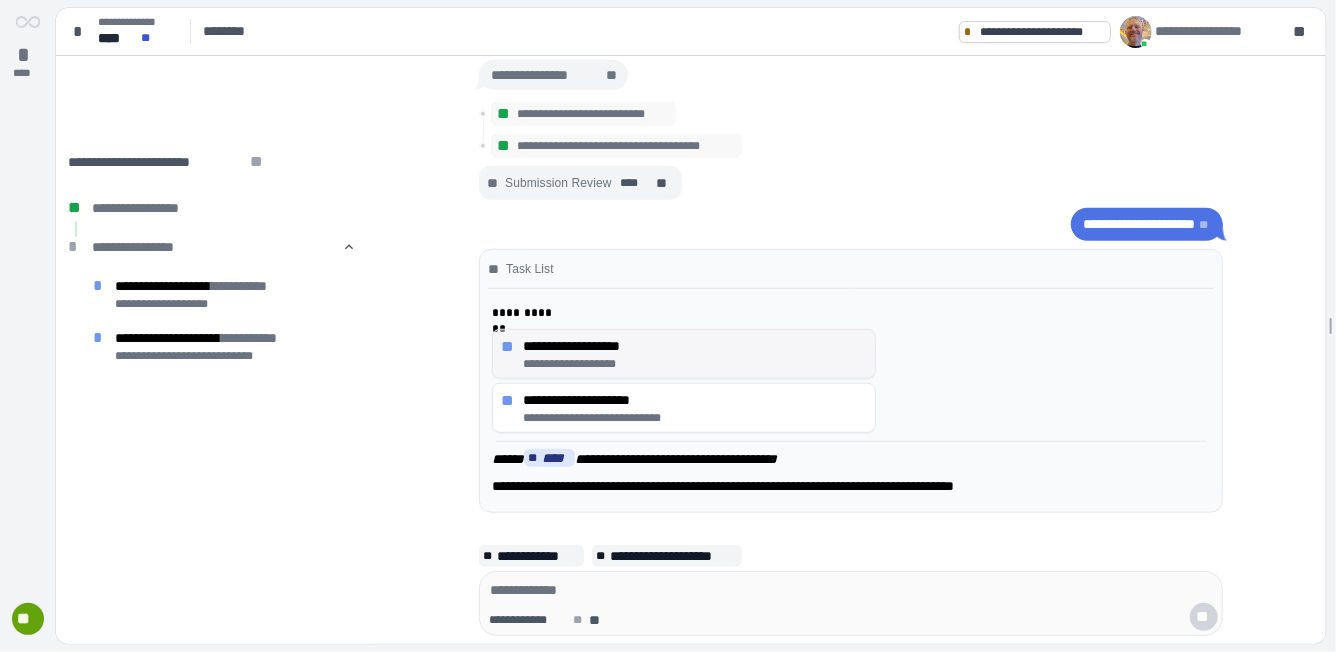 click on "**********" at bounding box center [695, 354] 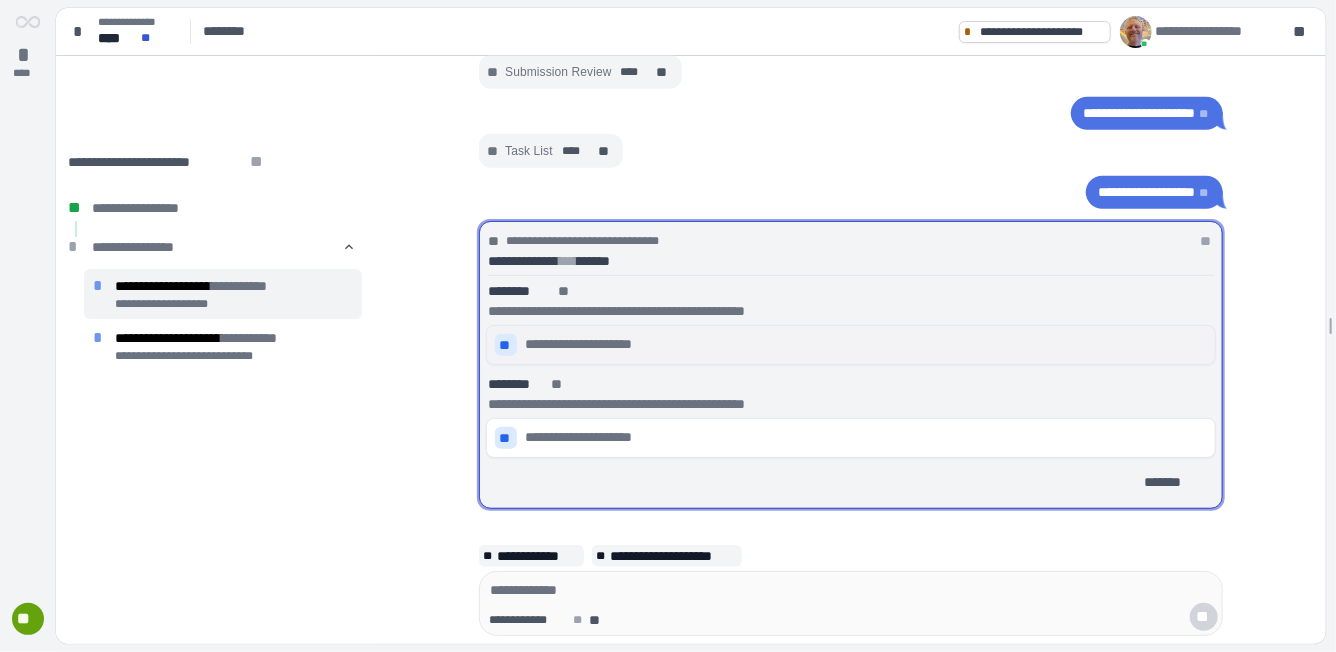 click on "**" at bounding box center [506, 345] 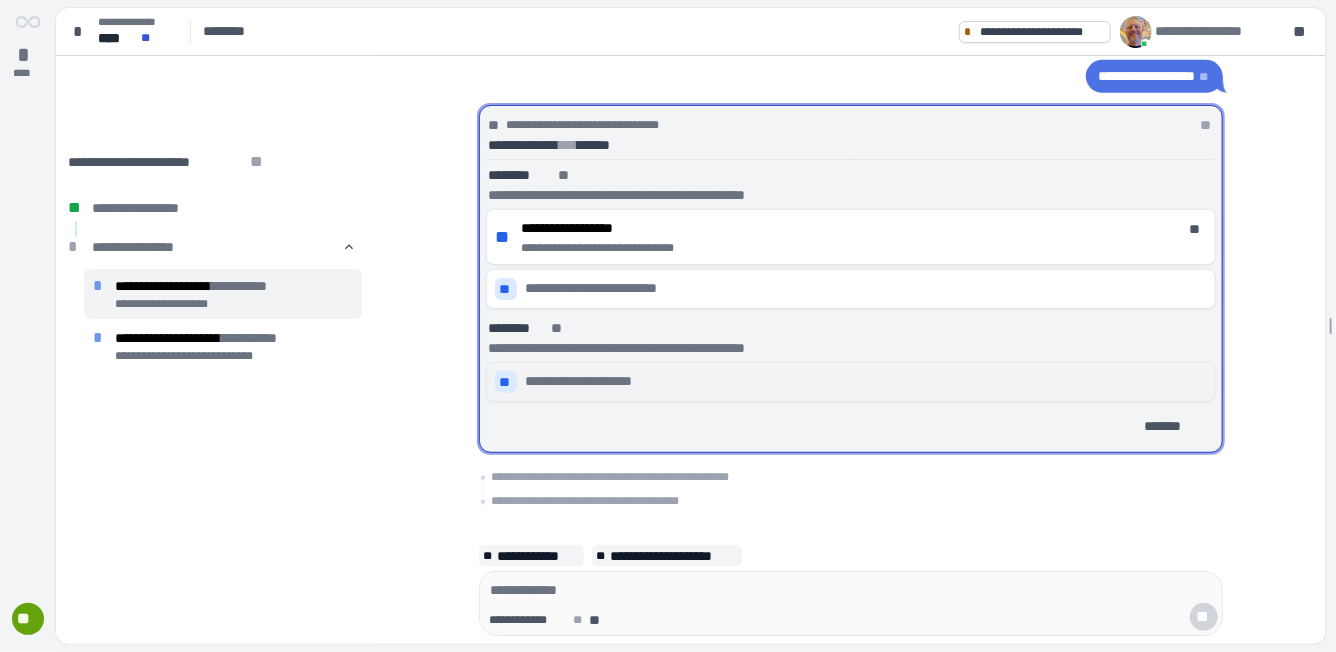 click on "**" at bounding box center [506, 382] 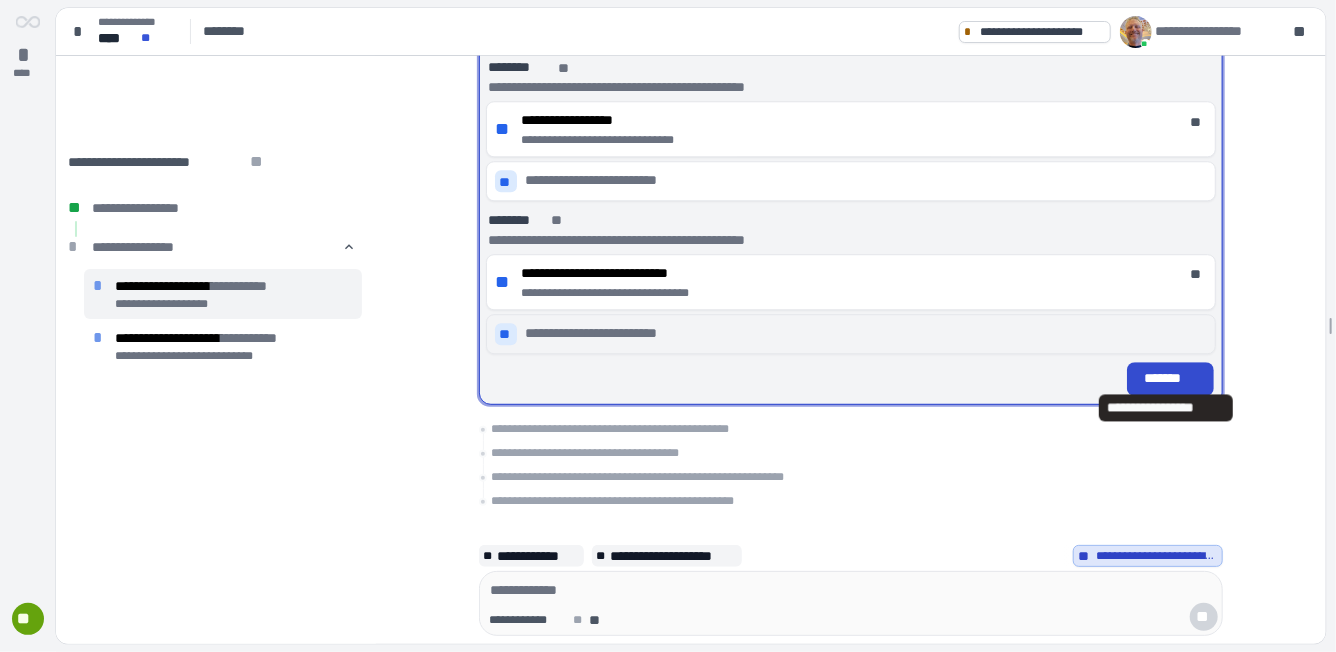 click on "*******" at bounding box center [1170, 378] 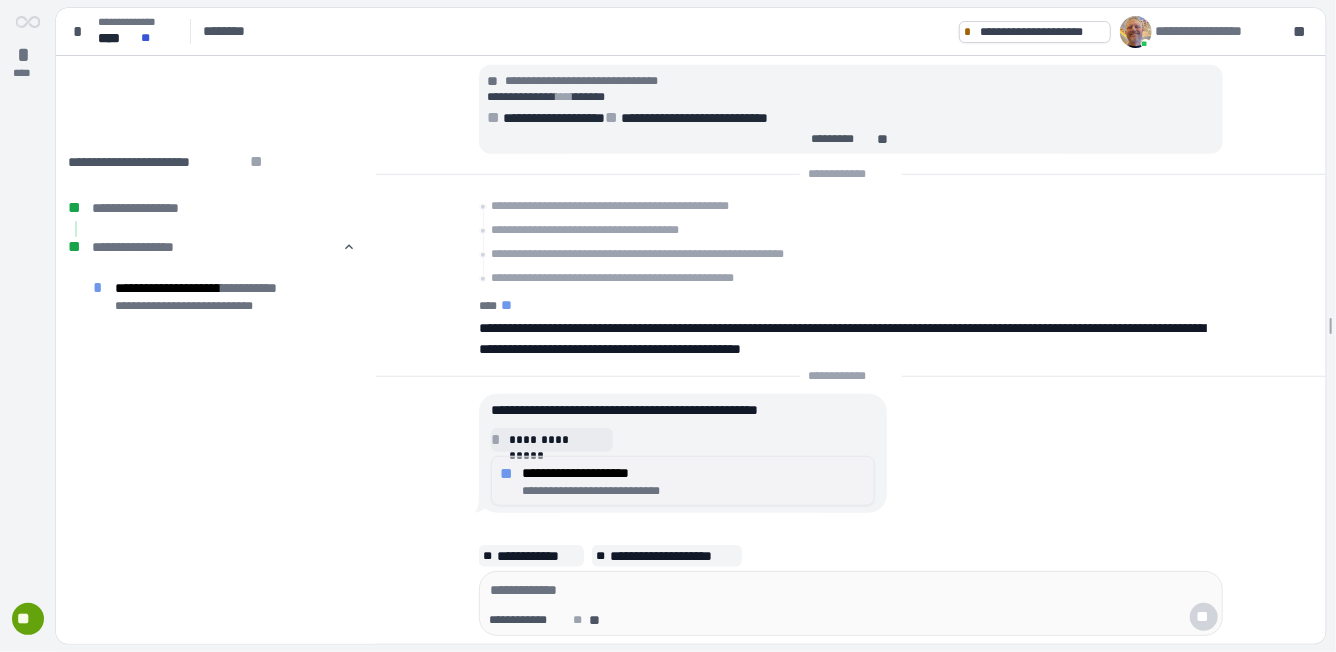click on "**********" at bounding box center [694, 473] 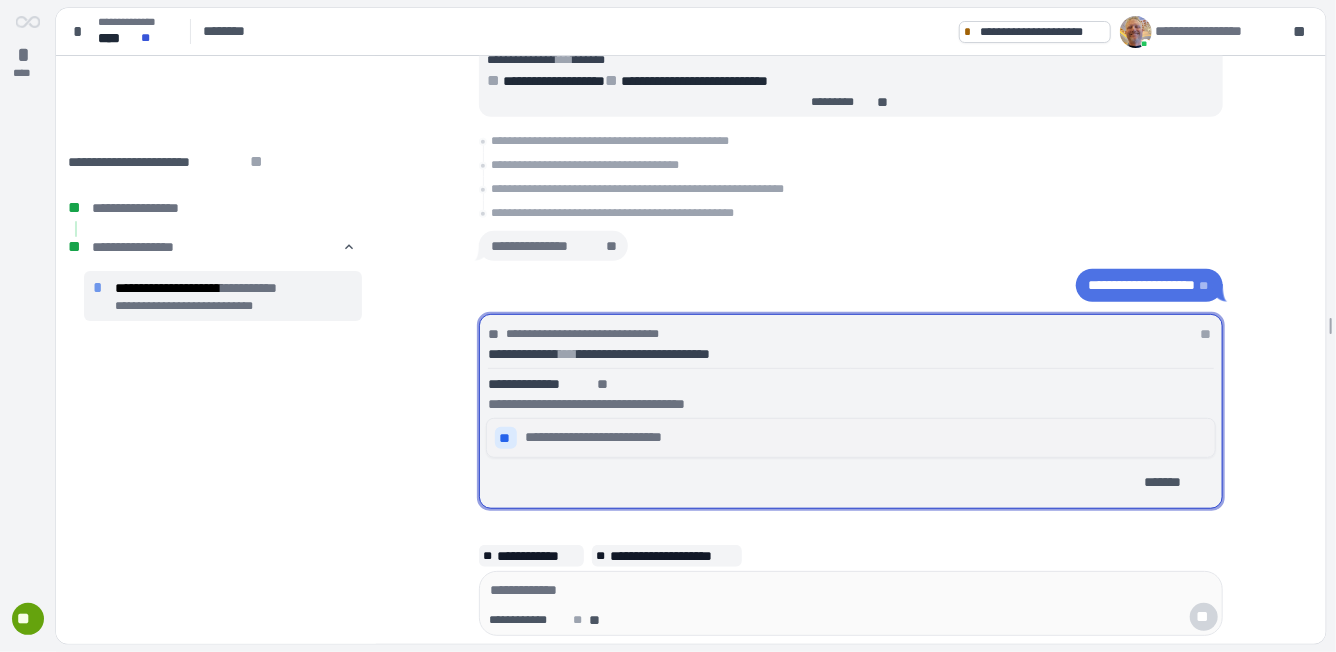 click on "**" at bounding box center (506, 438) 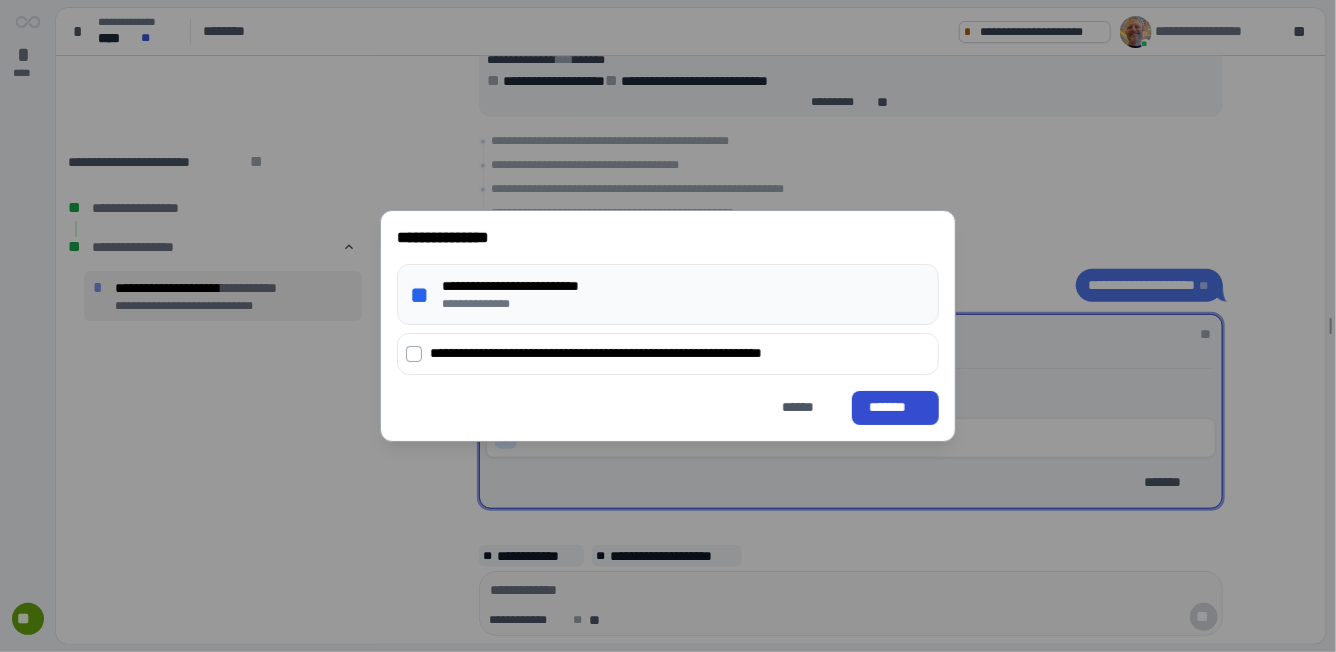 click on "*******" at bounding box center (895, 407) 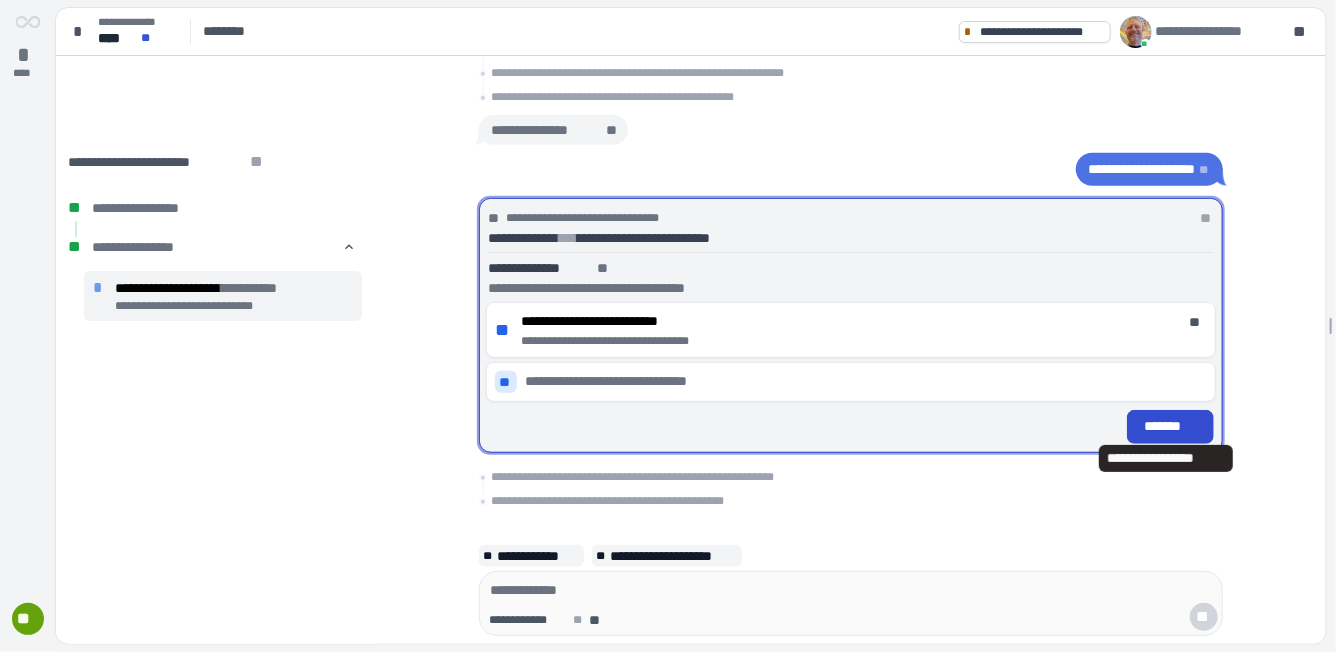 click on "*******" at bounding box center [1170, 427] 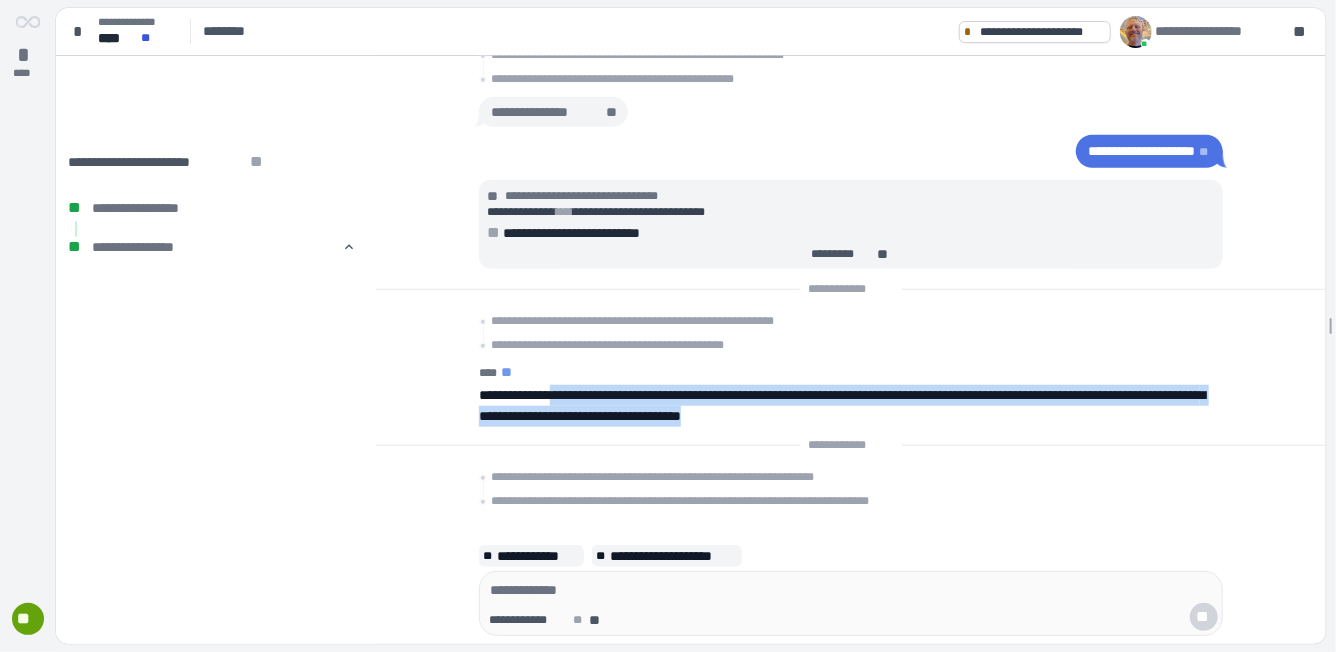 drag, startPoint x: 560, startPoint y: 394, endPoint x: 846, endPoint y: 431, distance: 288.38342 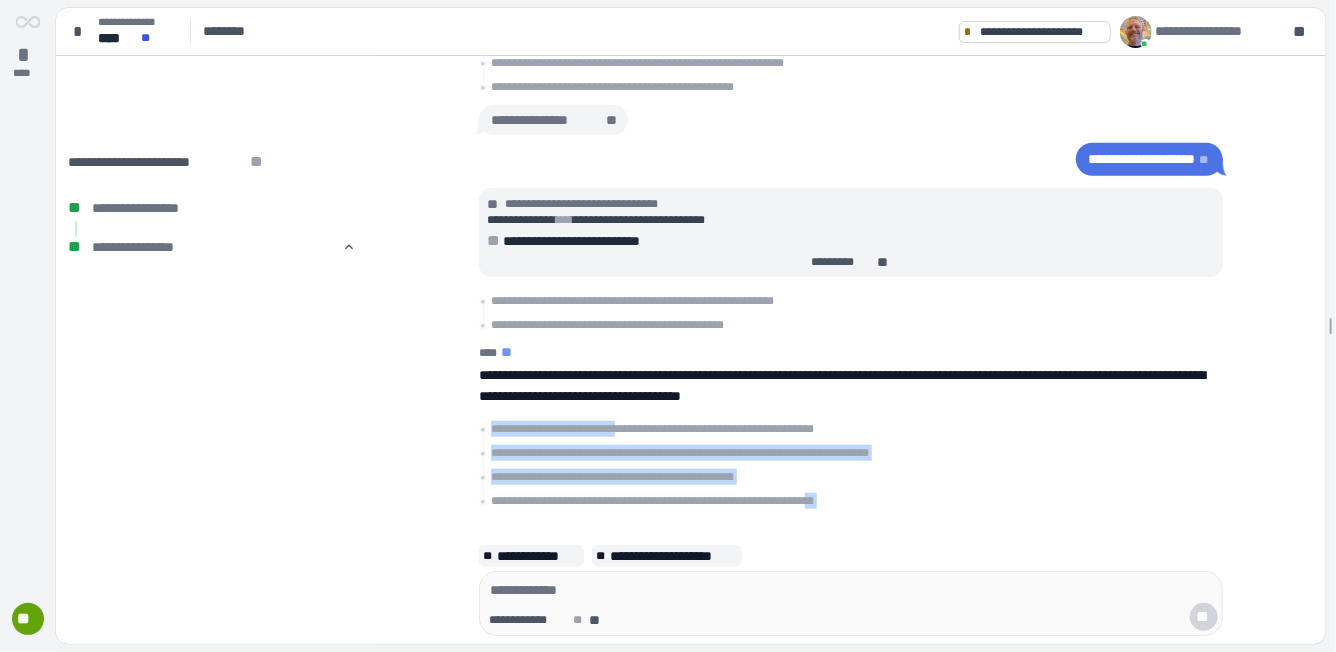drag, startPoint x: 649, startPoint y: 425, endPoint x: 872, endPoint y: 500, distance: 235.2743 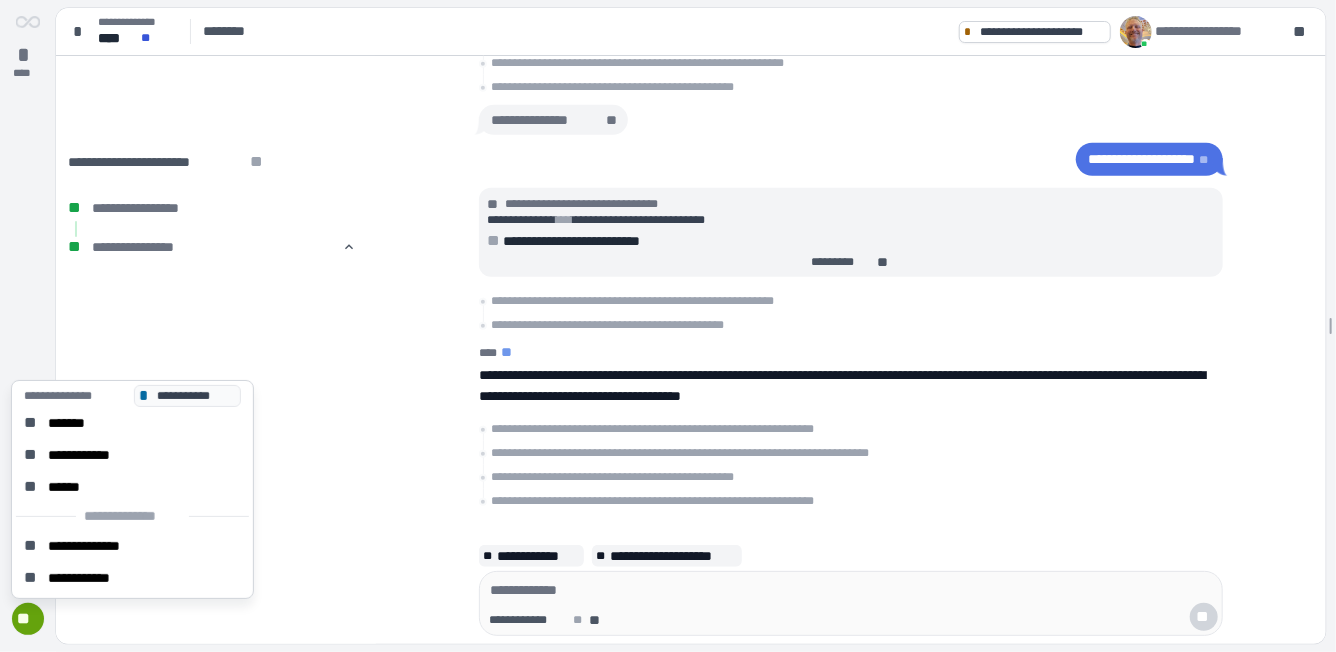 click on "**" at bounding box center (28, 619) 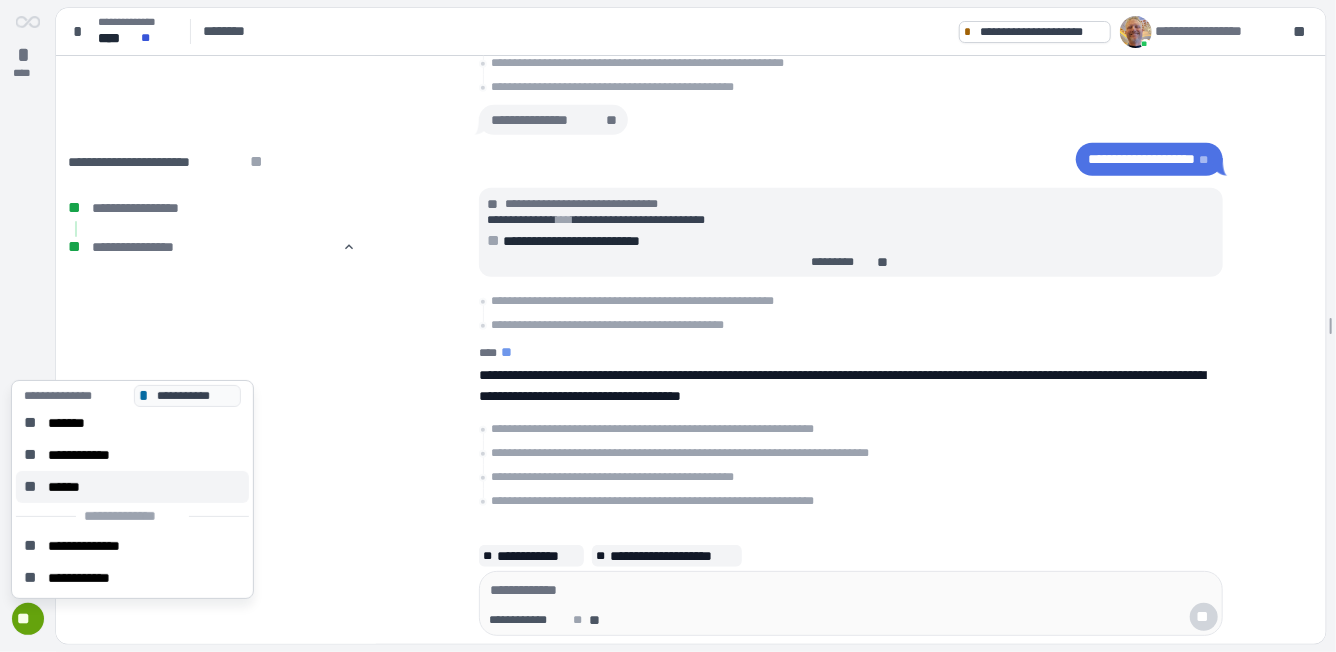 click on "******" at bounding box center [70, 487] 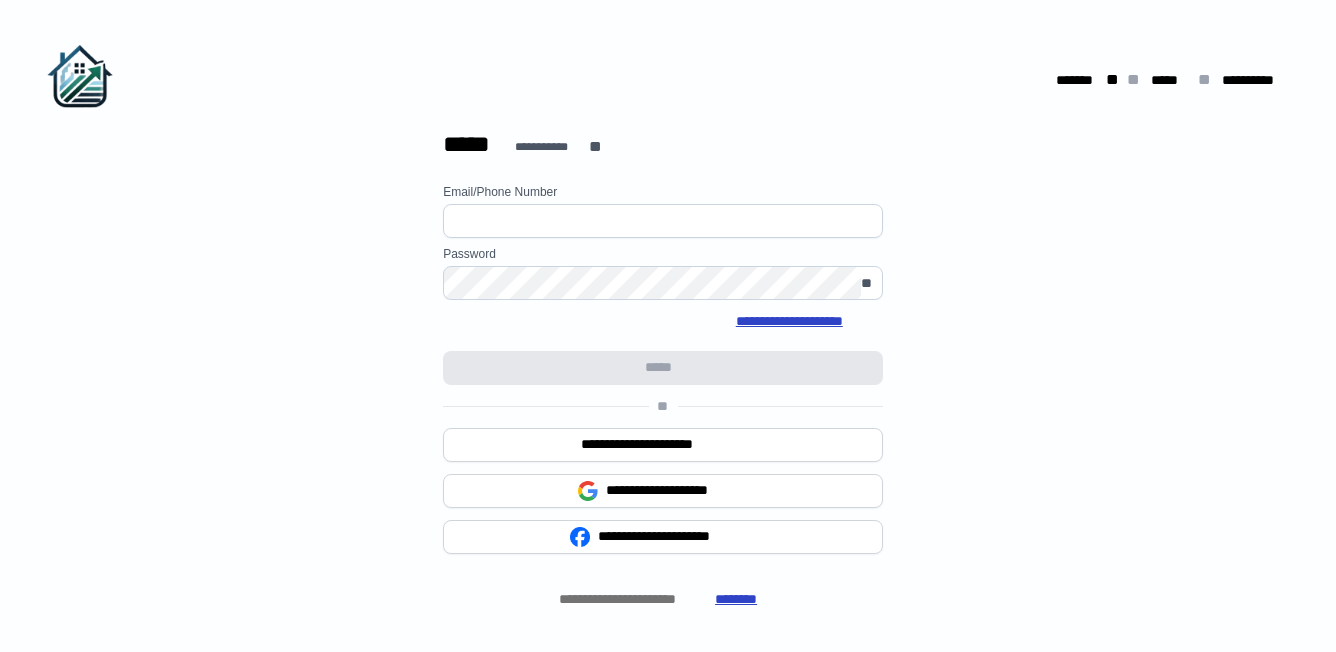 scroll, scrollTop: 0, scrollLeft: 0, axis: both 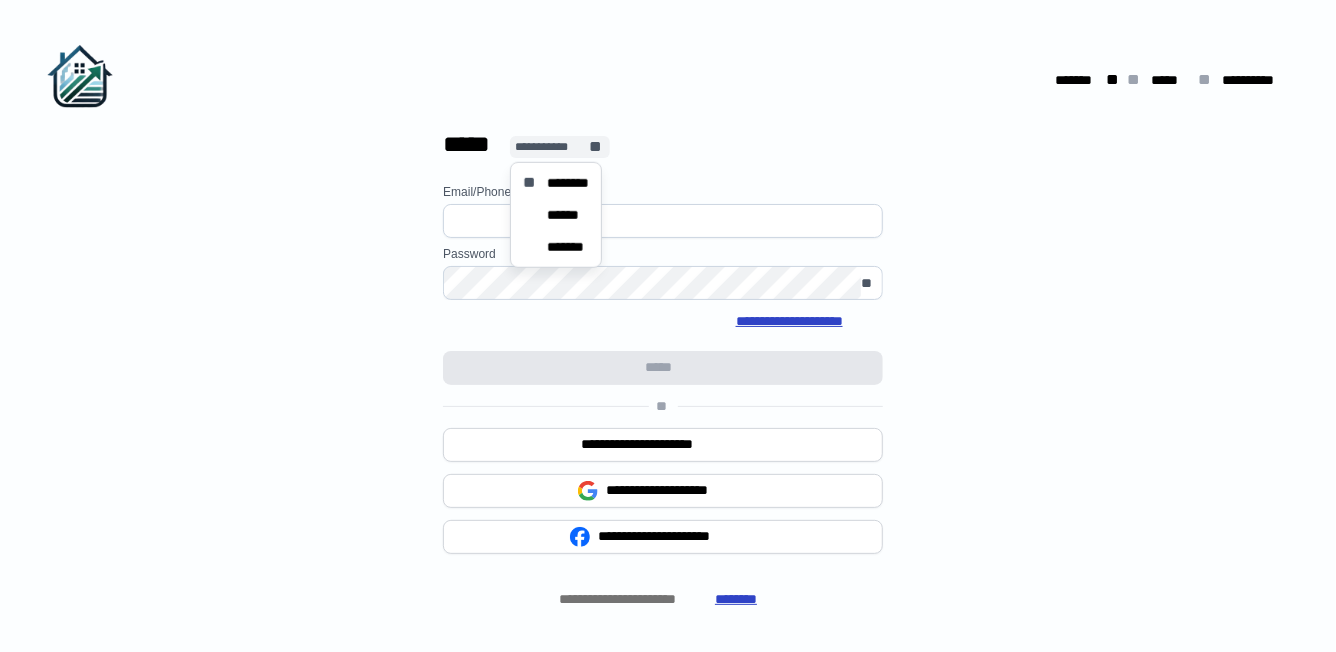 click on "**********" at bounding box center [551, 147] 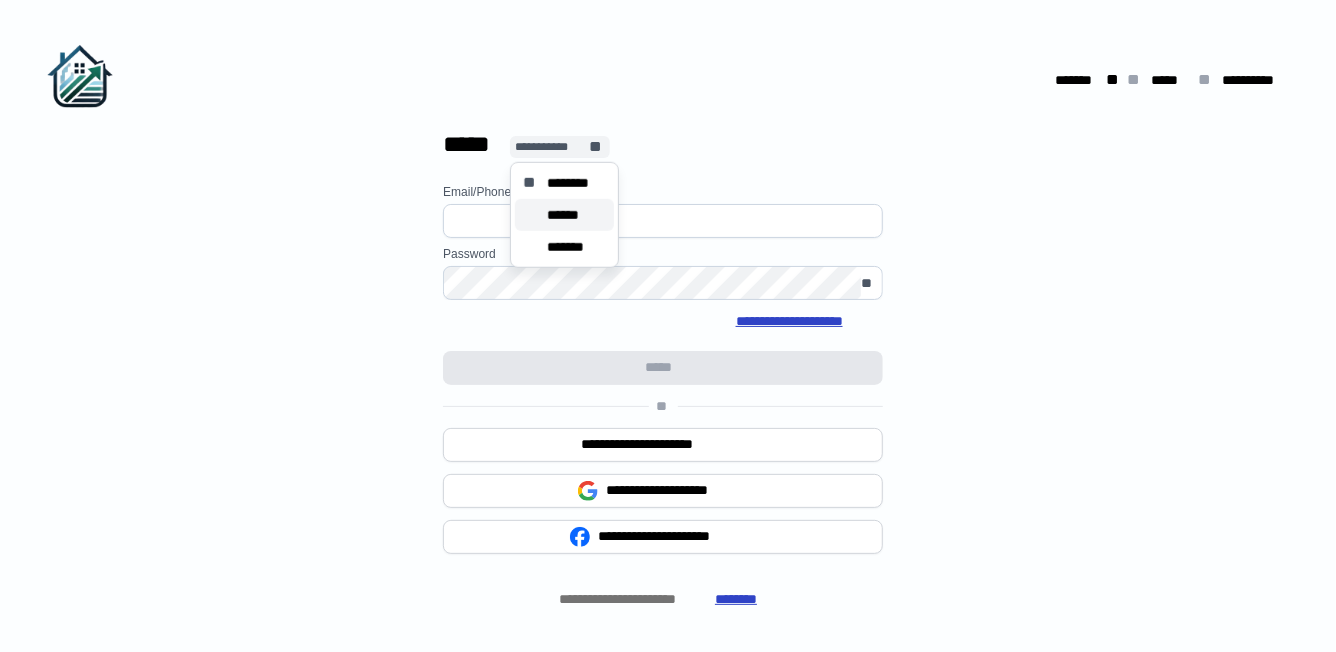 click on "******" at bounding box center (569, 215) 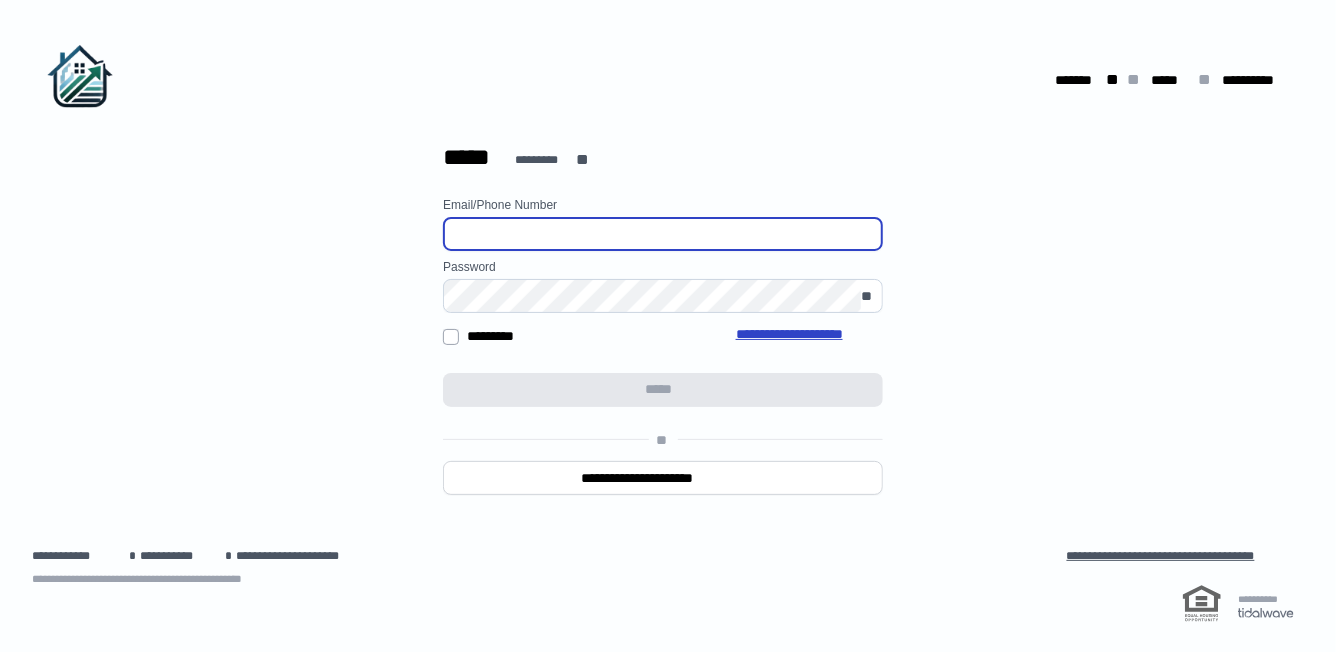 click at bounding box center (663, 234) 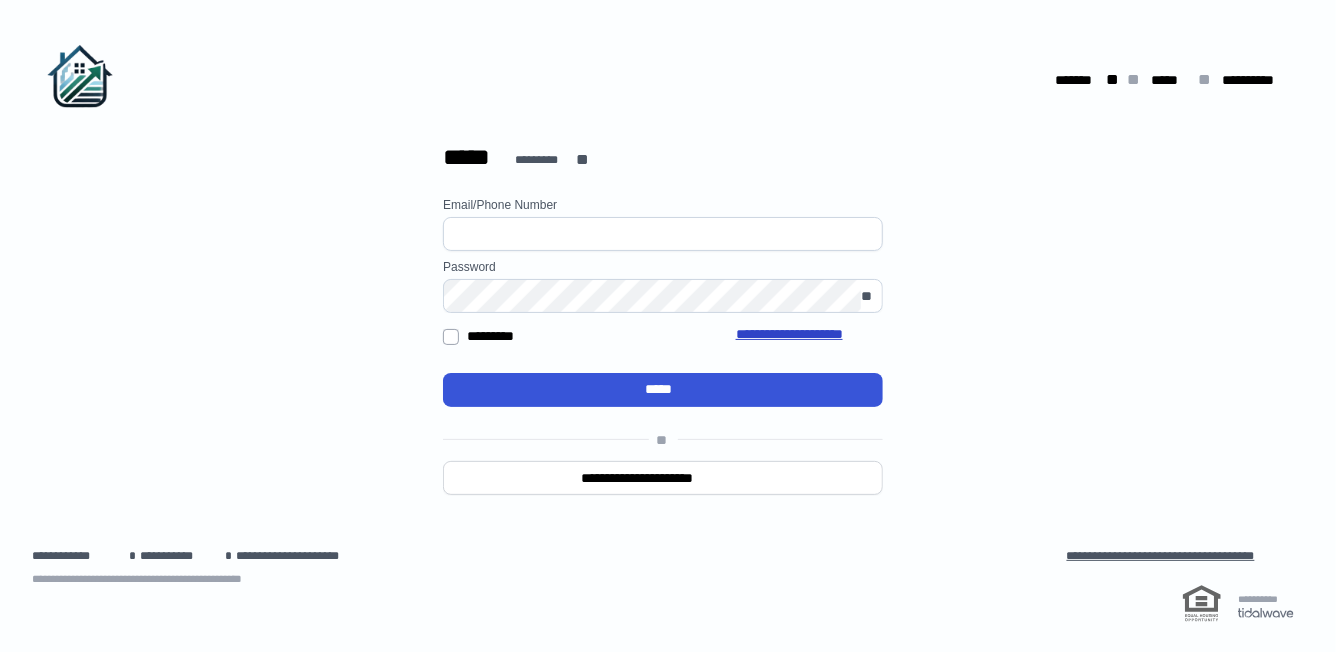 type on "**********" 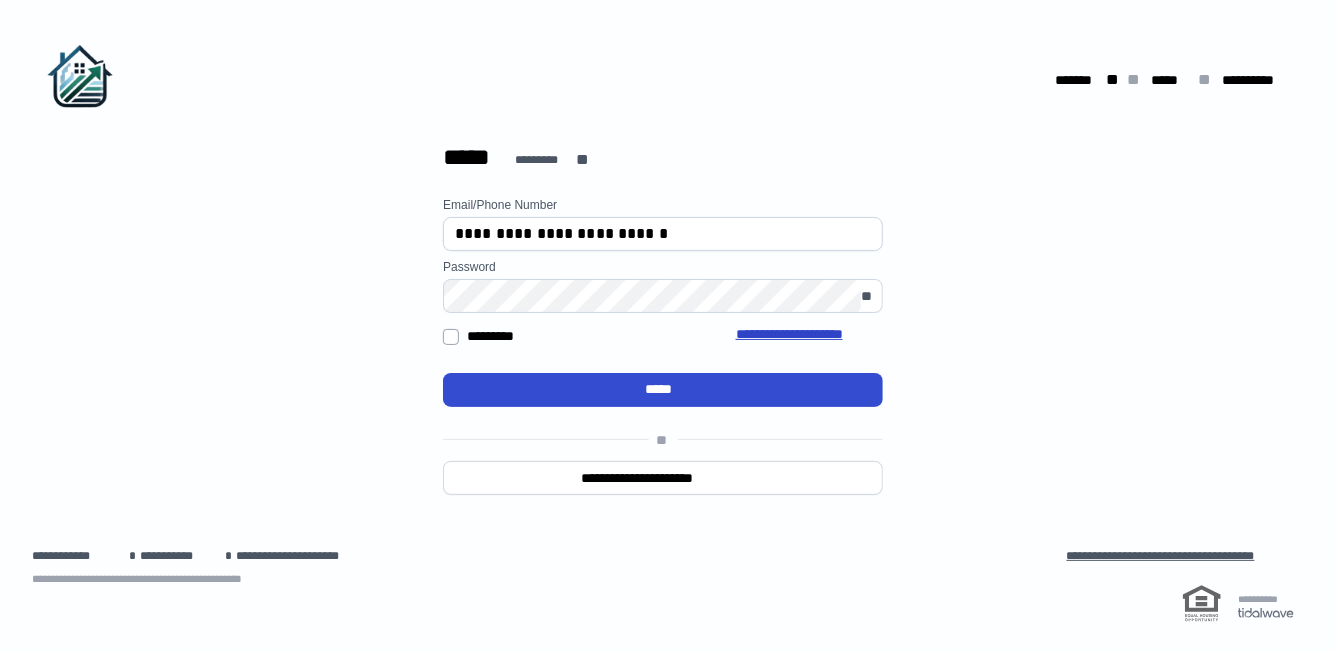 click on "*****" at bounding box center [663, 389] 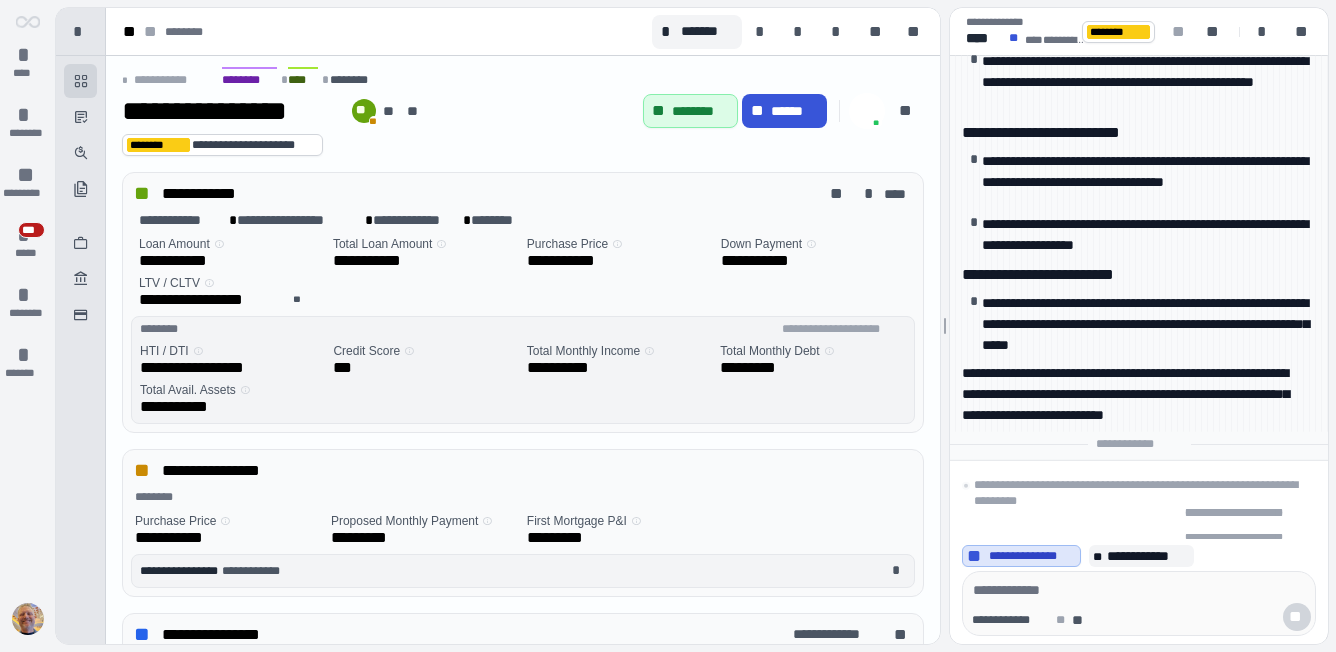 scroll, scrollTop: 0, scrollLeft: 0, axis: both 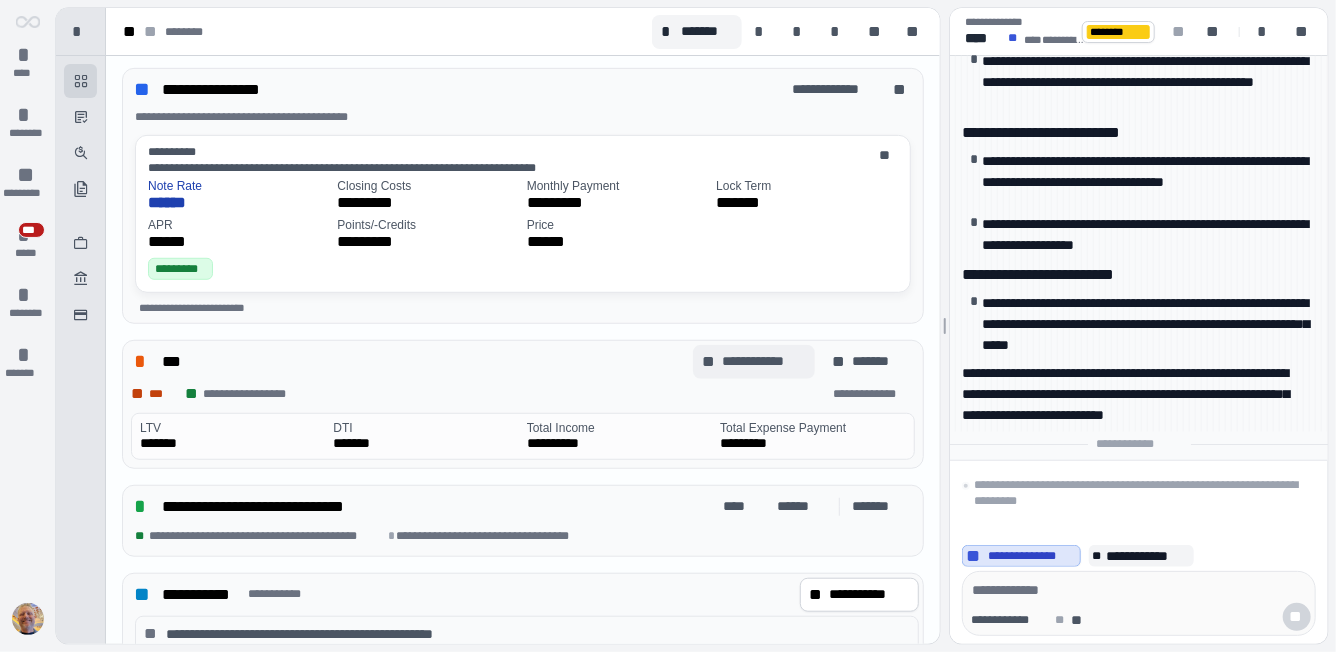 click on "**********" at bounding box center [764, 361] 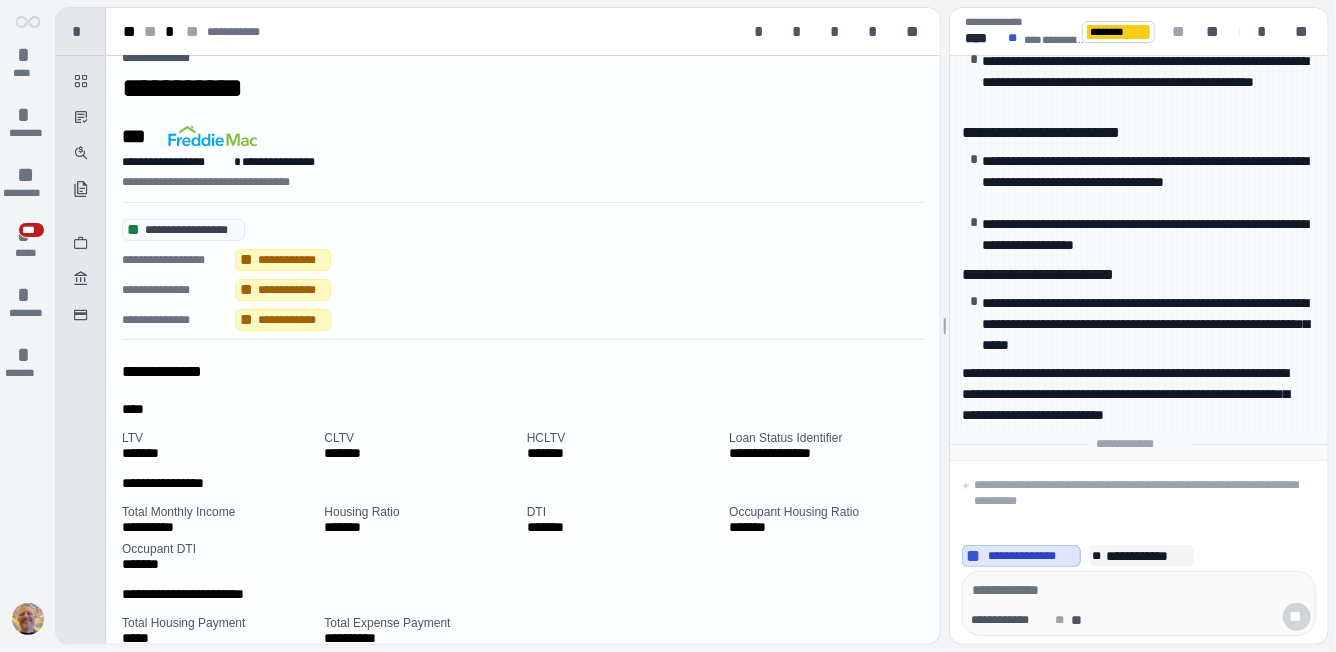 scroll, scrollTop: 0, scrollLeft: 0, axis: both 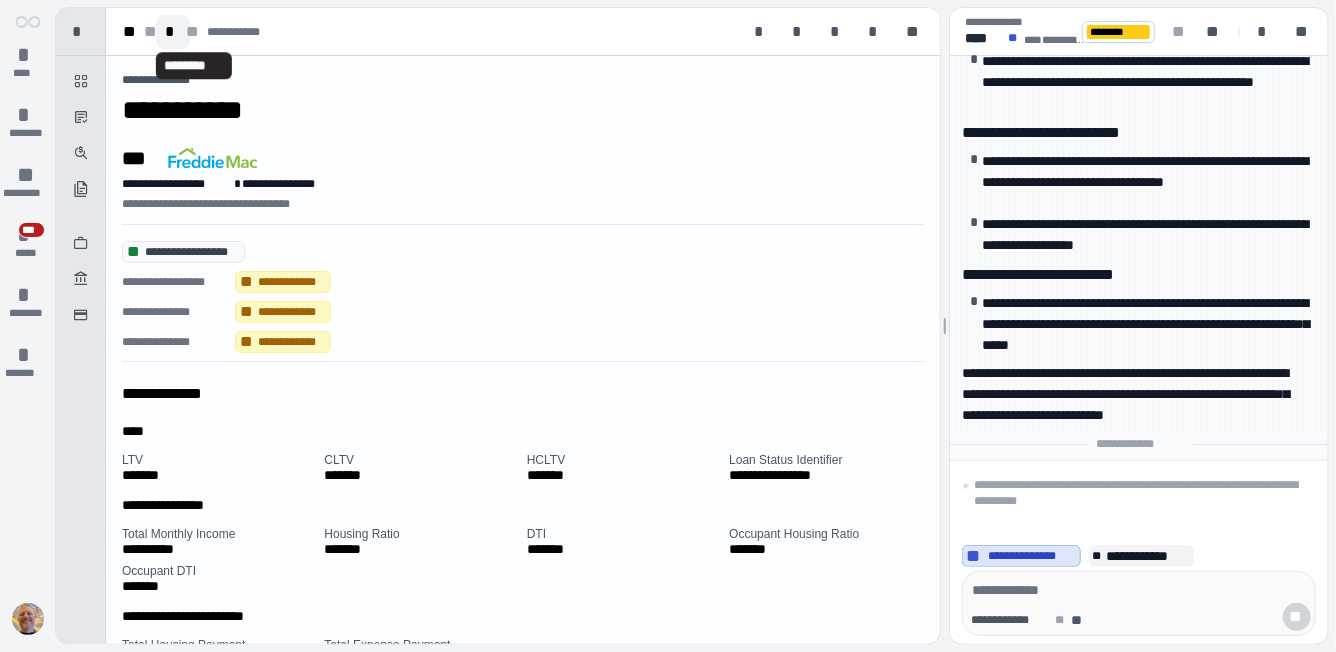 click on "*" at bounding box center (173, 32) 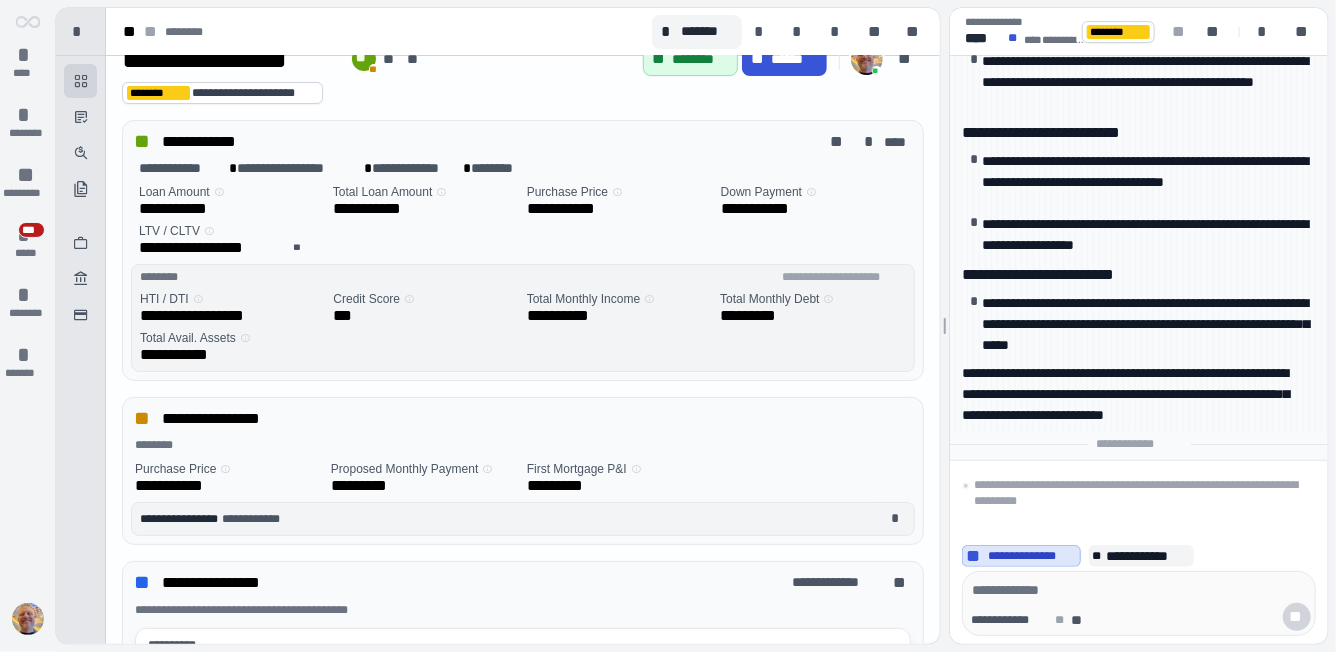 scroll, scrollTop: 0, scrollLeft: 0, axis: both 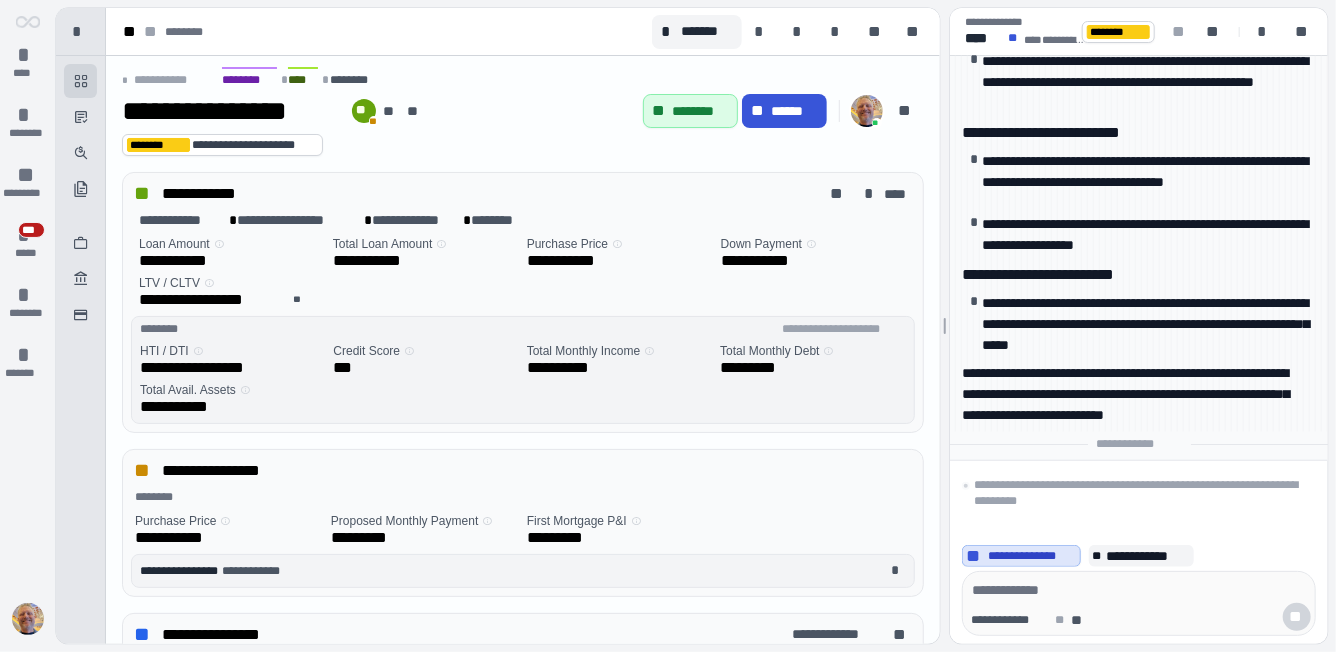 click at bounding box center [1139, 590] 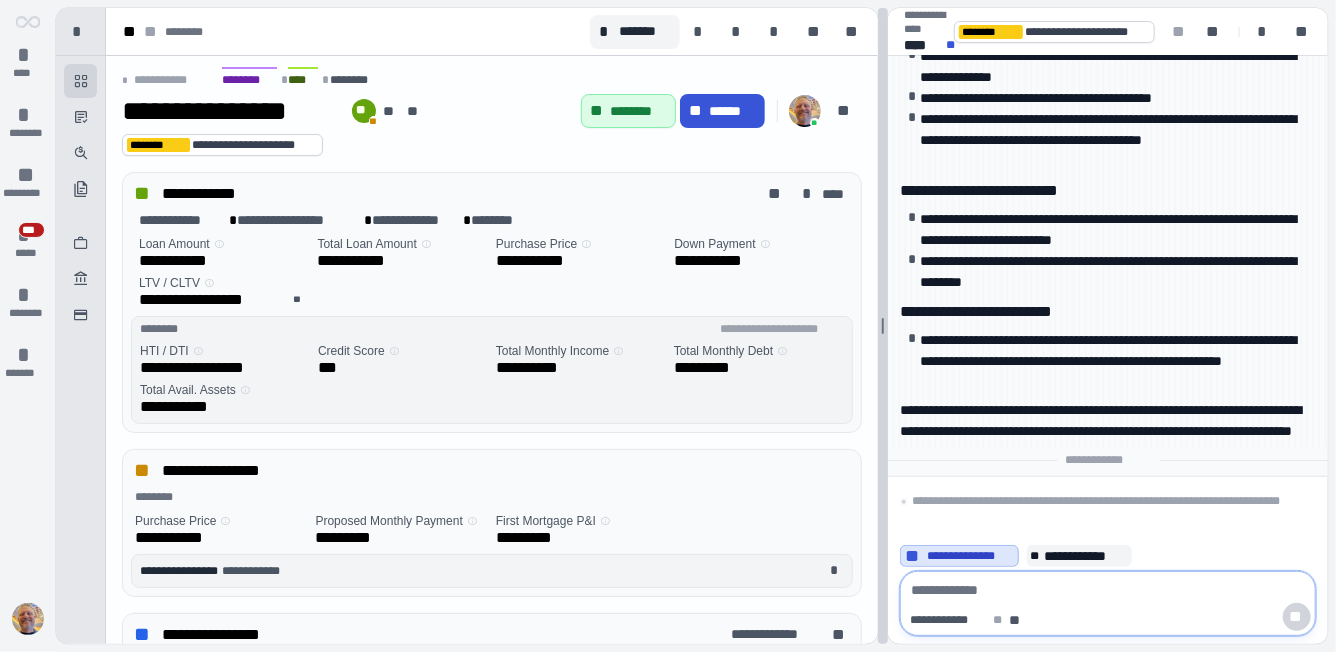 click at bounding box center (883, 326) 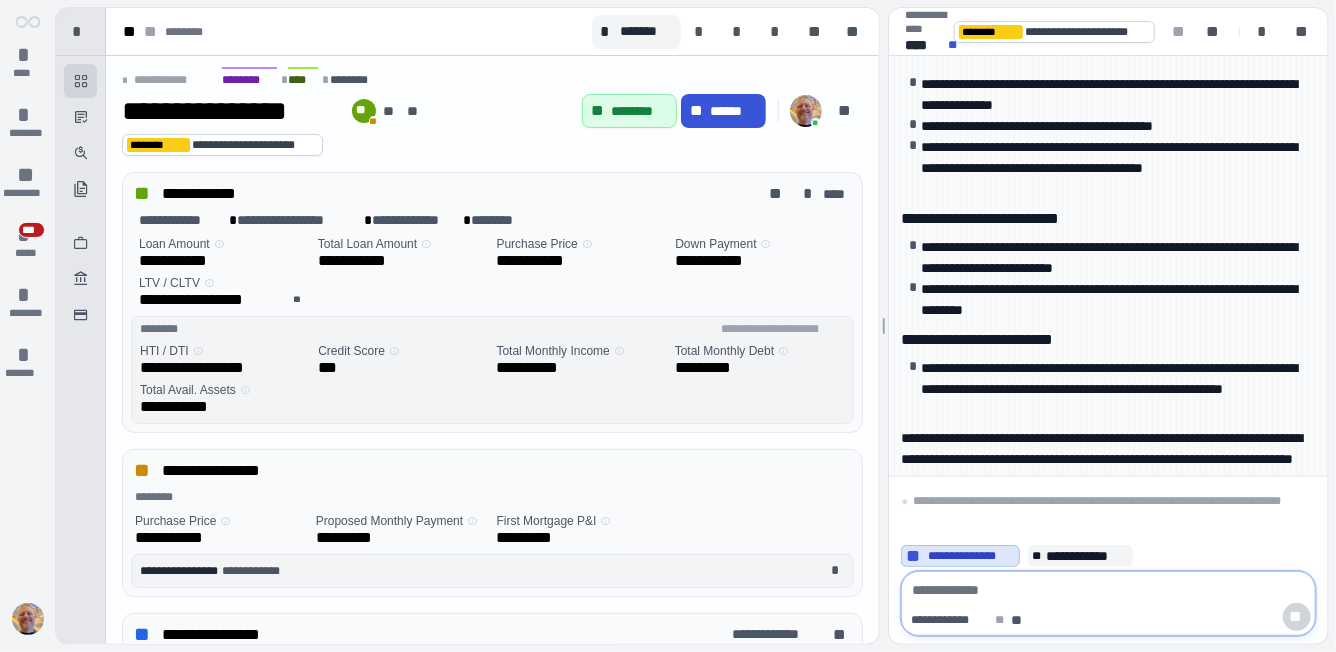 click at bounding box center (1108, 590) 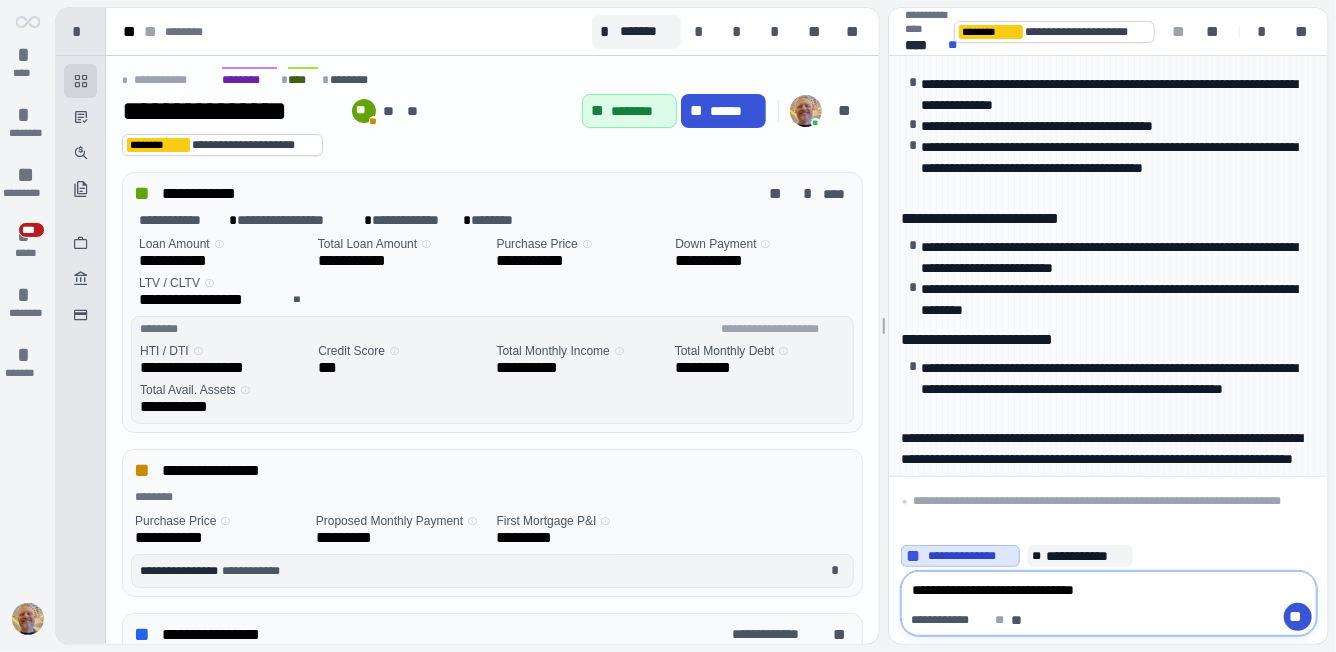 type on "**********" 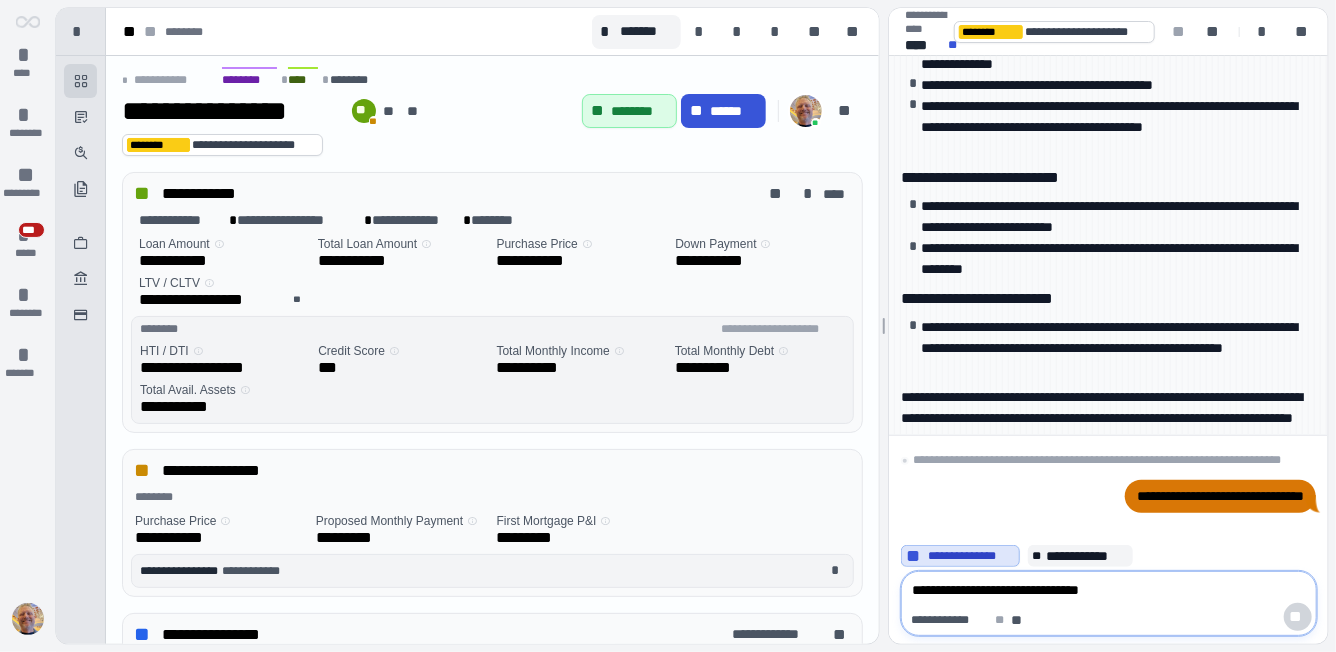 type 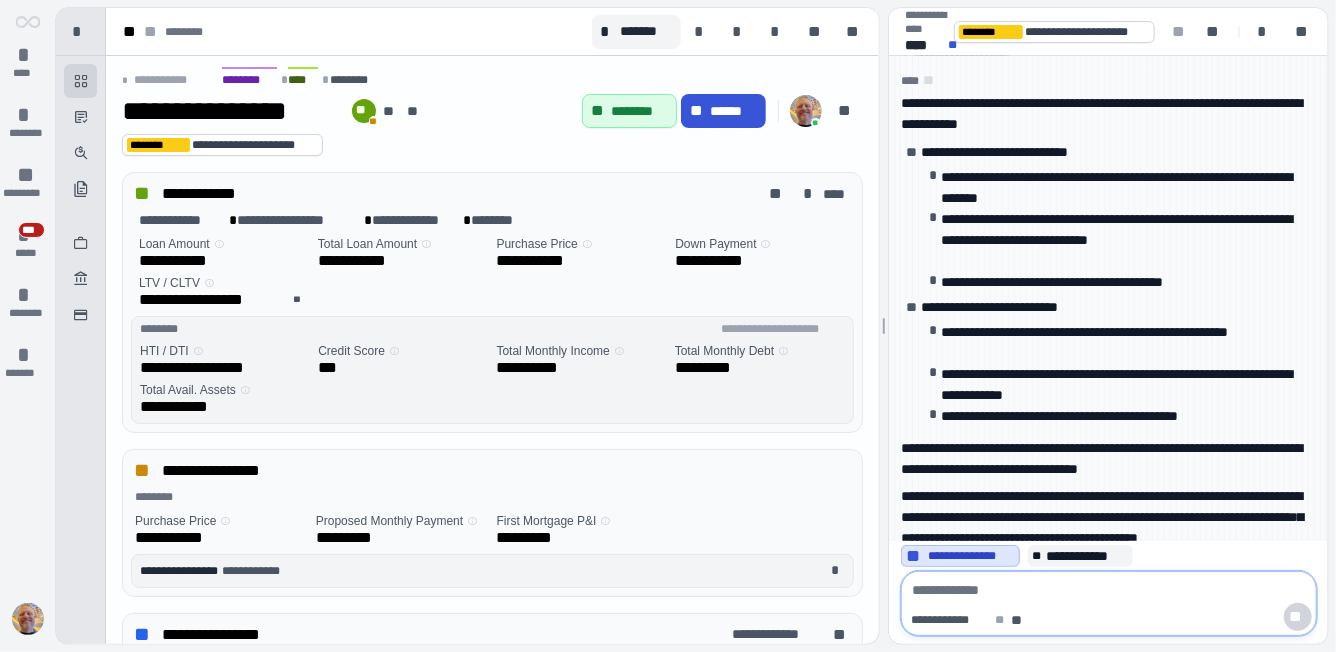 scroll, scrollTop: 48, scrollLeft: 0, axis: vertical 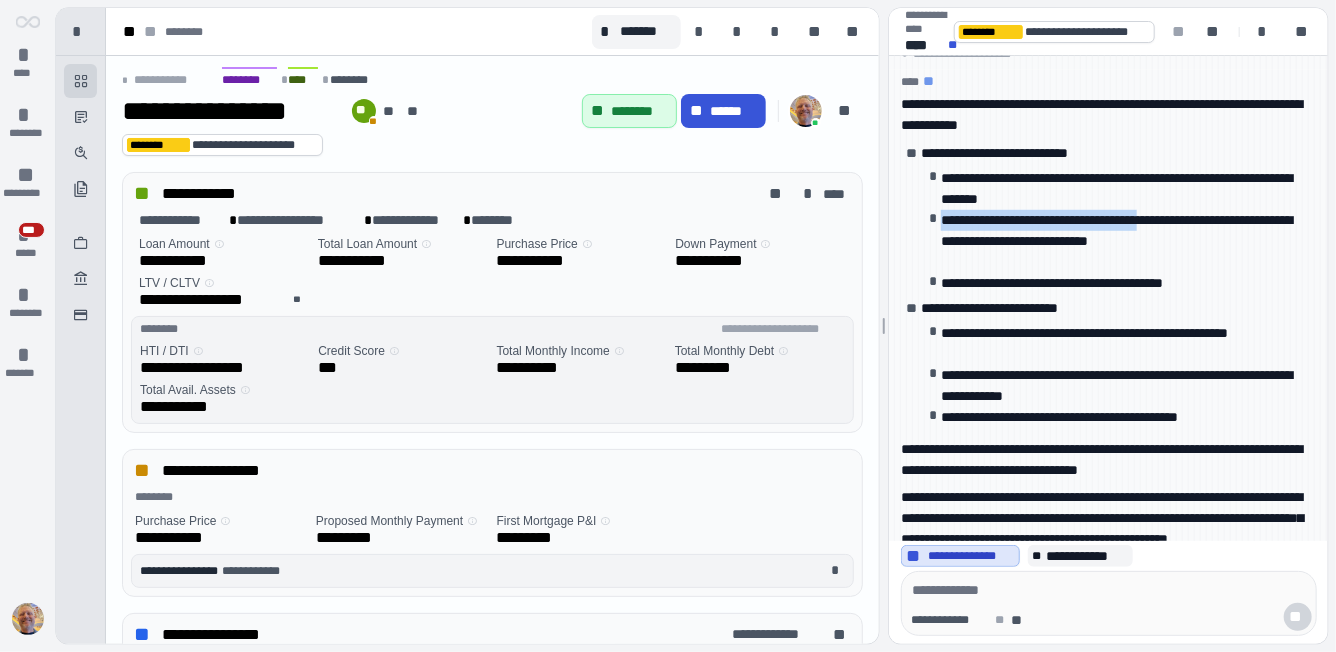 drag, startPoint x: 938, startPoint y: 176, endPoint x: 1202, endPoint y: 178, distance: 264.00757 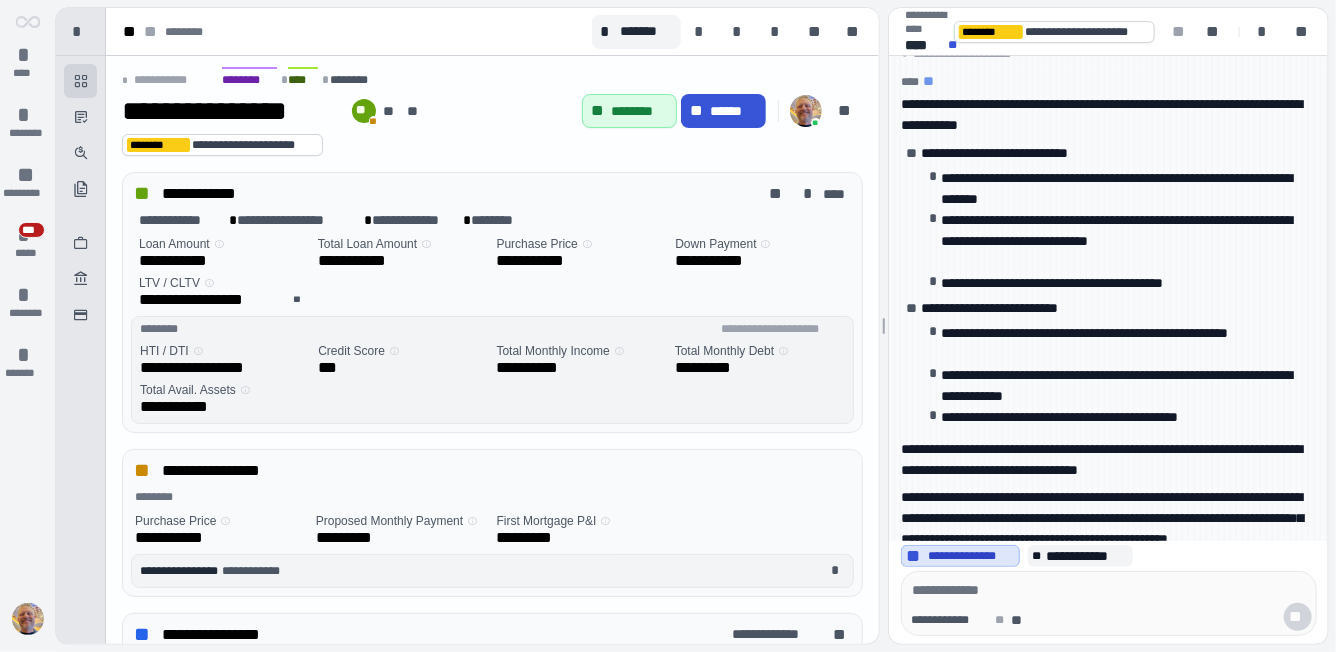 scroll, scrollTop: 0, scrollLeft: 0, axis: both 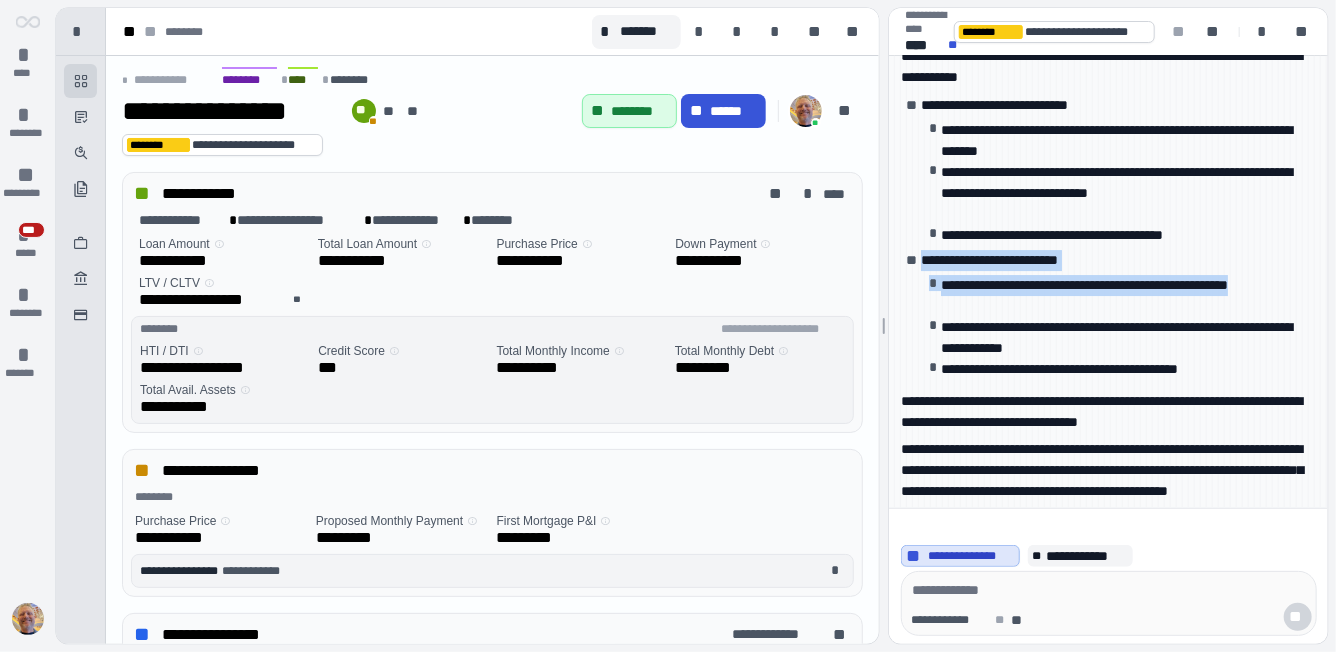 drag, startPoint x: 920, startPoint y: 220, endPoint x: 1047, endPoint y: 256, distance: 132.00378 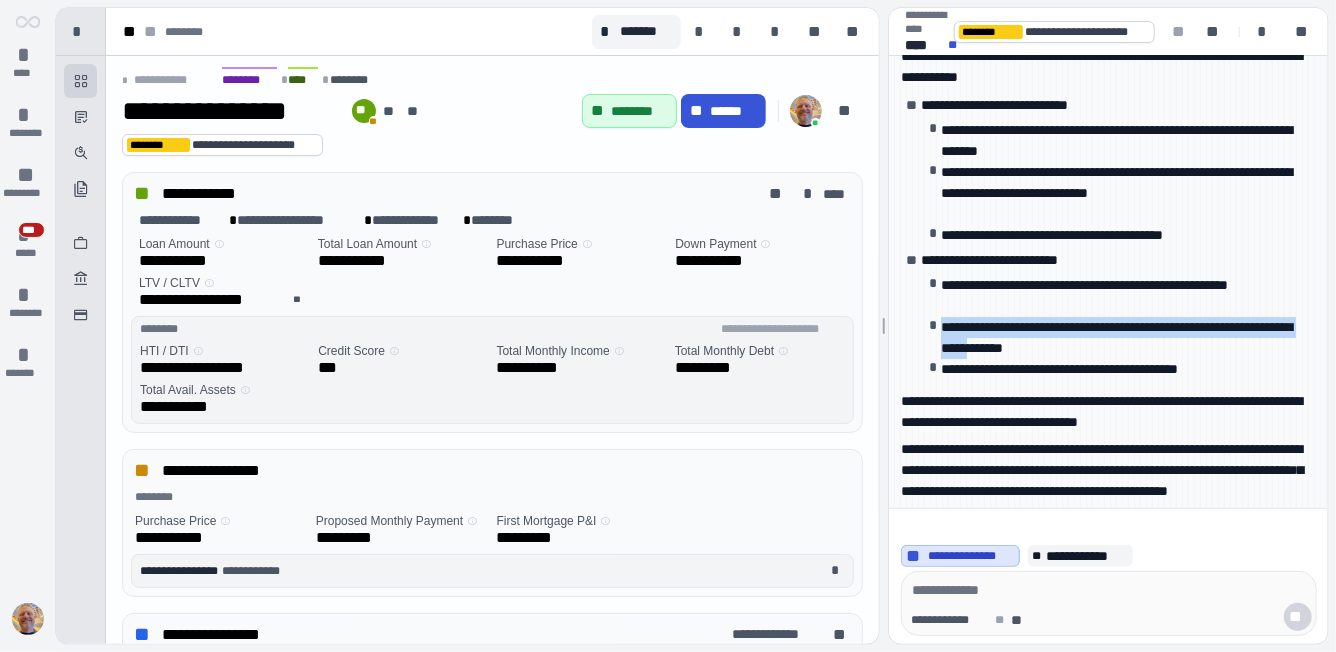 drag, startPoint x: 942, startPoint y: 288, endPoint x: 1164, endPoint y: 300, distance: 222.32408 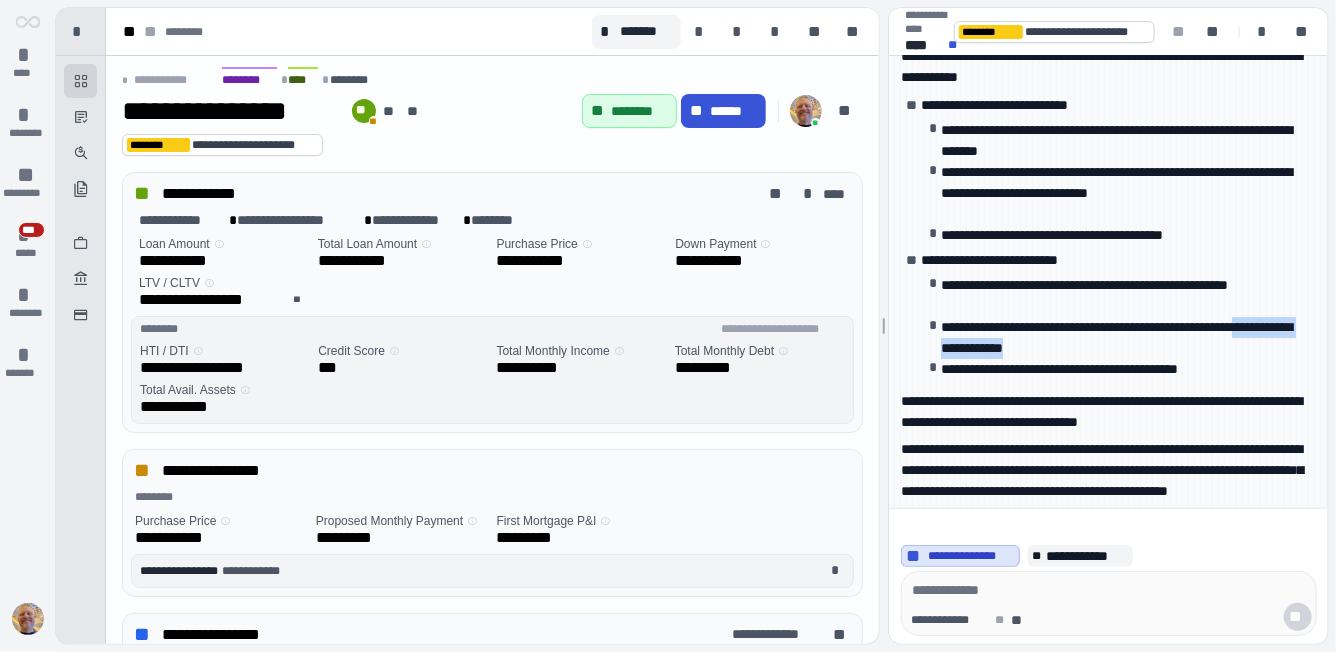 drag, startPoint x: 1049, startPoint y: 307, endPoint x: 1217, endPoint y: 308, distance: 168.00298 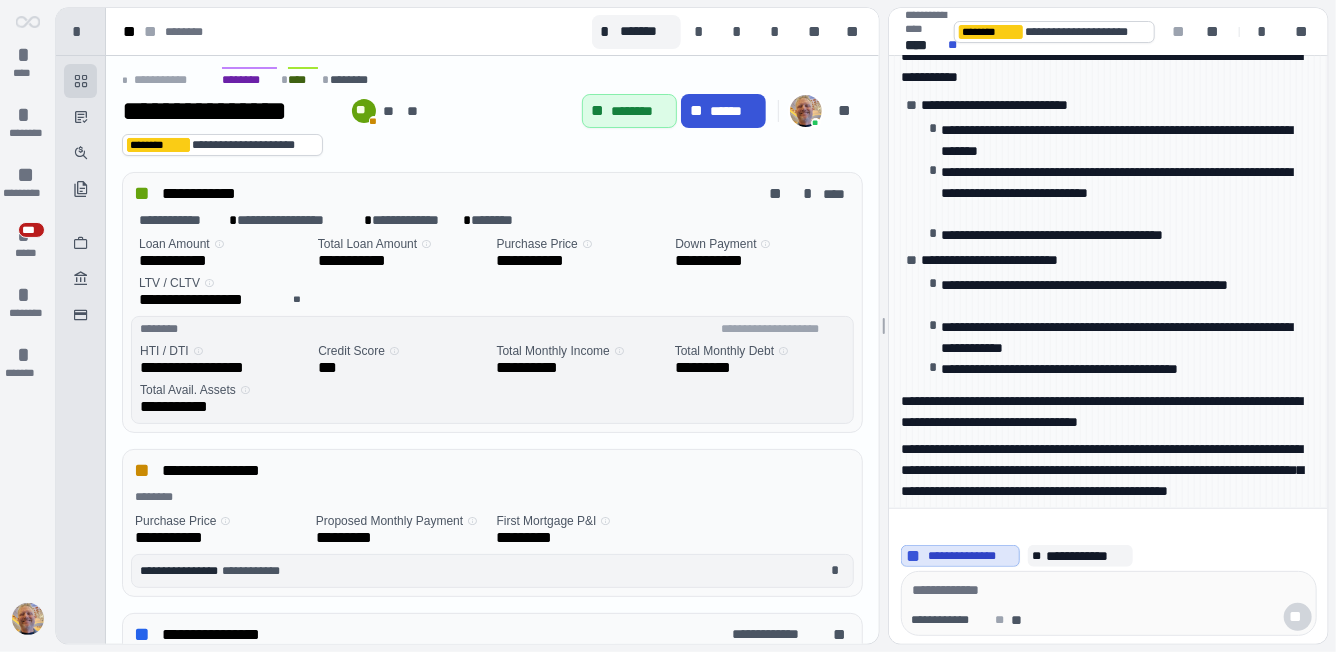 click on "**********" at bounding box center (1116, 337) 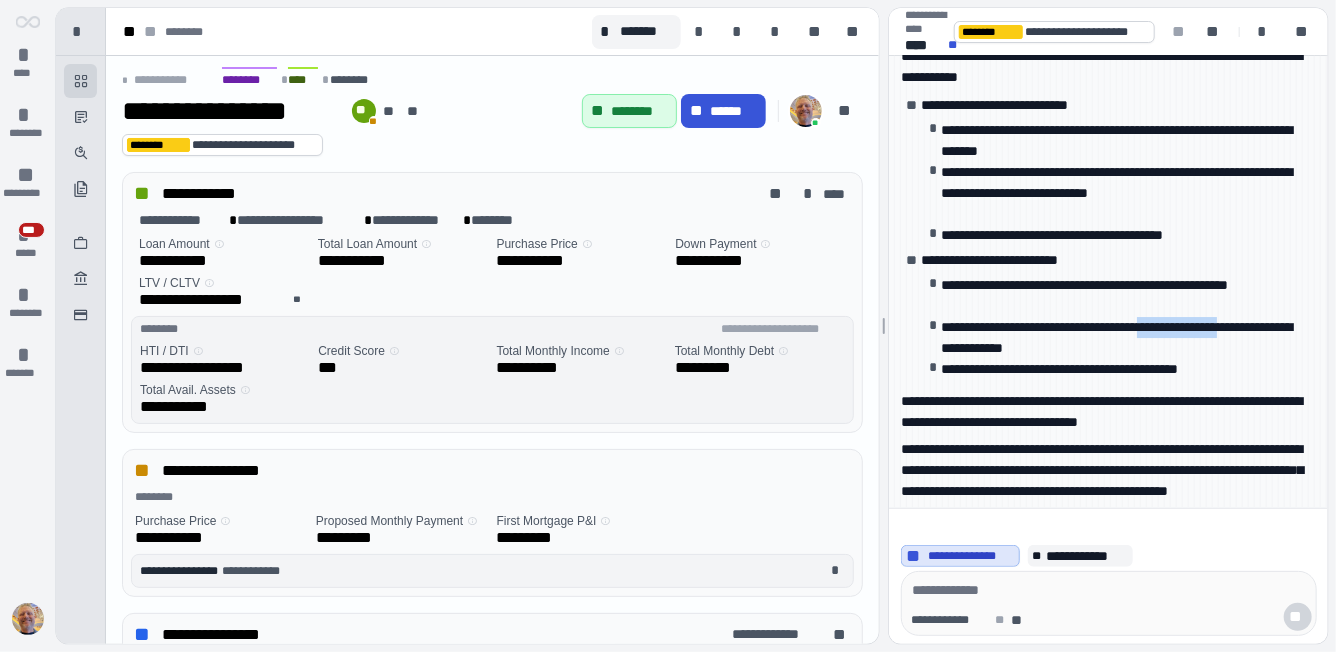 drag, startPoint x: 1218, startPoint y: 282, endPoint x: 1024, endPoint y: 304, distance: 195.24344 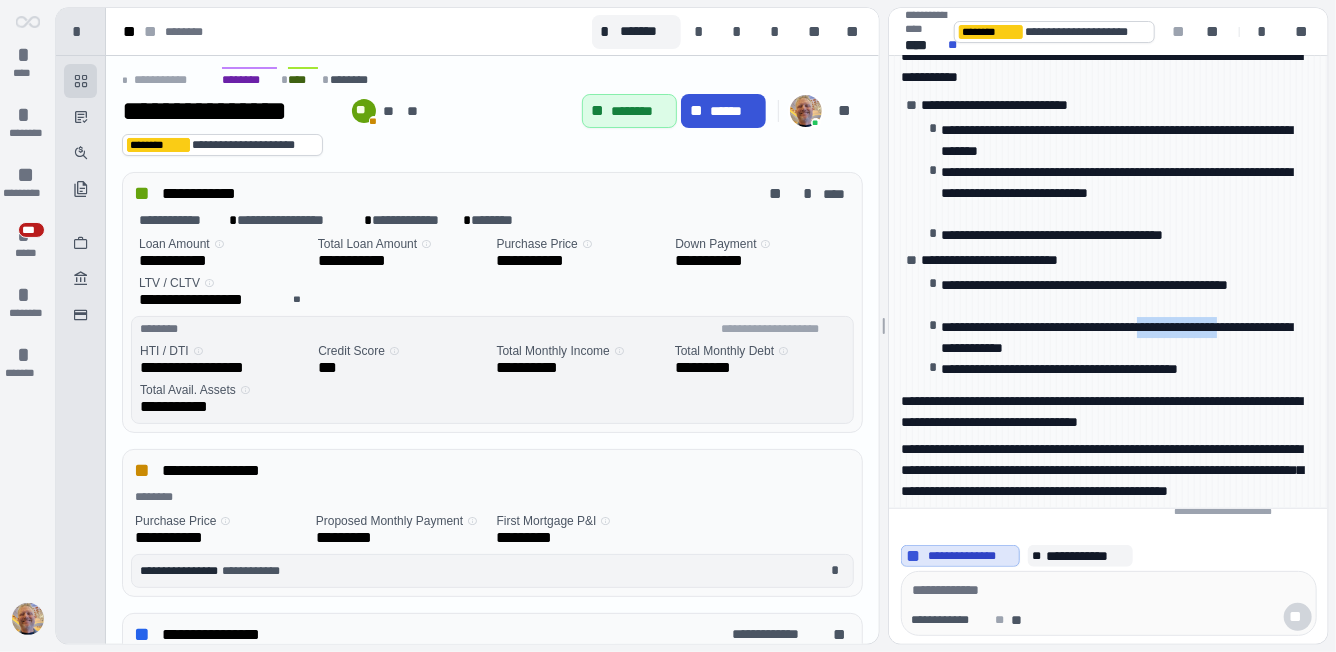 click on "**********" at bounding box center [1116, 337] 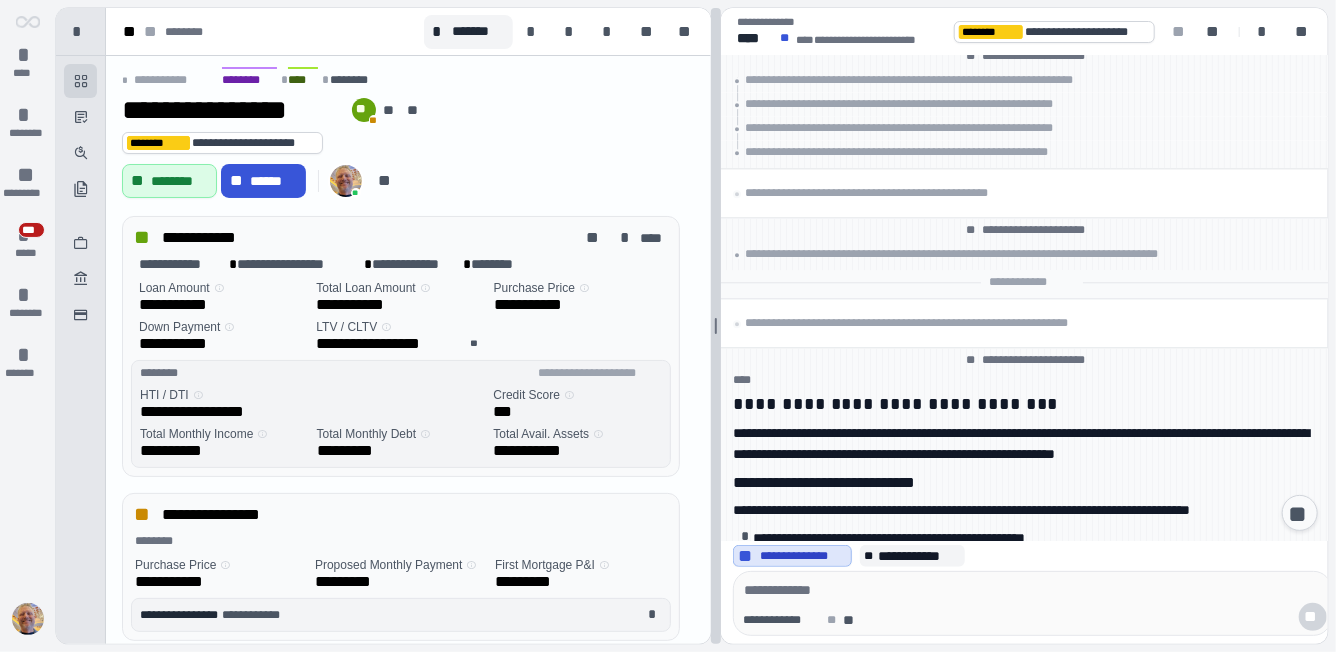 scroll, scrollTop: 777, scrollLeft: 0, axis: vertical 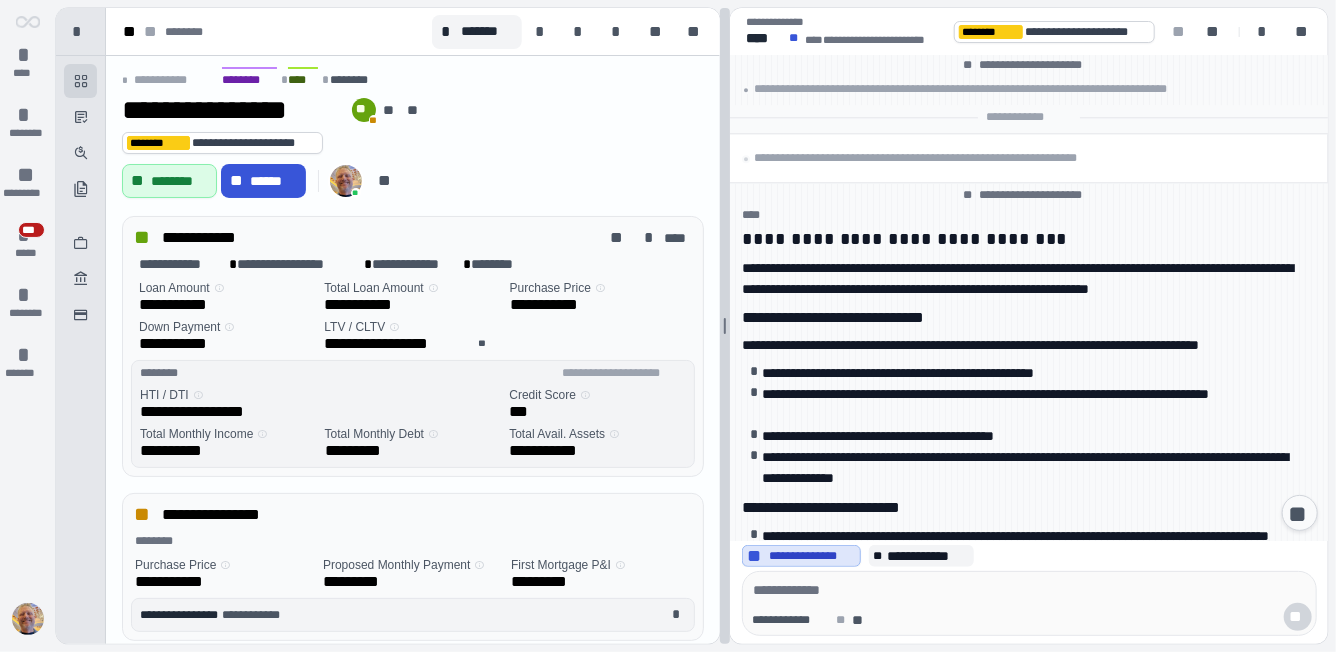 click at bounding box center (725, 326) 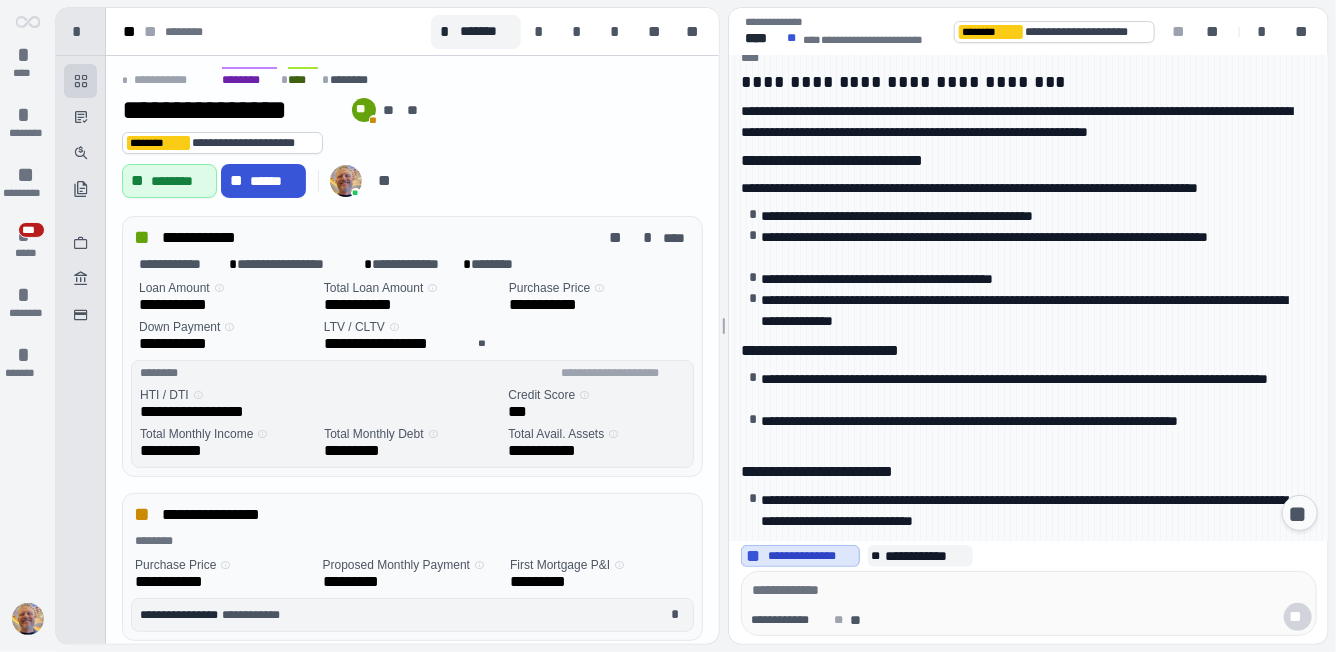 scroll, scrollTop: 617, scrollLeft: 0, axis: vertical 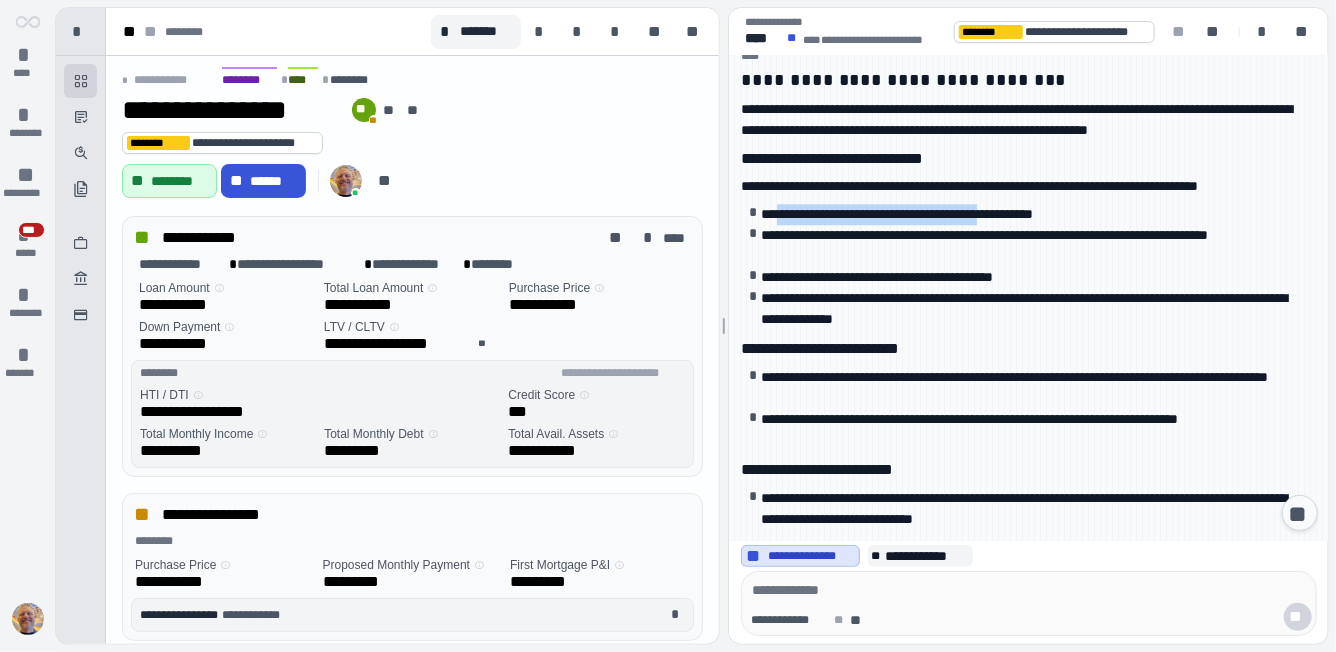 drag, startPoint x: 786, startPoint y: 175, endPoint x: 1061, endPoint y: 178, distance: 275.01636 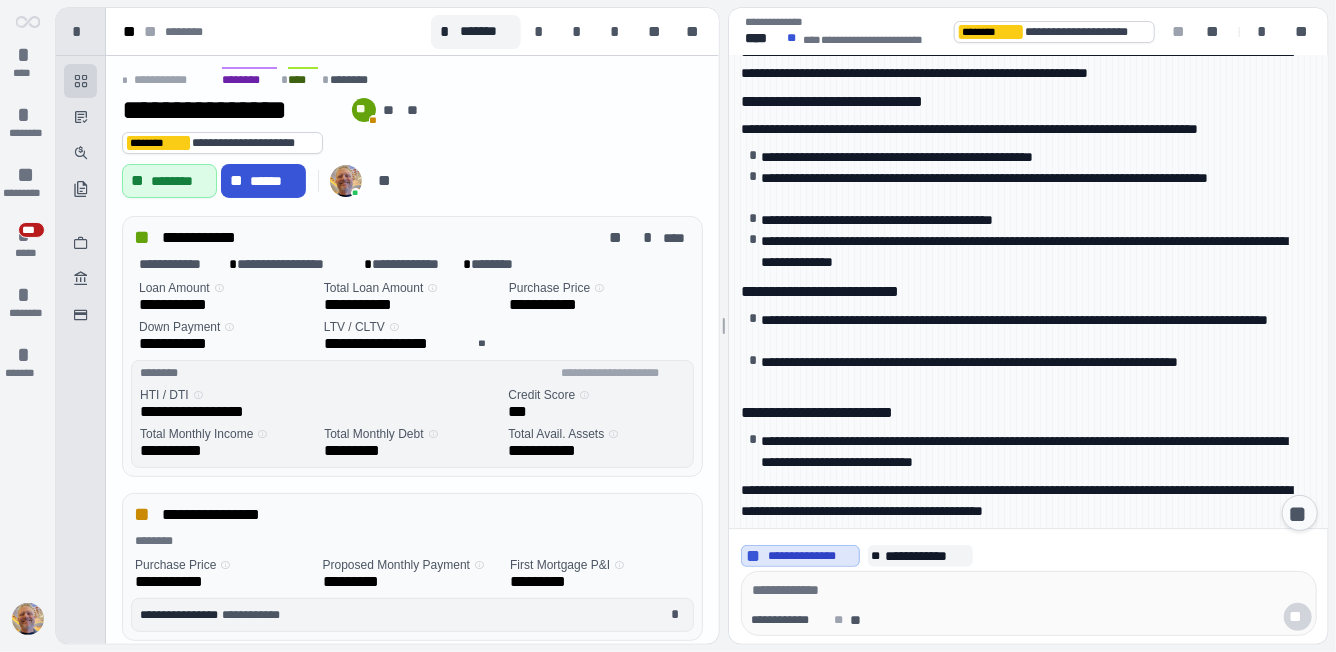 scroll, scrollTop: 554, scrollLeft: 0, axis: vertical 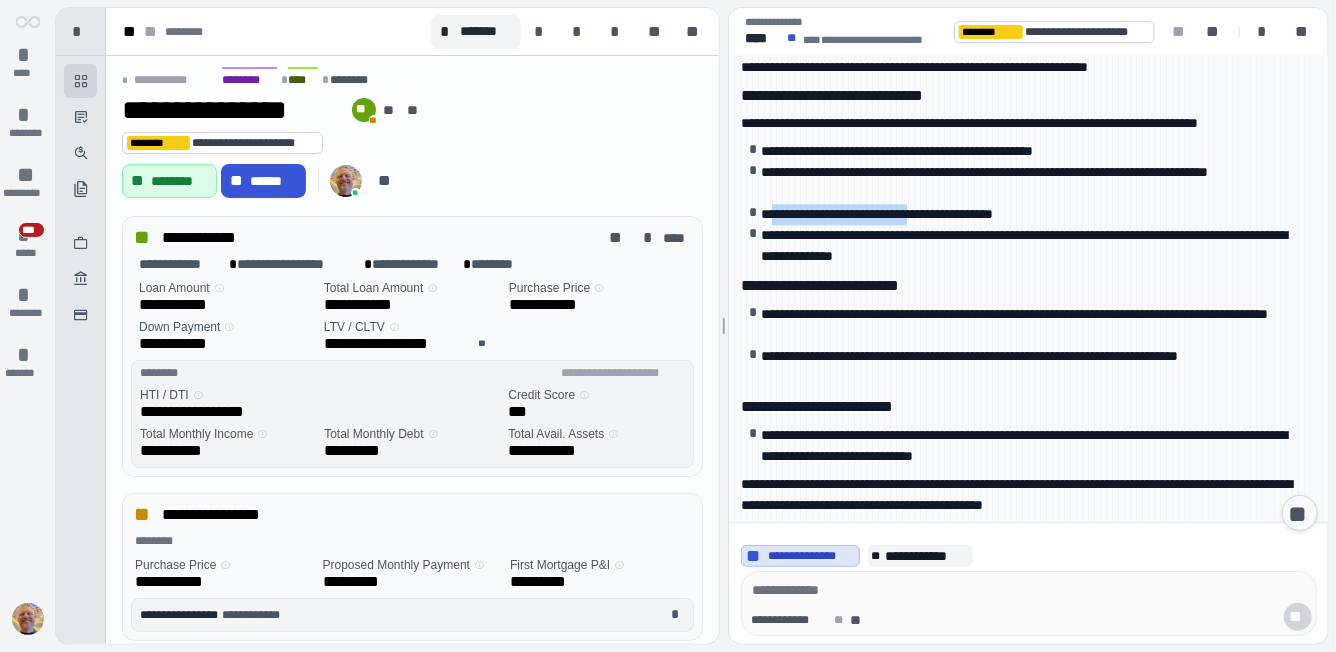 drag, startPoint x: 783, startPoint y: 168, endPoint x: 964, endPoint y: 168, distance: 181 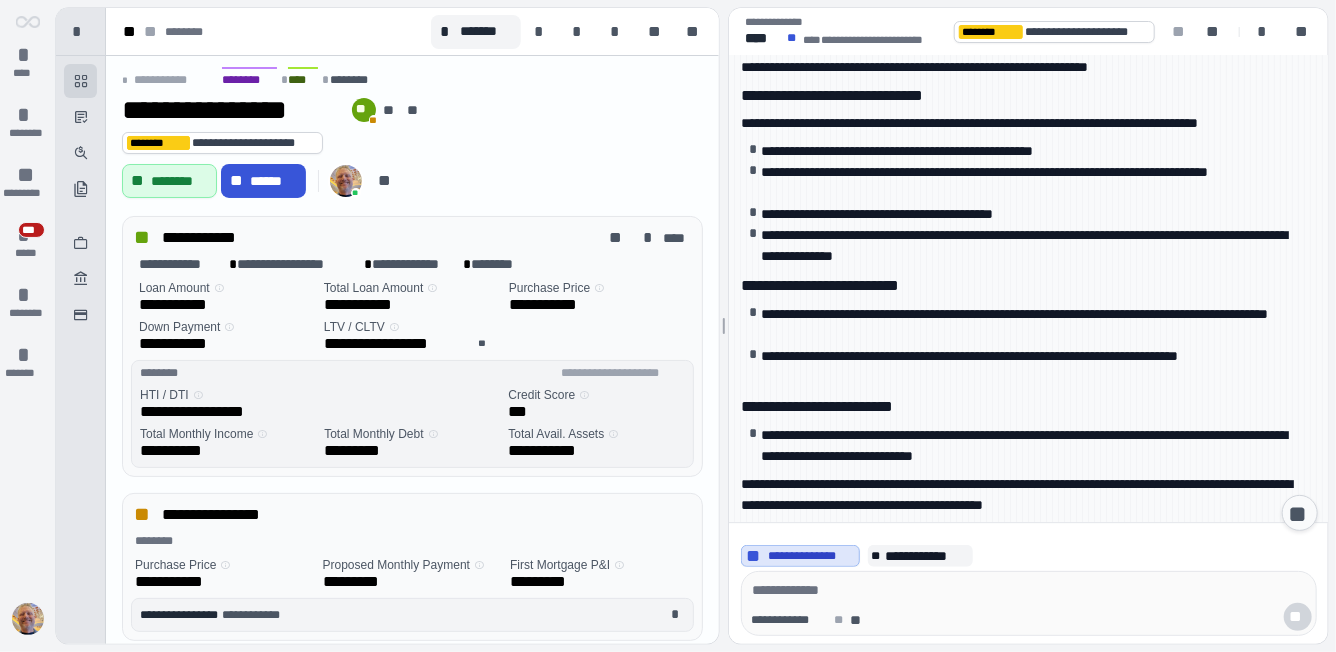 click on "**********" at bounding box center (877, 214) 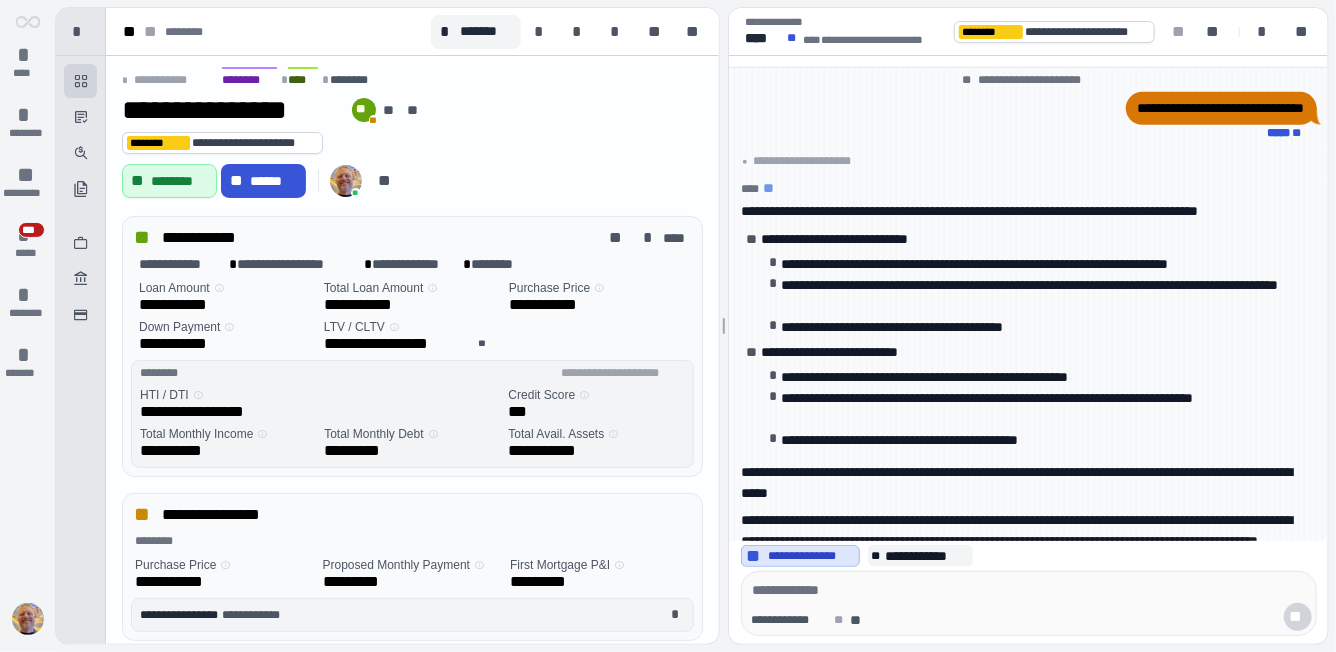 scroll, scrollTop: 0, scrollLeft: 0, axis: both 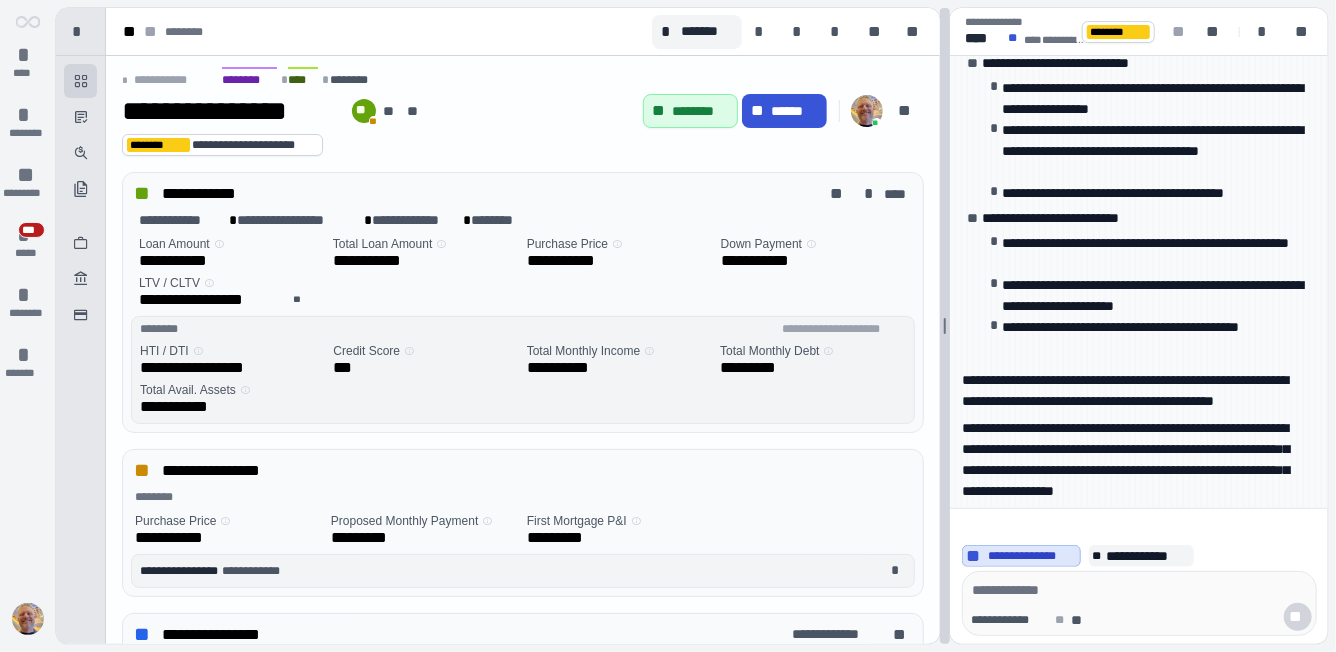 click on "**********" at bounding box center (692, 326) 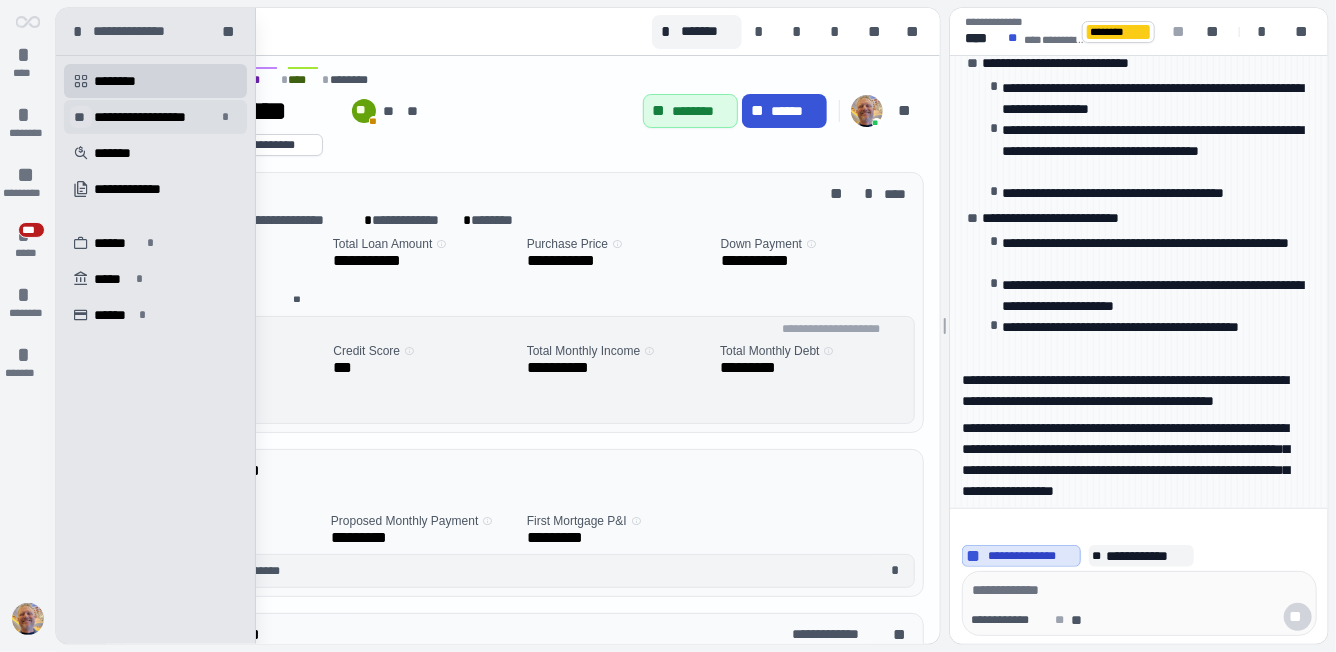 click on "**" at bounding box center [81, 117] 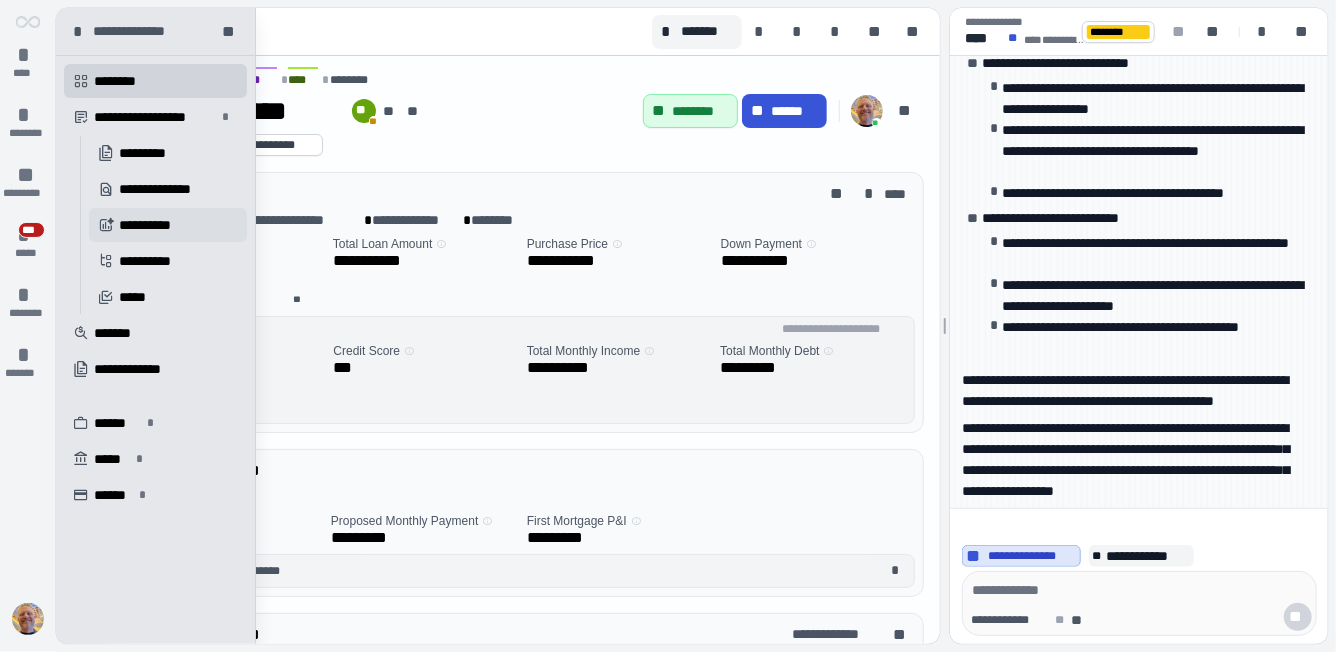 click on "**********" at bounding box center [152, 225] 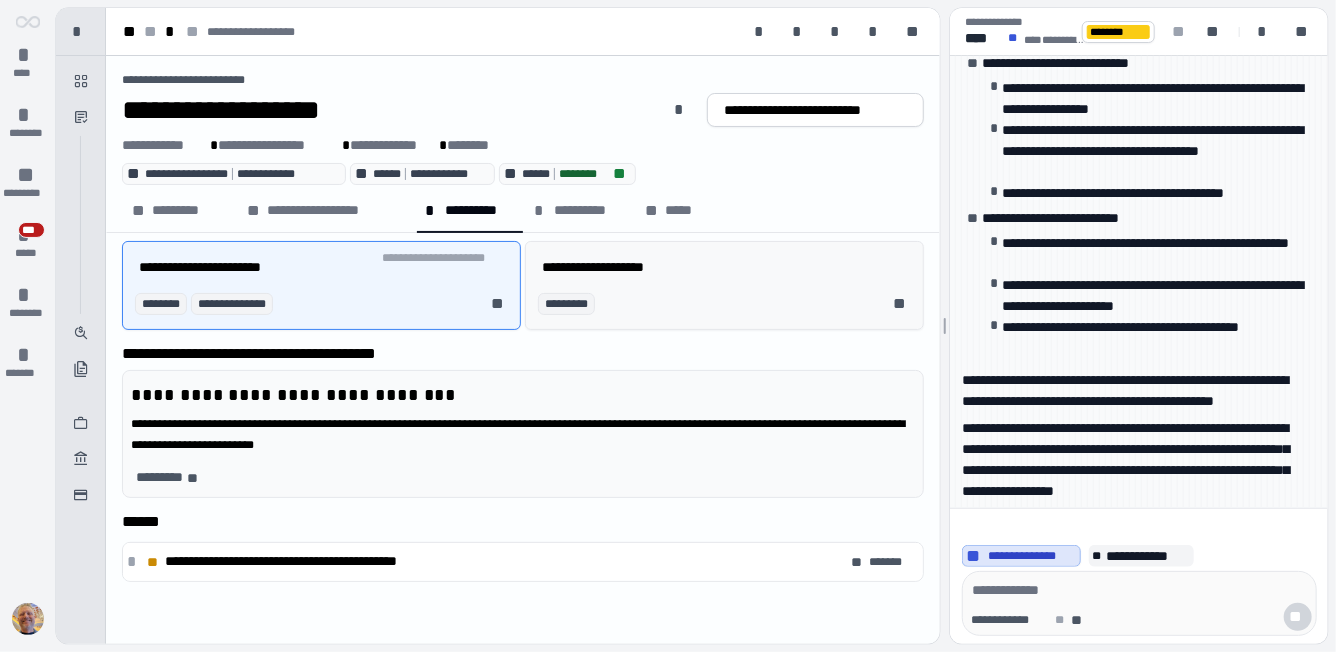 click on "********* **" at bounding box center (728, 304) 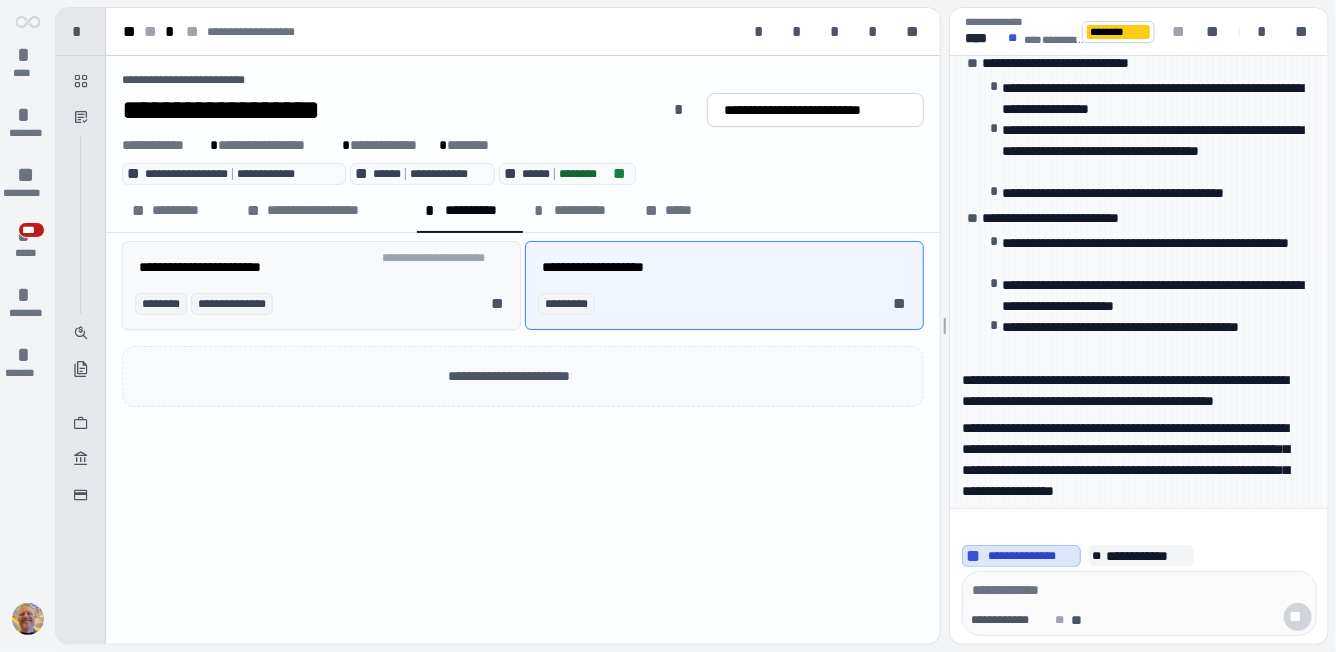 click on "**********" at bounding box center [325, 266] 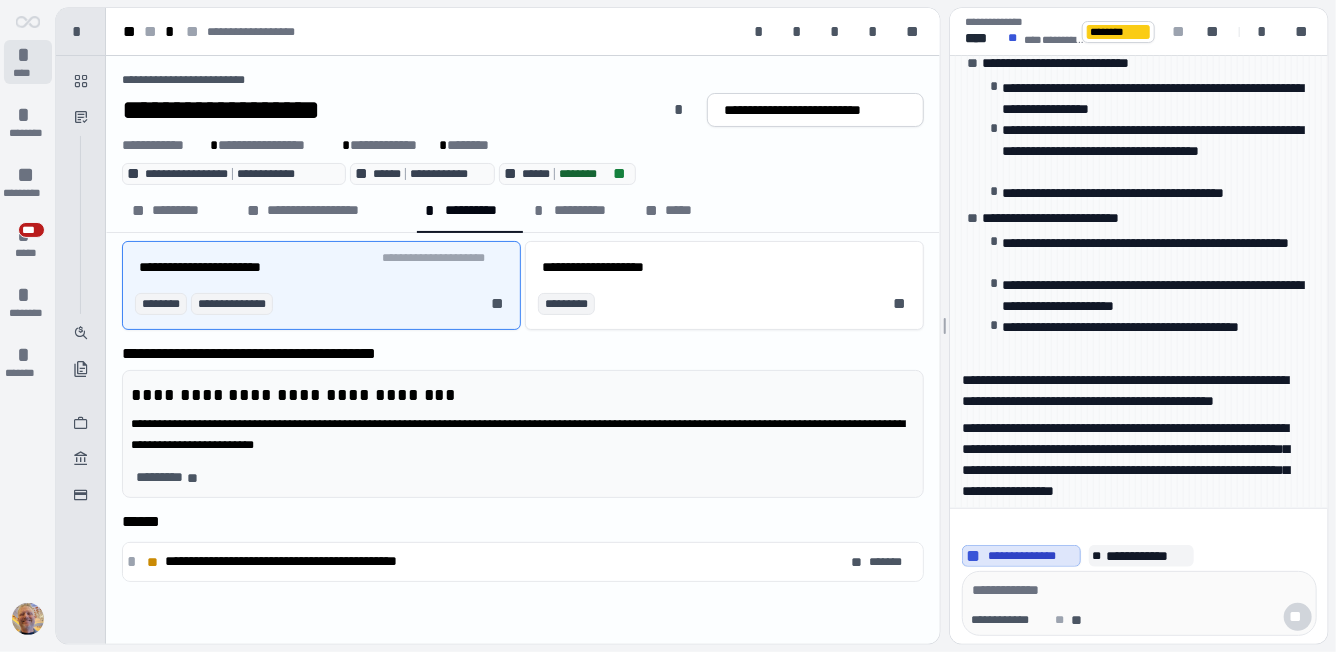 click on "*" at bounding box center (28, 55) 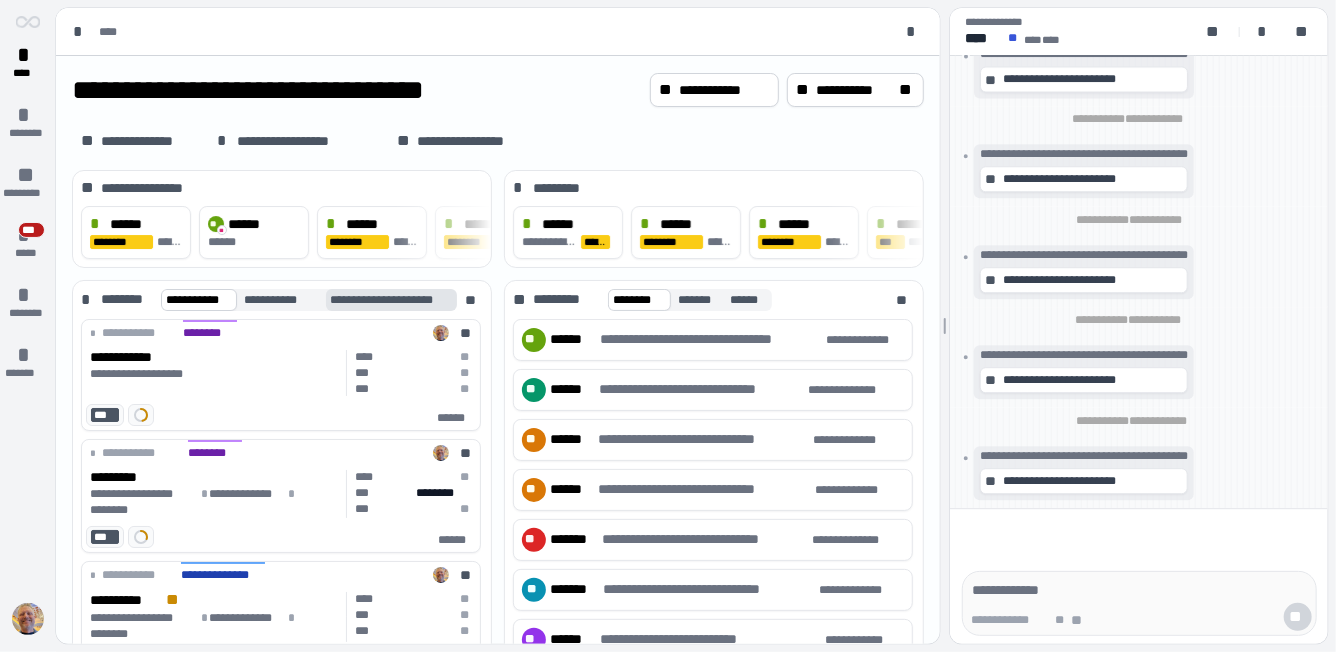 click on "**********" at bounding box center [396, 300] 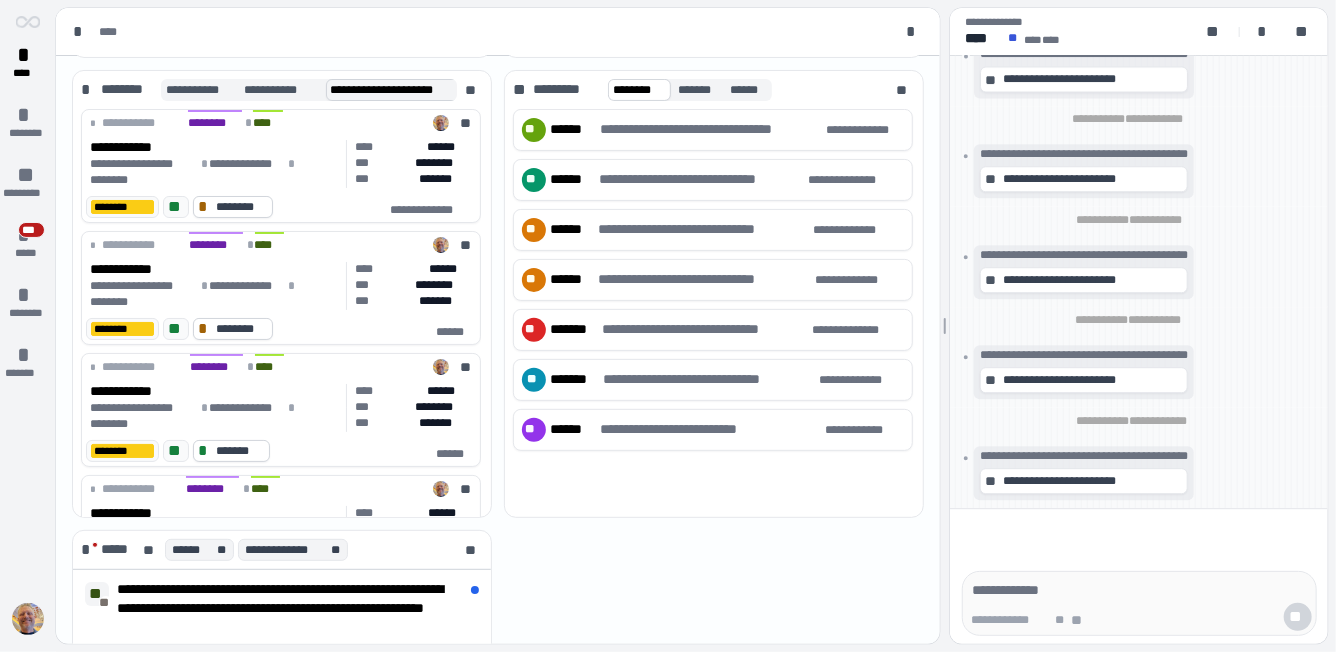 scroll, scrollTop: 209, scrollLeft: 0, axis: vertical 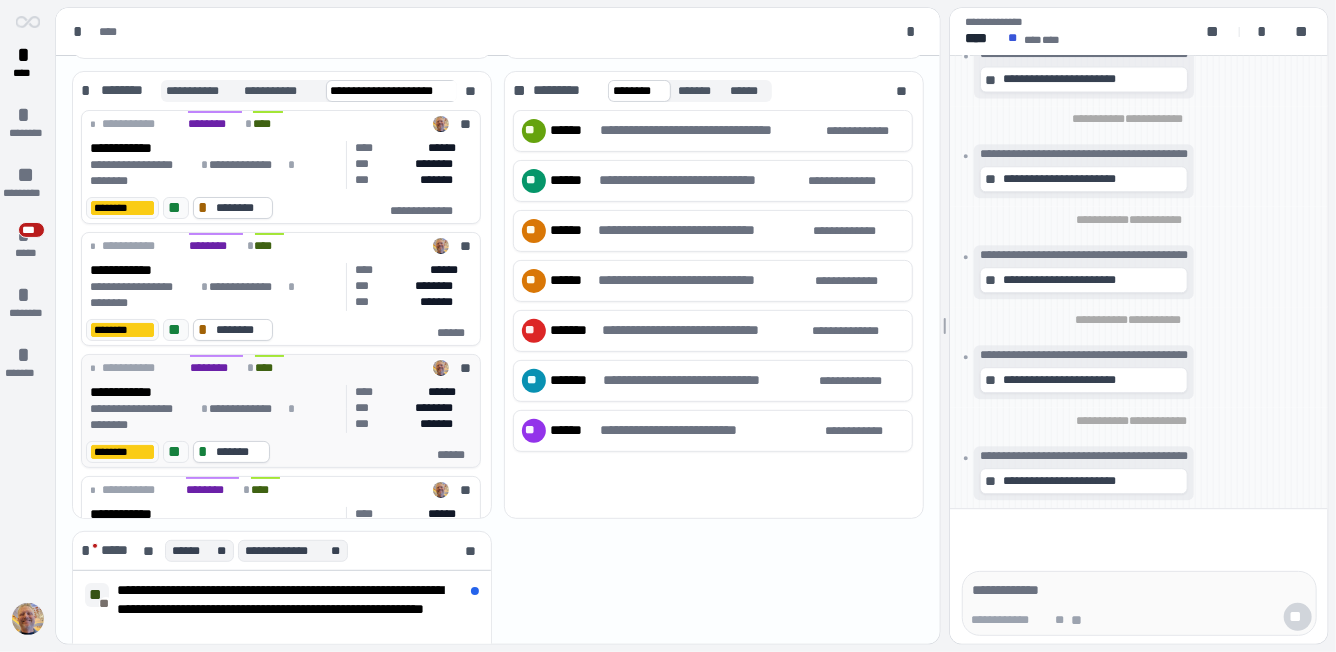click on "**********" at bounding box center (214, 417) 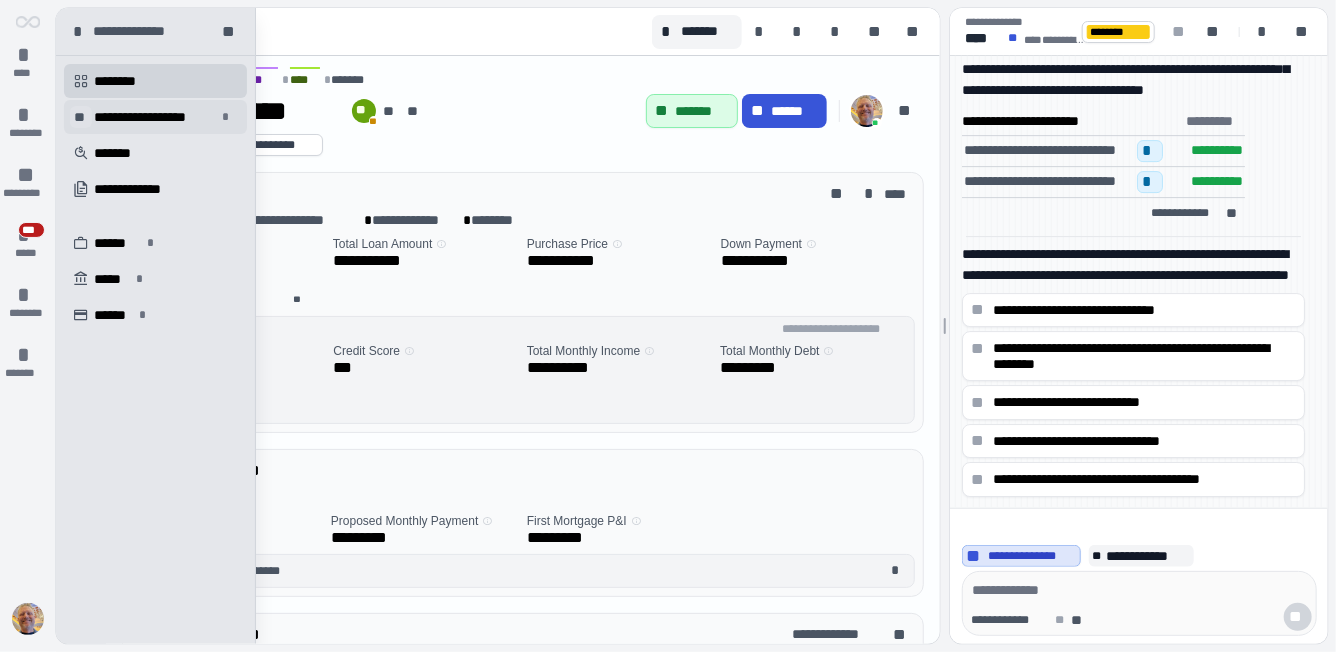 click on "**" at bounding box center (81, 117) 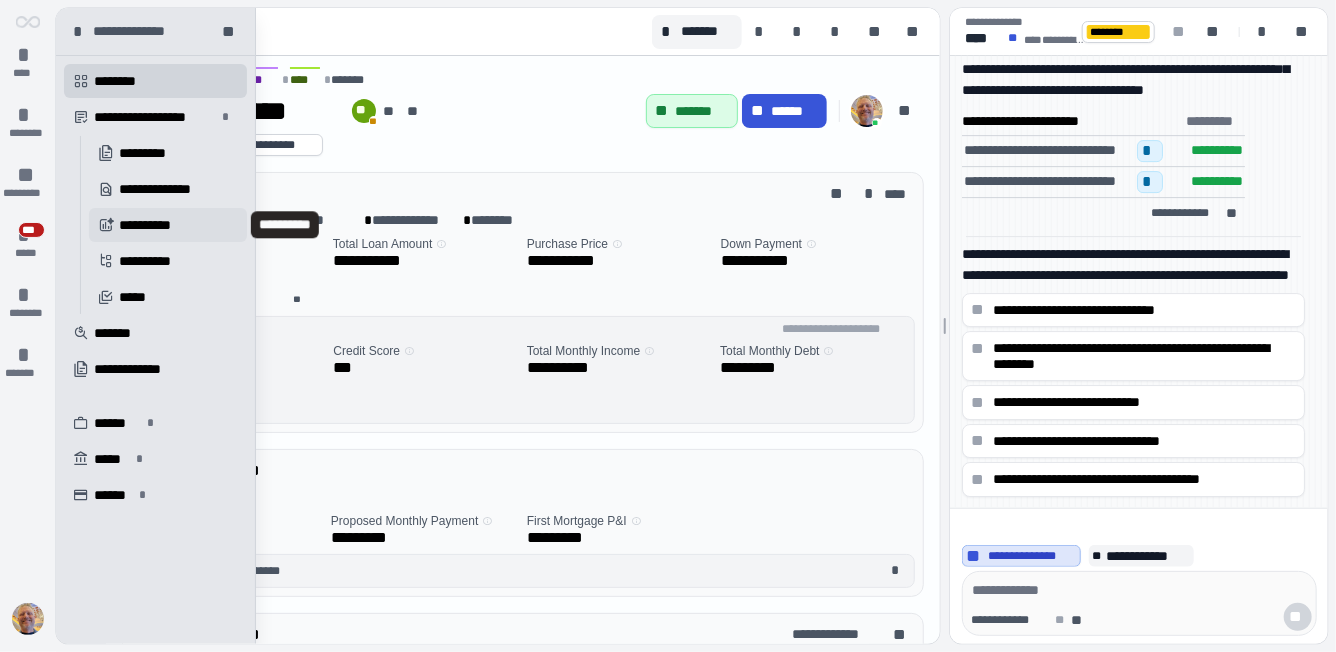 click on "**********" at bounding box center [152, 225] 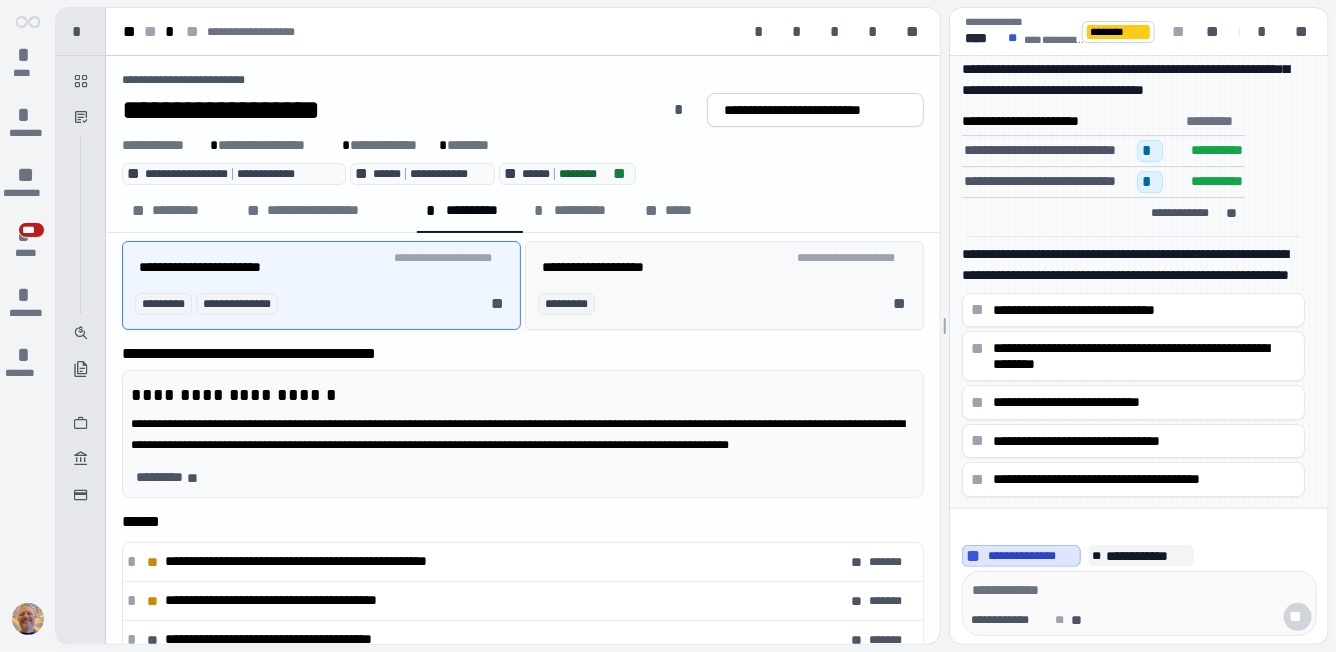 click on "********* **" at bounding box center (728, 304) 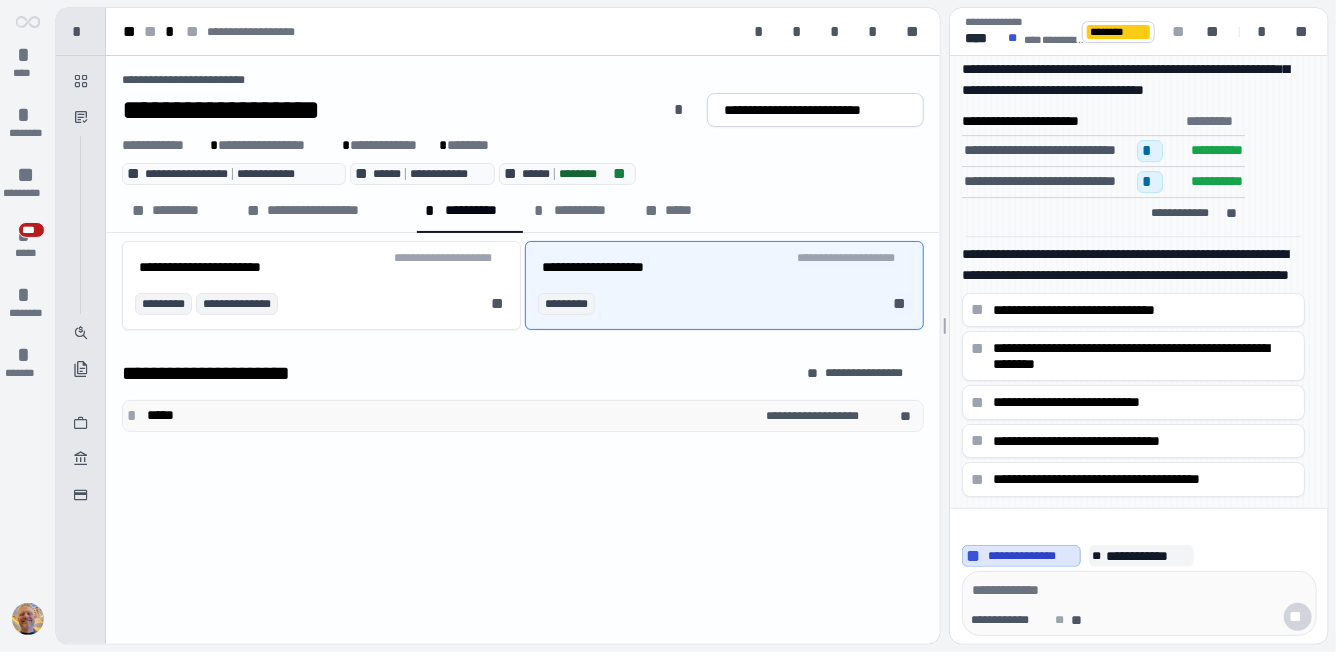 click on "**********" at bounding box center [523, 416] 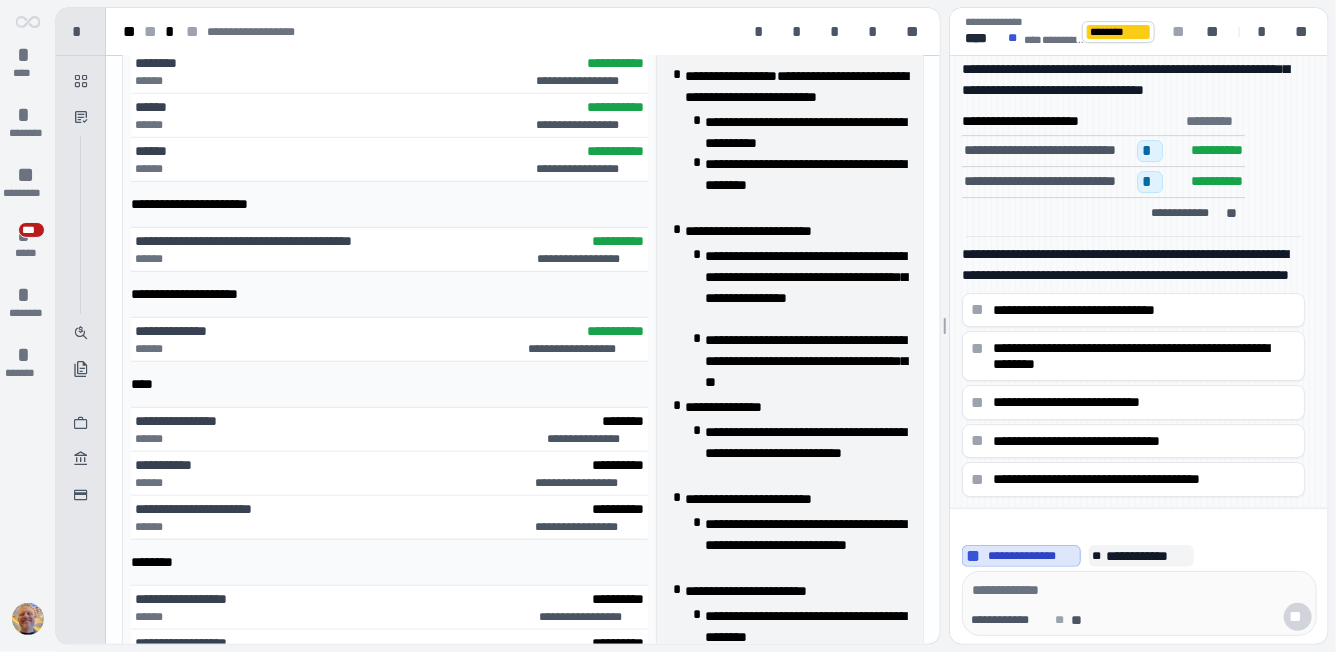 scroll, scrollTop: 584, scrollLeft: 0, axis: vertical 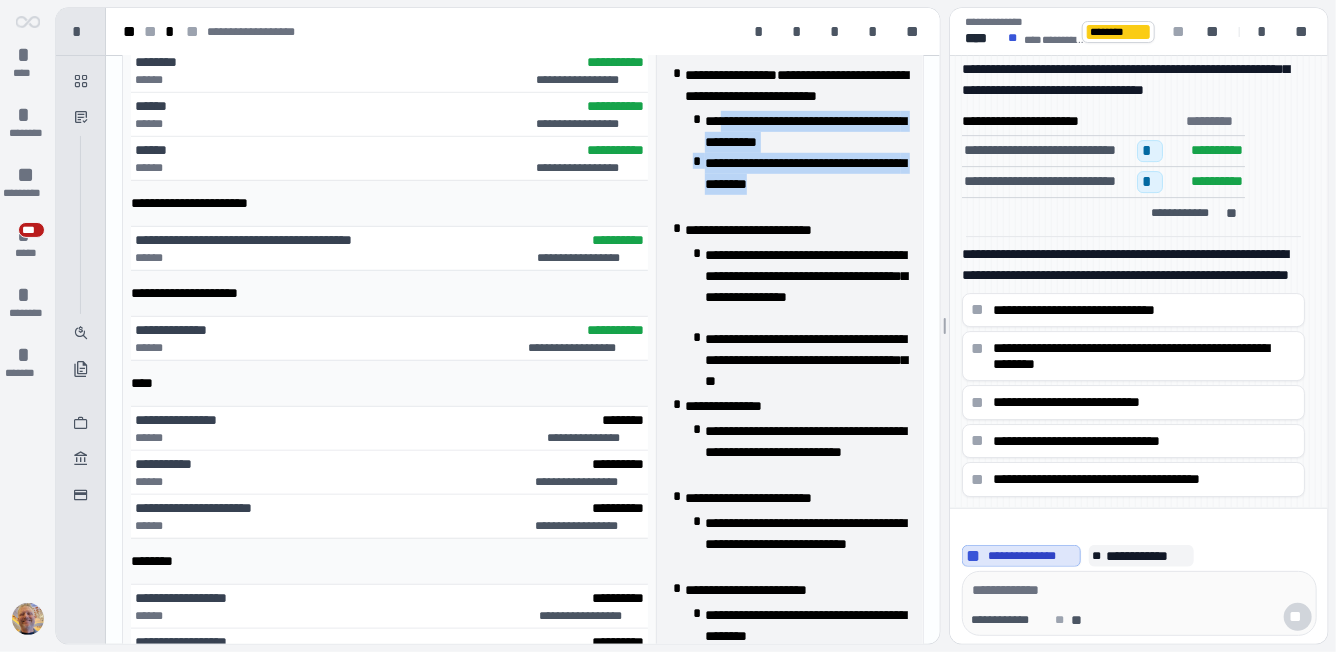 drag, startPoint x: 725, startPoint y: 143, endPoint x: 818, endPoint y: 207, distance: 112.89375 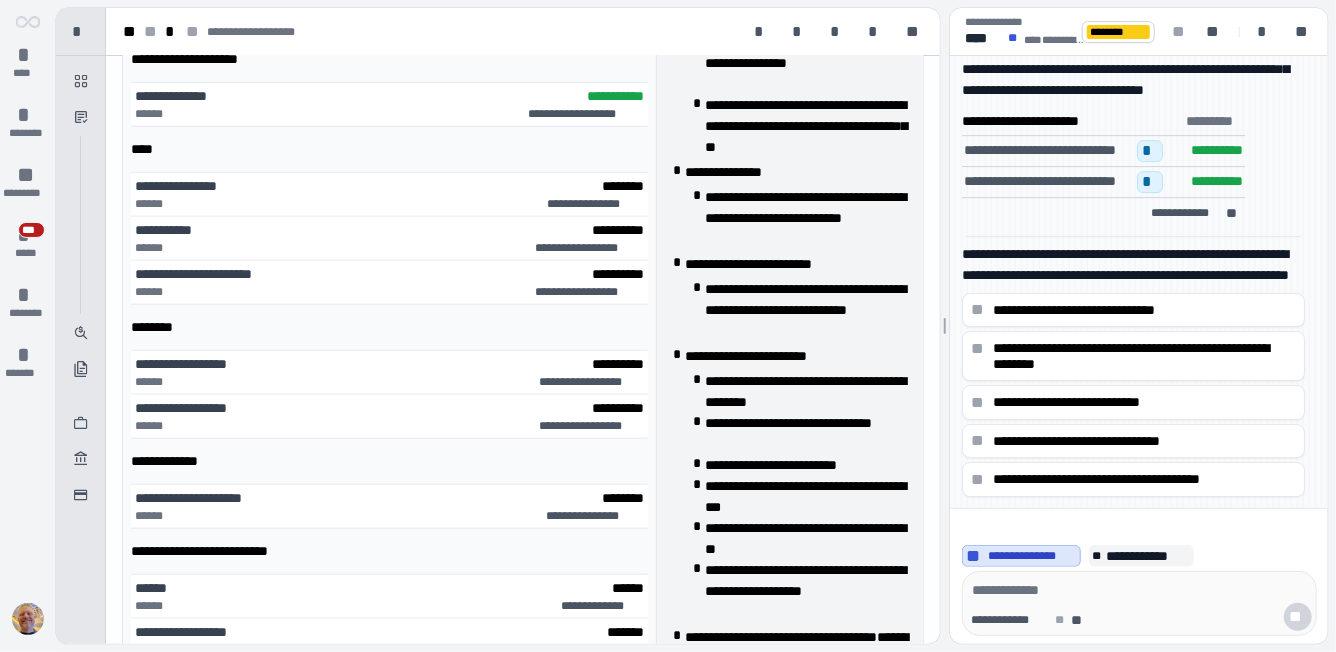 scroll, scrollTop: 829, scrollLeft: 0, axis: vertical 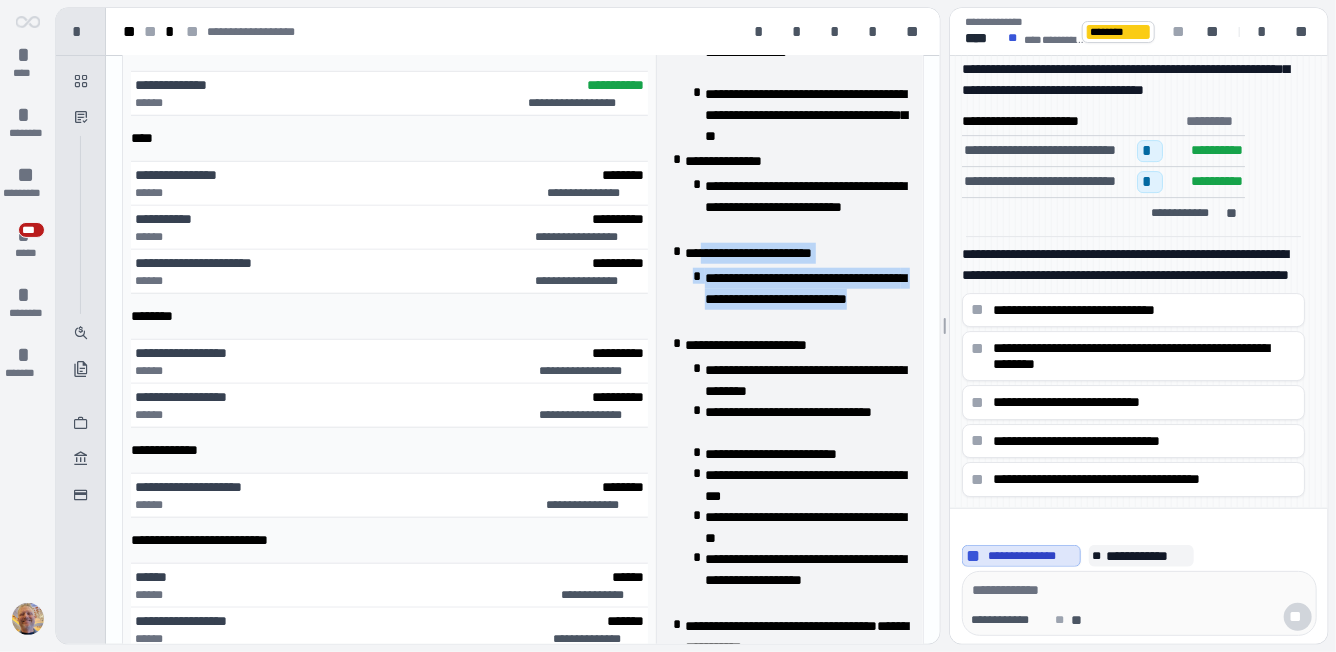 drag, startPoint x: 710, startPoint y: 260, endPoint x: 829, endPoint y: 312, distance: 129.86531 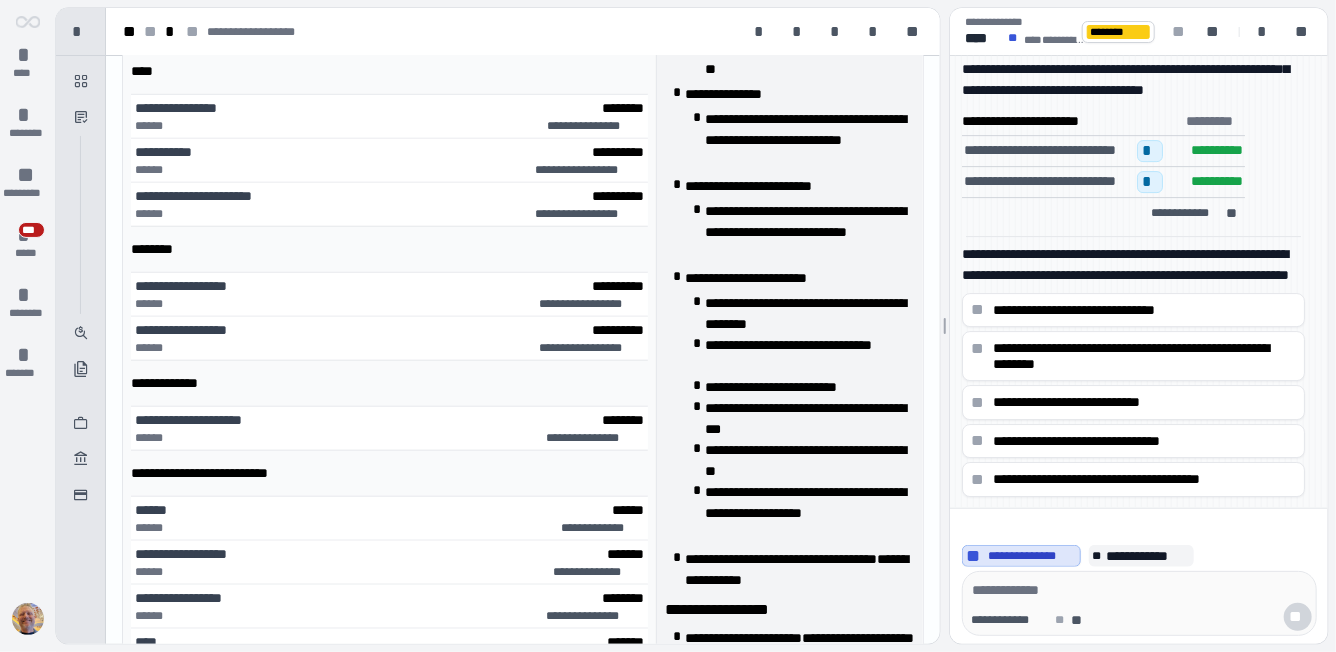 scroll, scrollTop: 897, scrollLeft: 0, axis: vertical 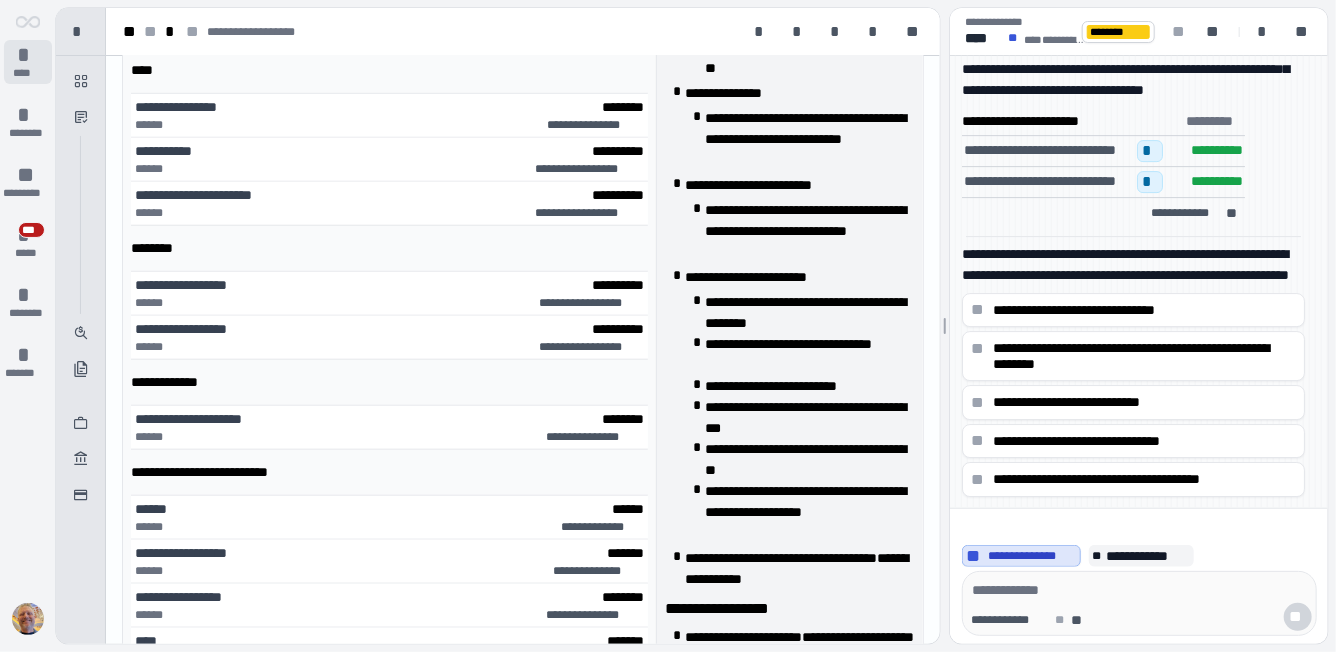 click on "*" at bounding box center [28, 55] 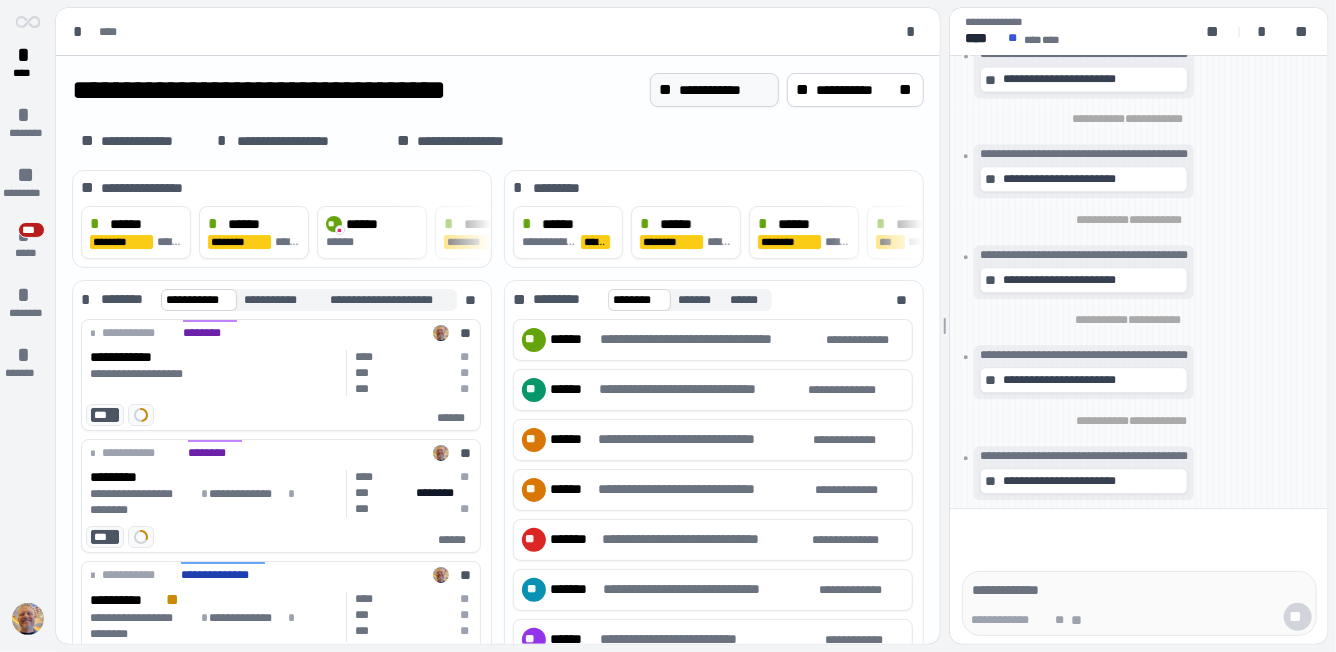 click on "**********" at bounding box center (724, 90) 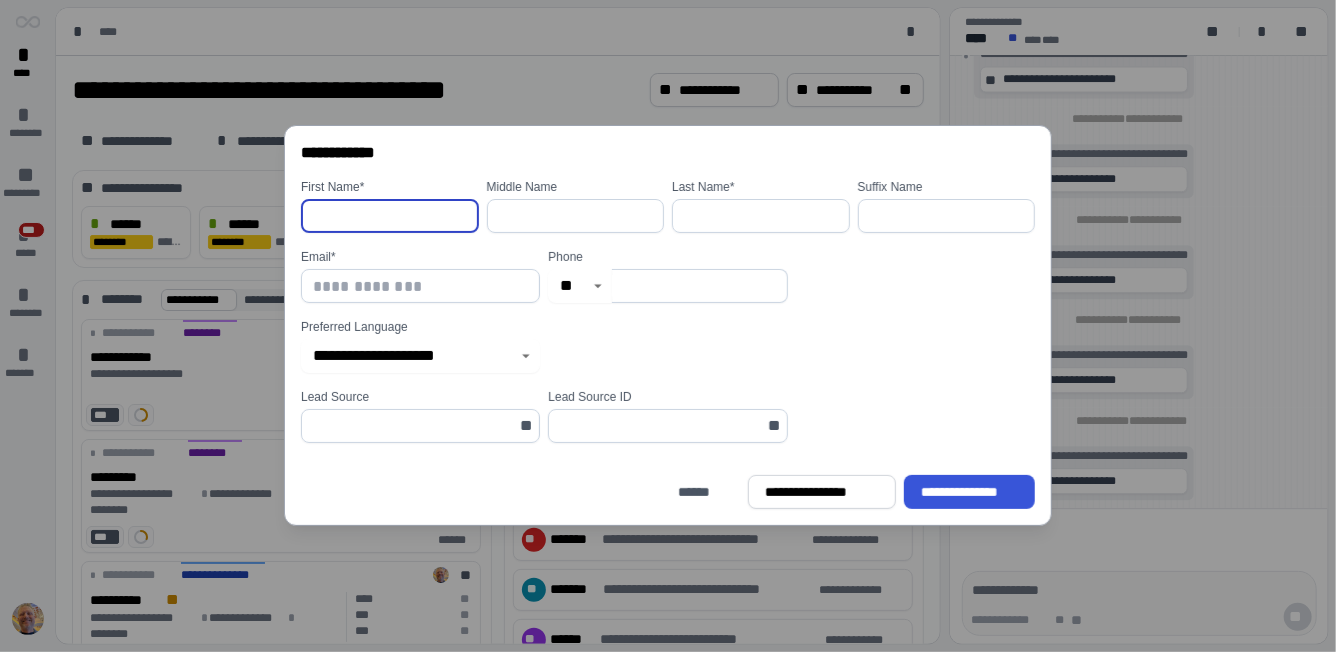 click at bounding box center [390, 216] 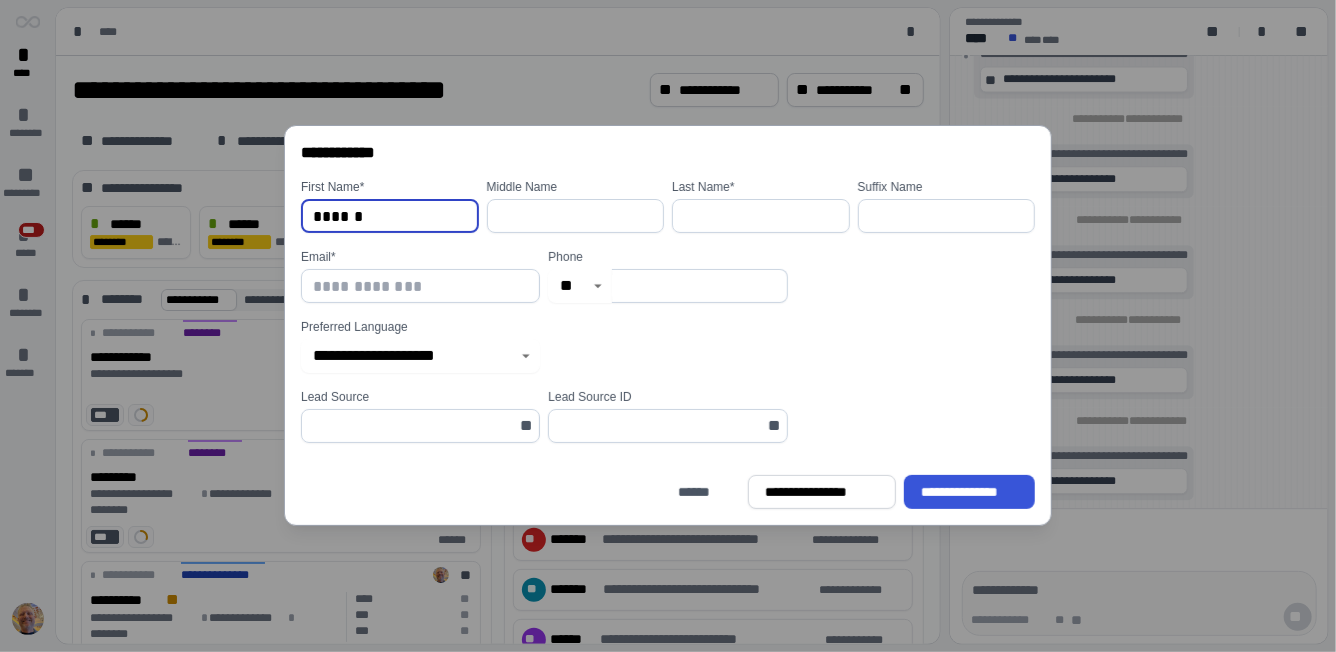 type on "******" 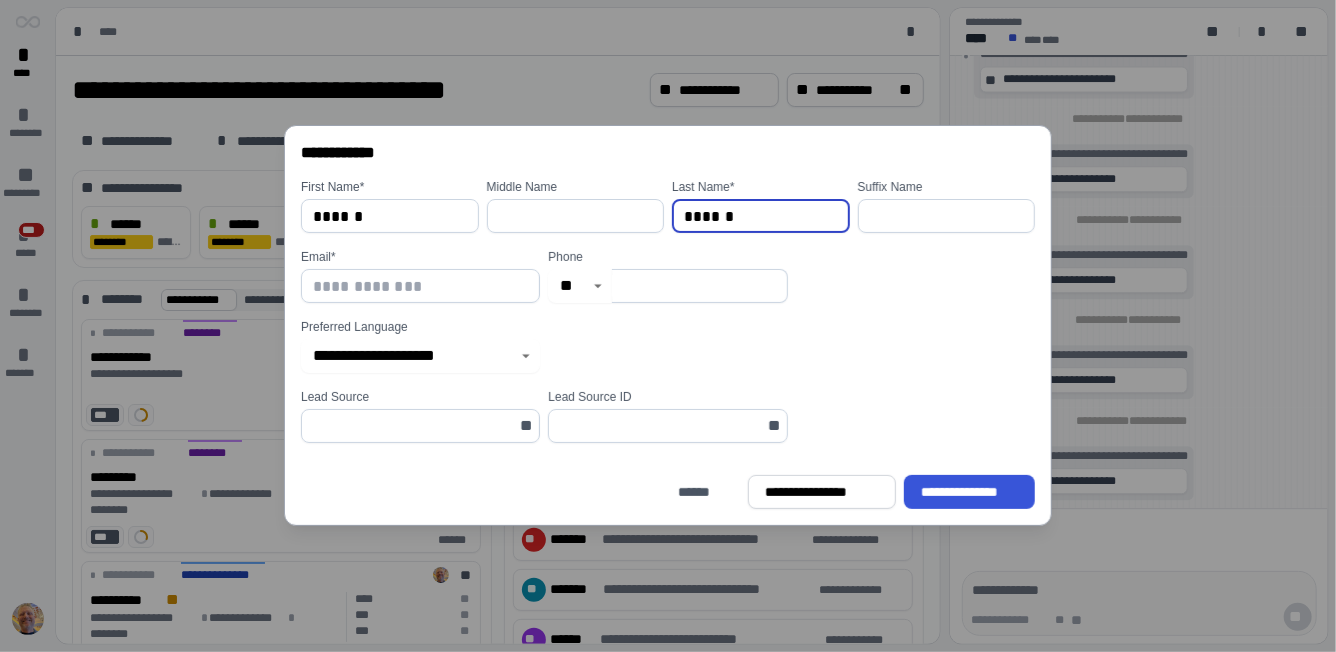 type on "******" 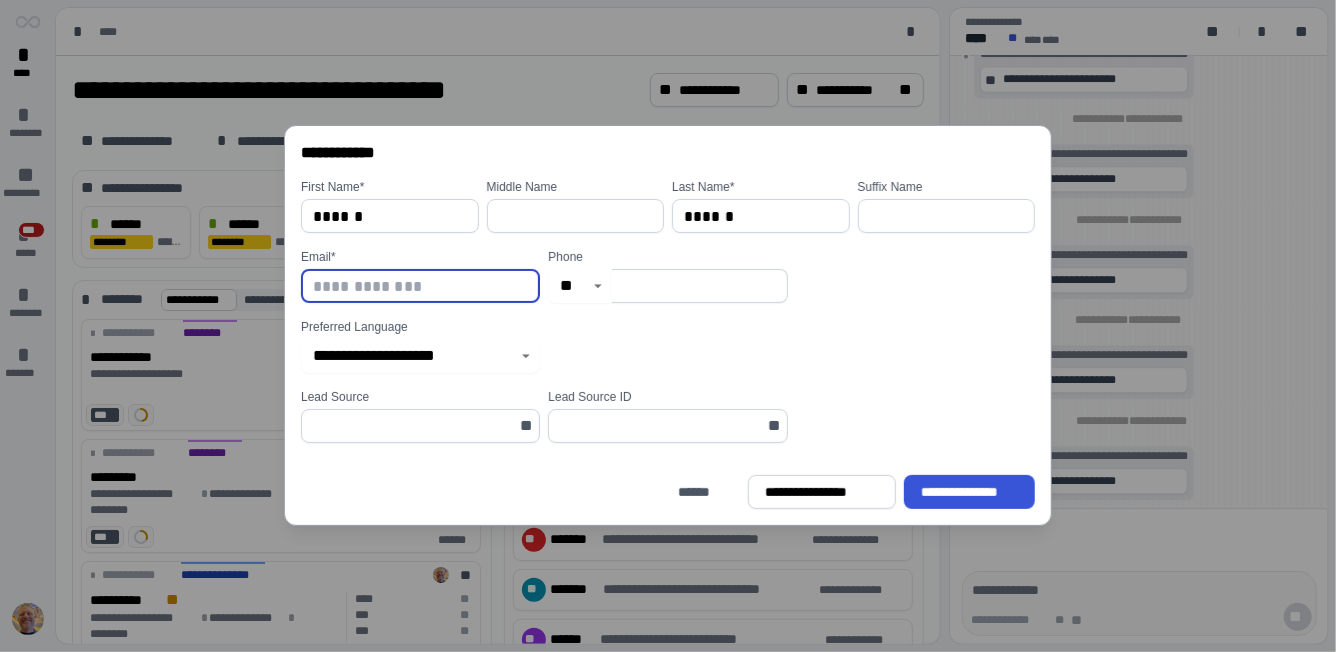 paste on "**********" 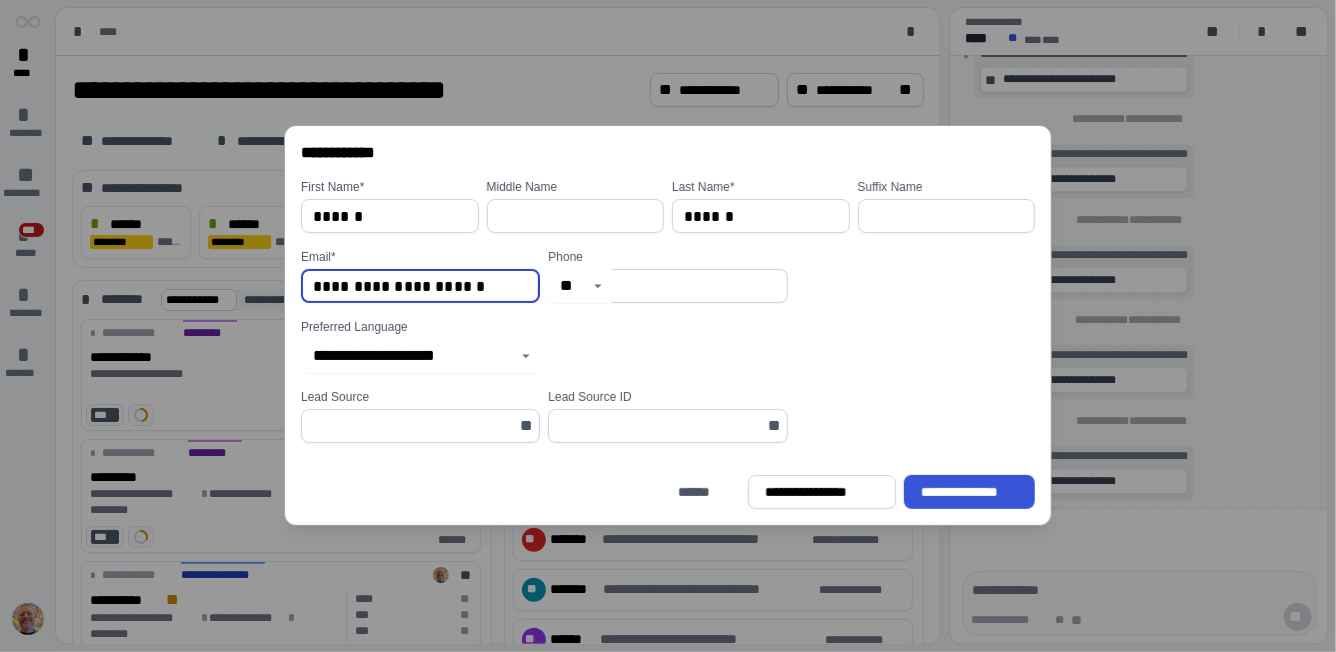 type on "**********" 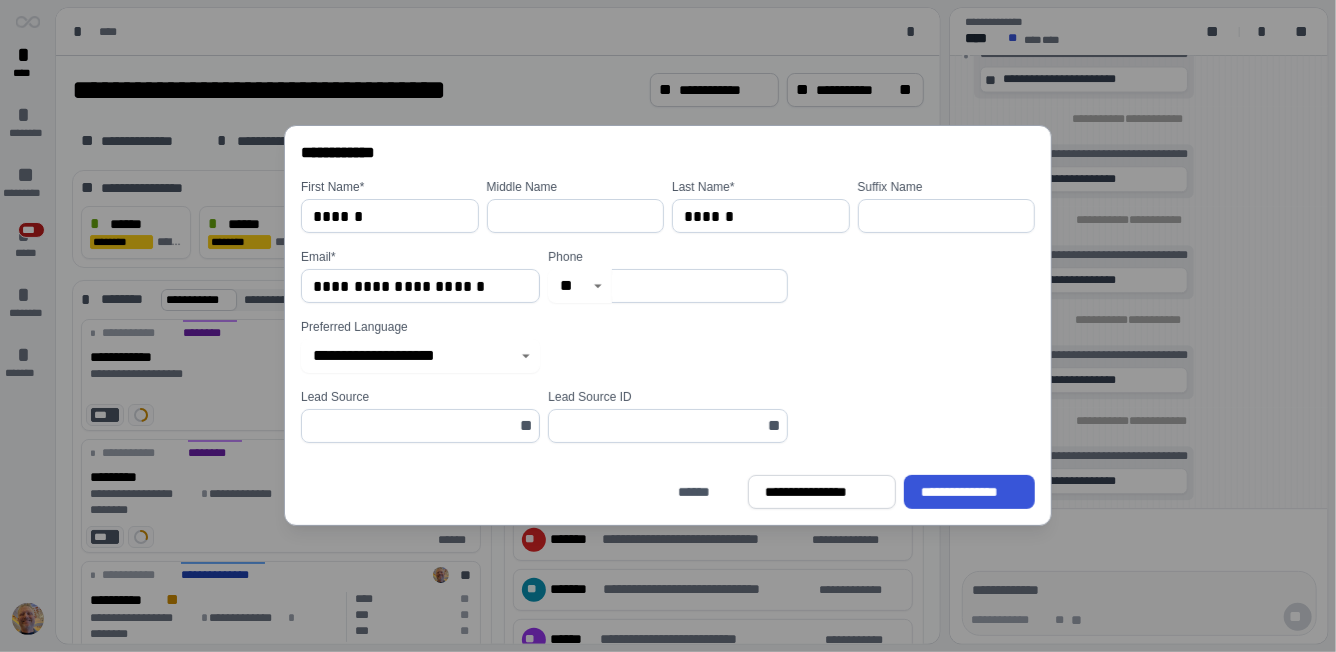 click at bounding box center (700, 286) 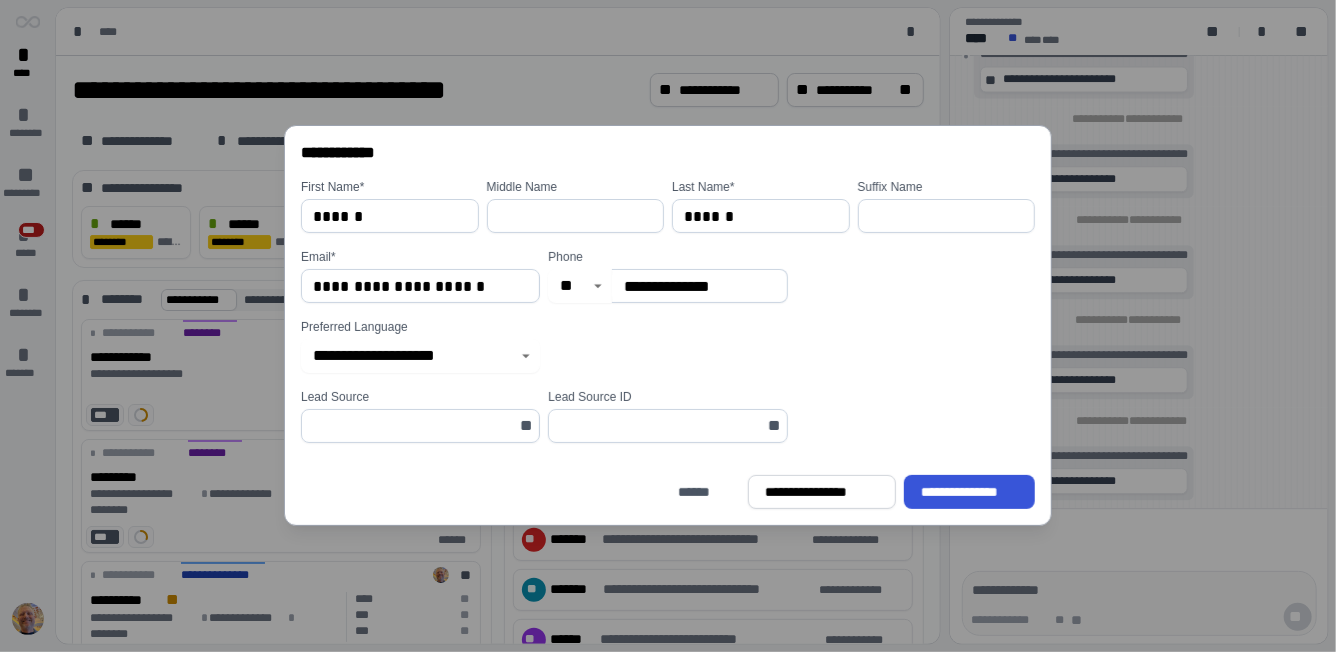 type on "**********" 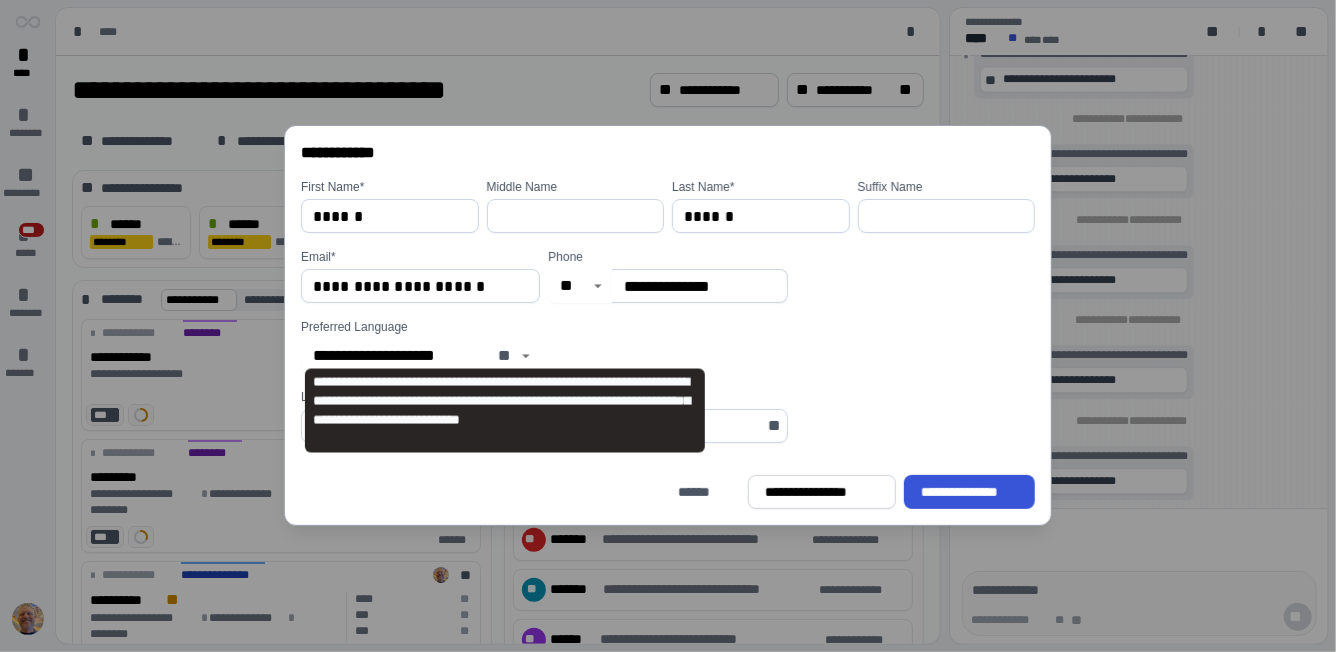 click on "**" at bounding box center (506, 356) 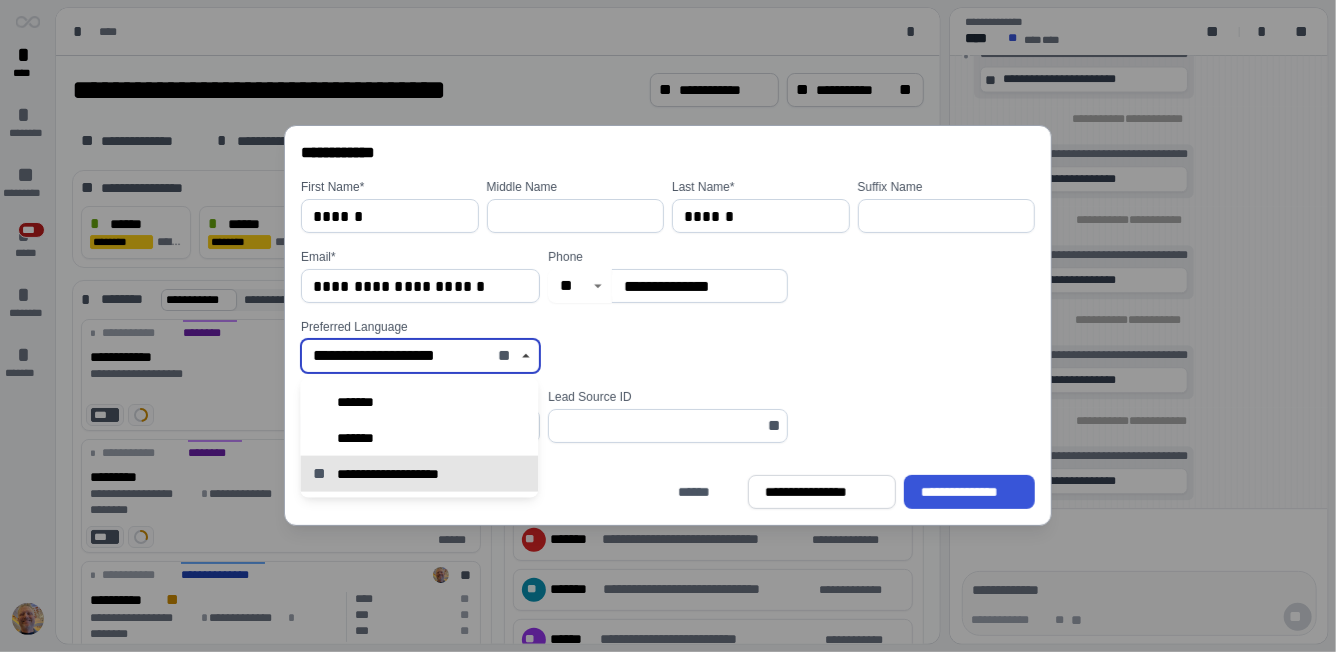 click on "**********" at bounding box center [401, 356] 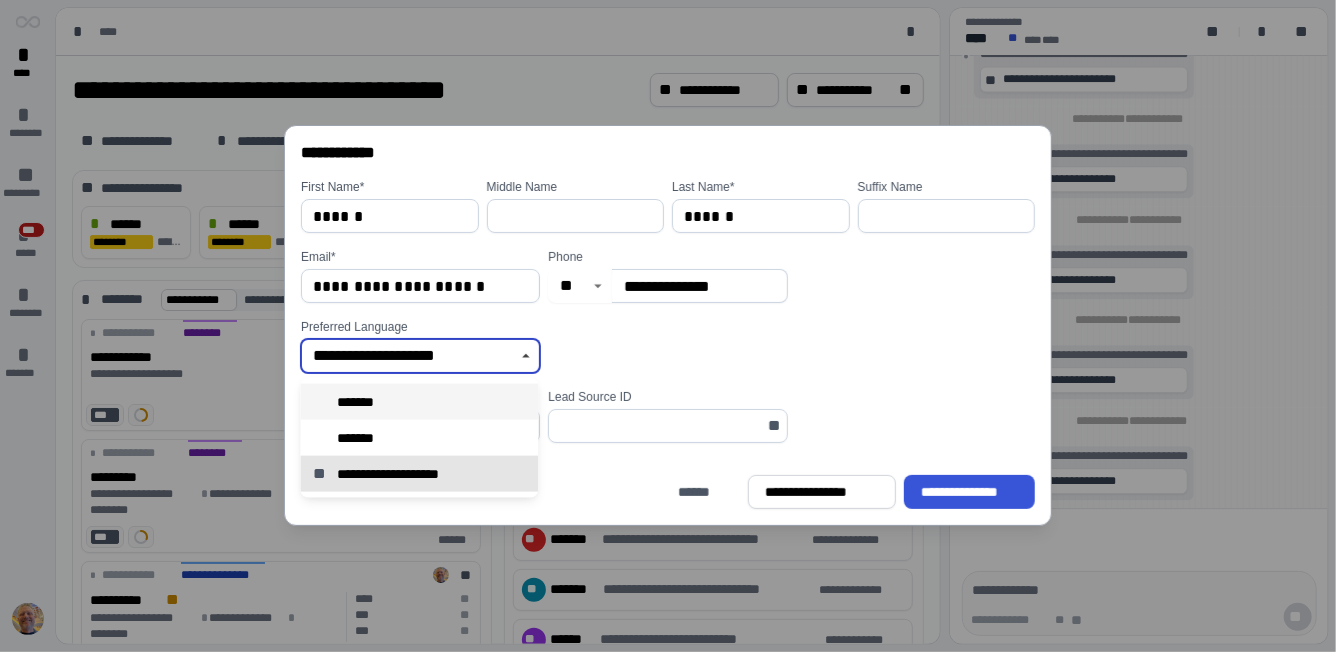 click on "*******" at bounding box center (419, 402) 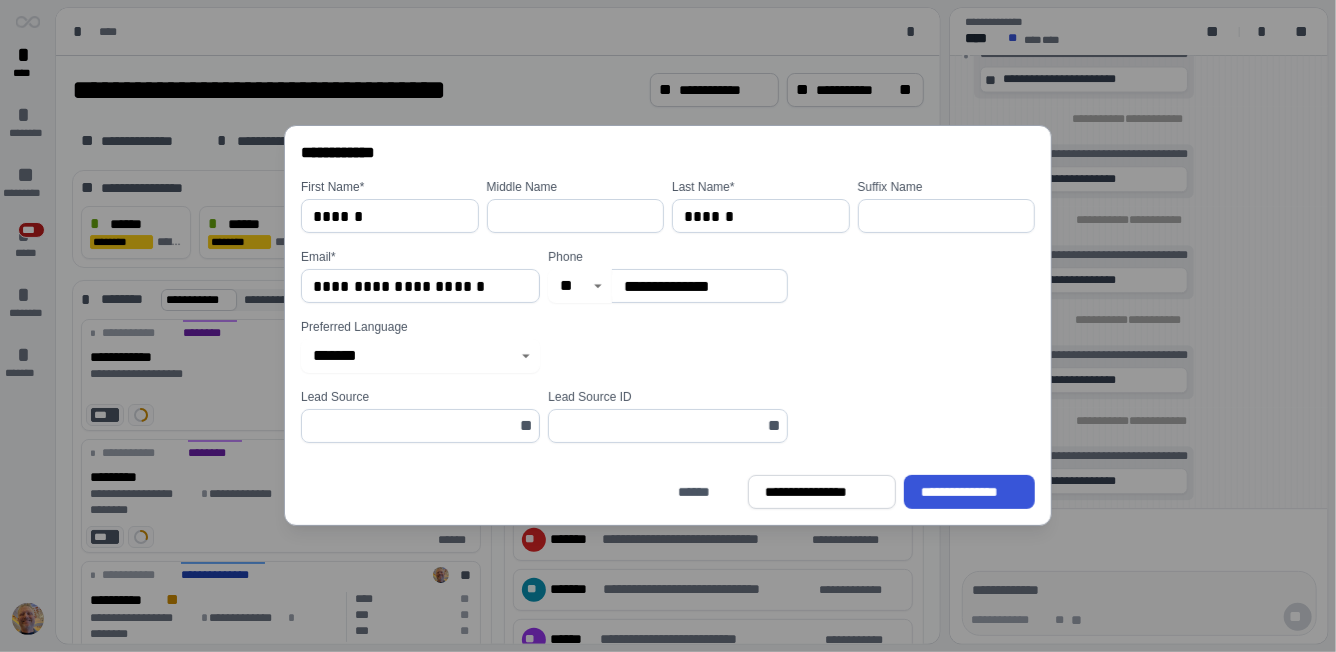 click on "Preferred Language ******* **" at bounding box center (672, 346) 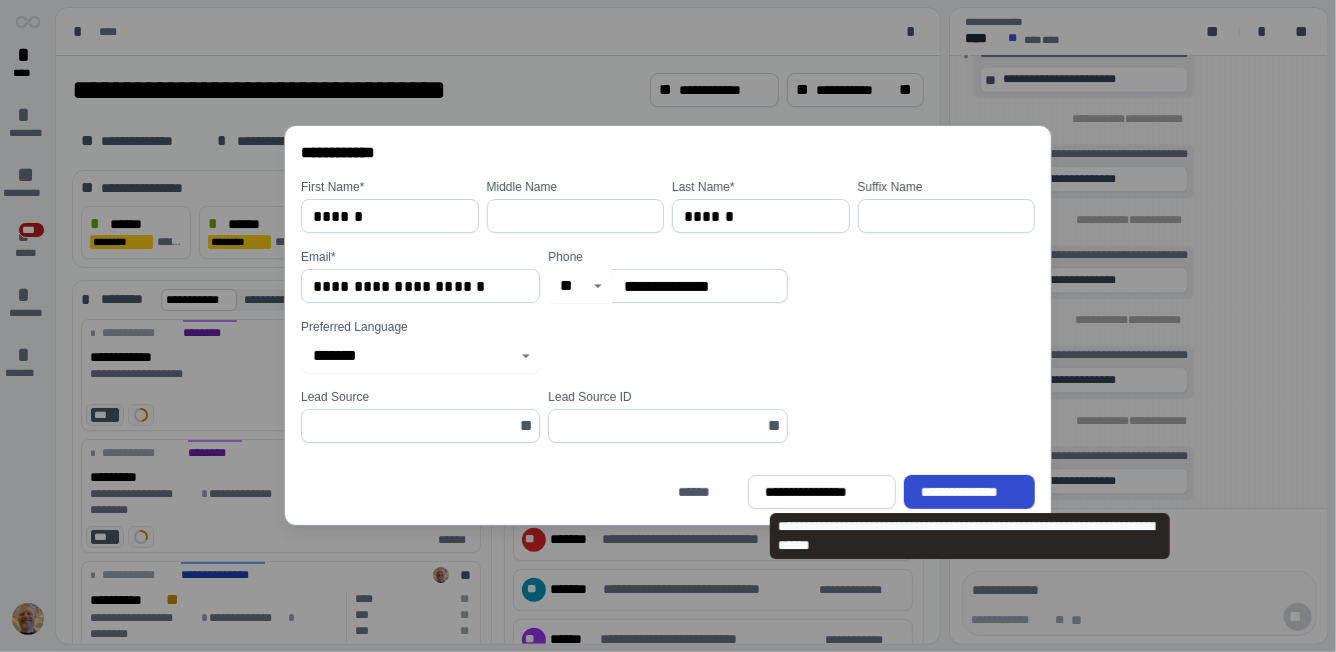 click on "**********" at bounding box center [969, 492] 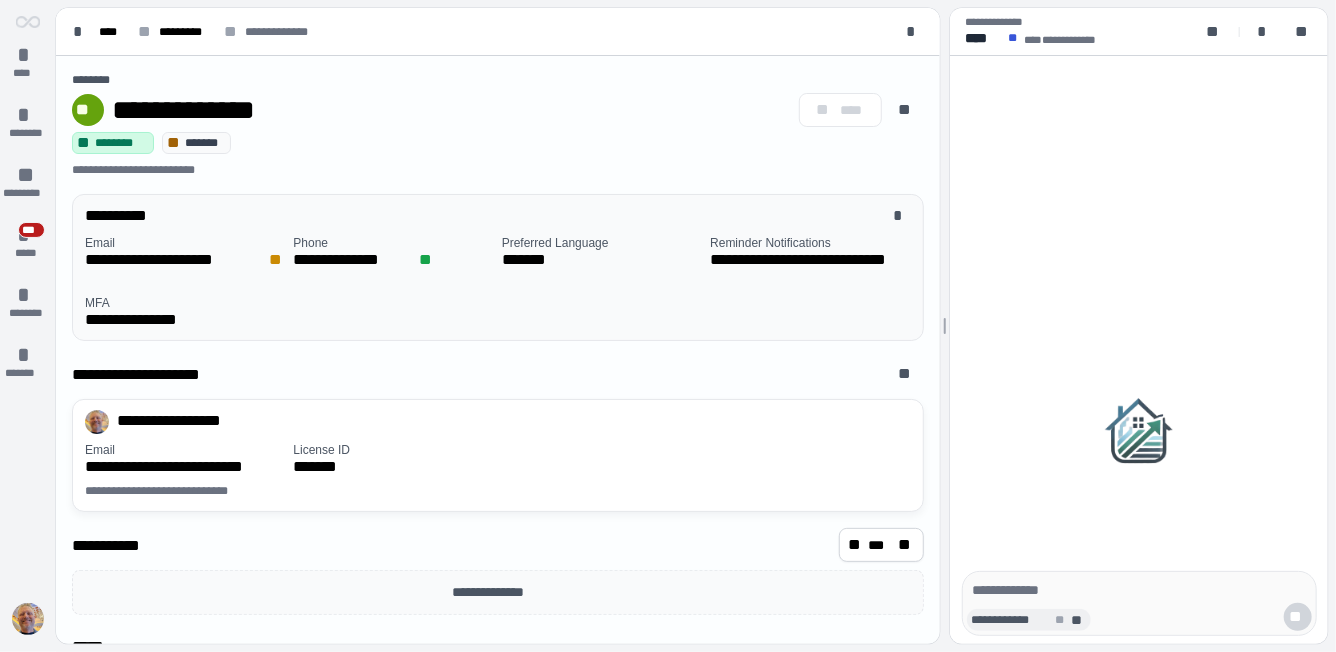 click on "**********" at bounding box center (1013, 620) 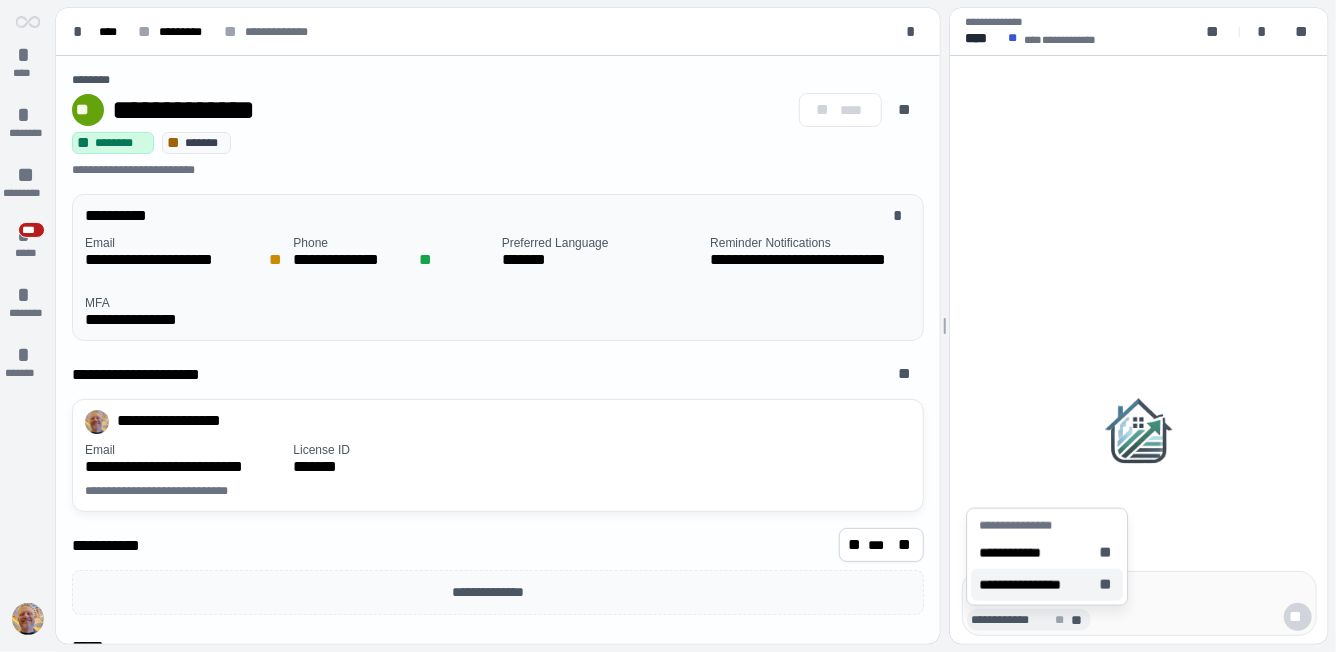 click on "**********" at bounding box center (1035, 585) 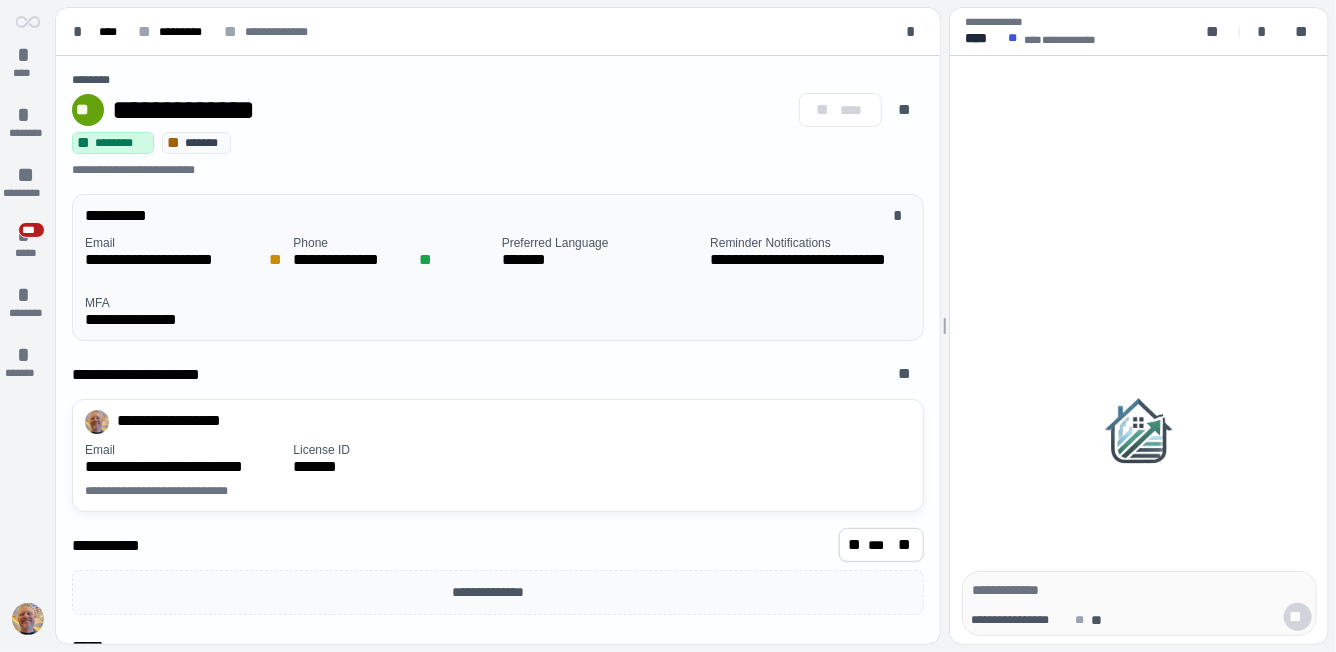 click at bounding box center [1139, 590] 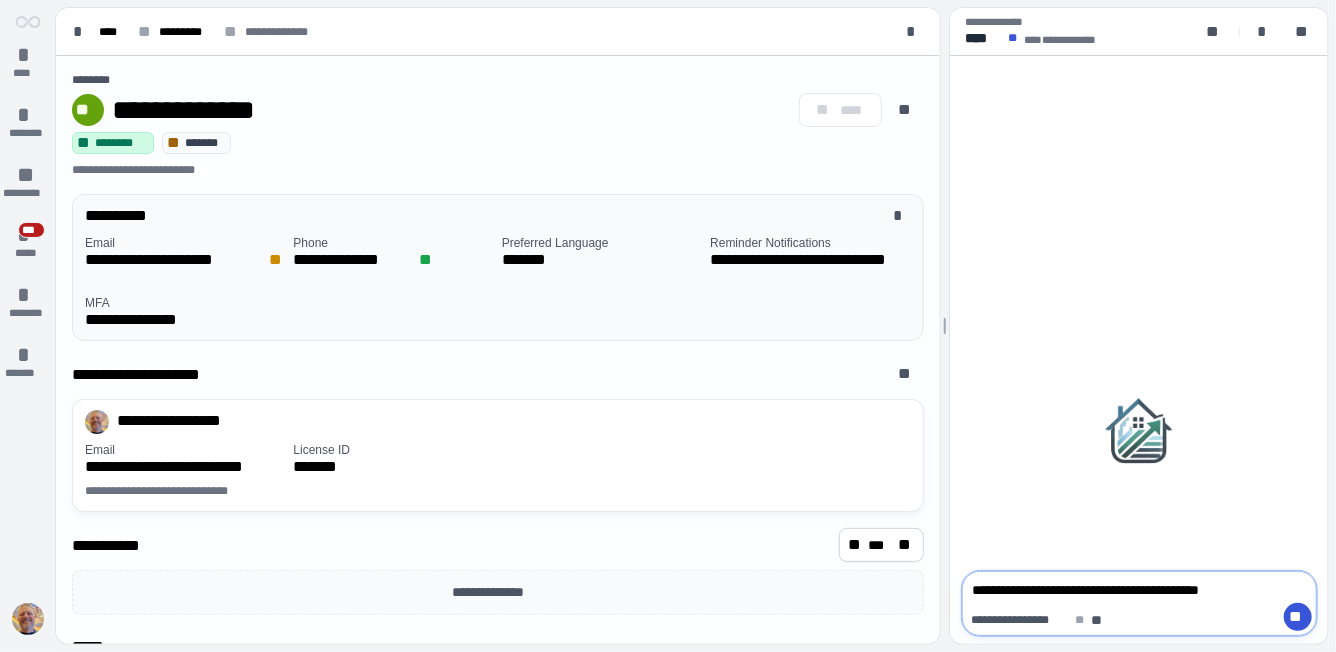 type on "**********" 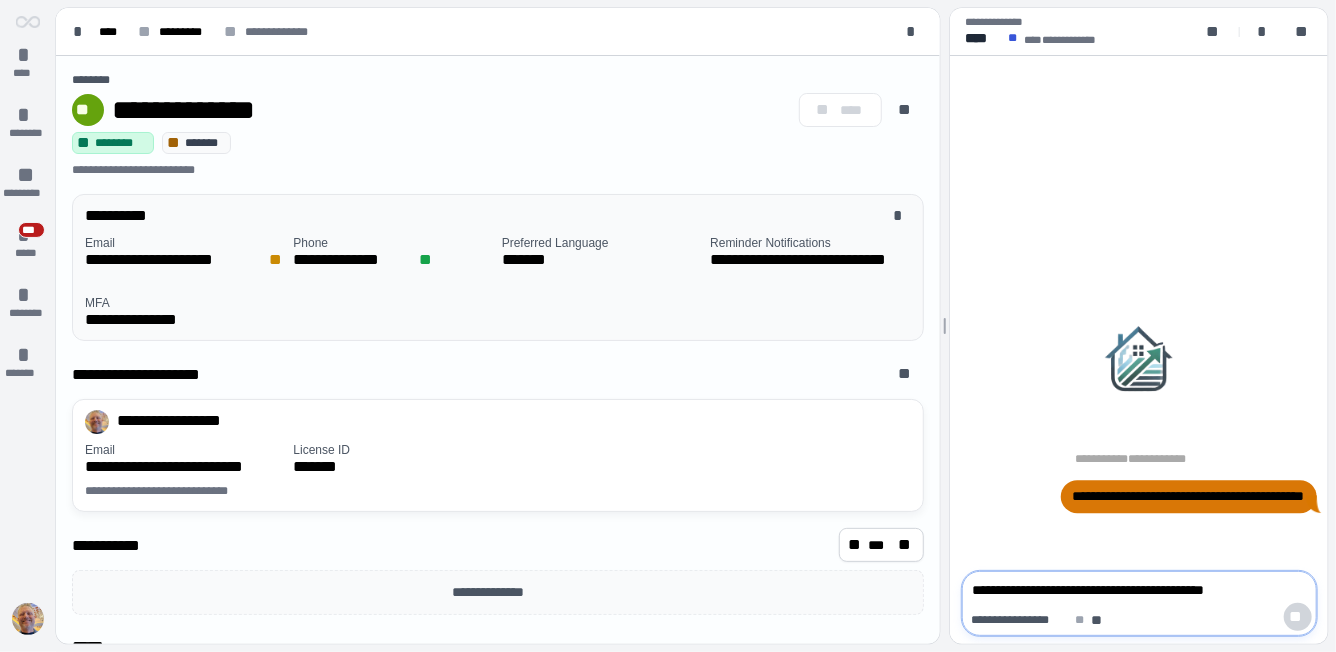type 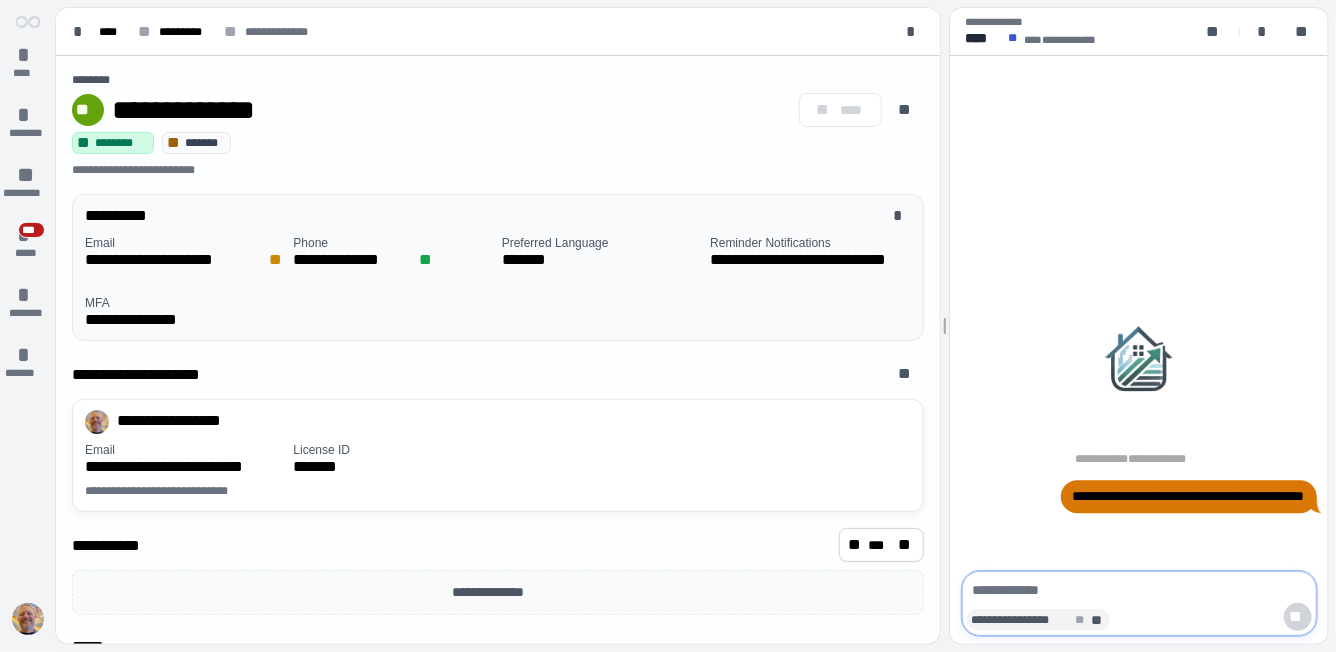 click on "**********" at bounding box center [1023, 620] 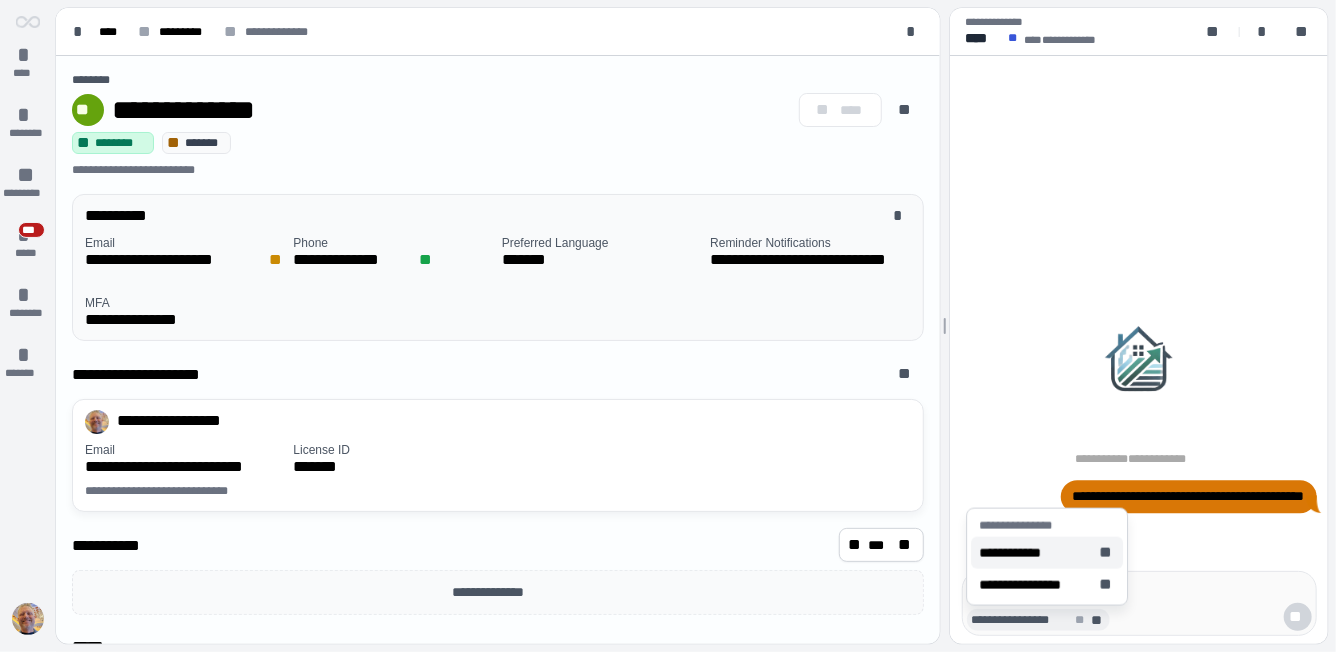 click on "**********" at bounding box center (1047, 553) 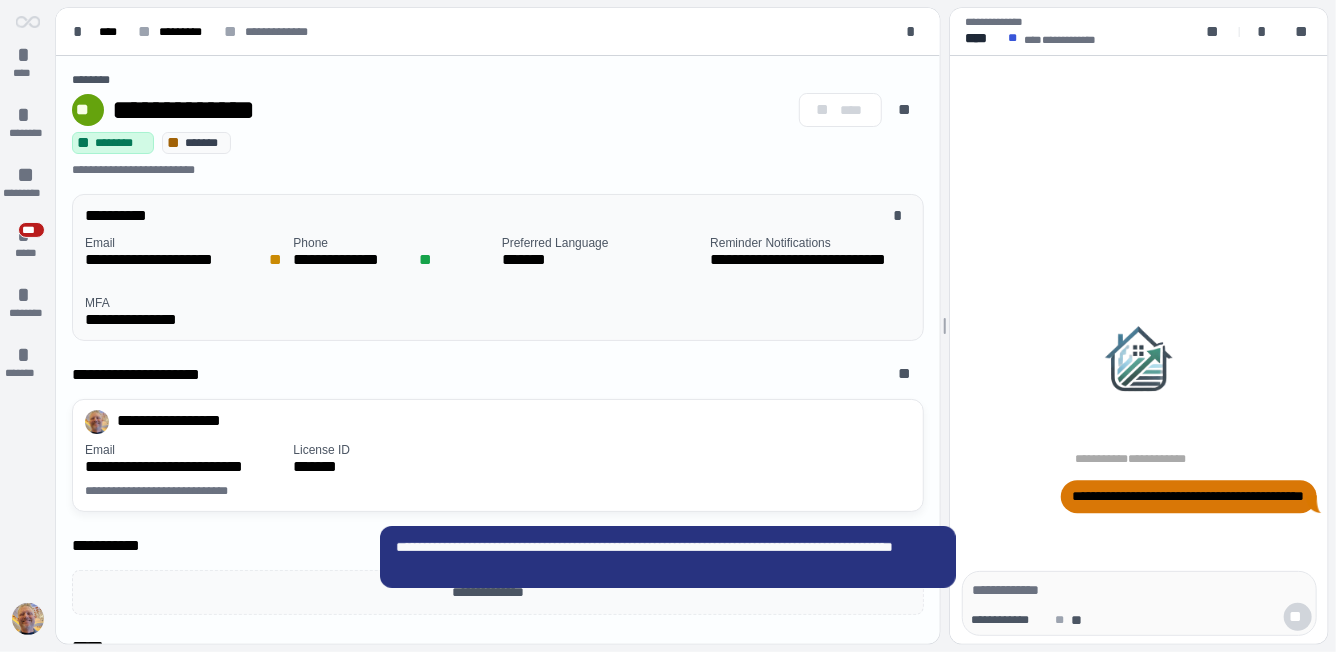 click on "**********" at bounding box center (498, 401) 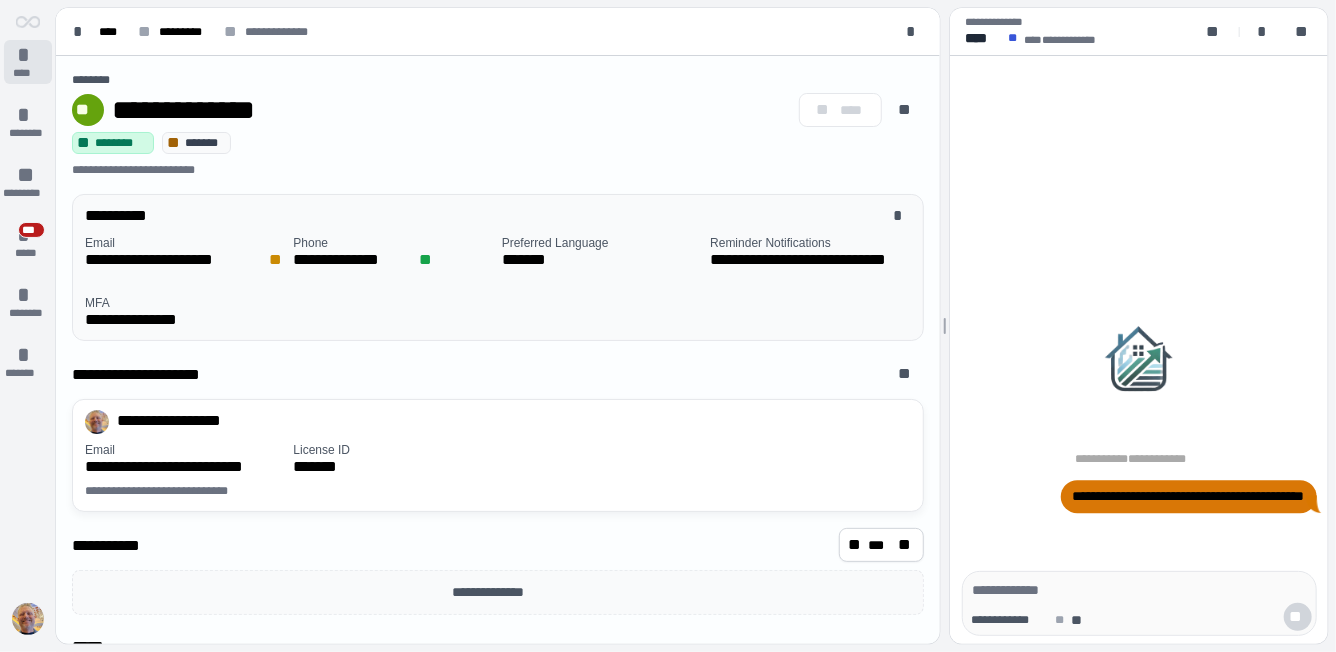 click on "****" at bounding box center [27, 73] 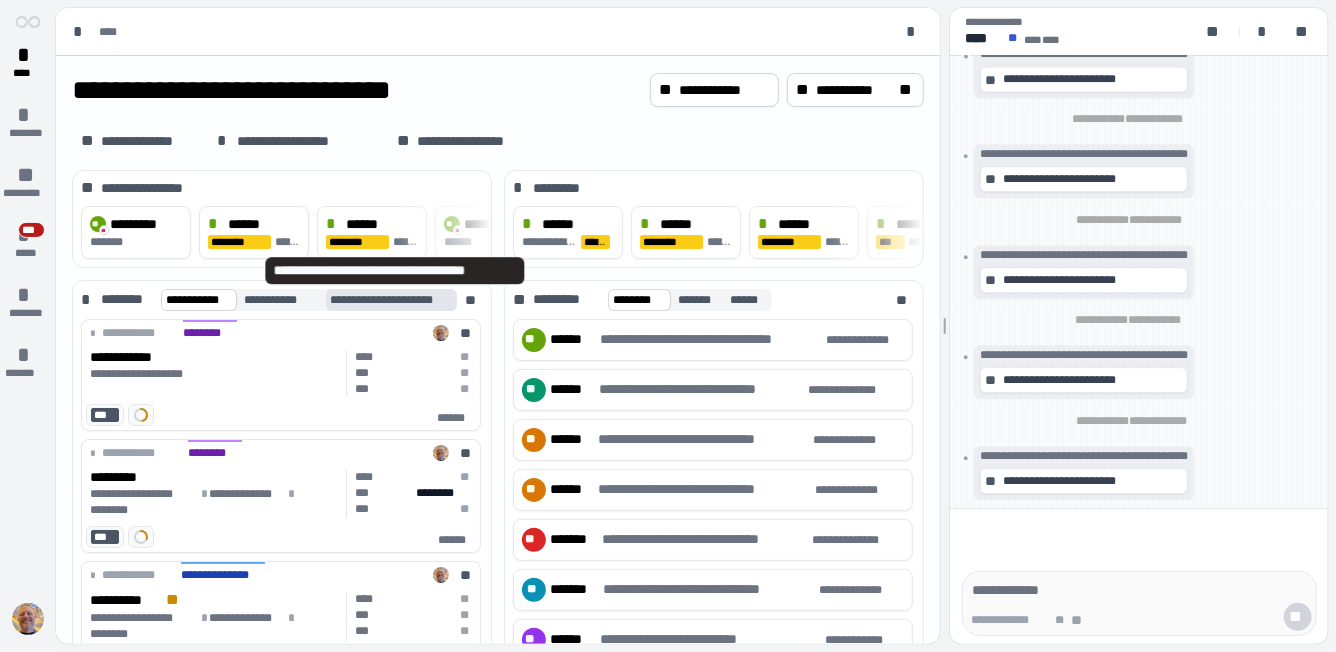 click on "**********" at bounding box center [396, 300] 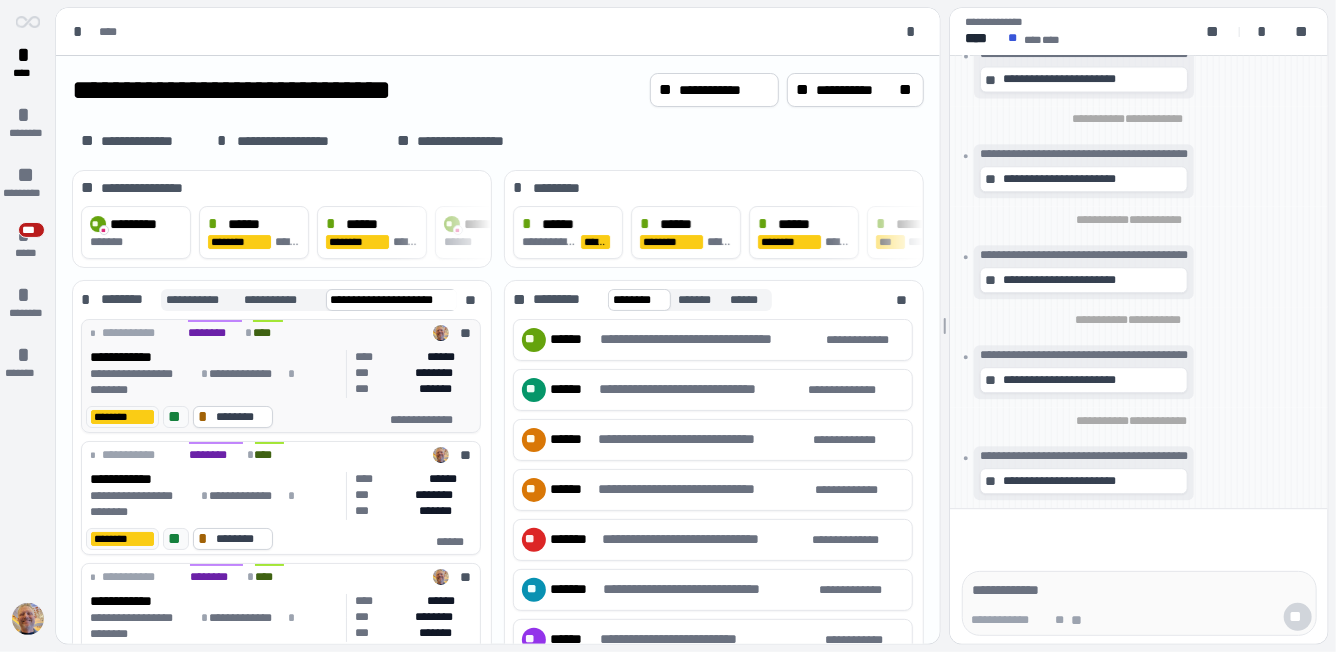 click on "**********" at bounding box center [214, 382] 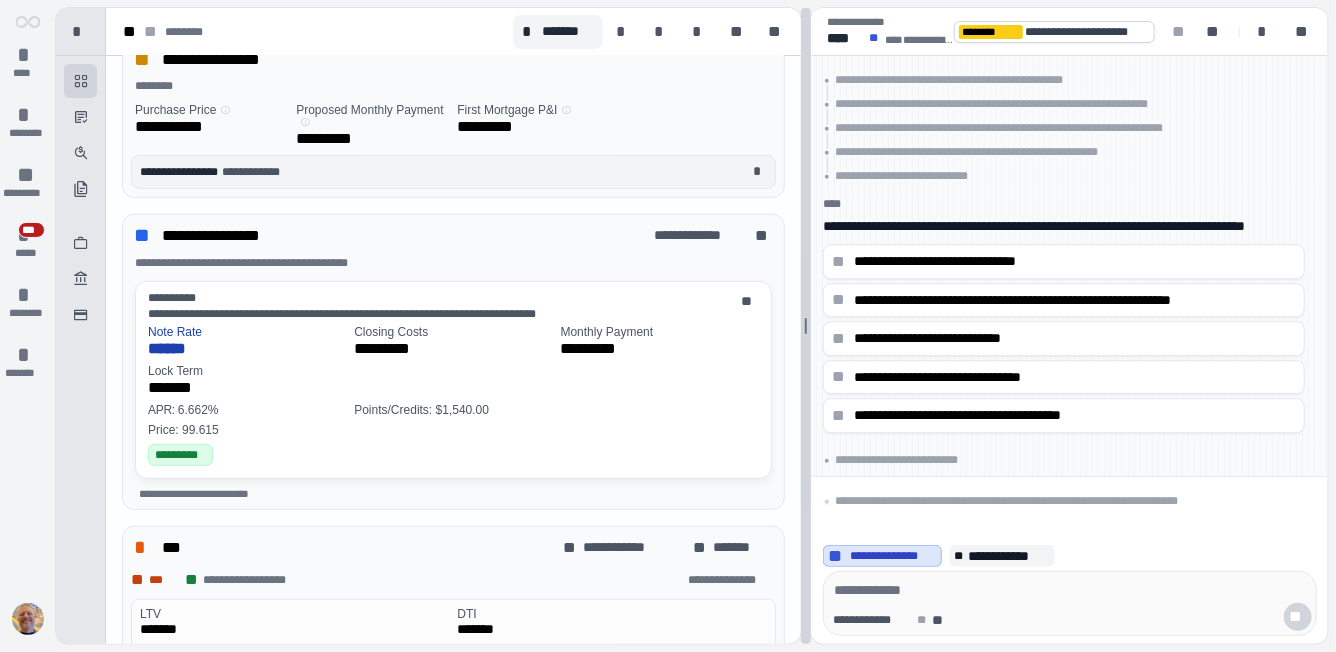 scroll, scrollTop: 367, scrollLeft: 0, axis: vertical 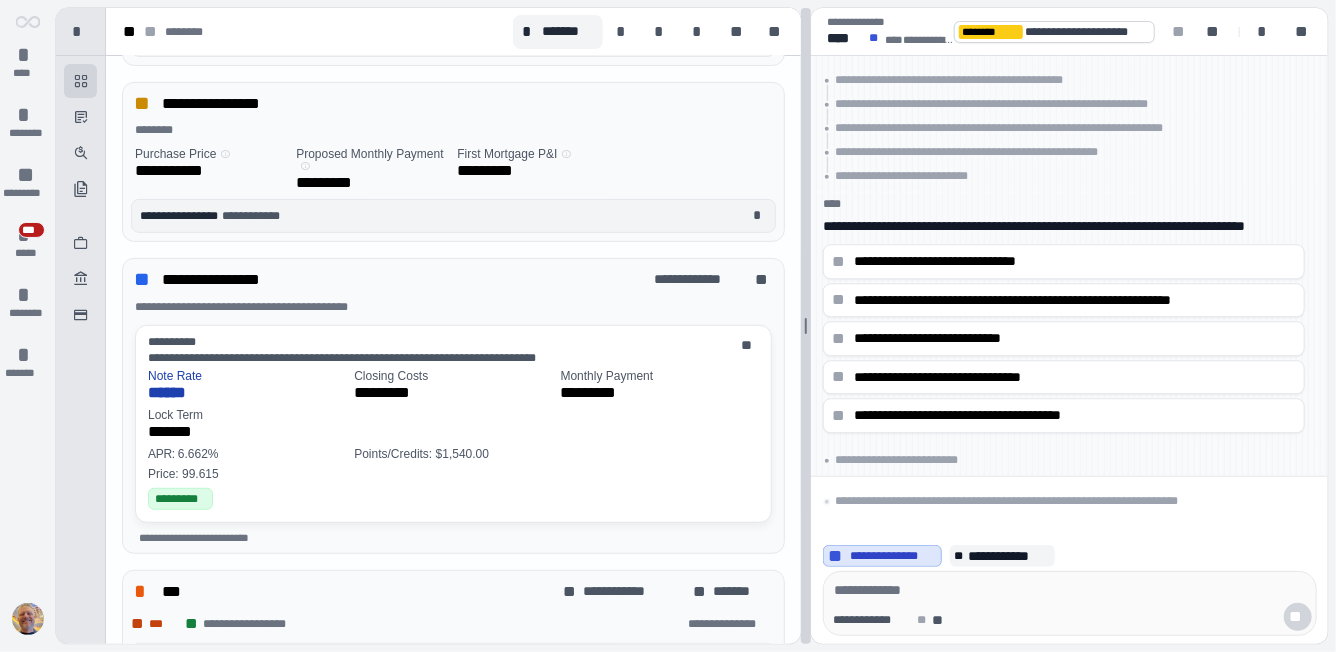 click at bounding box center (806, 326) 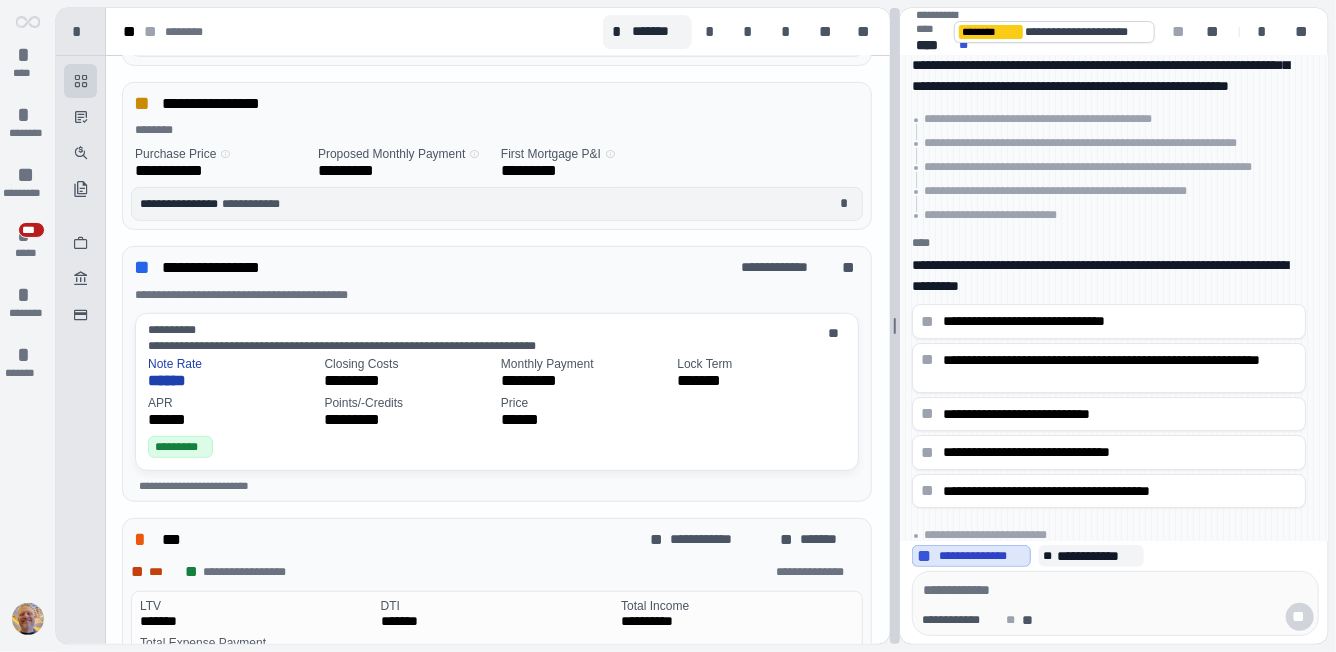 scroll, scrollTop: 92, scrollLeft: 0, axis: vertical 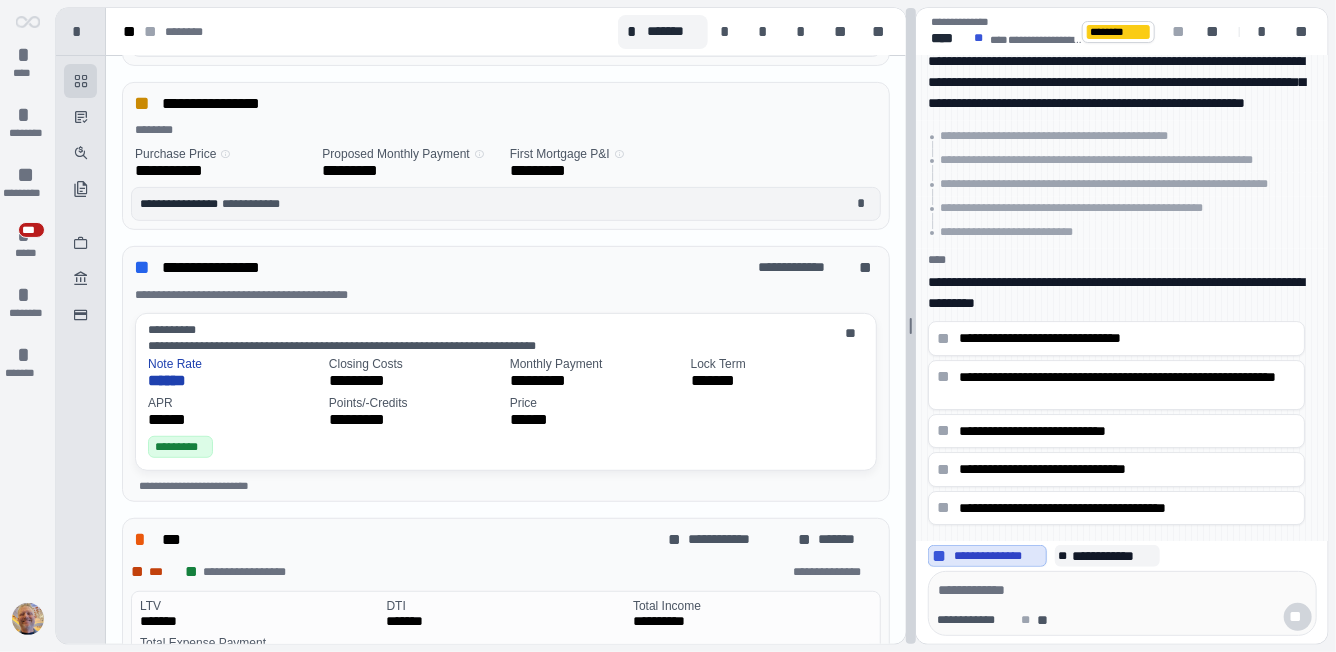 click at bounding box center [911, 326] 